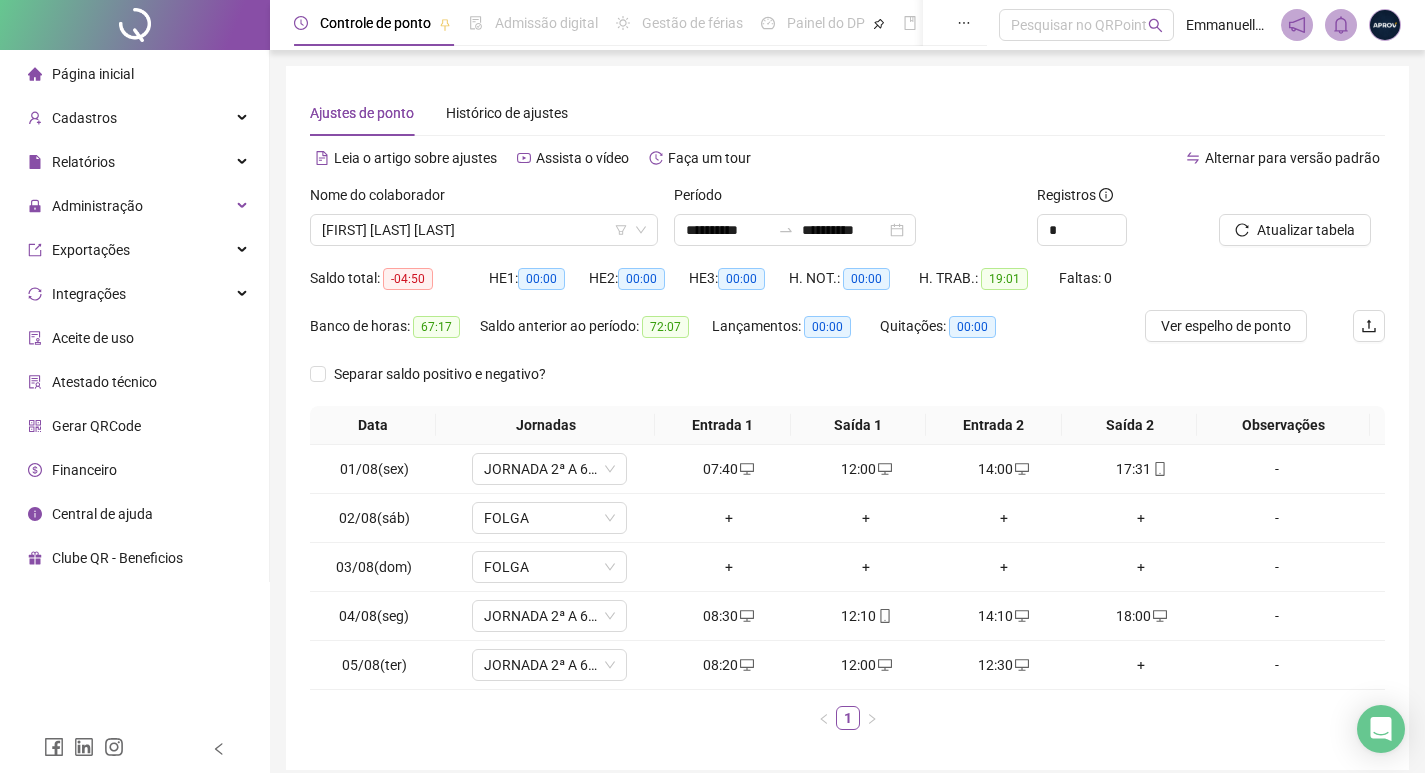 scroll, scrollTop: 83, scrollLeft: 0, axis: vertical 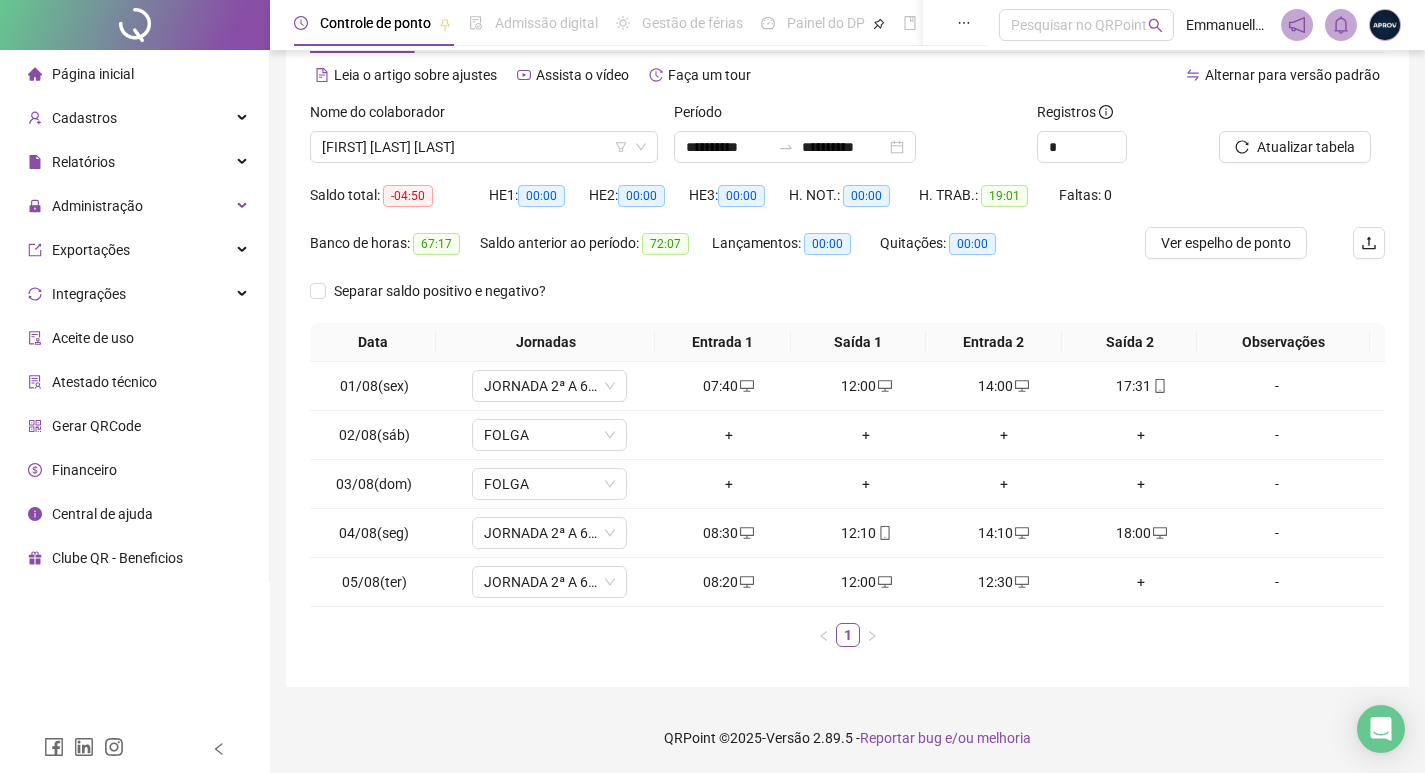 click on "Administração" at bounding box center (97, 206) 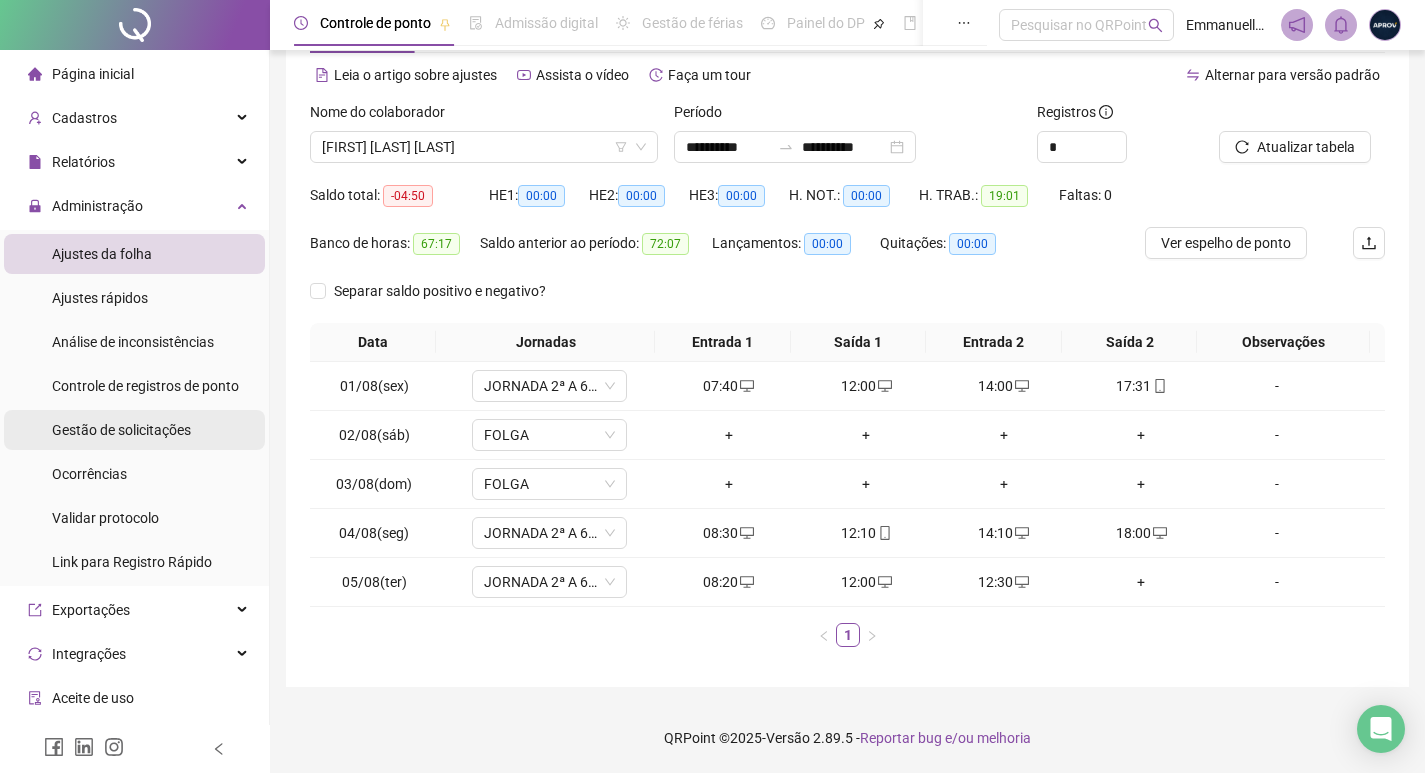 drag, startPoint x: 125, startPoint y: 436, endPoint x: 123, endPoint y: 238, distance: 198.0101 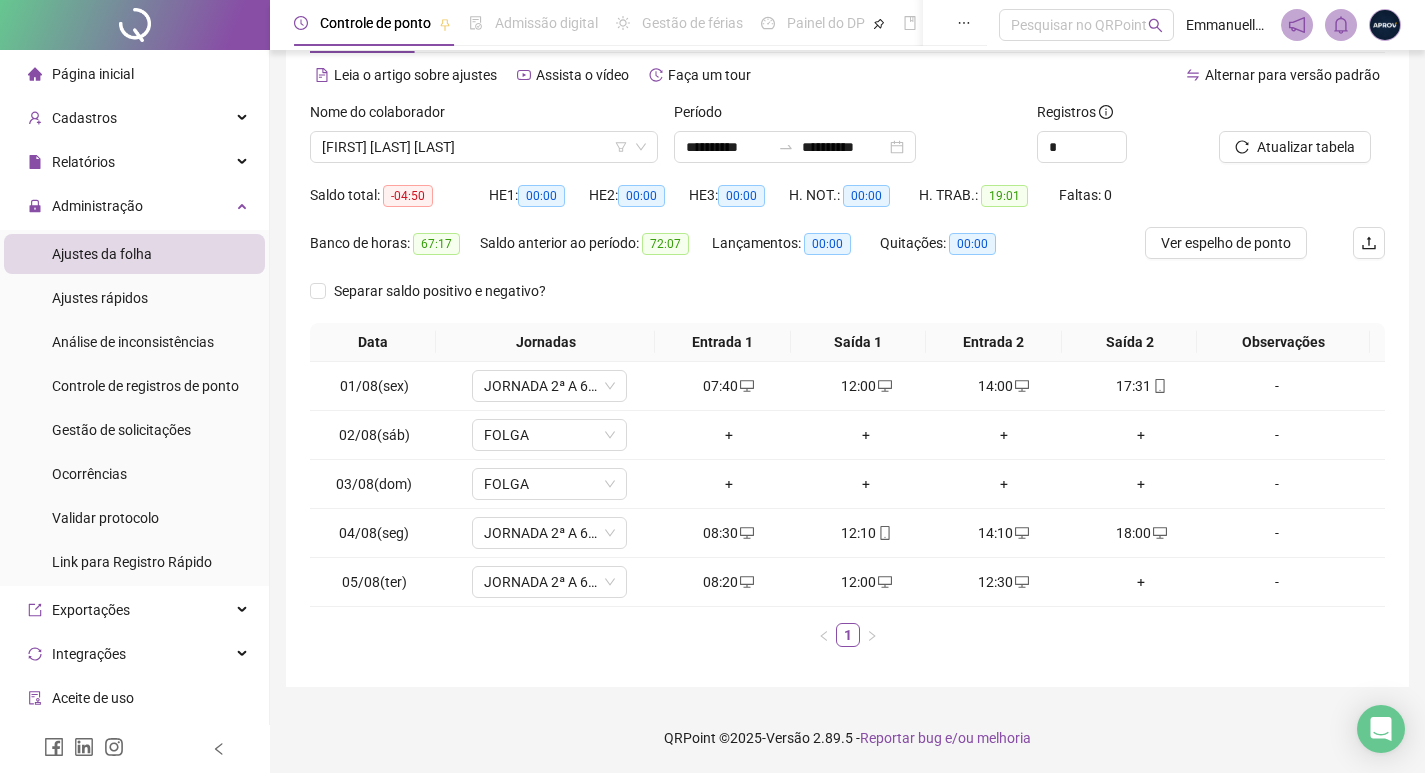 click on "Gestão de solicitações" at bounding box center [121, 430] 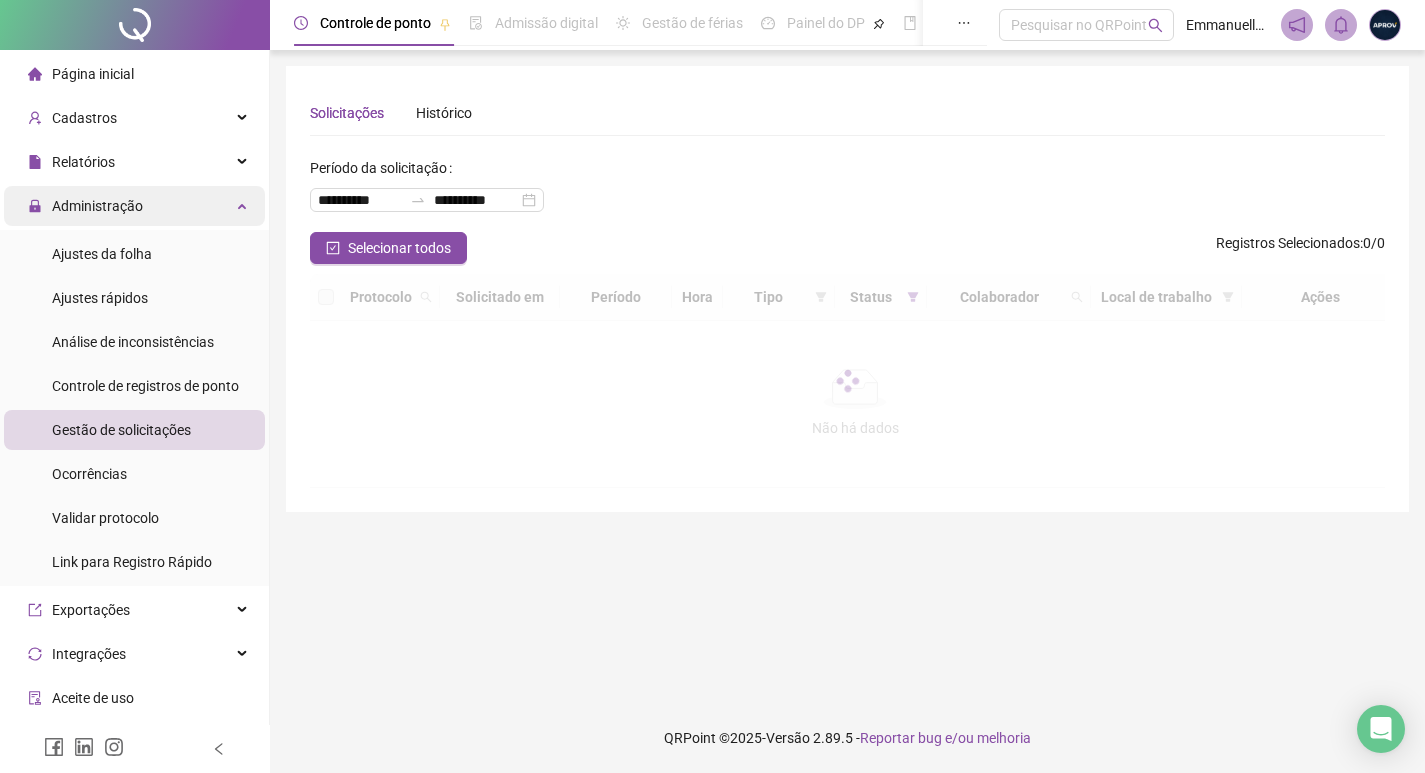 scroll, scrollTop: 0, scrollLeft: 0, axis: both 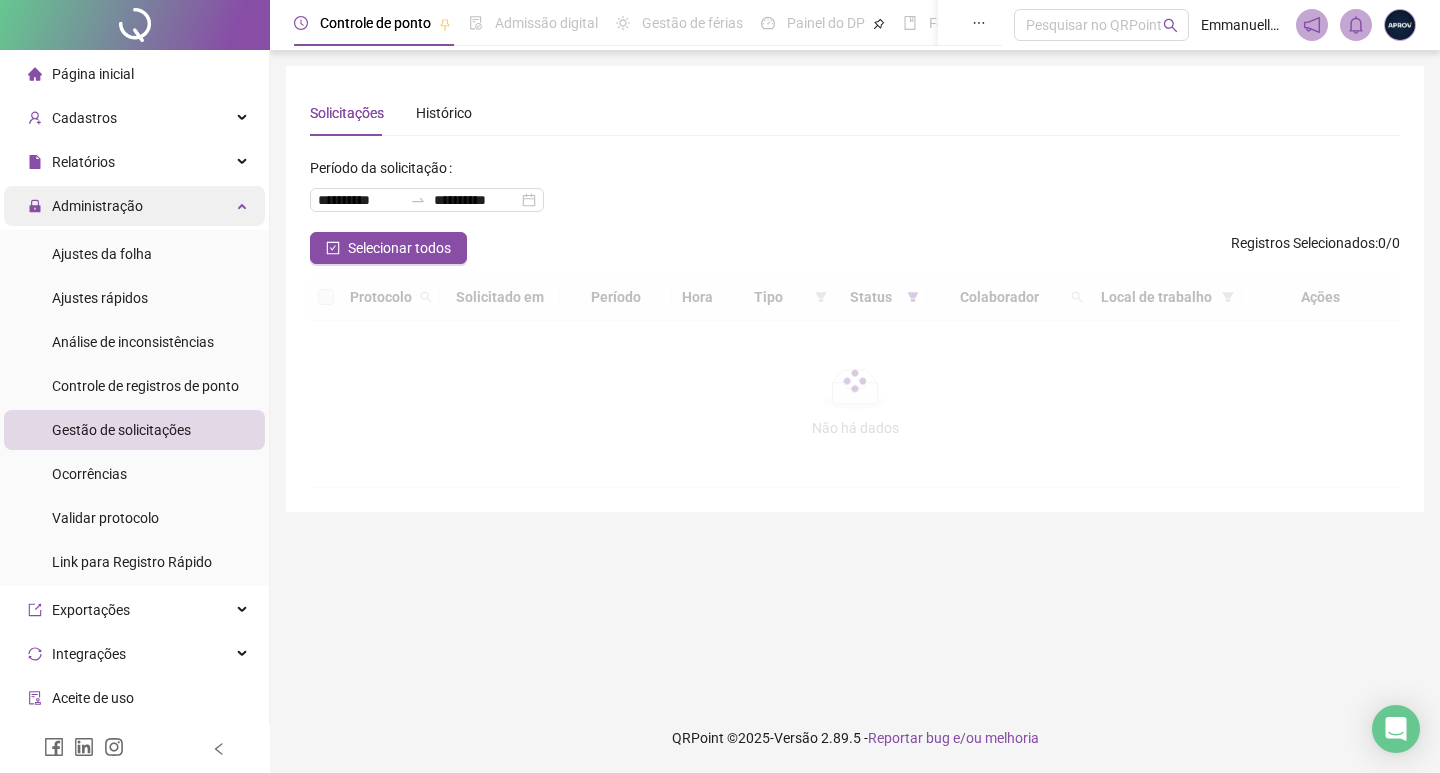 click on "Administração" at bounding box center [97, 206] 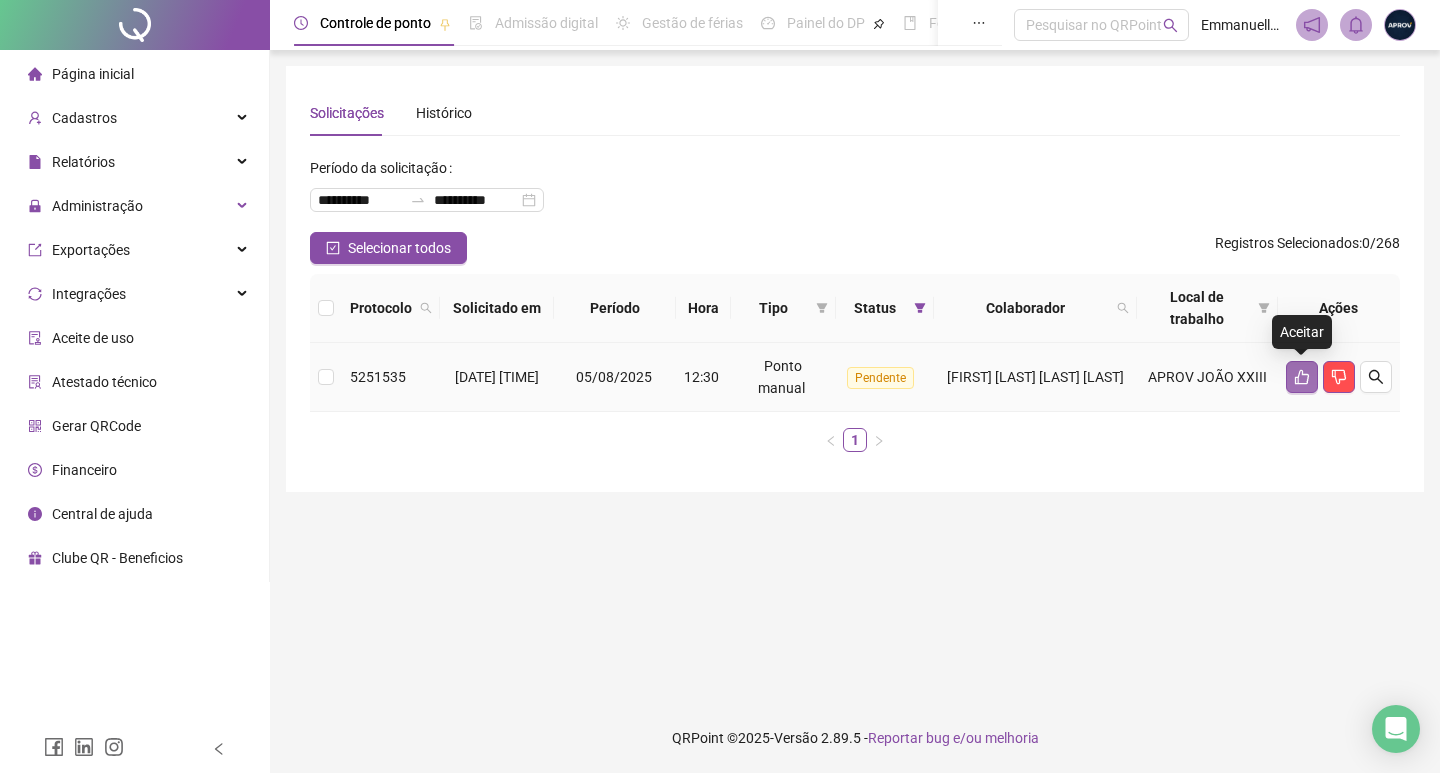 click 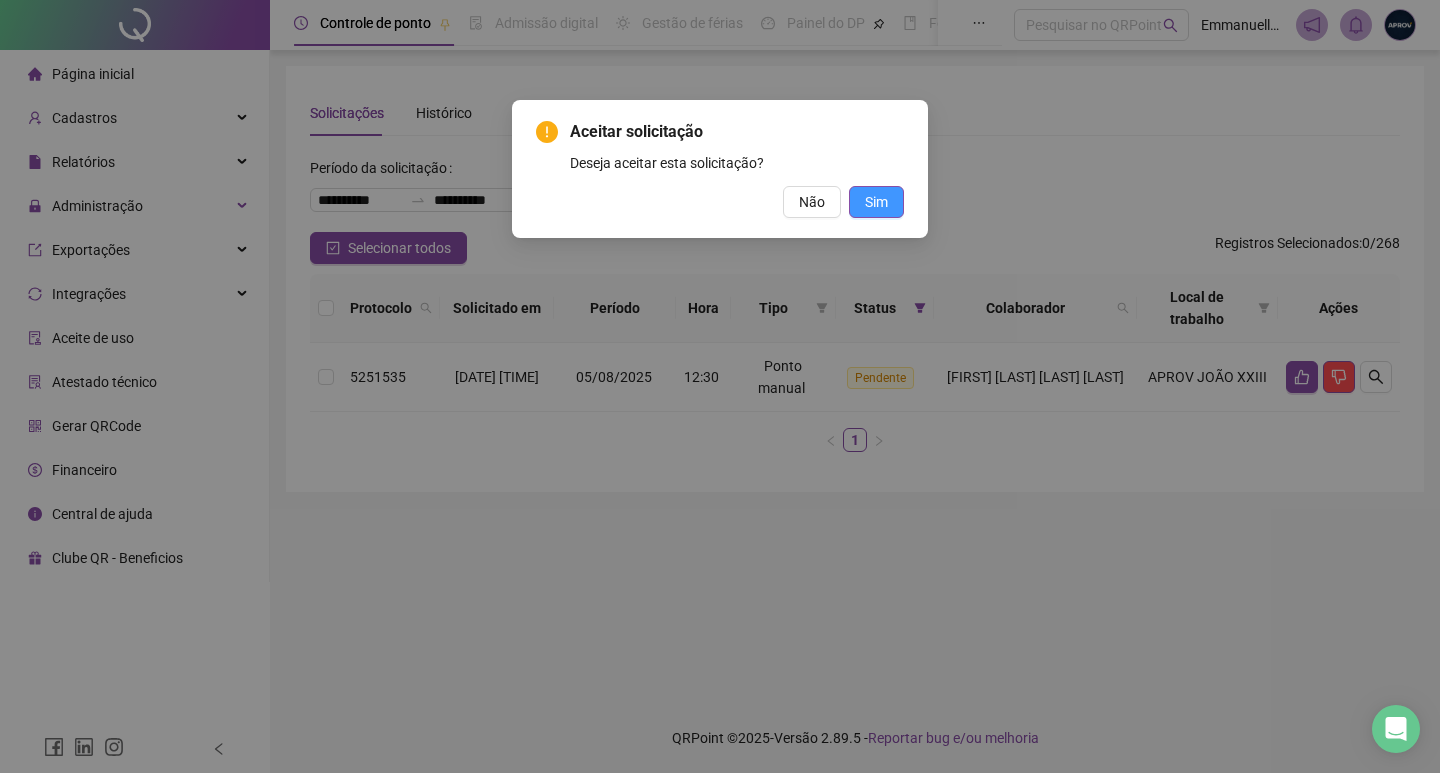 click on "Sim" at bounding box center [876, 202] 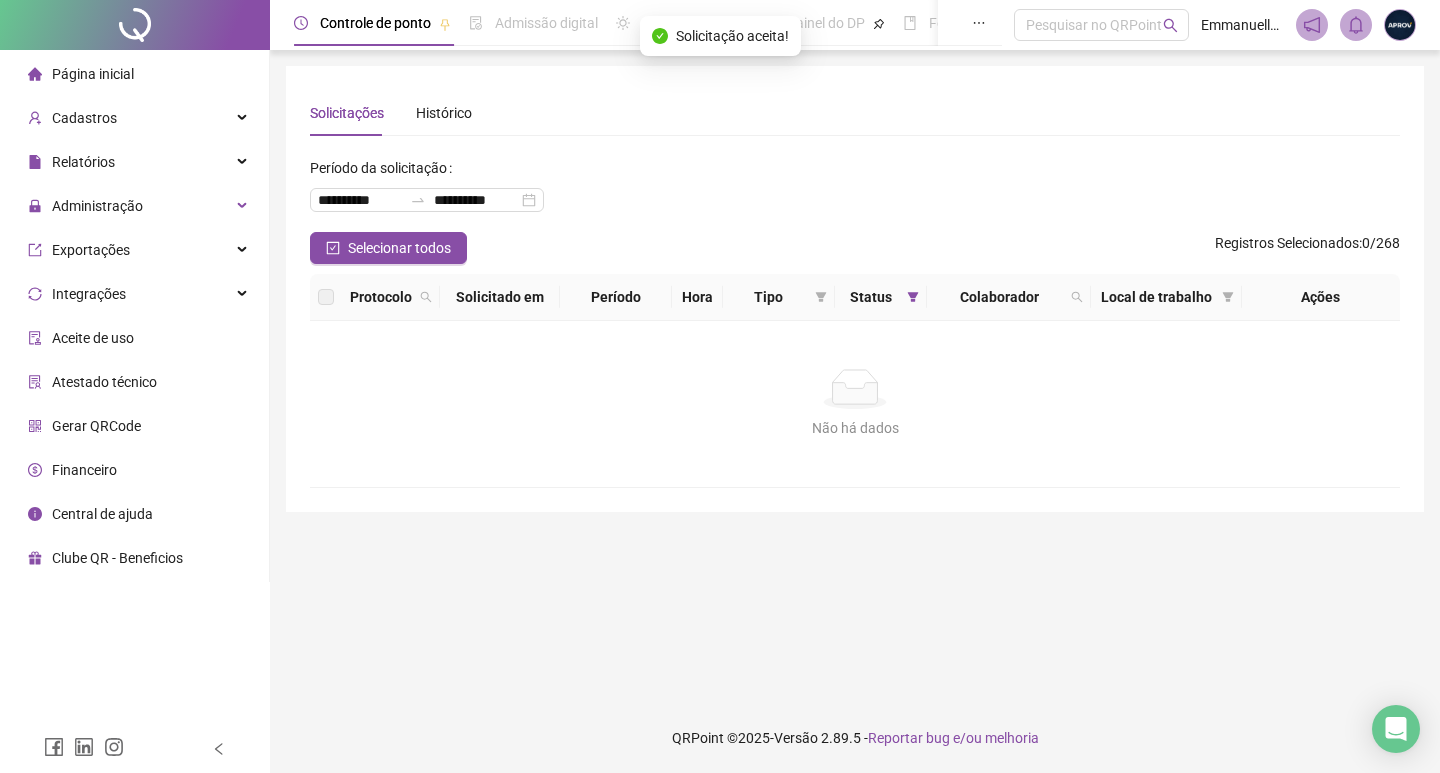 click on "Página inicial" at bounding box center [93, 74] 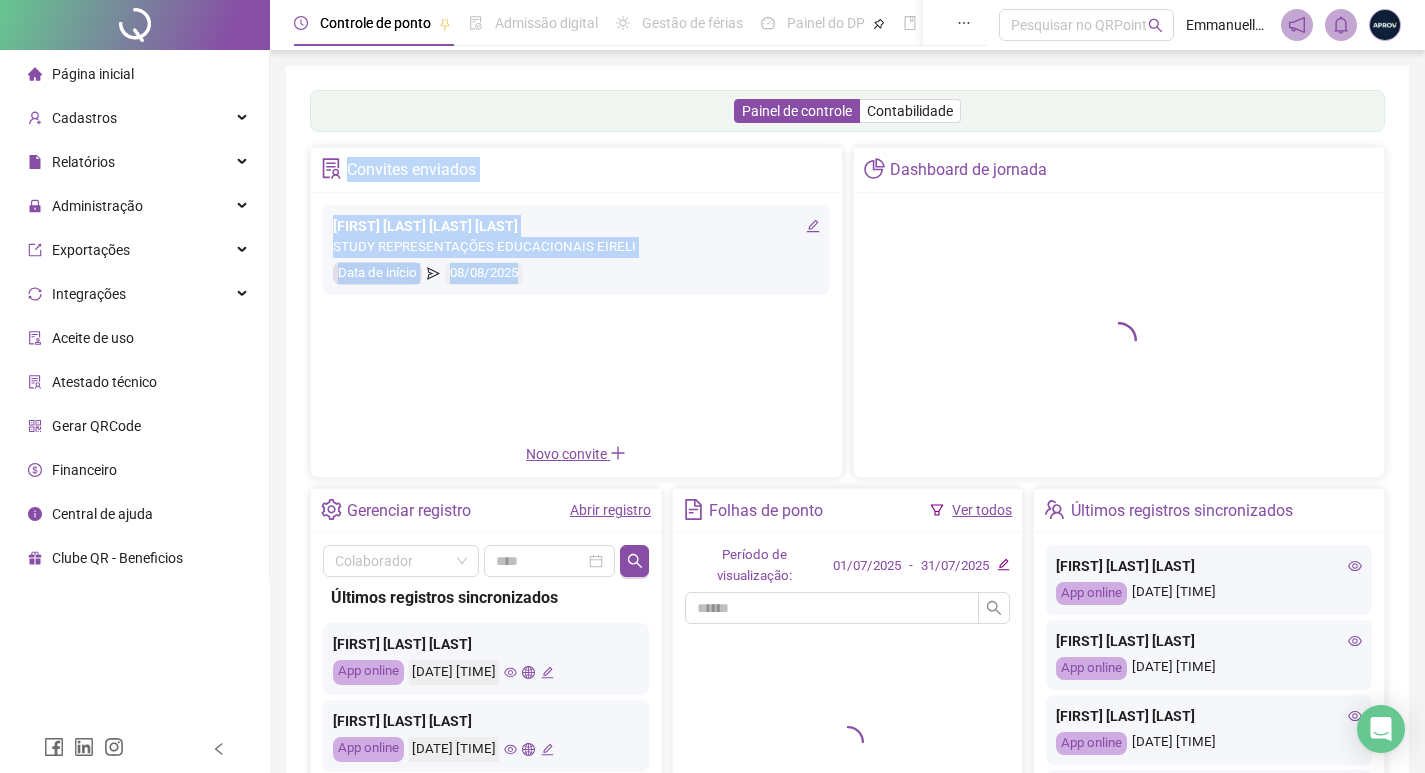 drag, startPoint x: 349, startPoint y: 170, endPoint x: 542, endPoint y: 279, distance: 221.65288 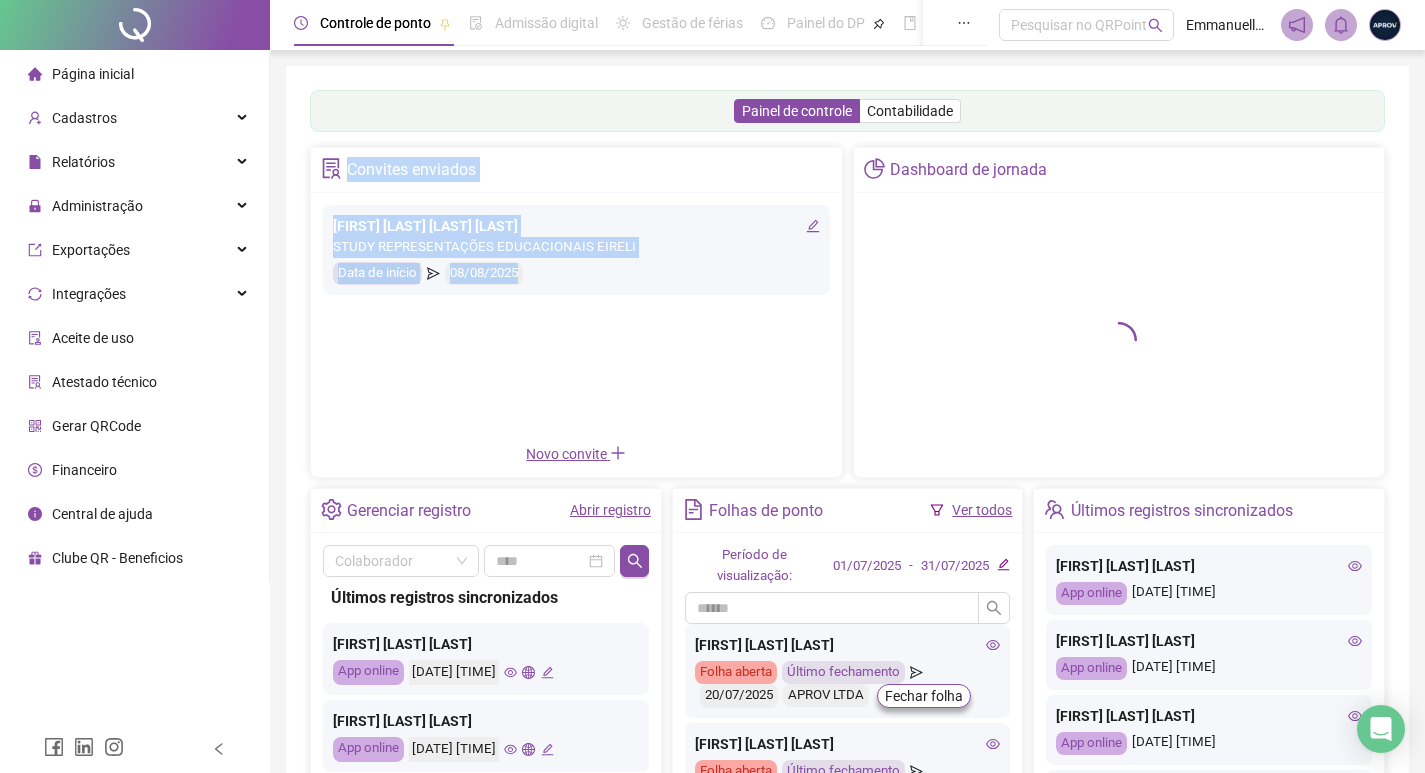 click on "[FIRST] [LAST] [LAST] [LAST] [LAST] Data de início [DATE]" at bounding box center (576, 319) 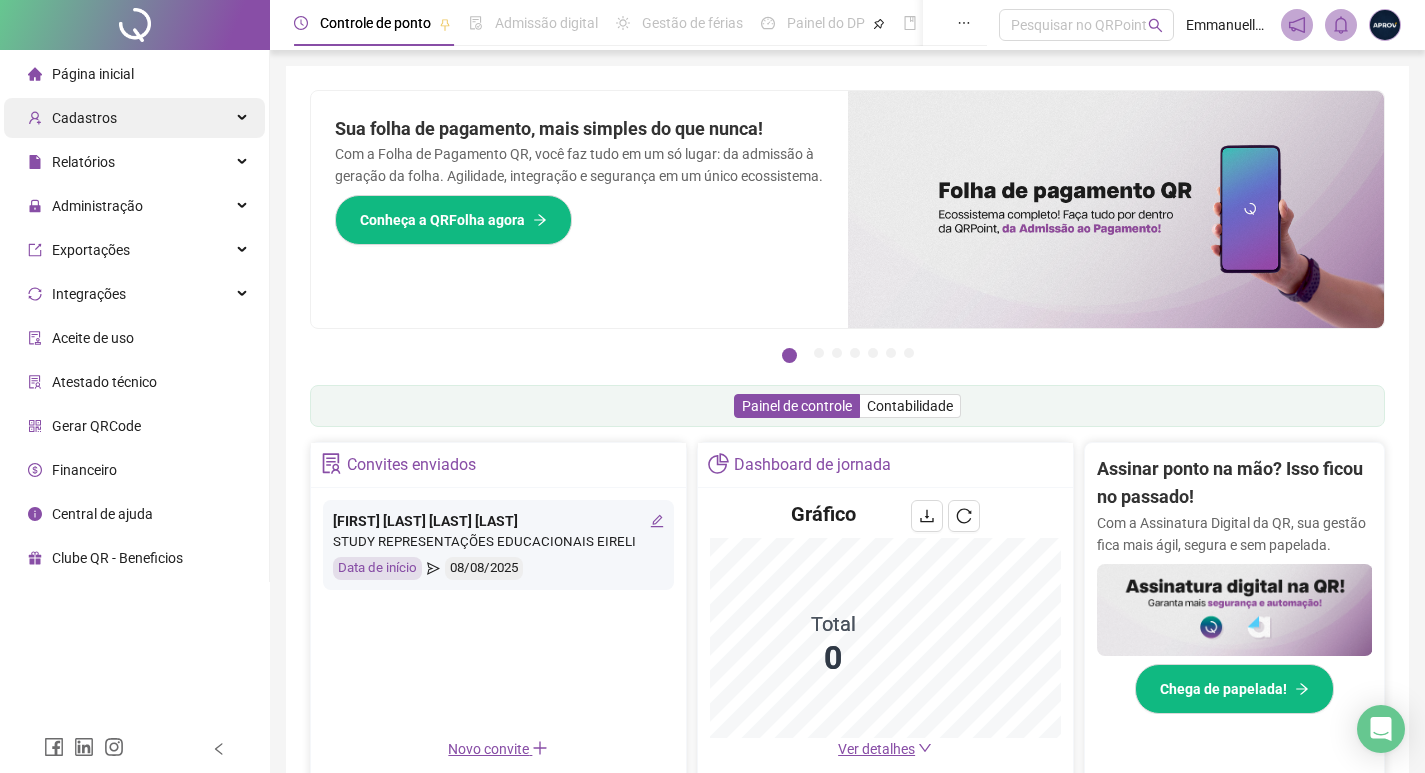click on "Cadastros" at bounding box center (134, 118) 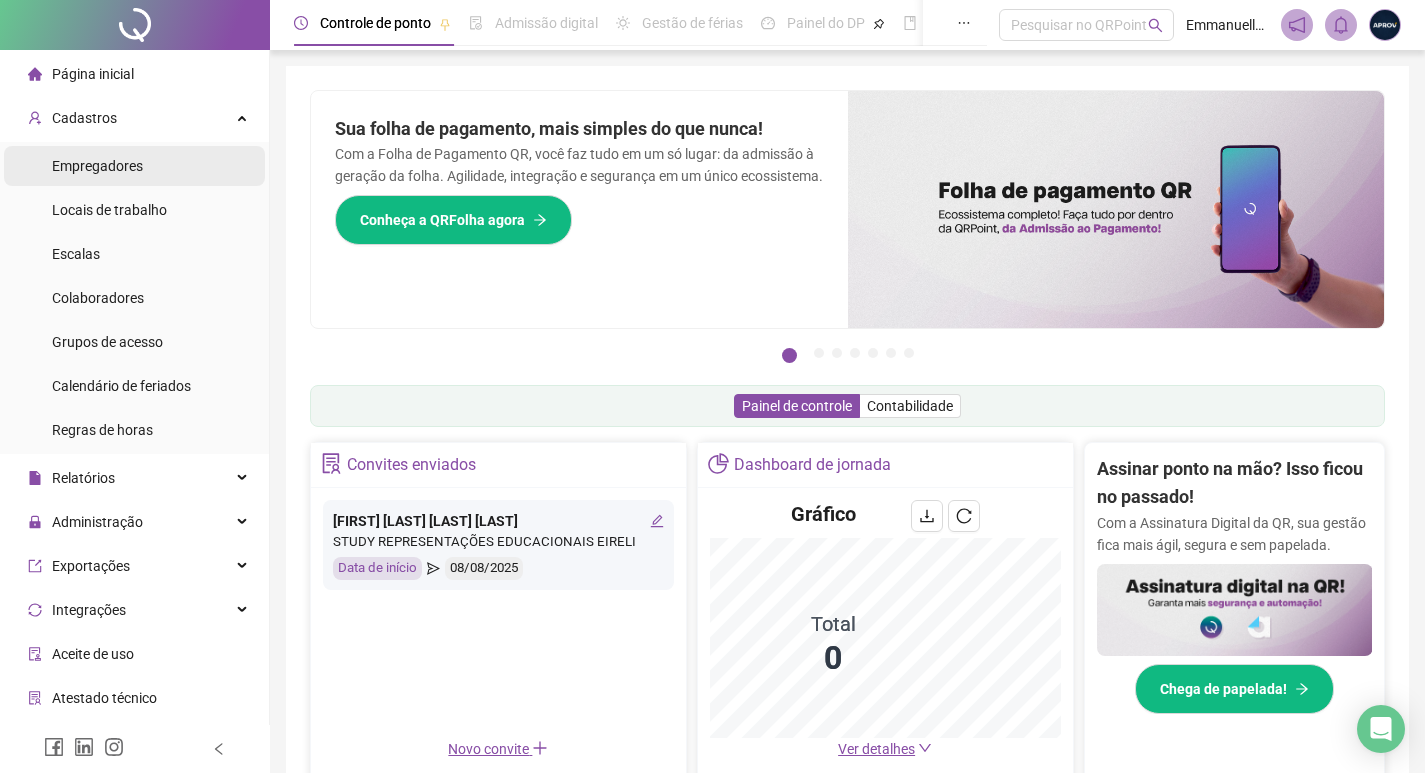 click on "Empregadores" at bounding box center [97, 166] 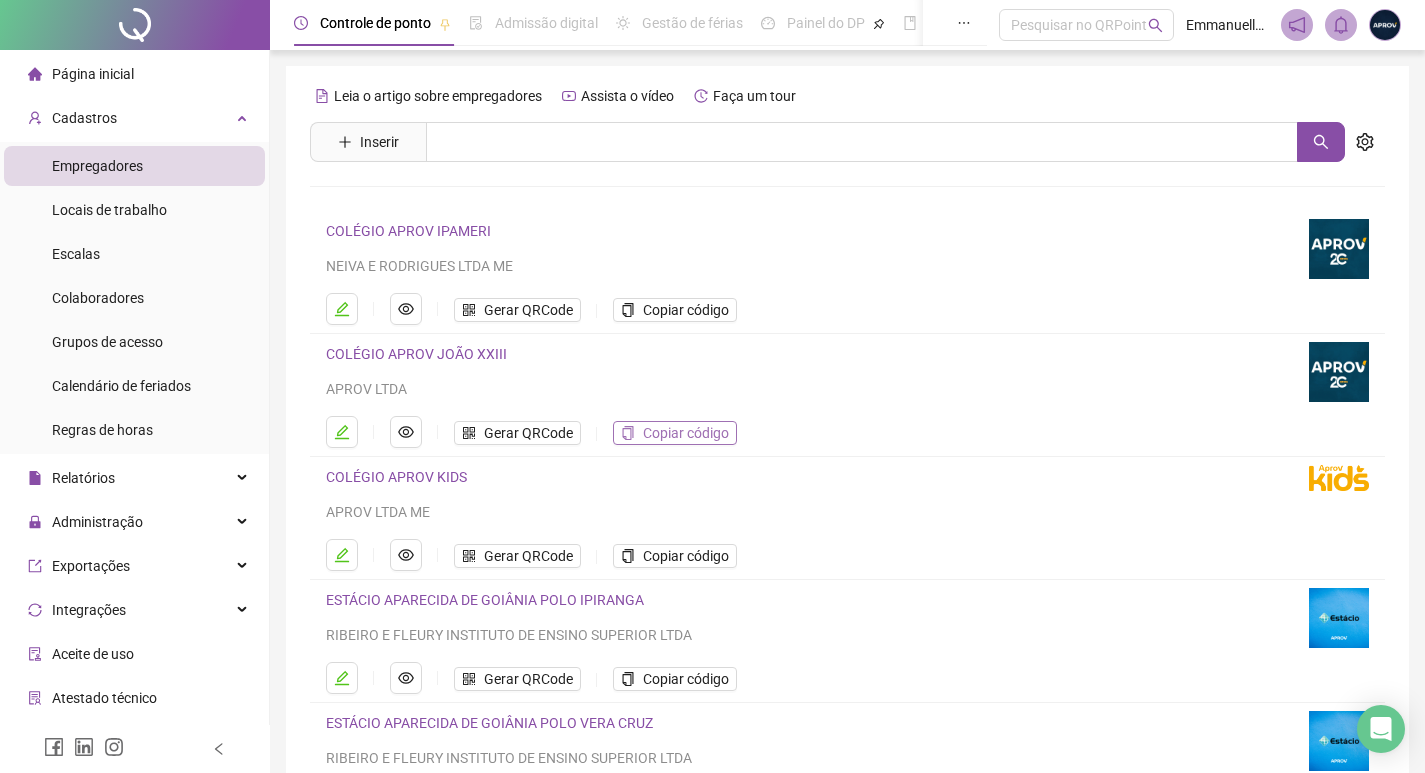 click on "Copiar código" at bounding box center (686, 433) 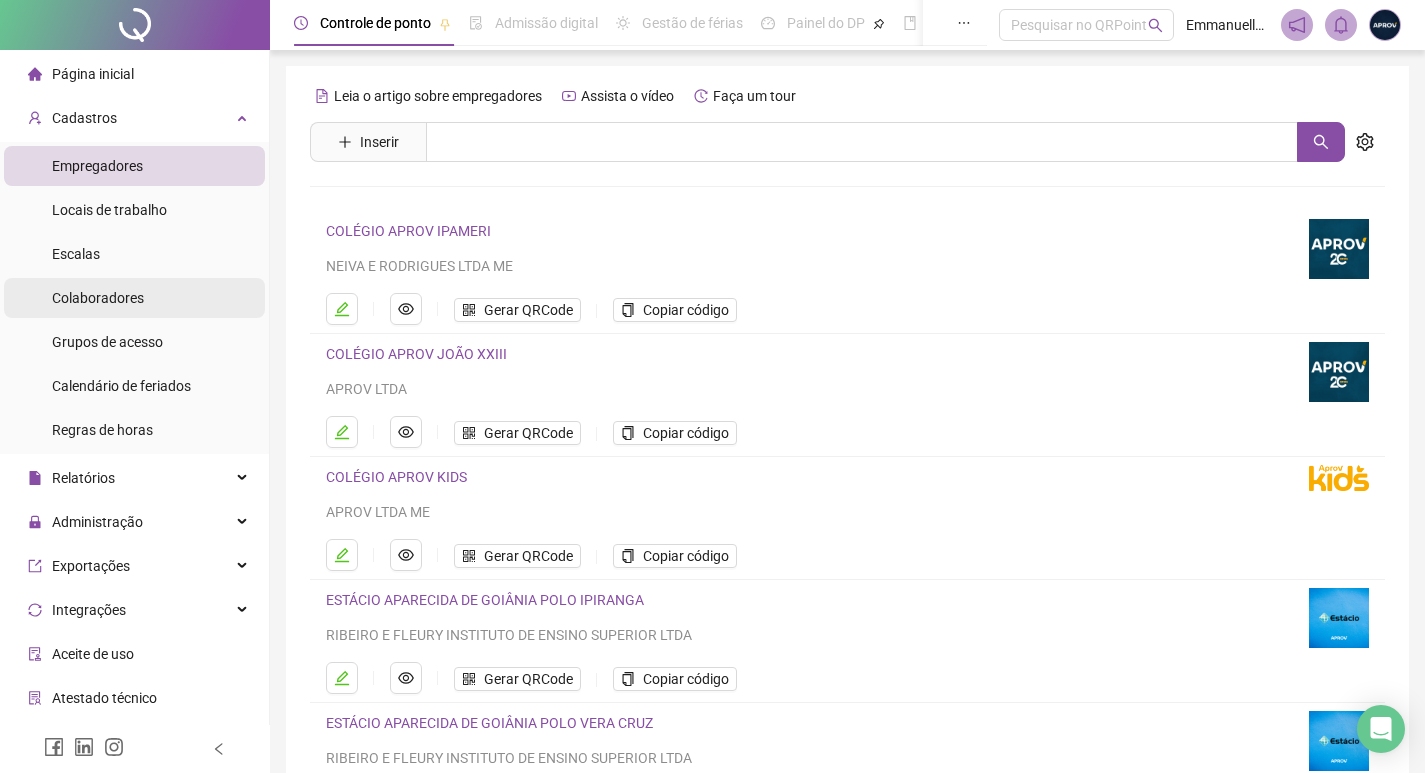 click on "Colaboradores" at bounding box center [98, 298] 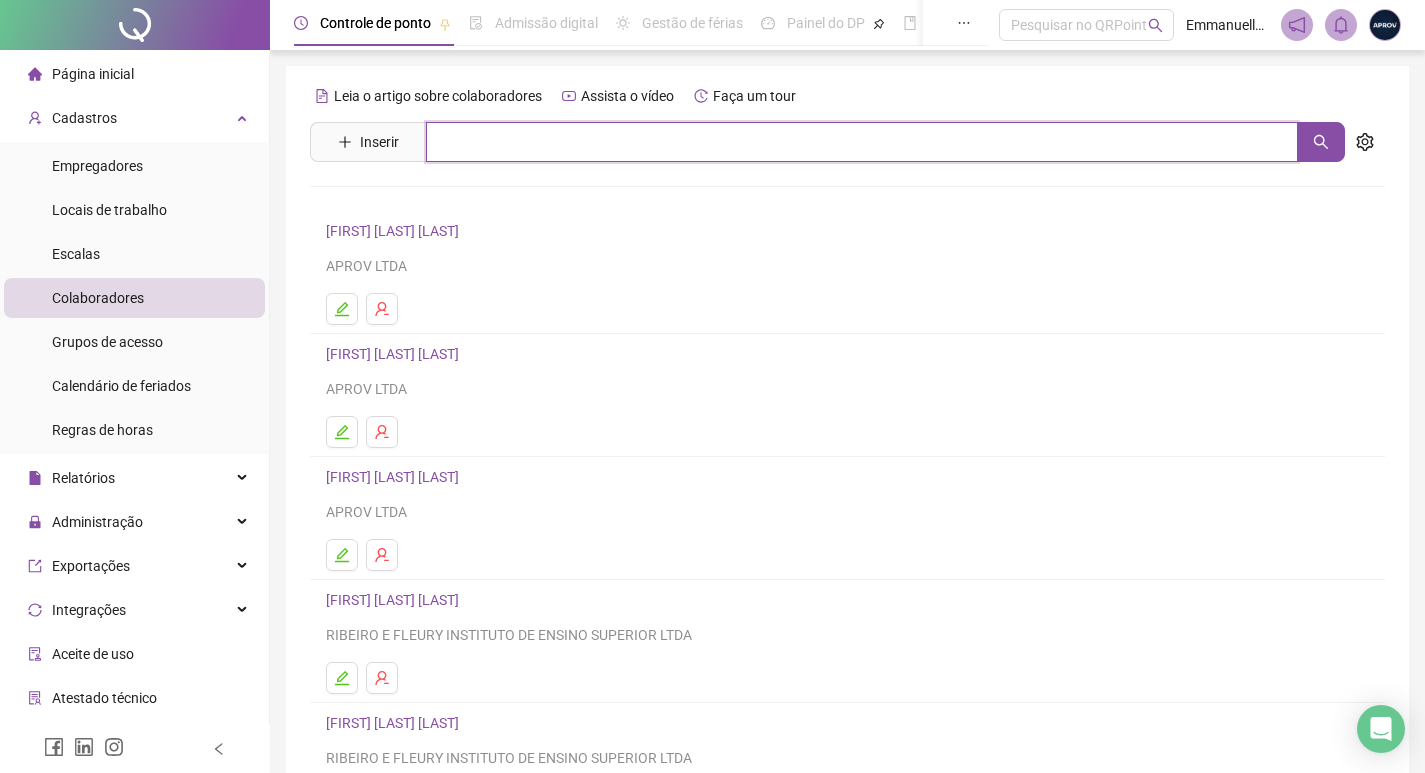 click at bounding box center (862, 142) 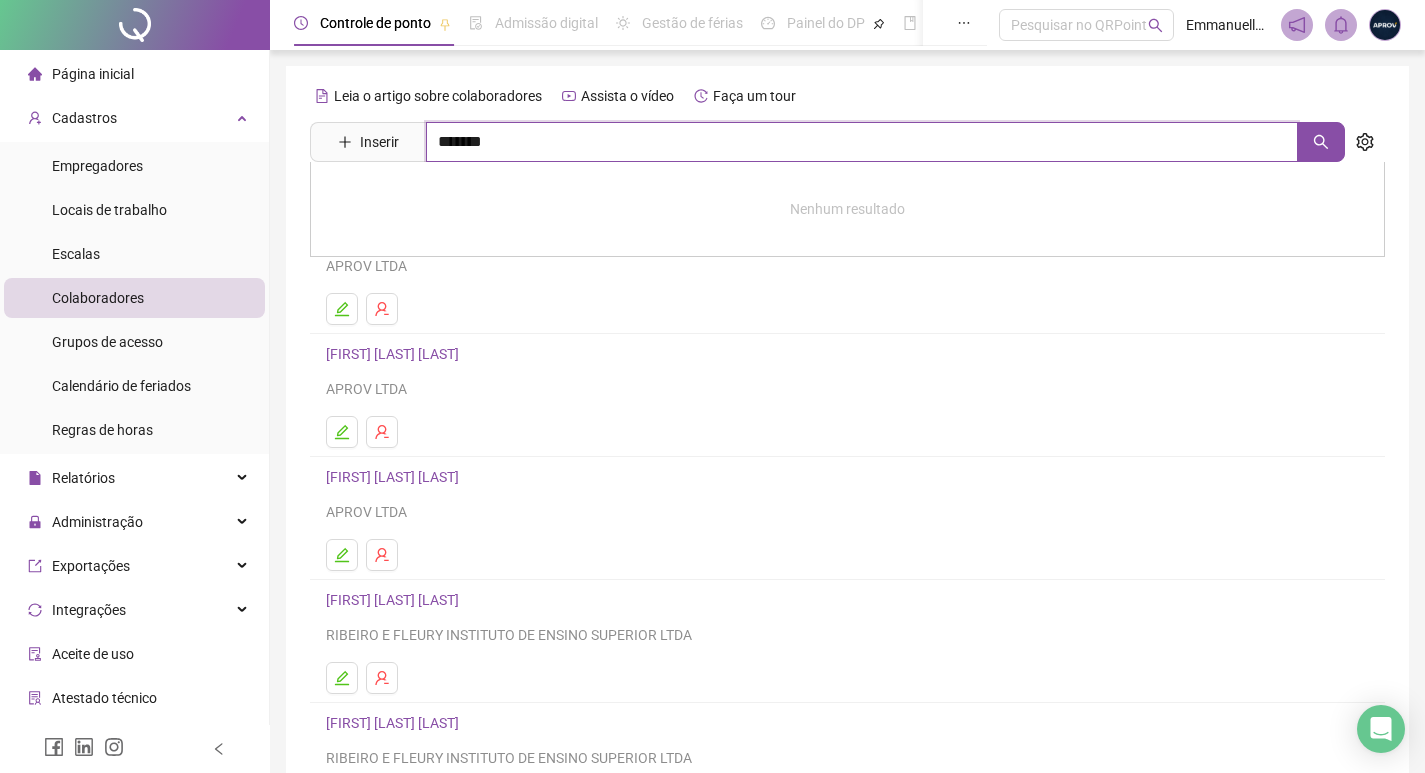 type on "*******" 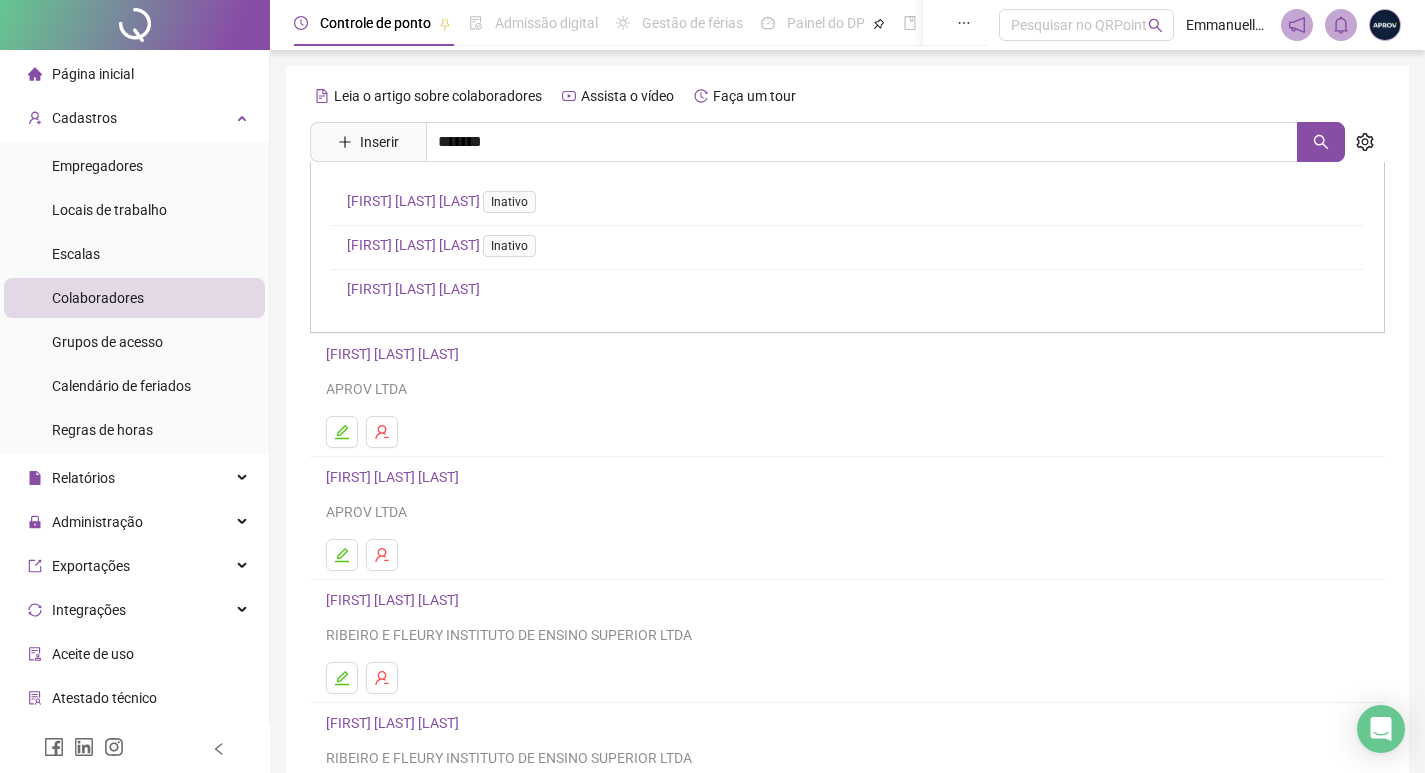 click on "[FIRST] [LAST] [LAST]" at bounding box center (413, 289) 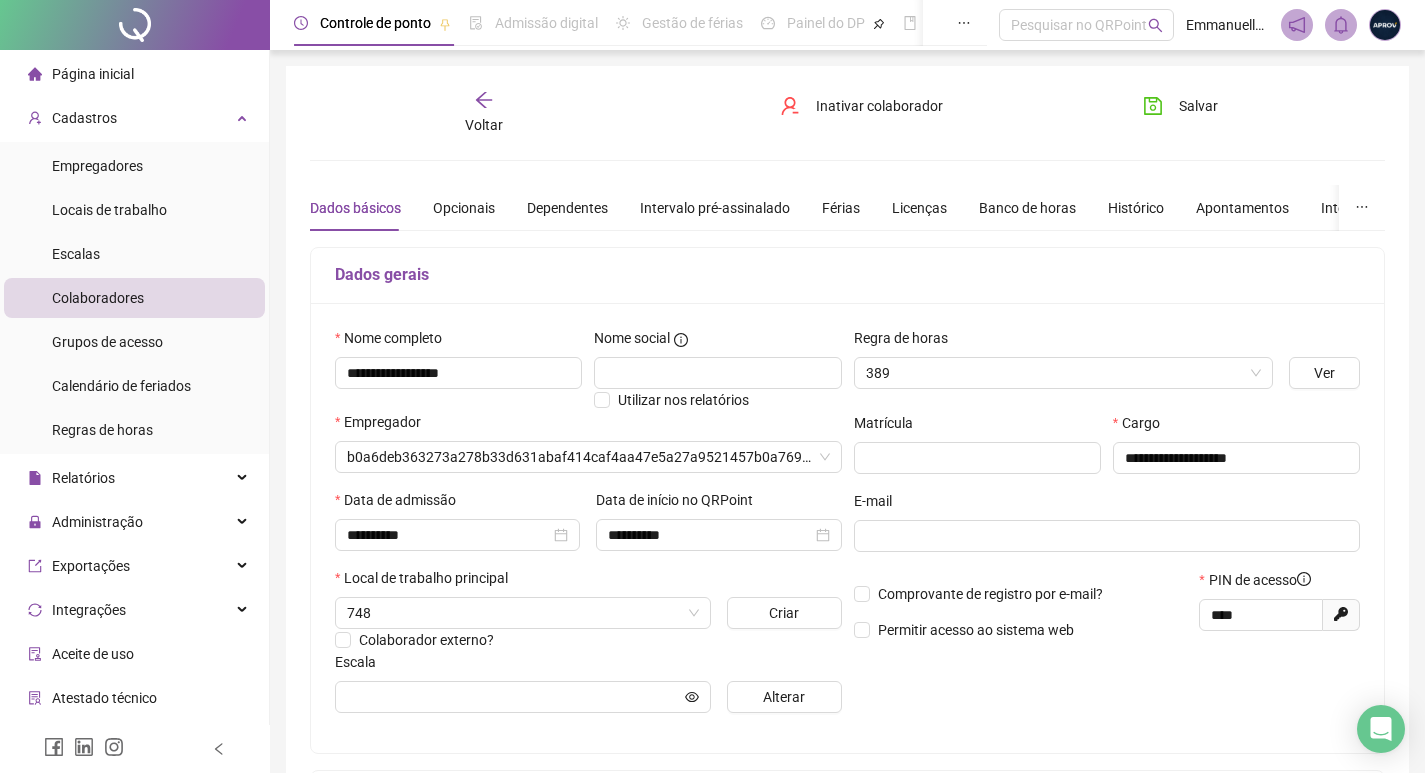 type on "**********" 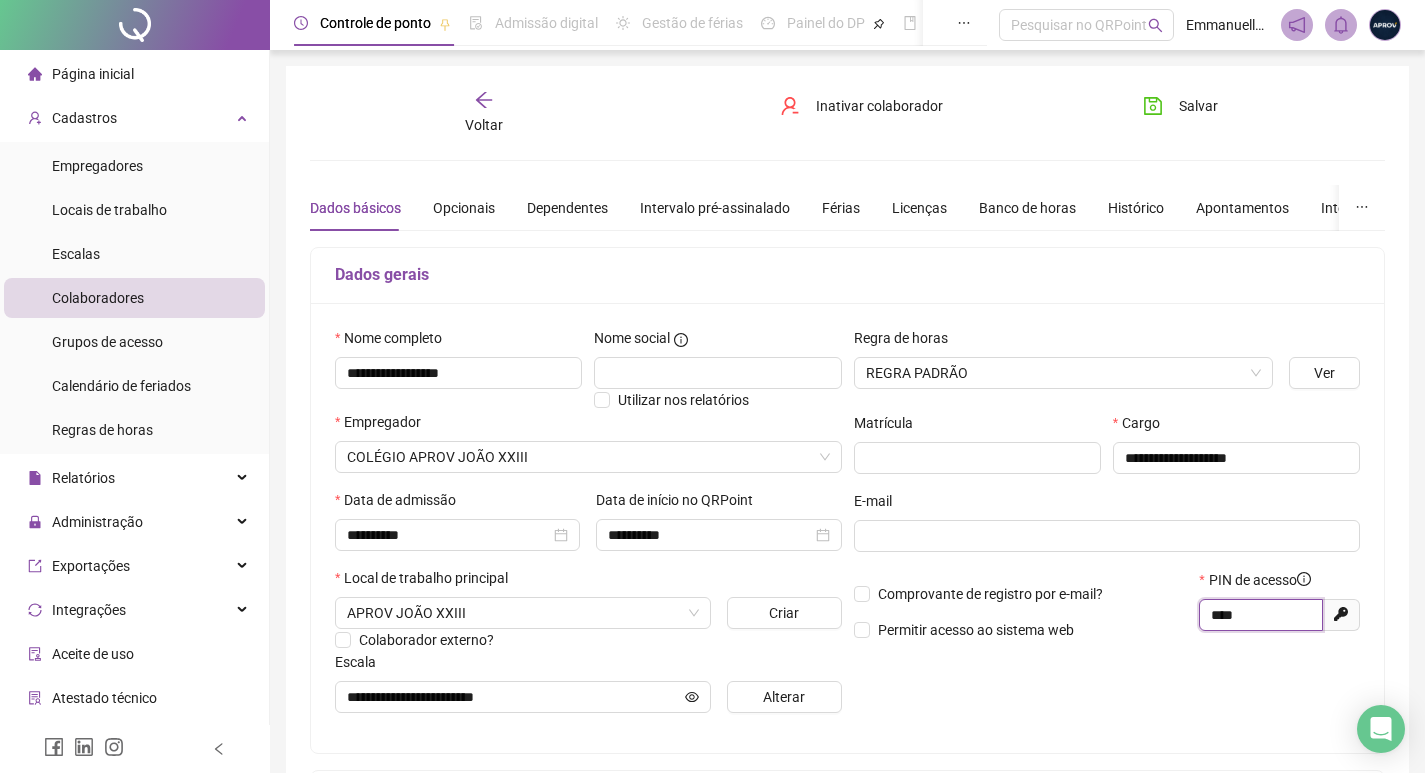 click on "****" at bounding box center [1259, 615] 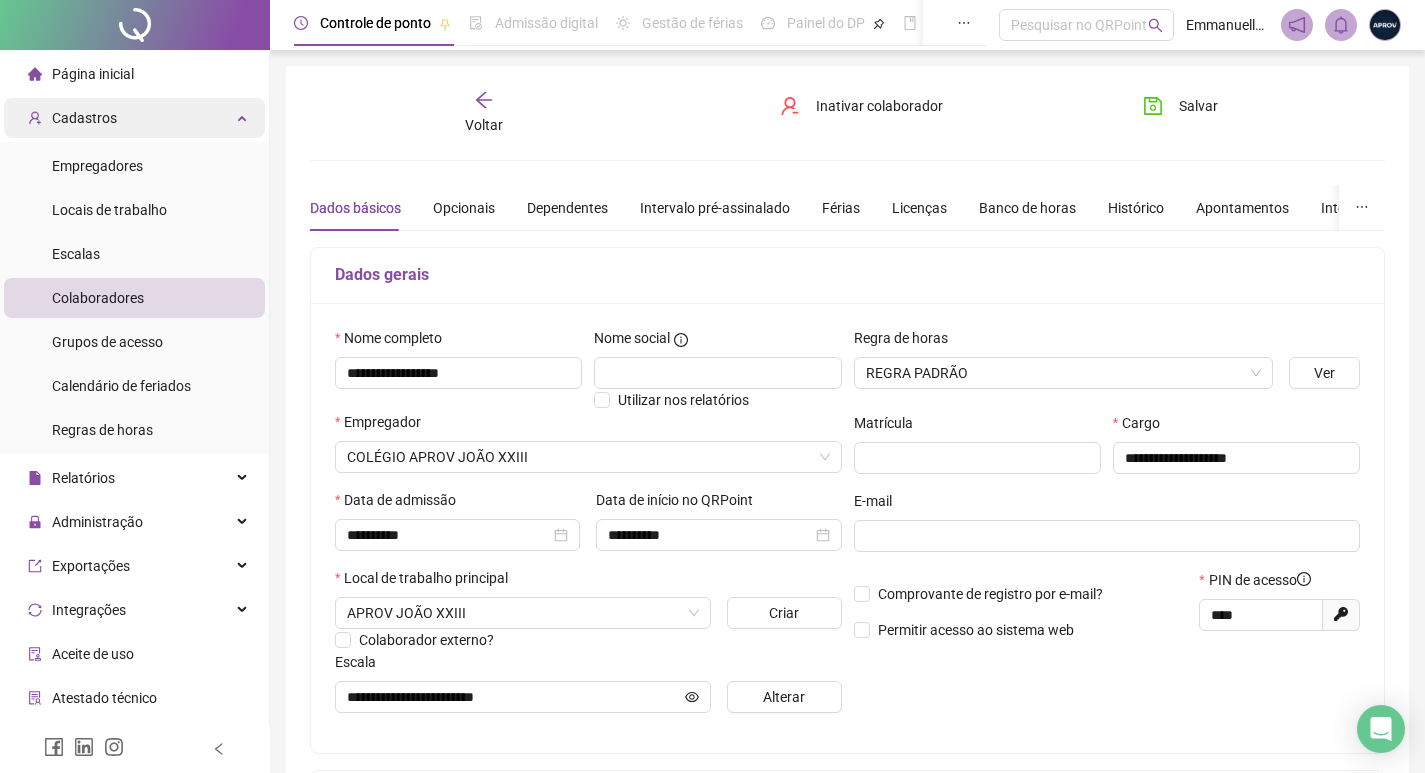 click on "Cadastros" at bounding box center (84, 118) 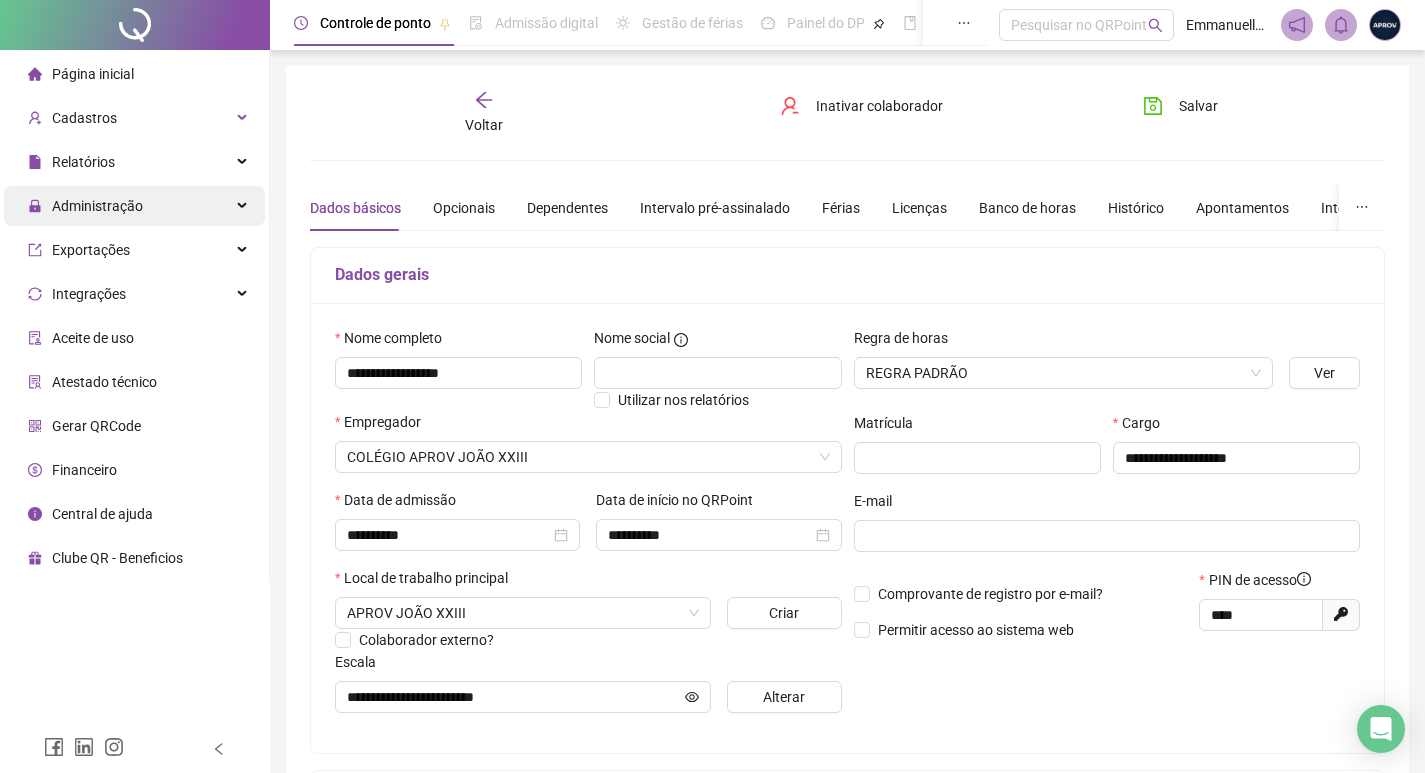 click on "Administração" at bounding box center (134, 206) 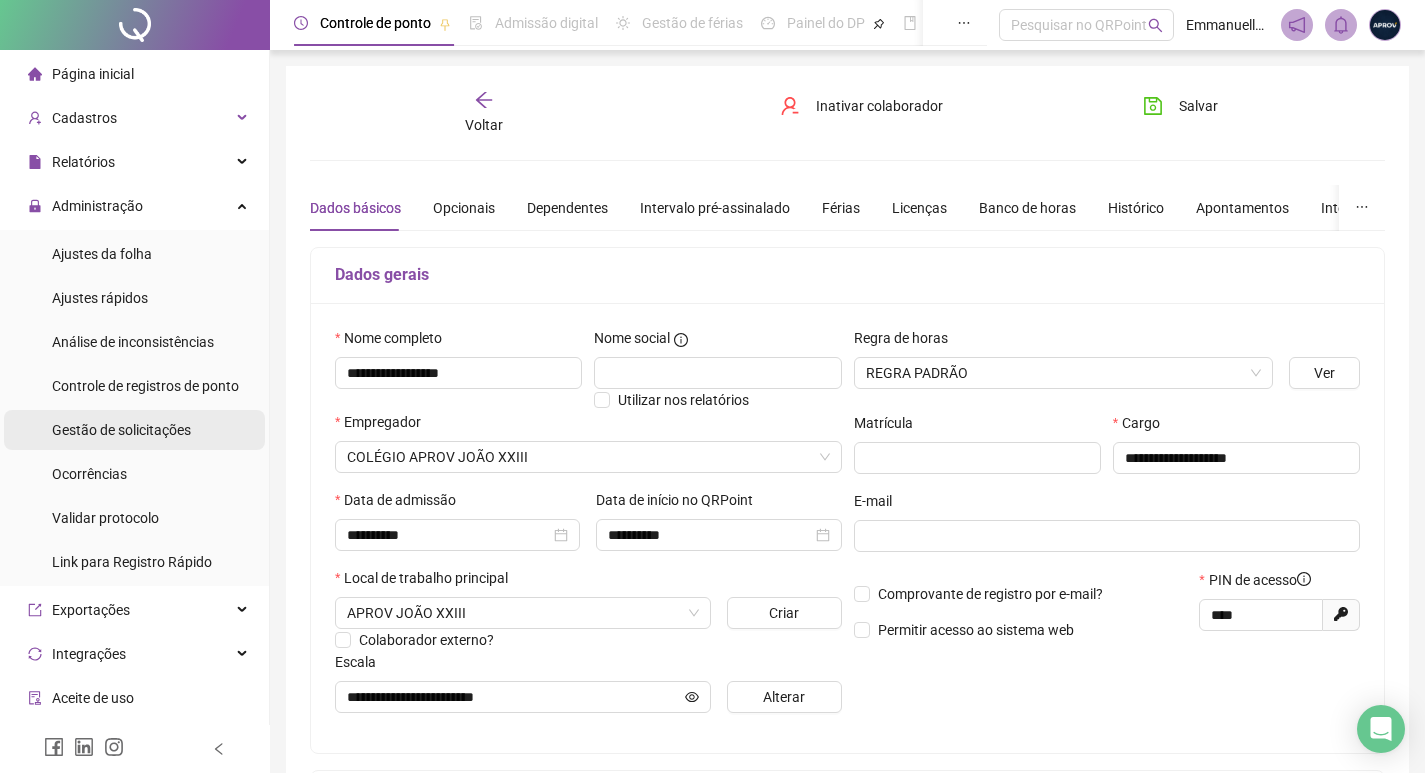click on "Gestão de solicitações" at bounding box center (121, 430) 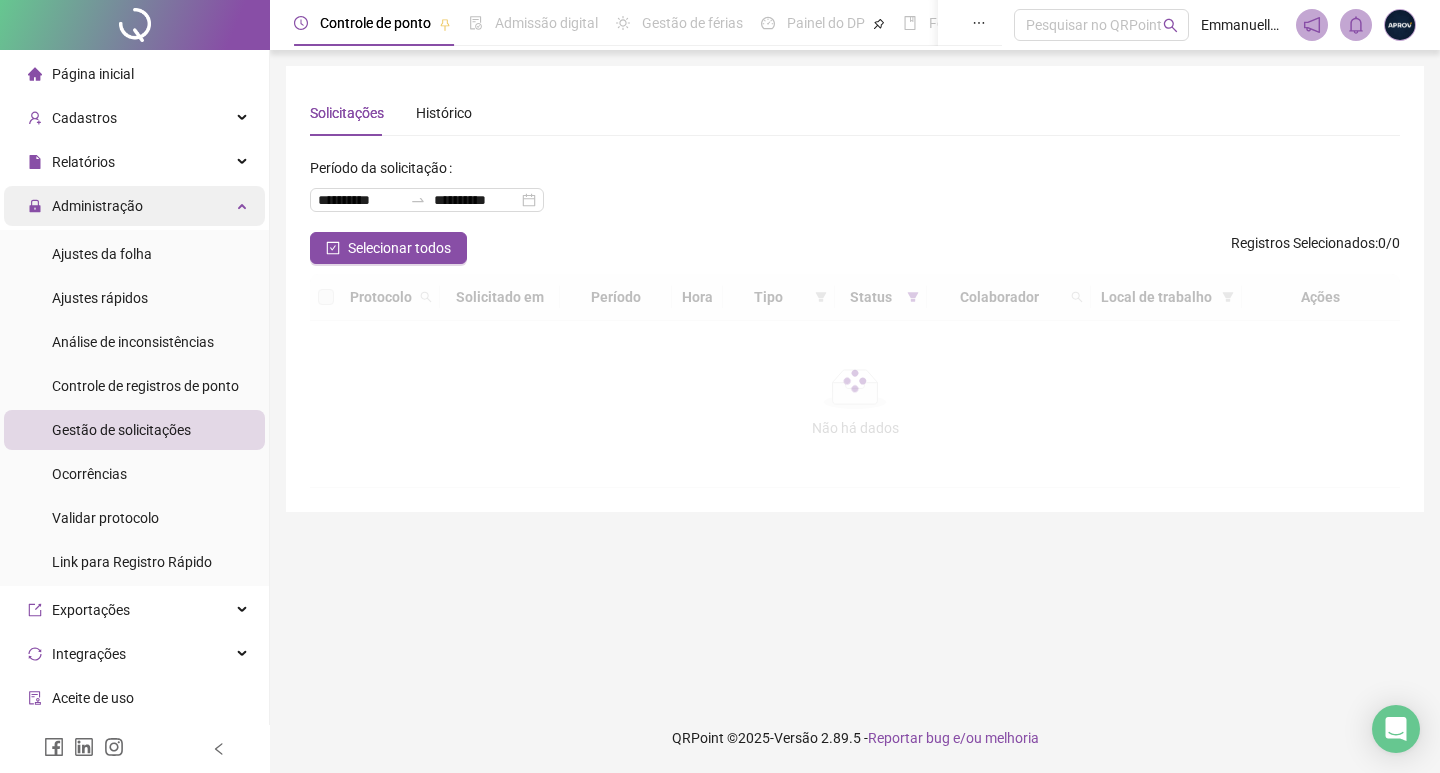 click on "Administração" at bounding box center (97, 206) 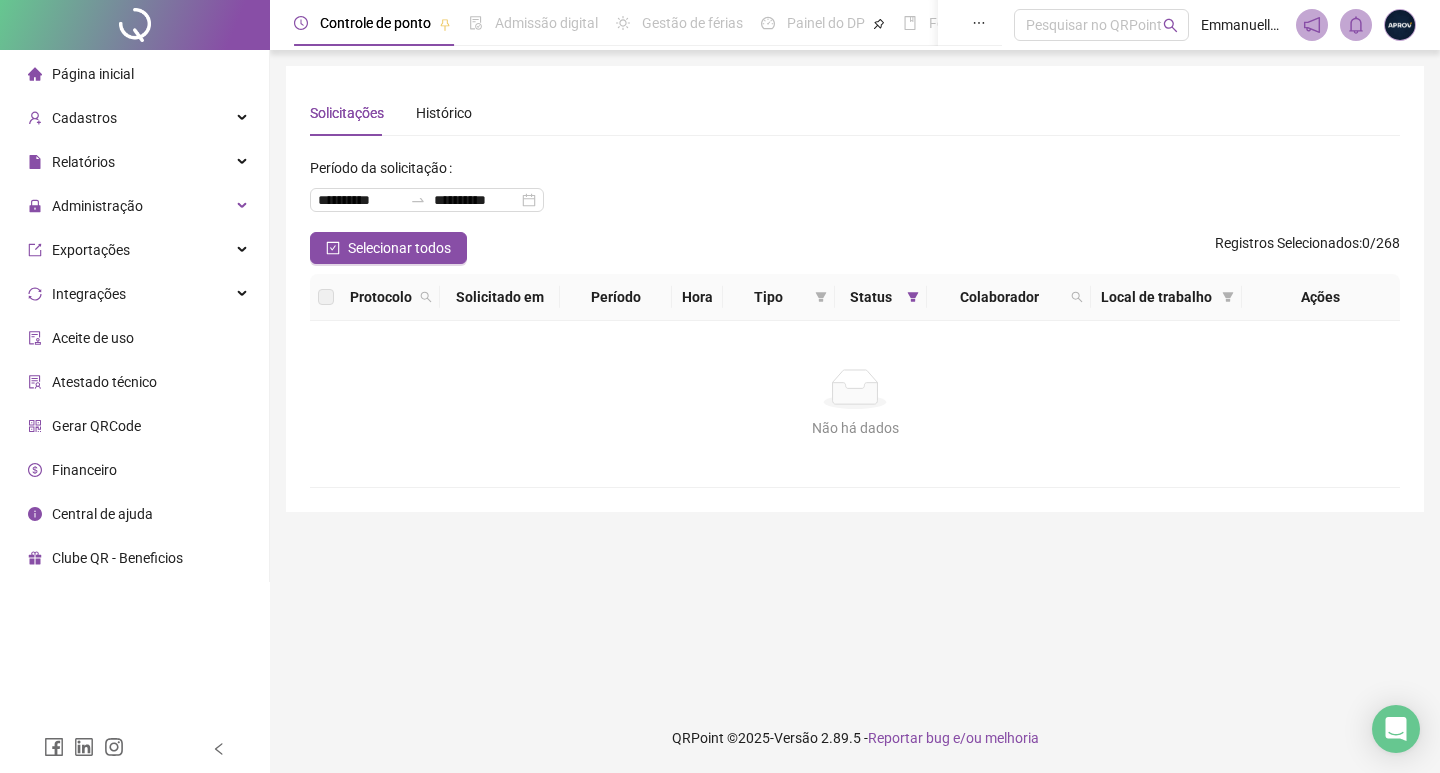 click on "Página inicial" at bounding box center (134, 74) 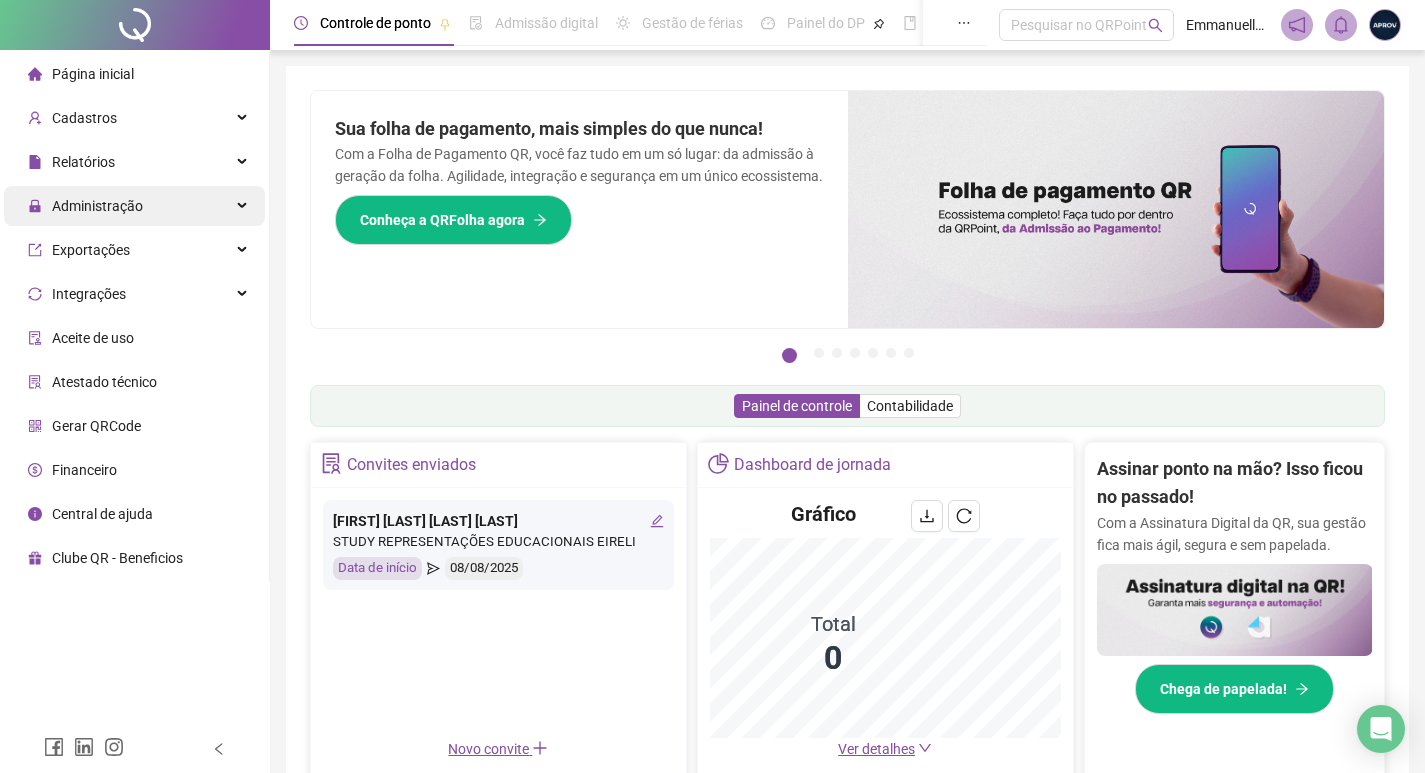click on "Administração" at bounding box center [97, 206] 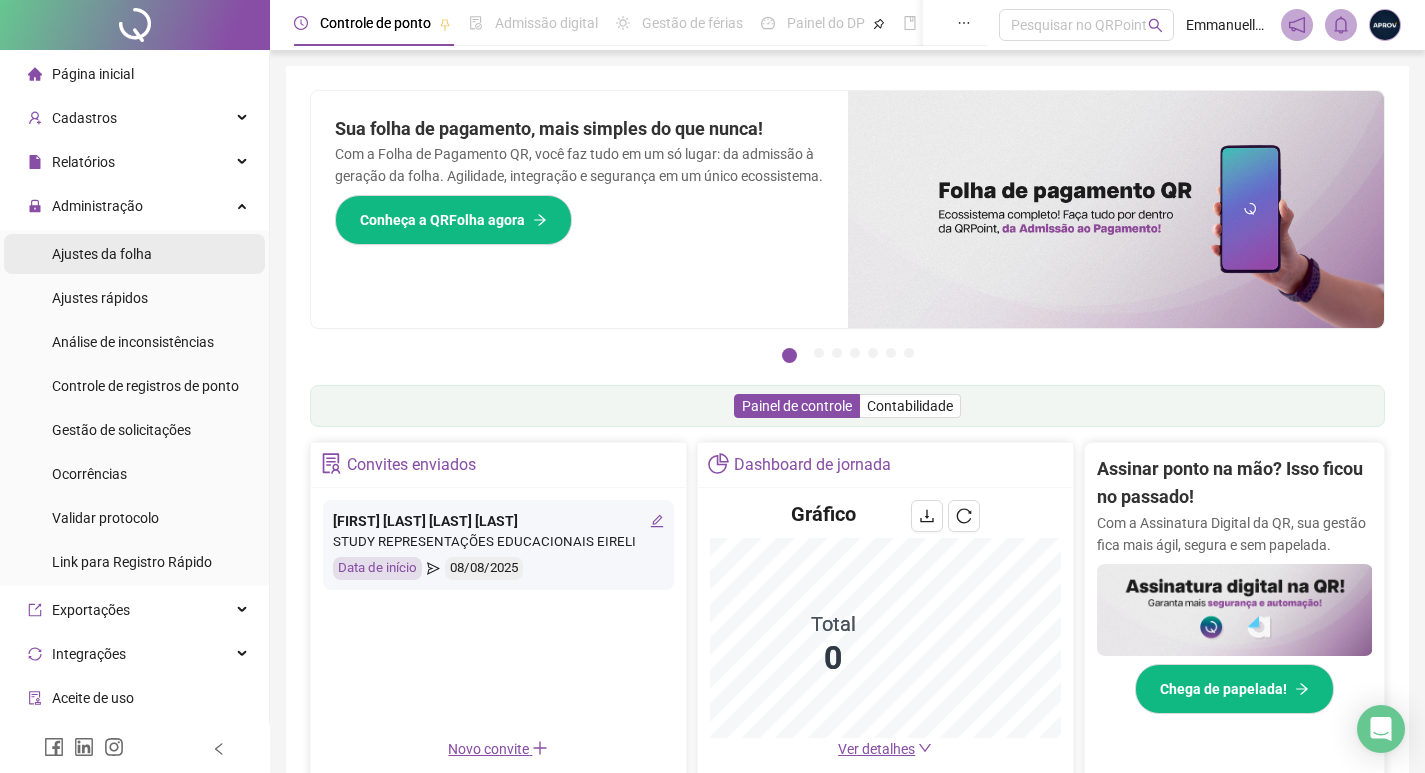 click on "Ajustes da folha" at bounding box center [102, 254] 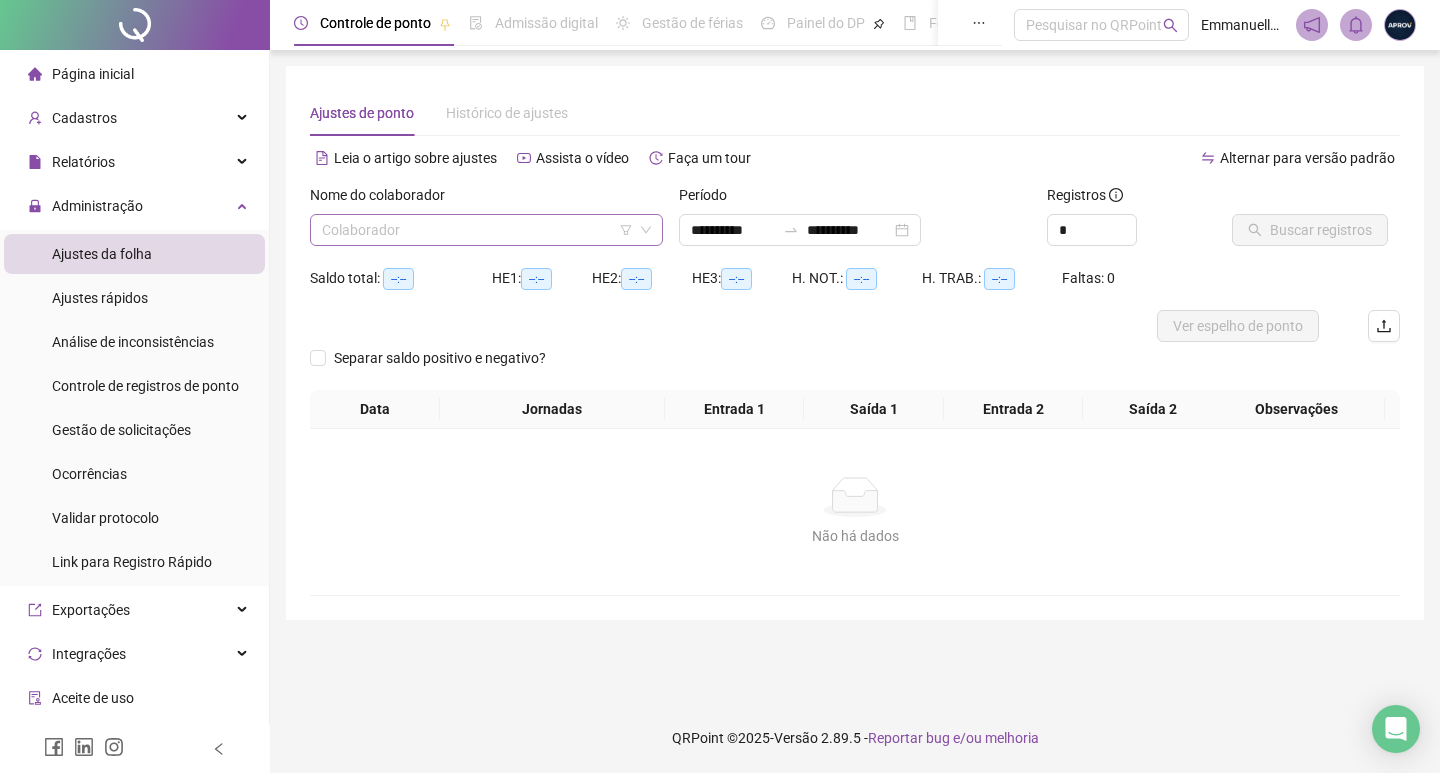 click at bounding box center (477, 230) 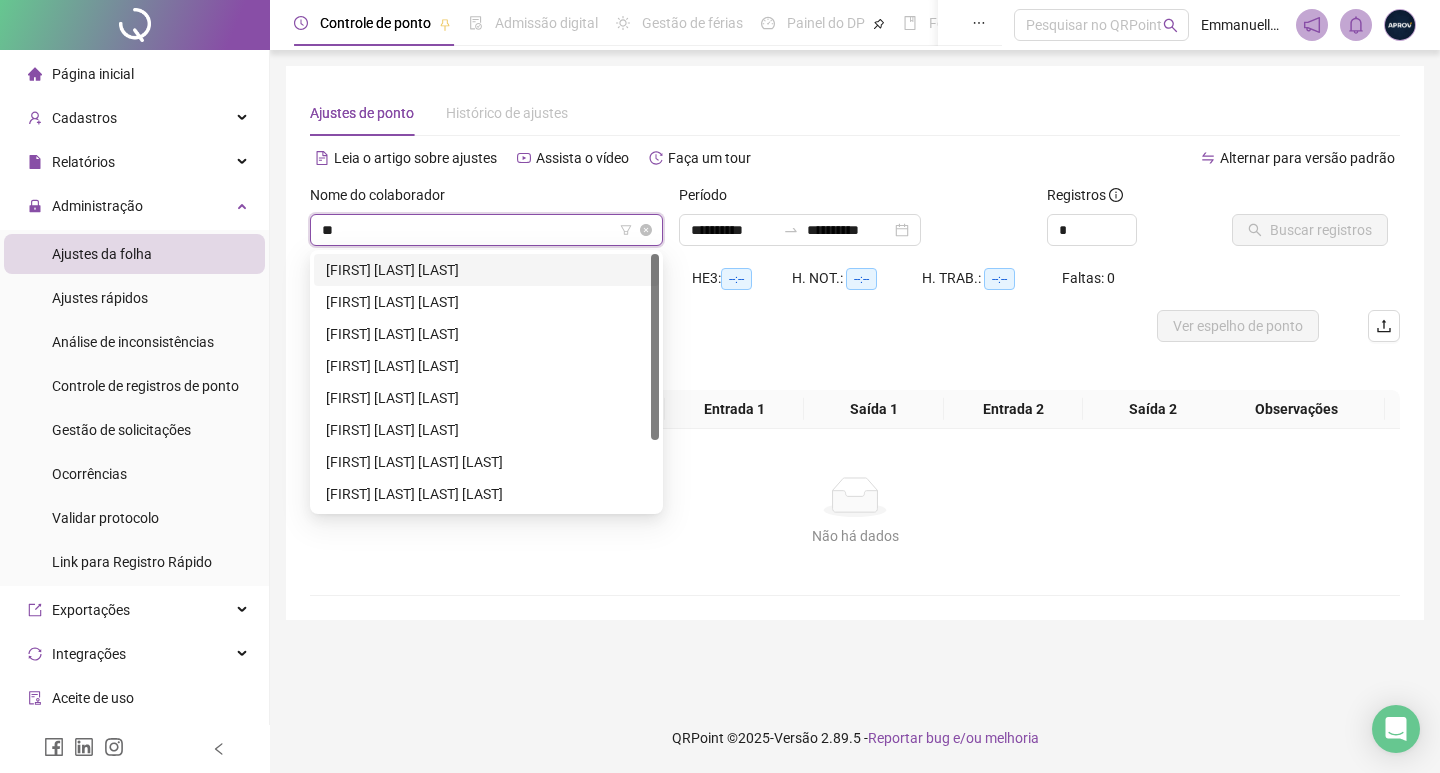 type on "***" 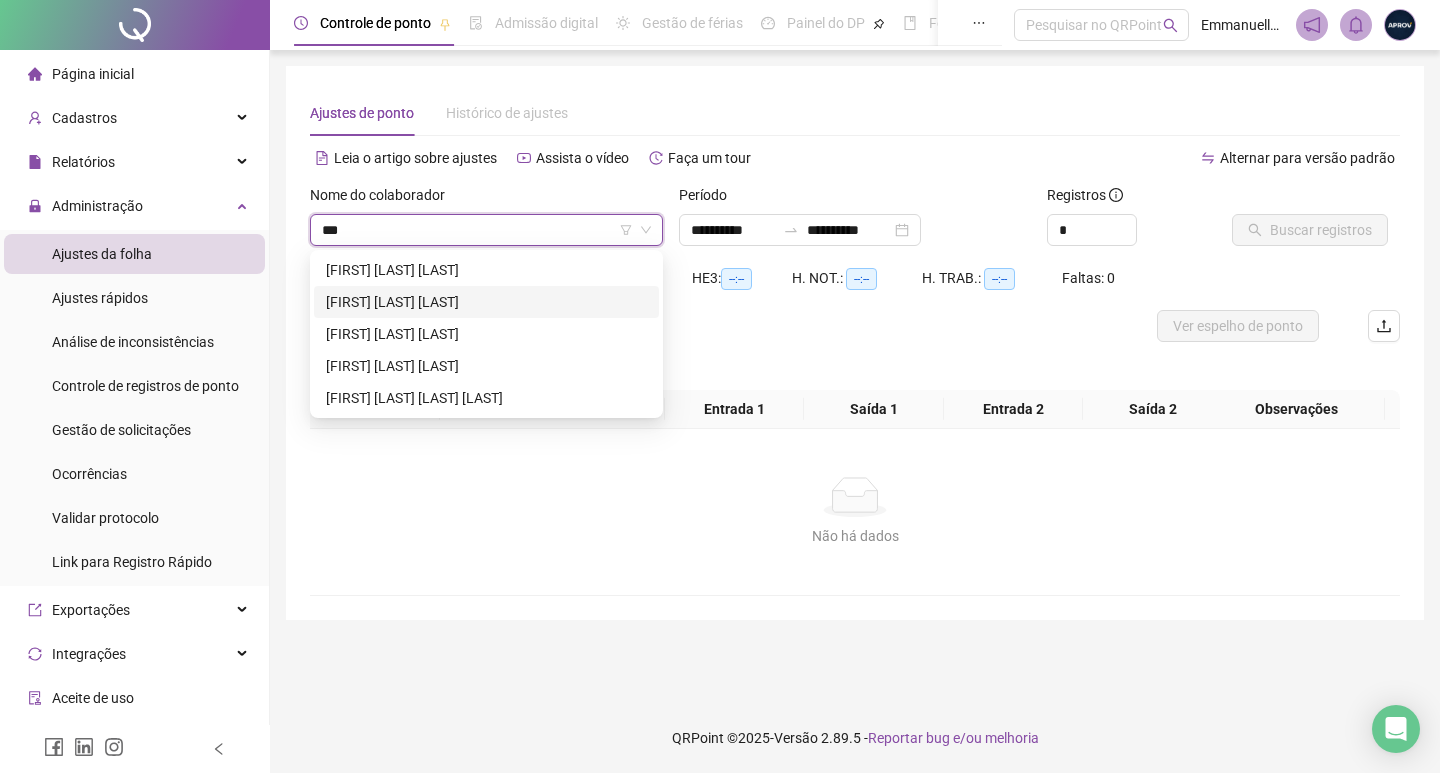 click on "[FIRST] [LAST] [LAST]" at bounding box center (486, 302) 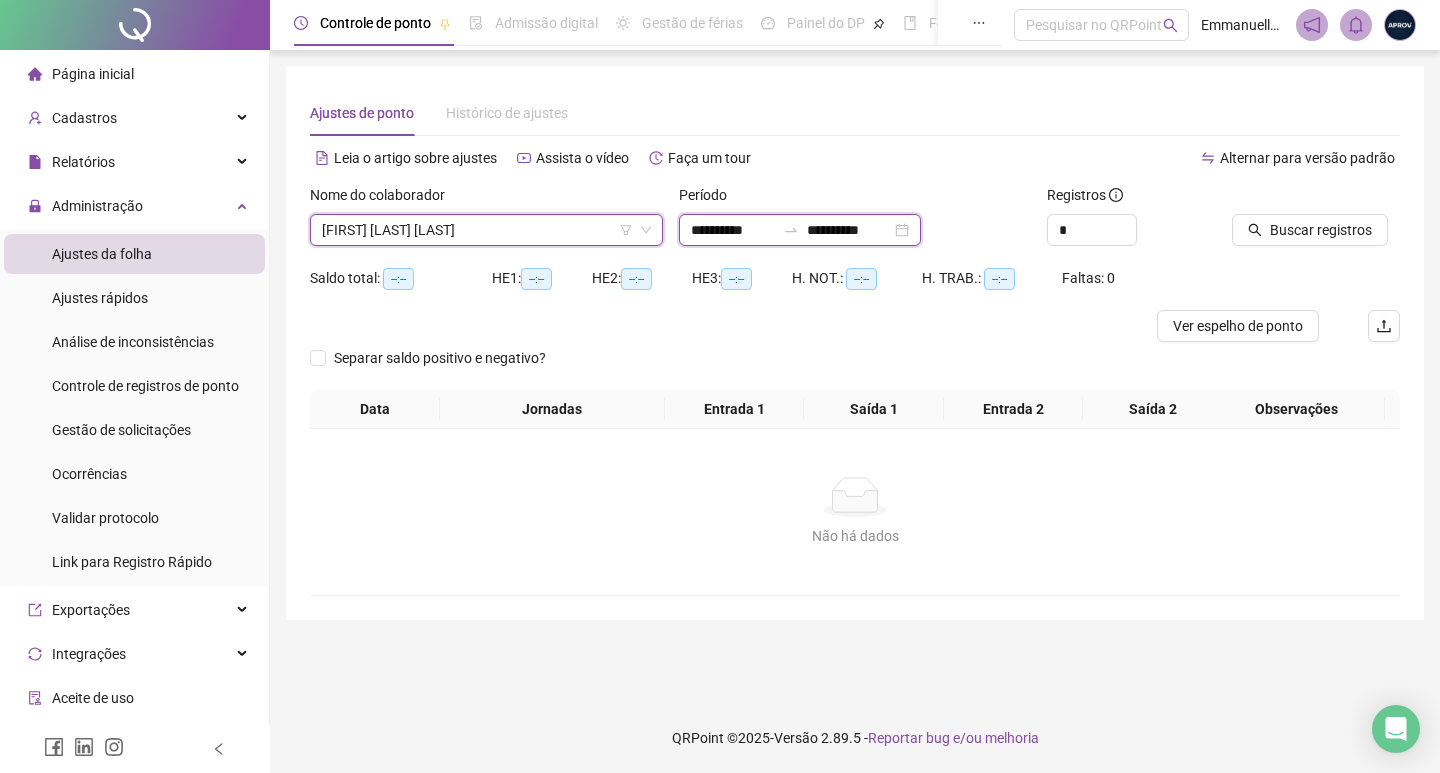 click on "**********" at bounding box center [733, 230] 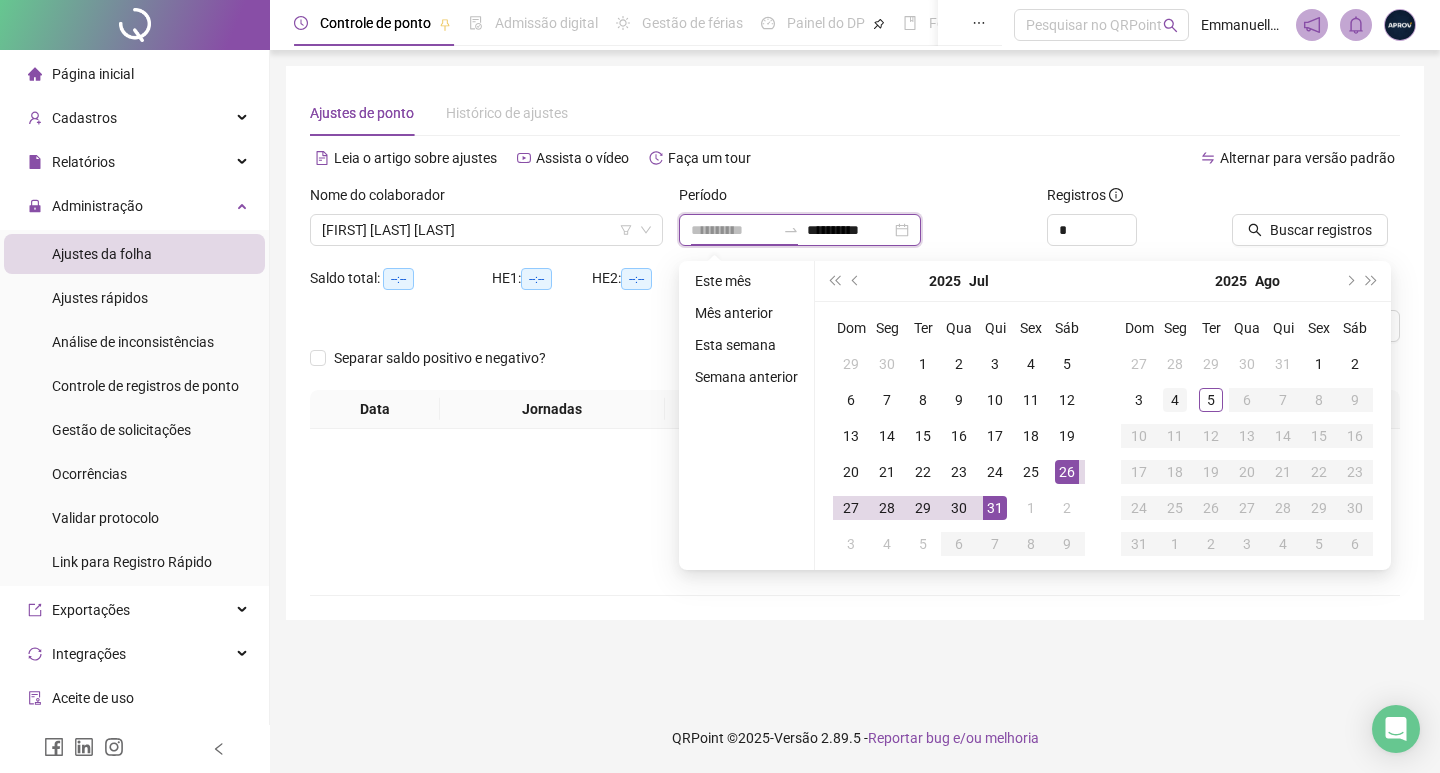 type on "**********" 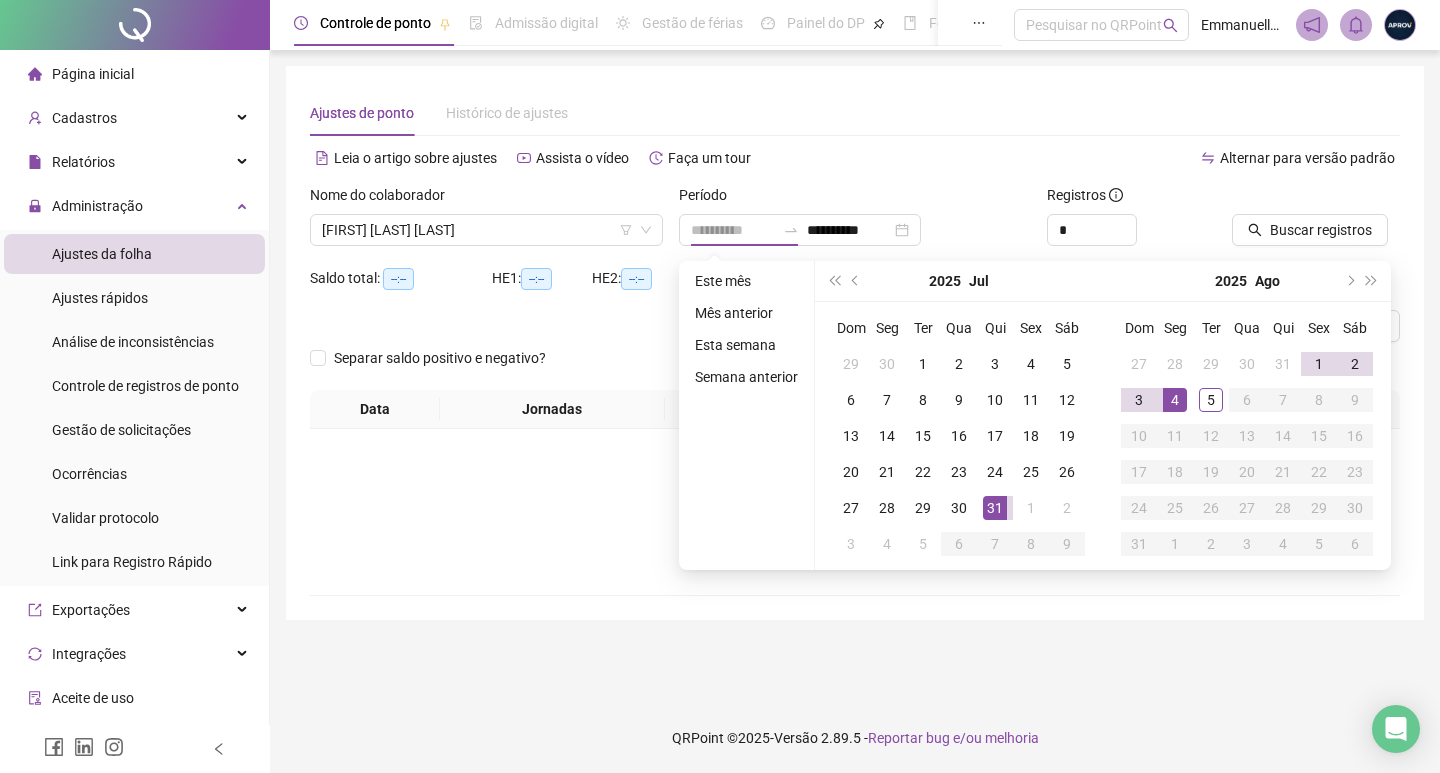 click on "4" at bounding box center [1175, 400] 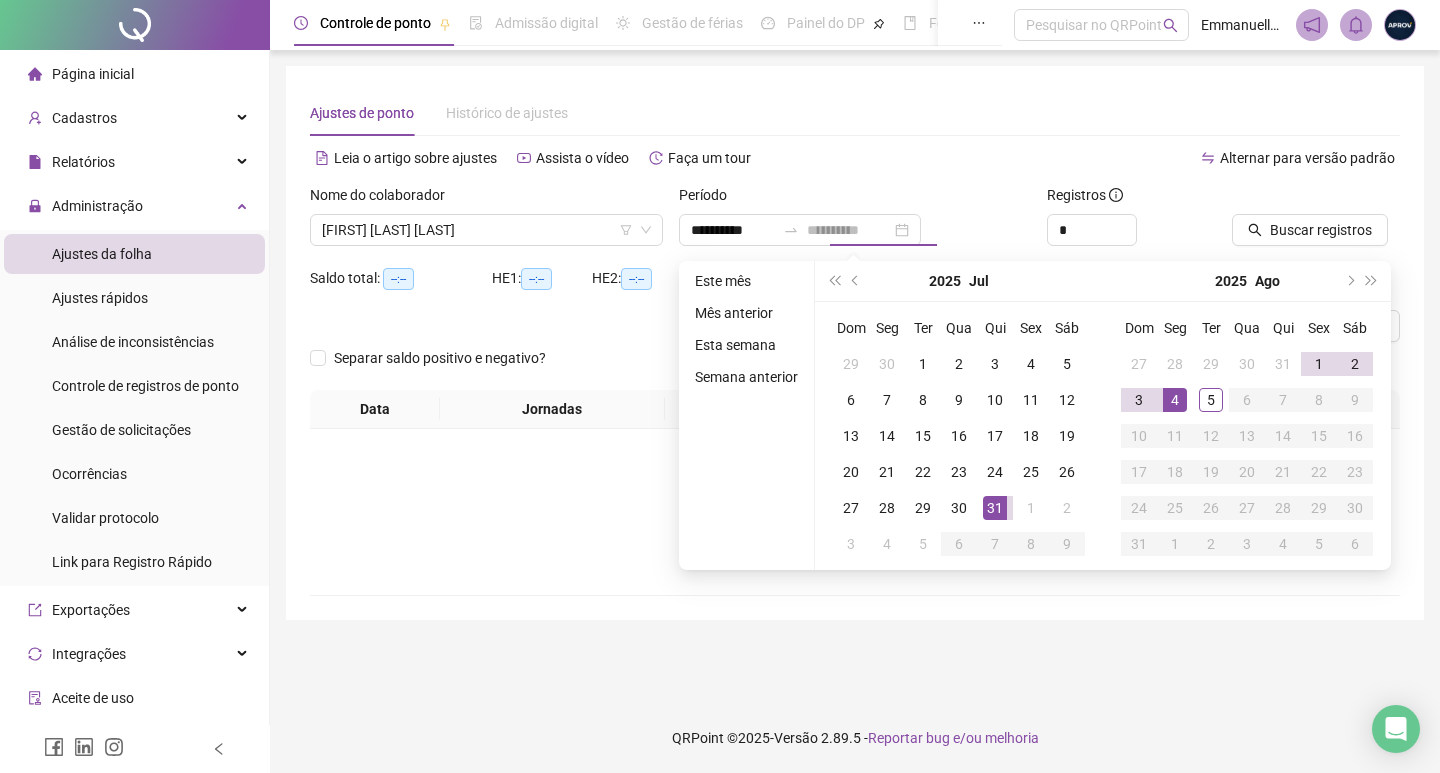 drag, startPoint x: 1187, startPoint y: 396, endPoint x: 1308, endPoint y: 220, distance: 213.58136 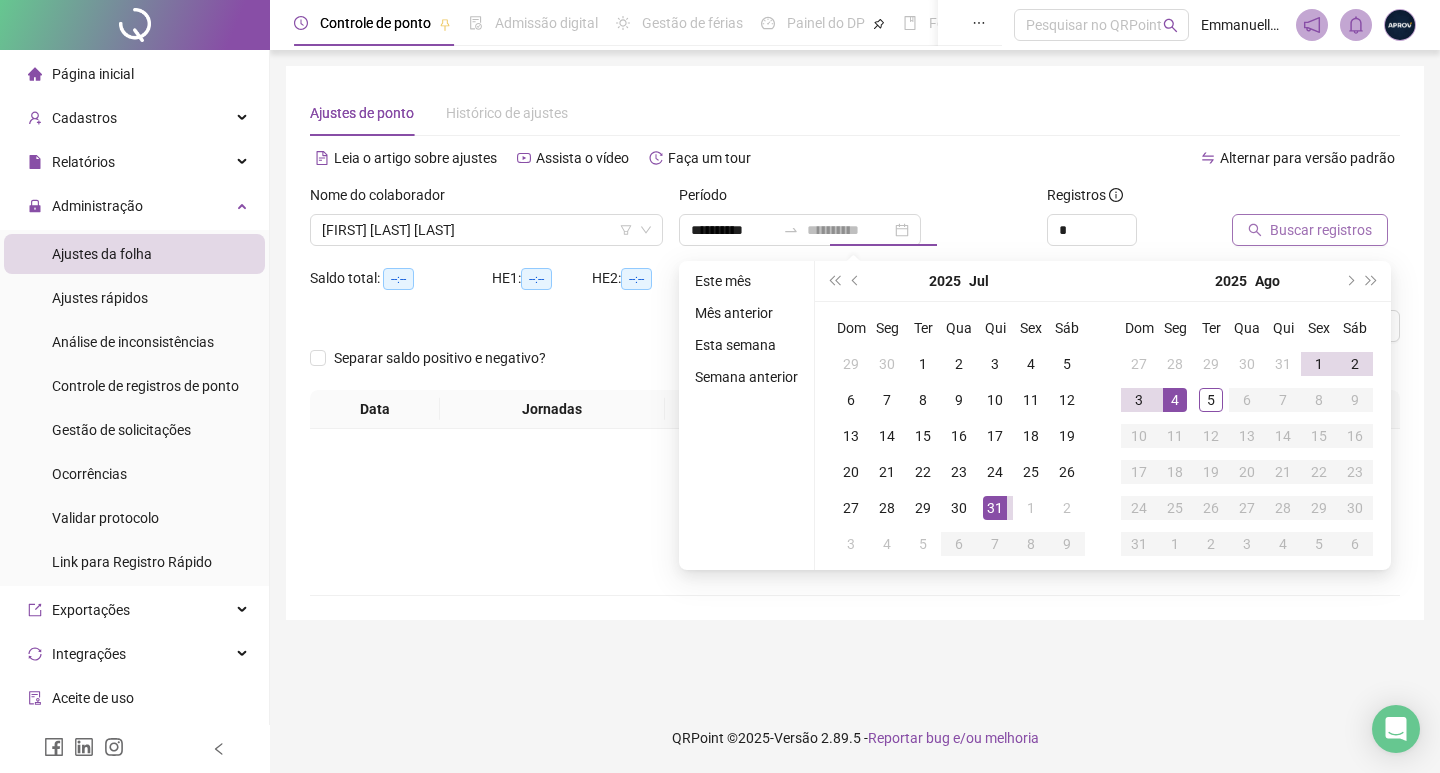type on "**********" 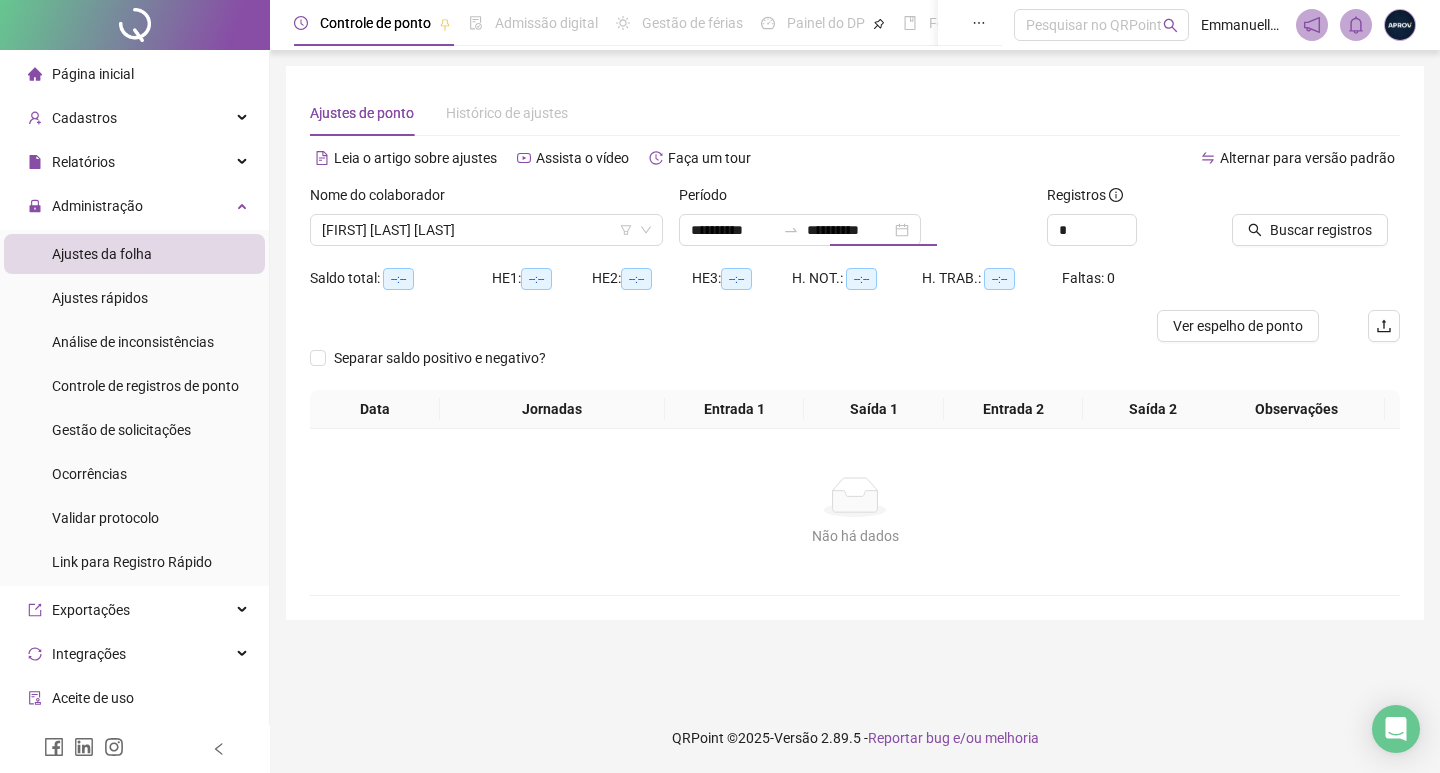 click at bounding box center [1291, 199] 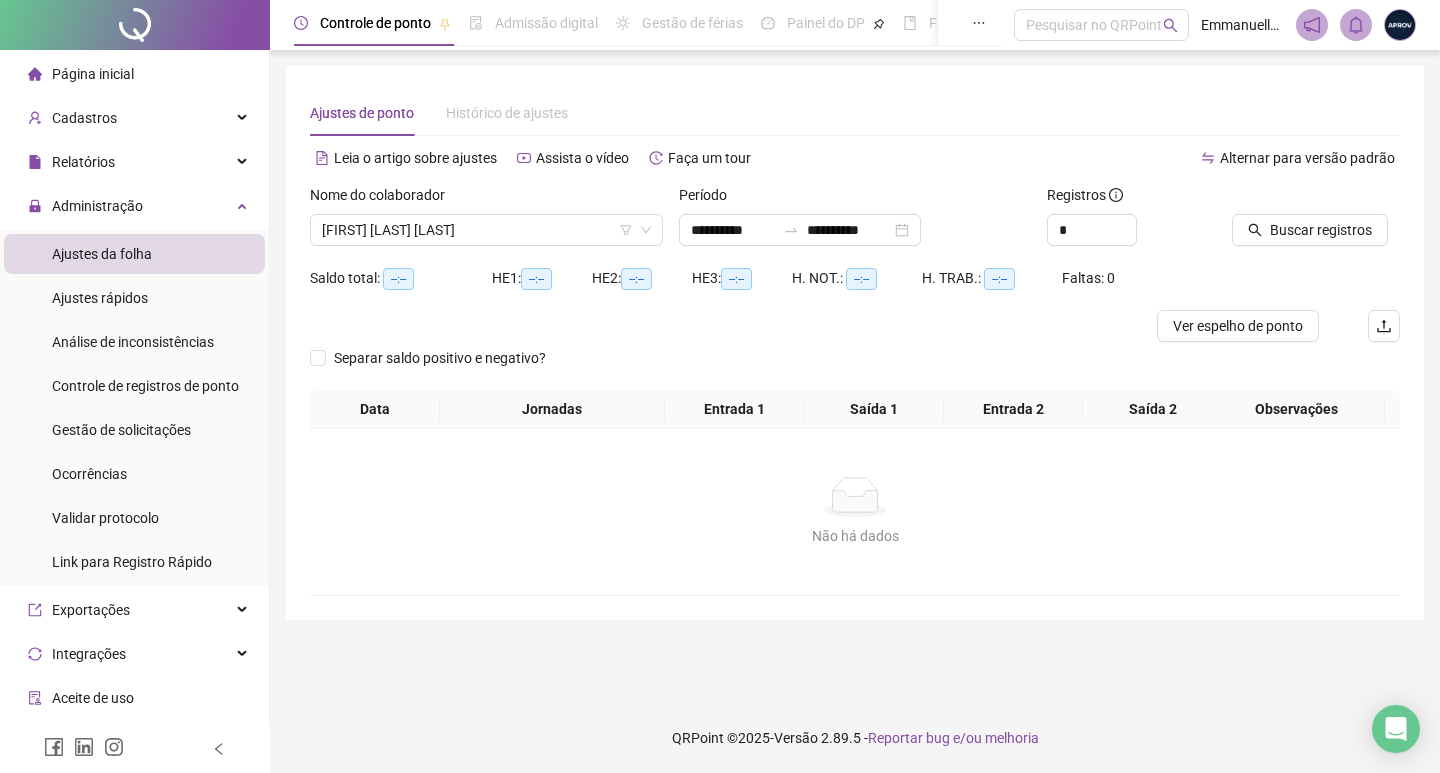 click at bounding box center (1291, 199) 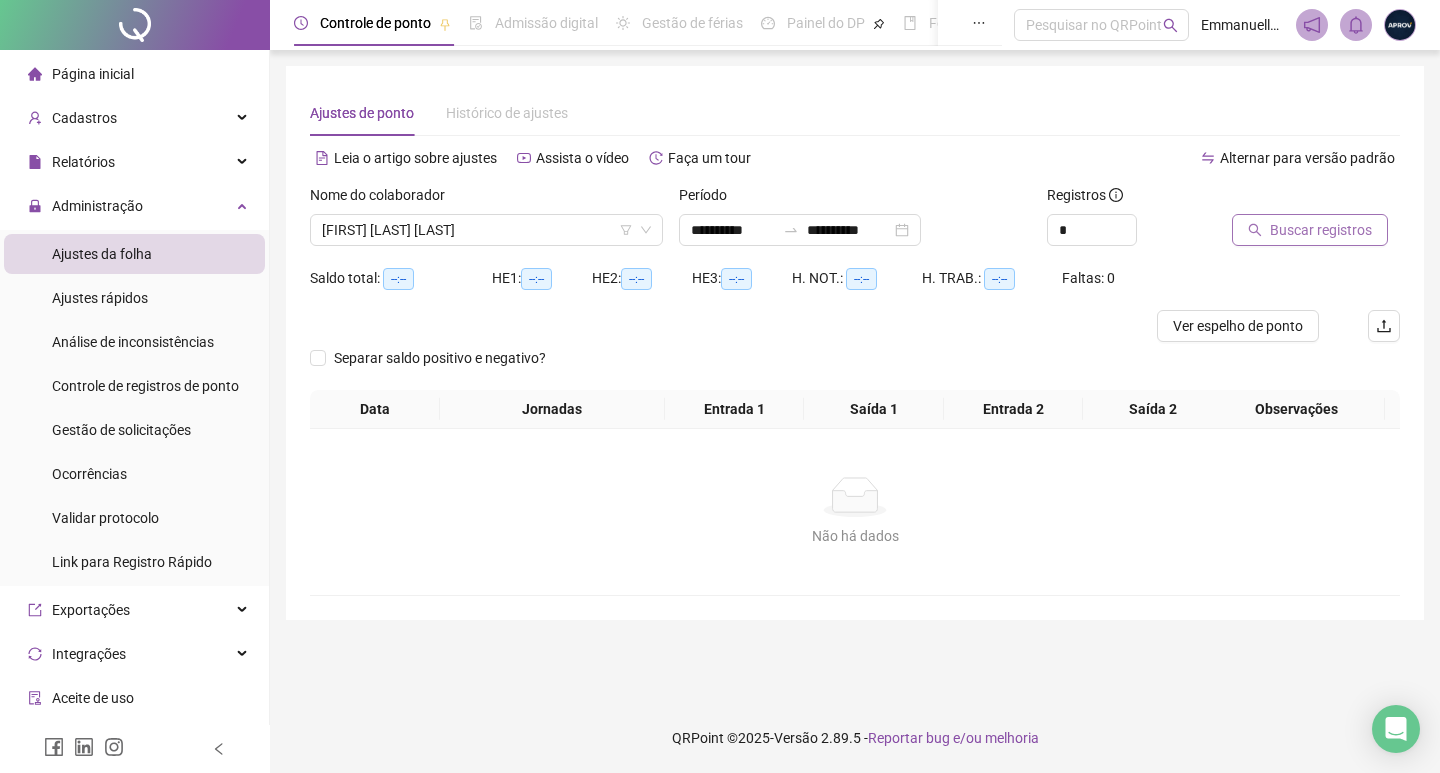 click on "Buscar registros" at bounding box center [1321, 230] 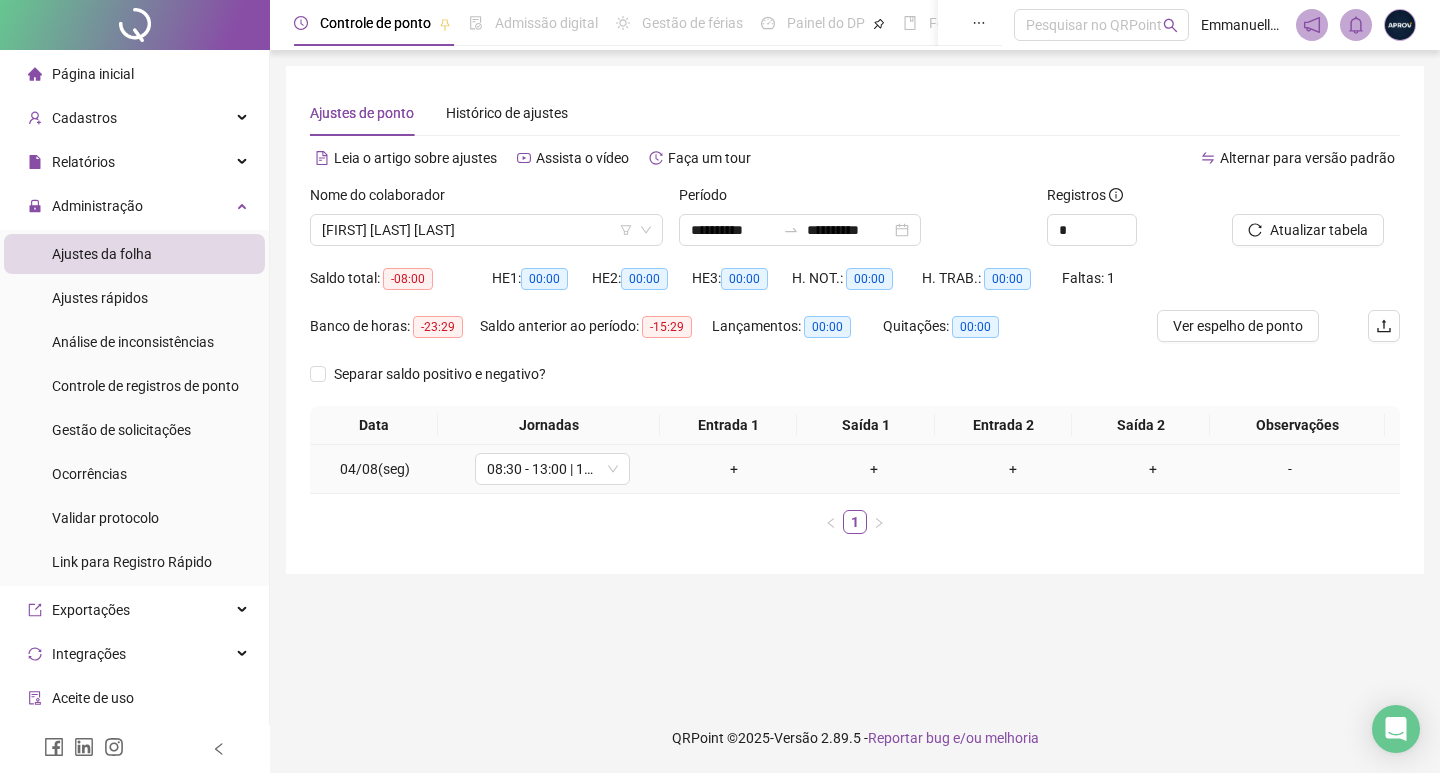 click on "-" at bounding box center (1311, 469) 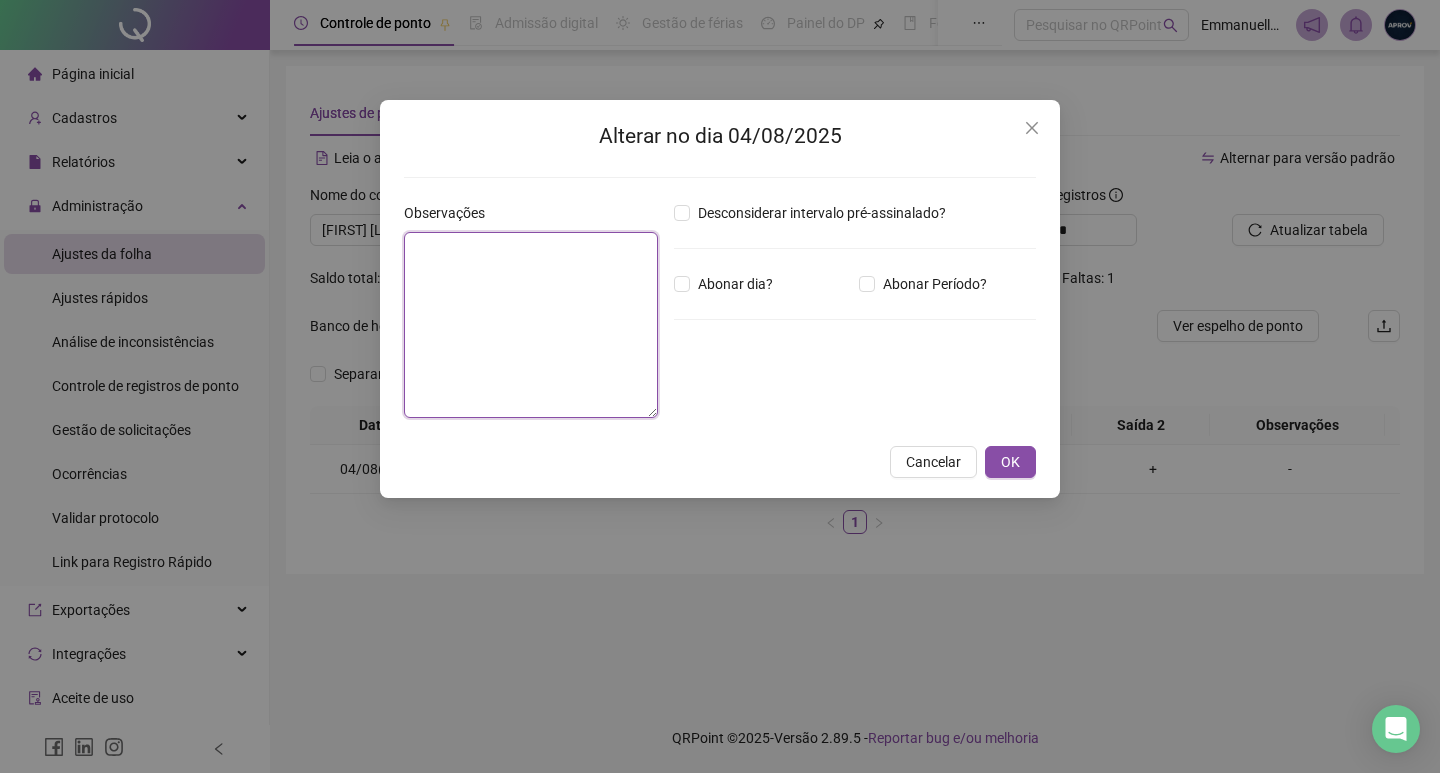 click at bounding box center (531, 325) 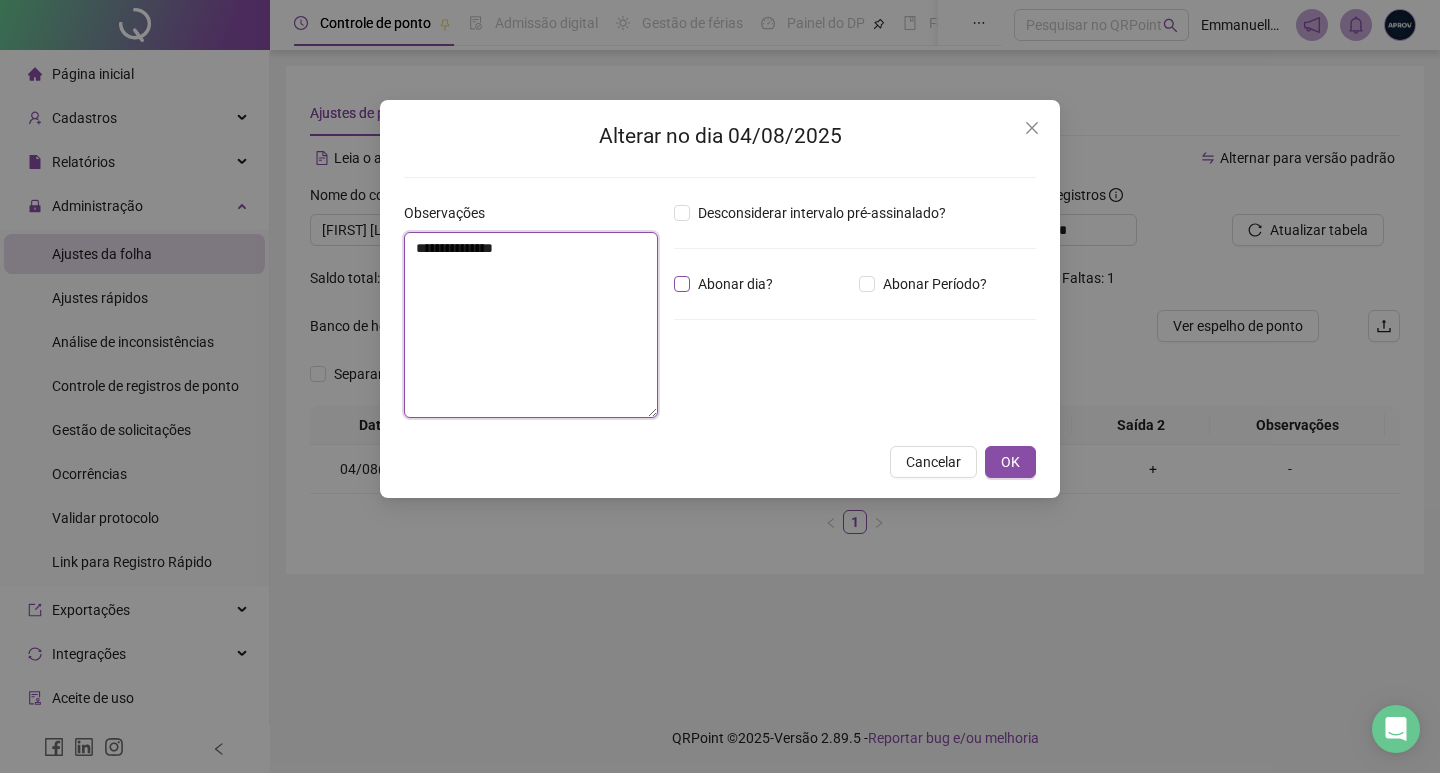 type on "**********" 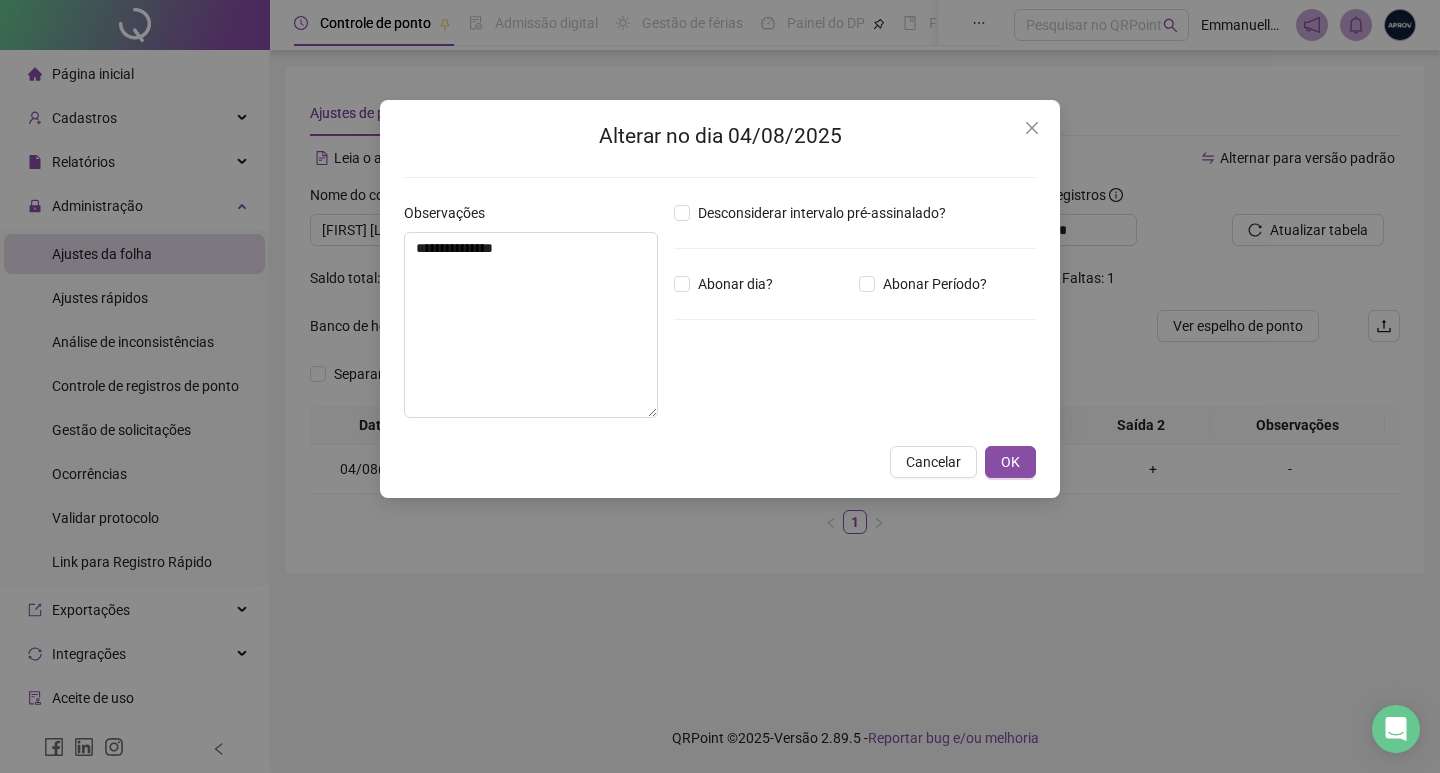 drag, startPoint x: 729, startPoint y: 280, endPoint x: 974, endPoint y: 396, distance: 271.0738 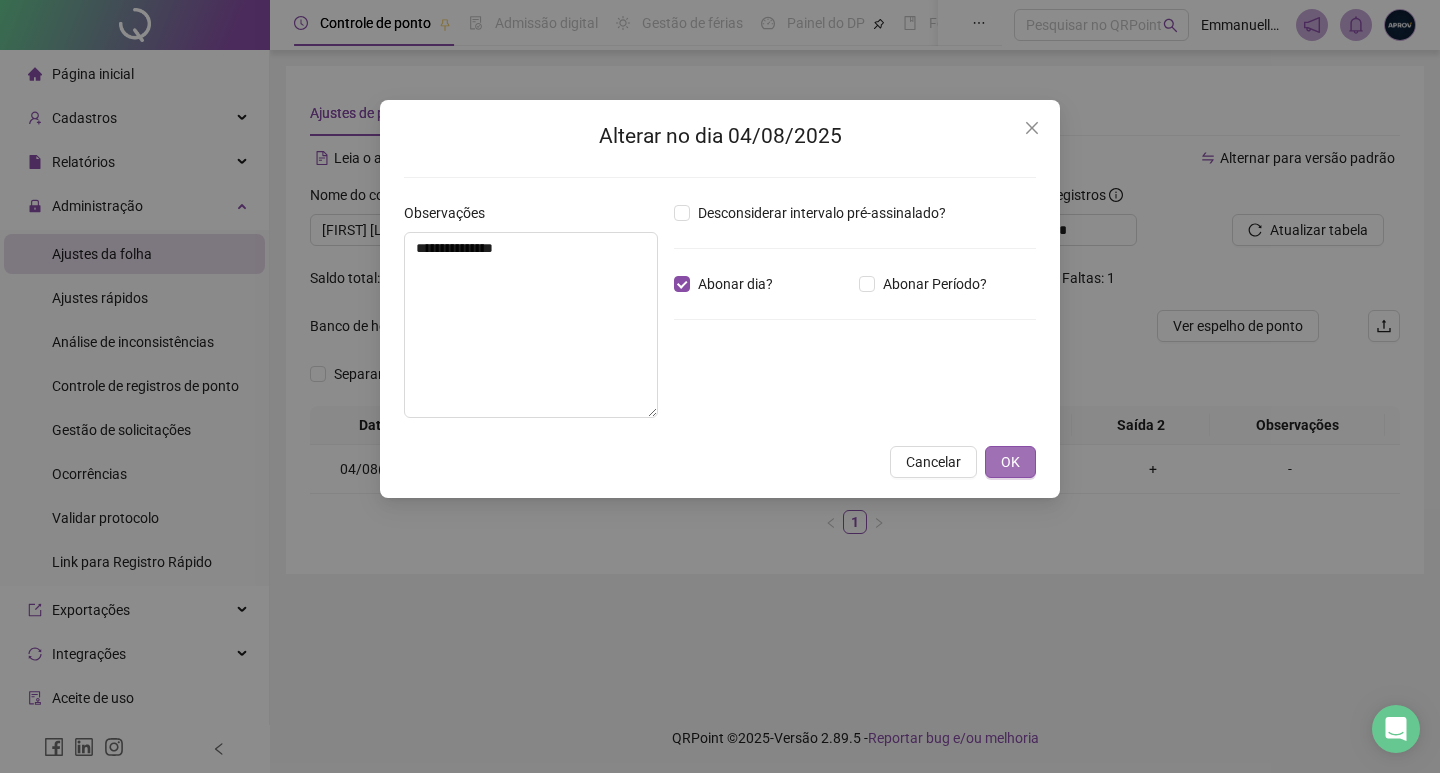 click on "OK" at bounding box center (1010, 462) 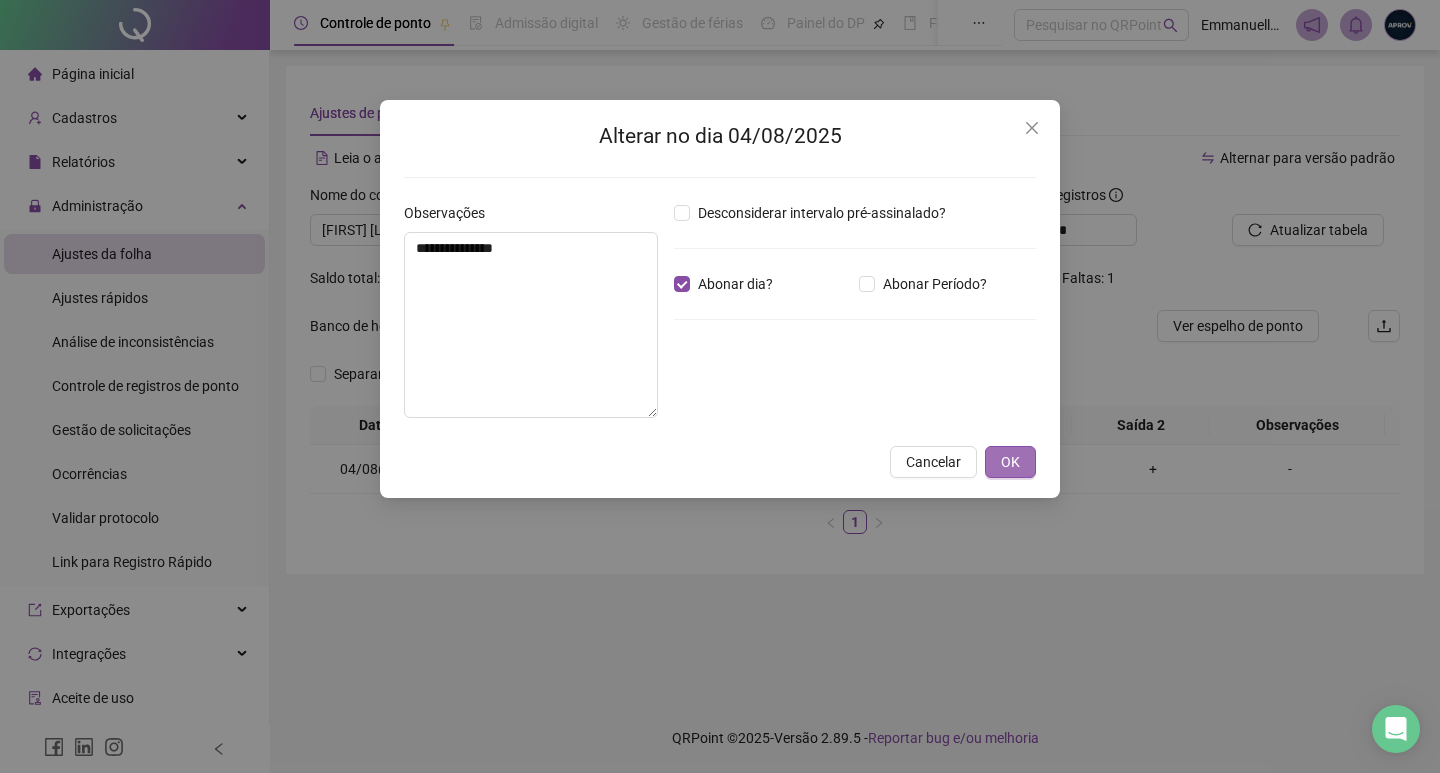 click on "OK" at bounding box center [1010, 462] 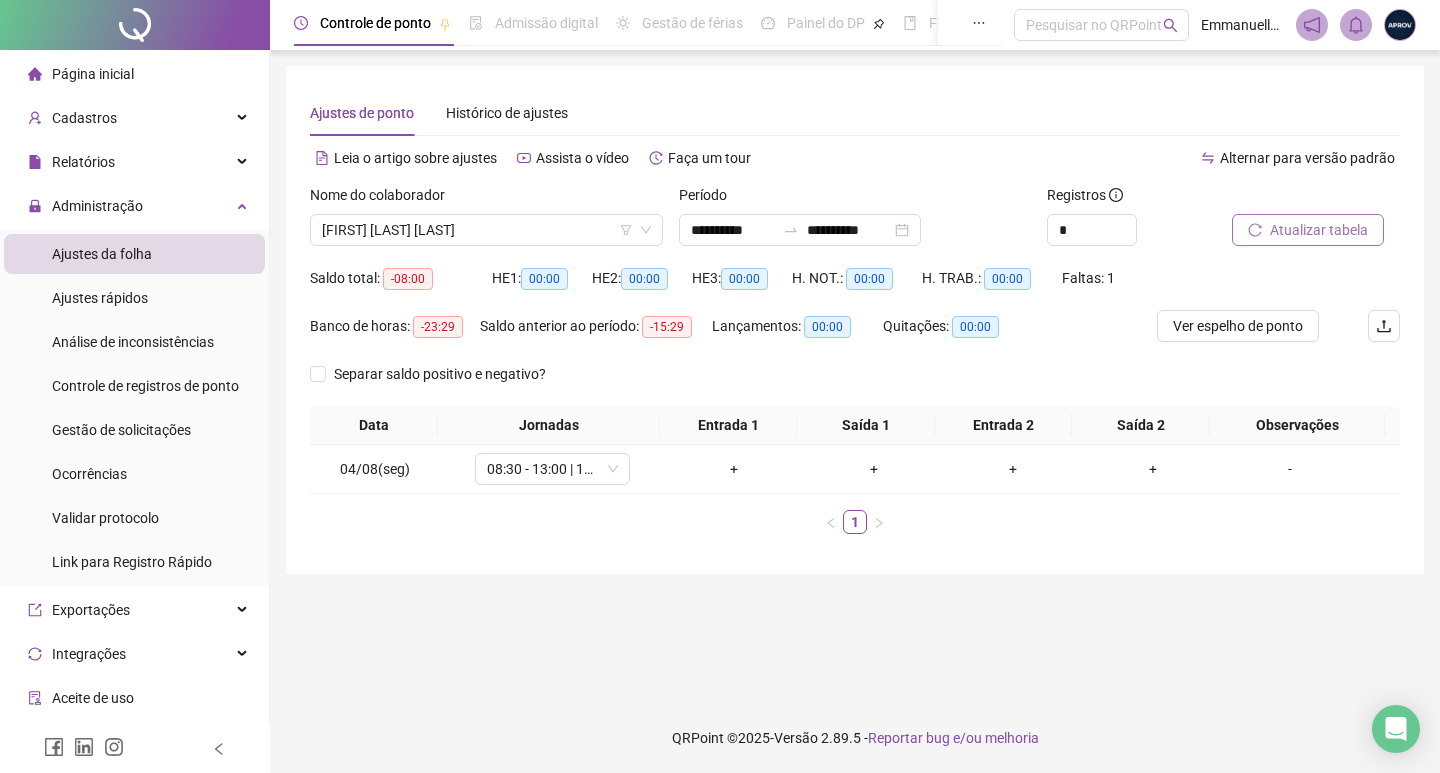 click on "Atualizar tabela" at bounding box center [1319, 230] 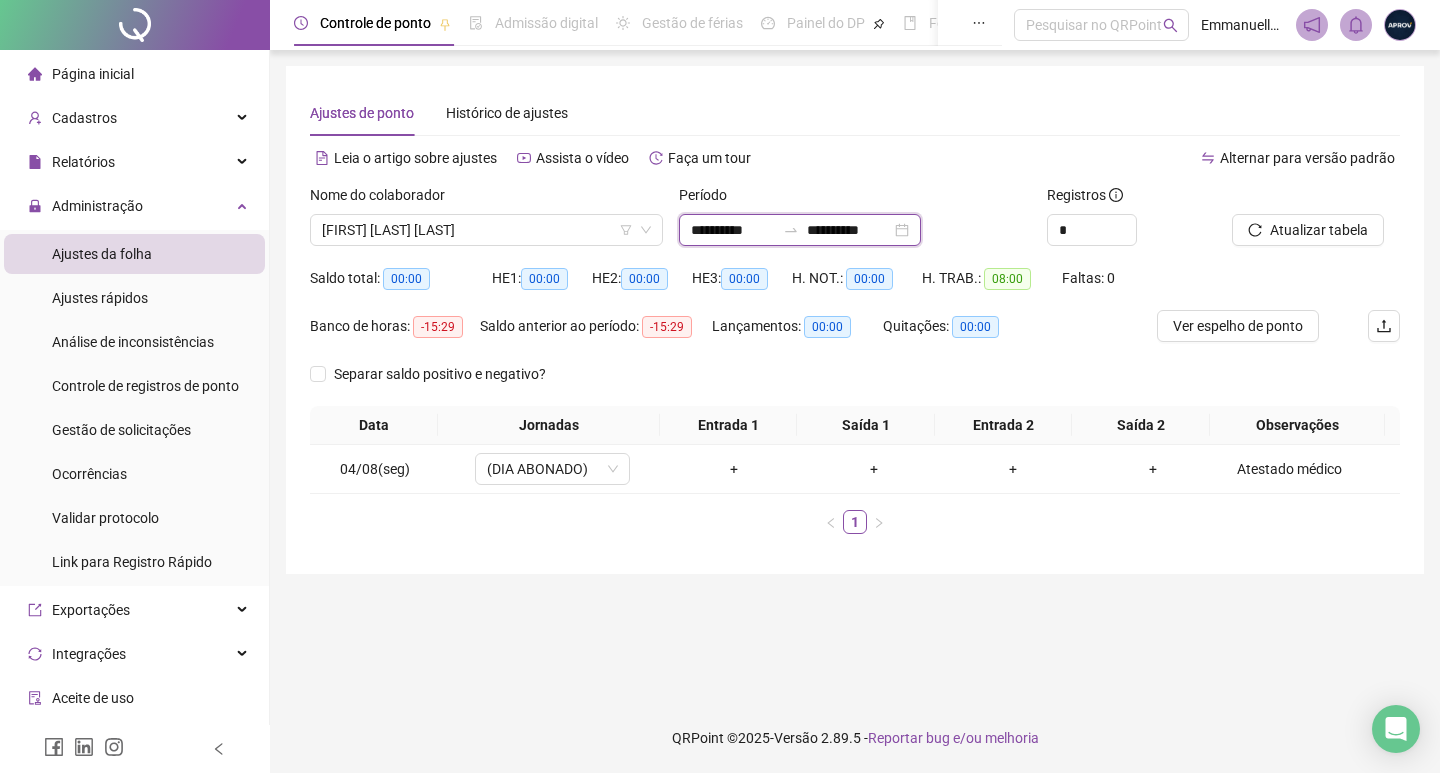 click on "**********" at bounding box center [733, 230] 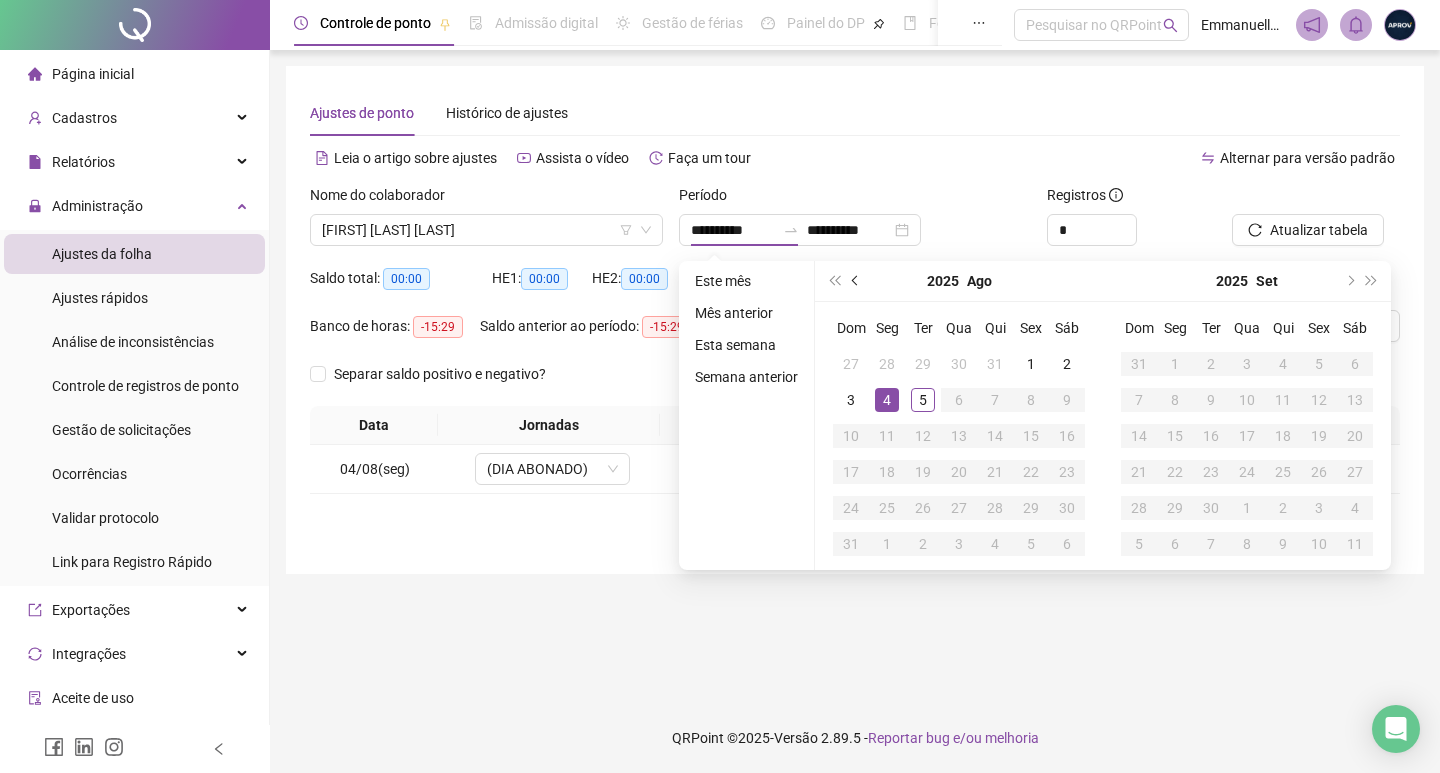 click at bounding box center [856, 281] 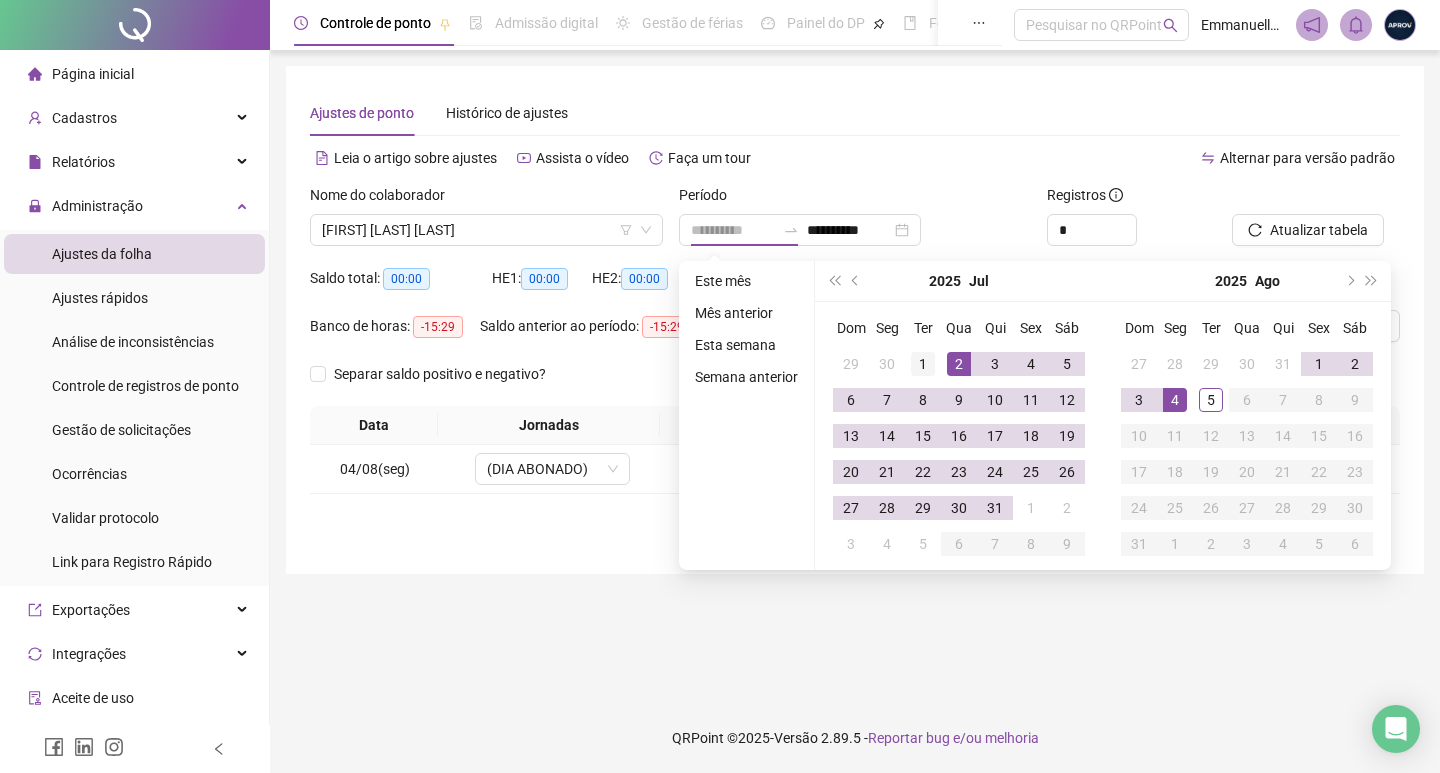 type on "**********" 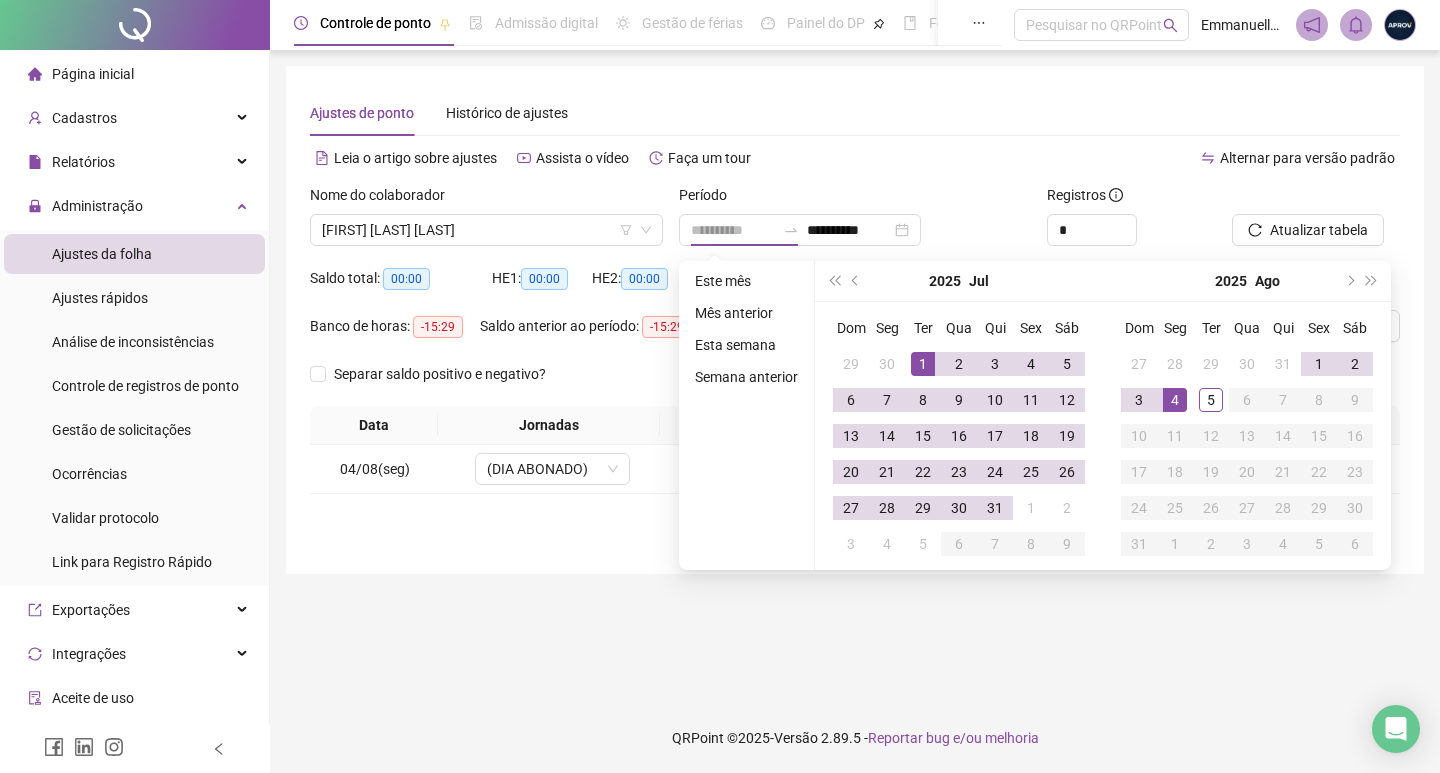 click on "1" at bounding box center [923, 364] 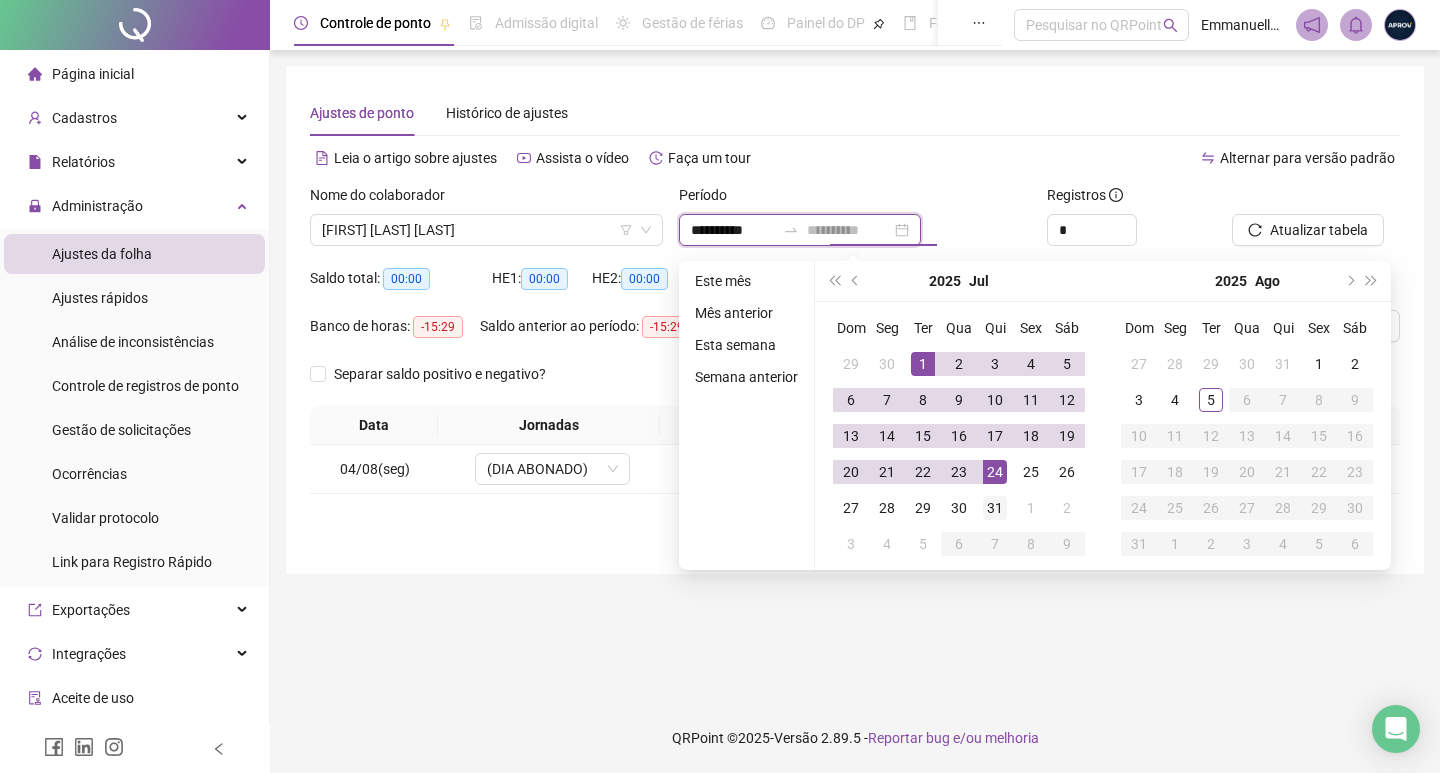 type on "**********" 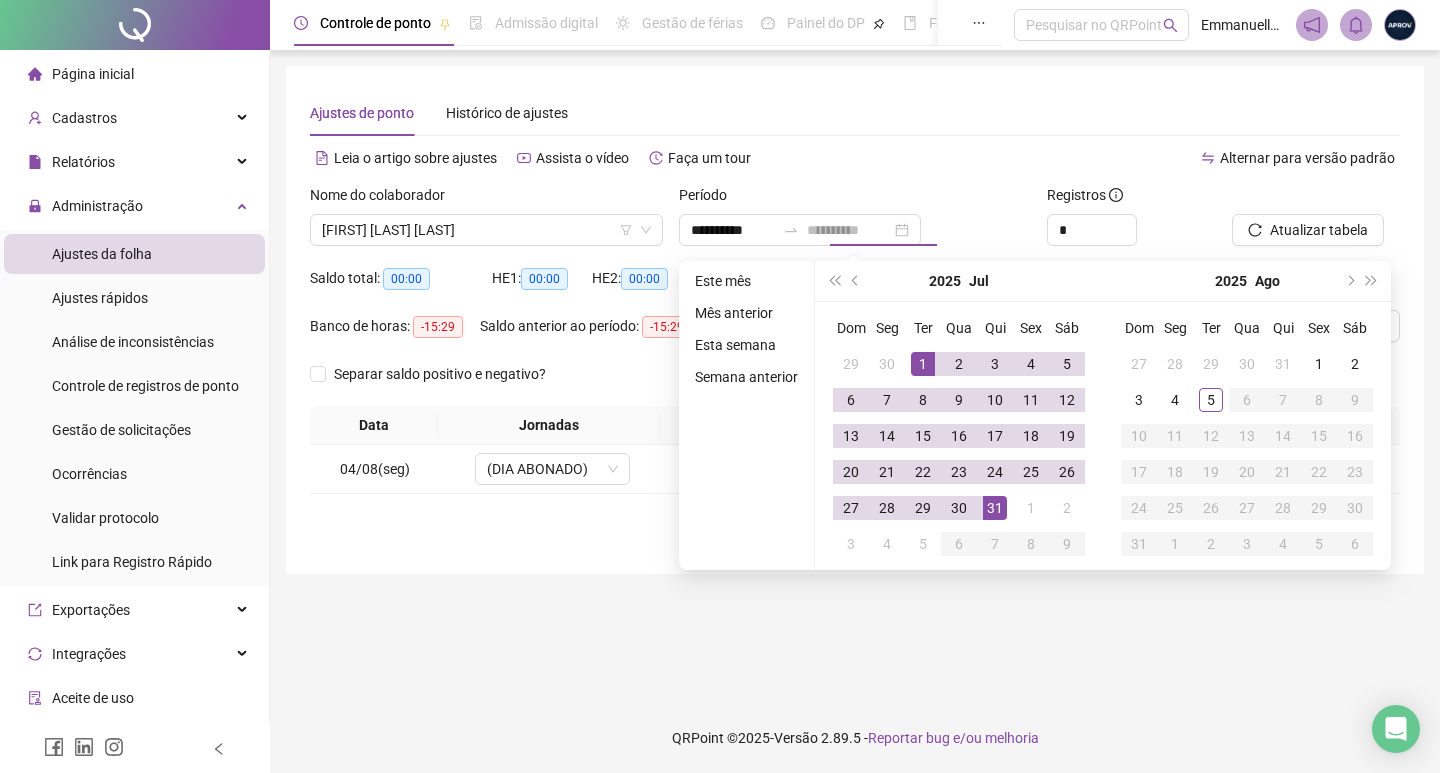 click on "31" at bounding box center [995, 508] 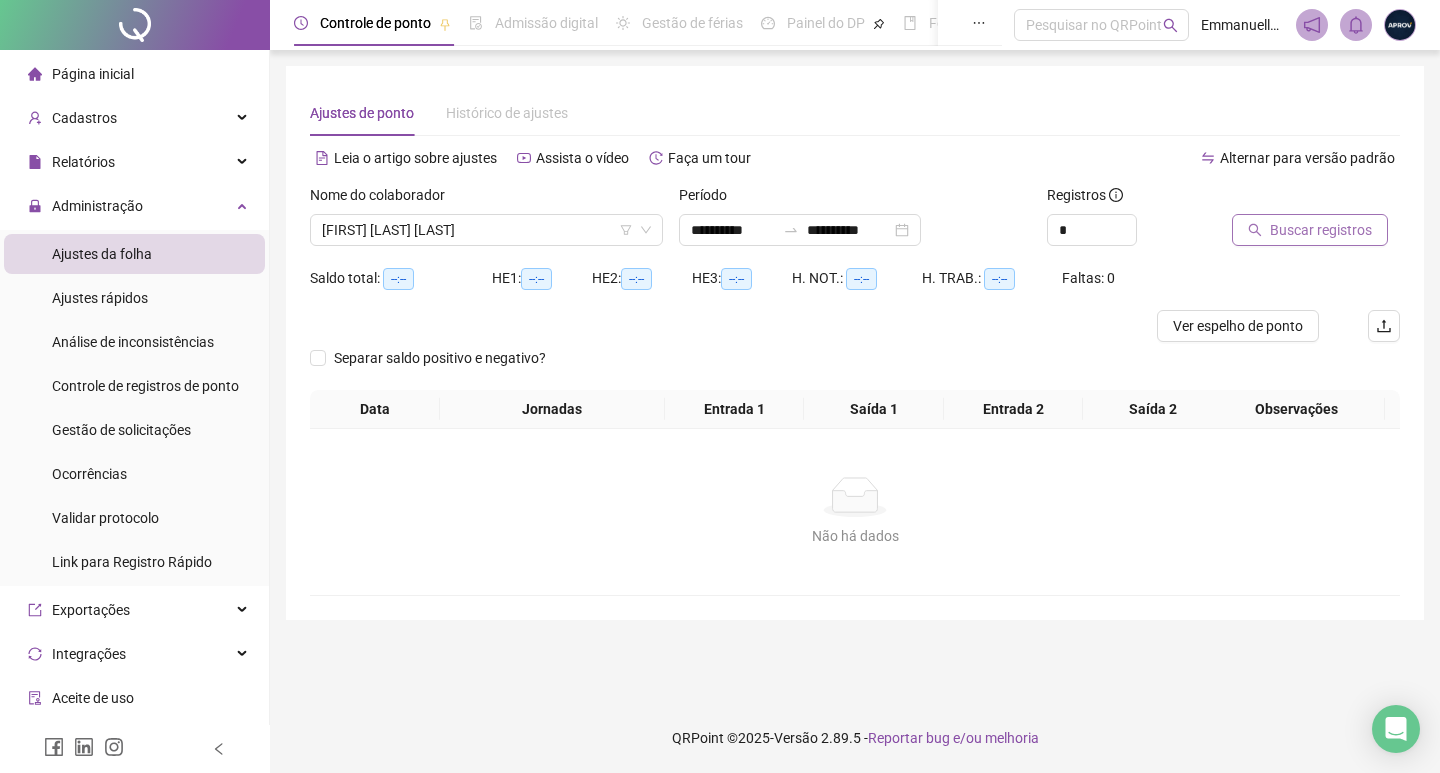 click on "Buscar registros" at bounding box center (1321, 230) 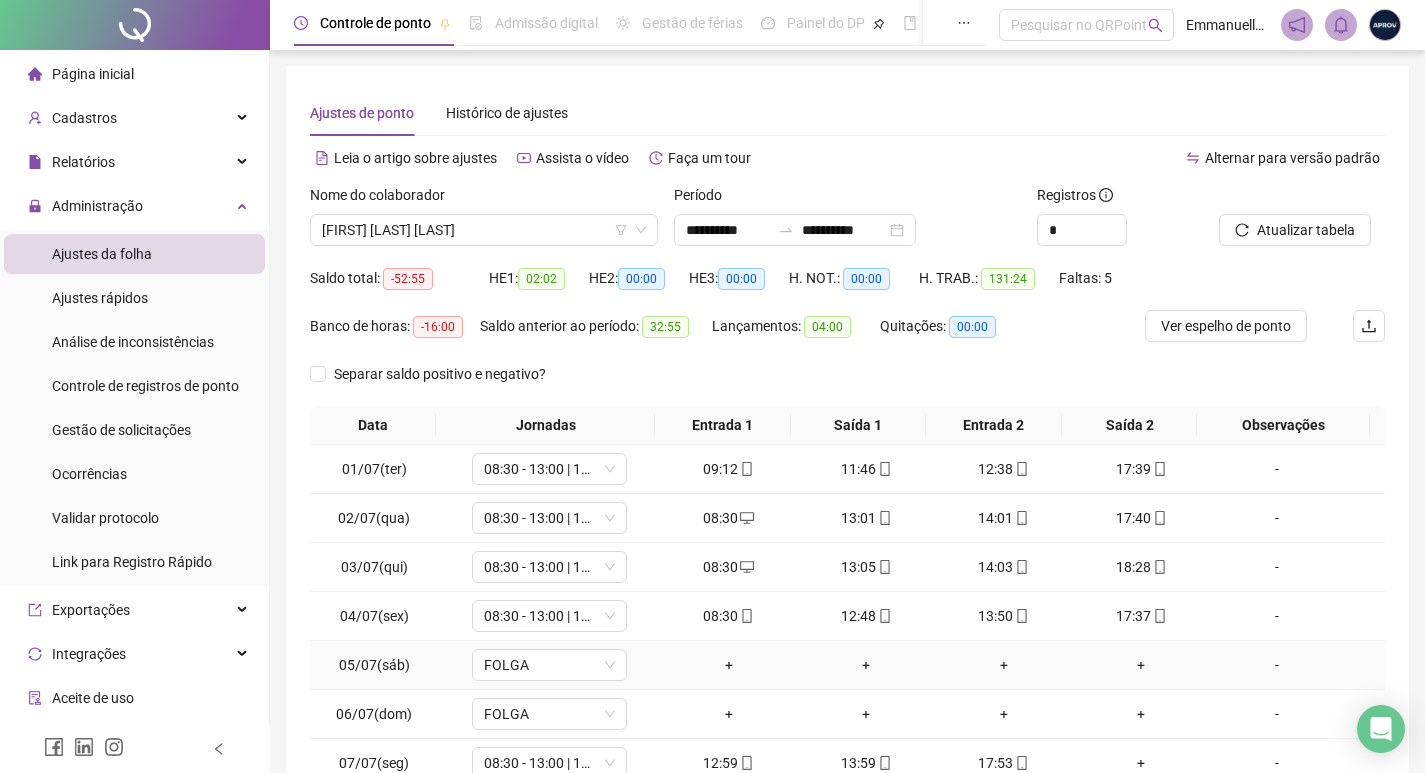 scroll, scrollTop: 100, scrollLeft: 0, axis: vertical 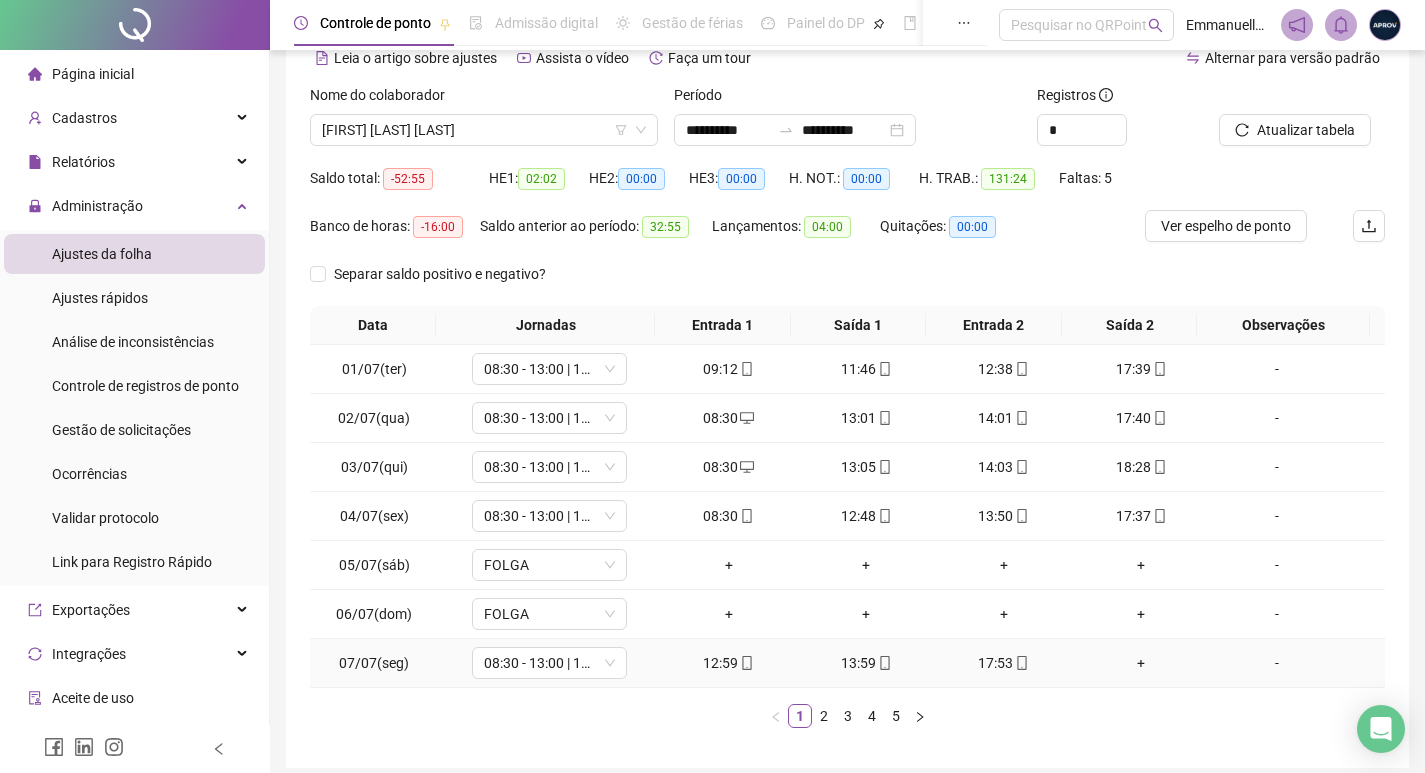 click on "+" at bounding box center (1142, 663) 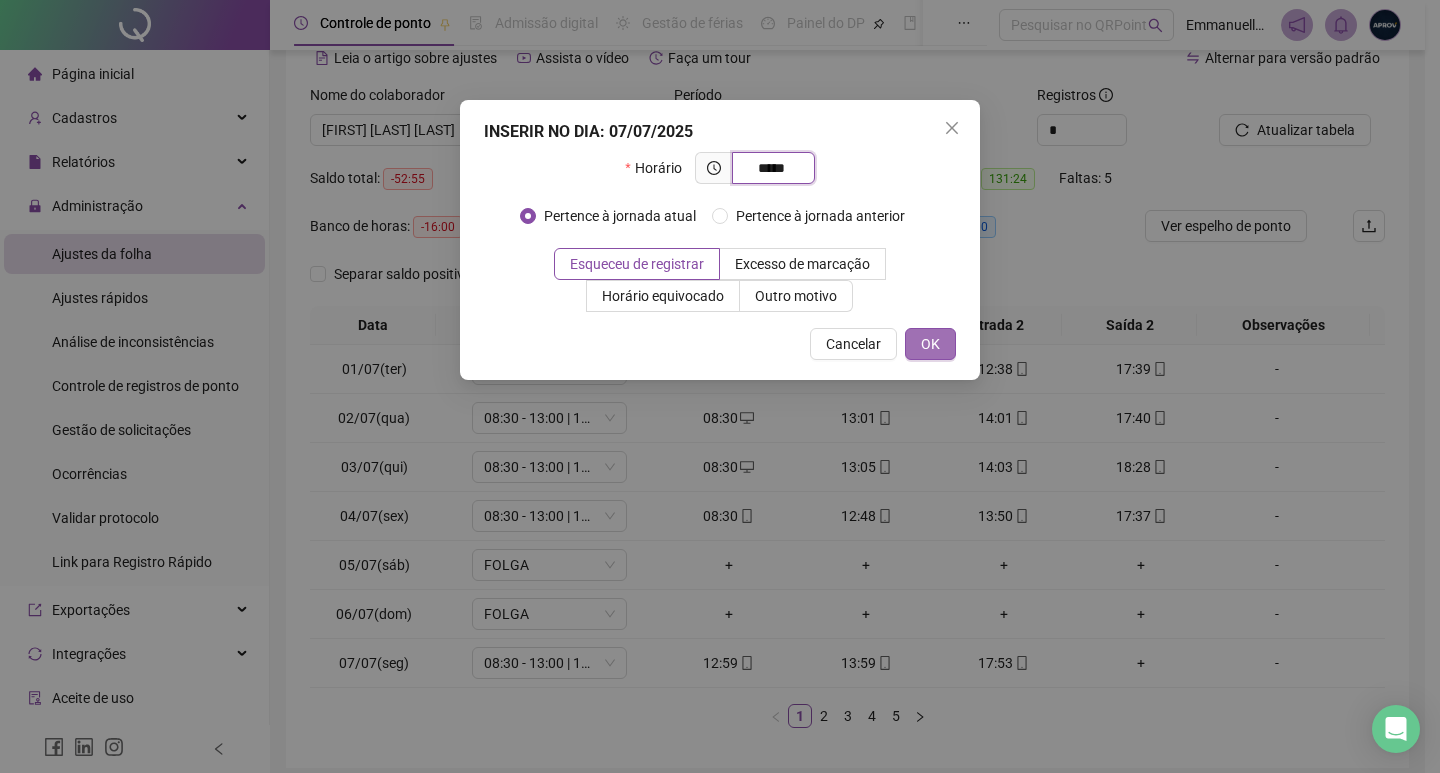 type on "*****" 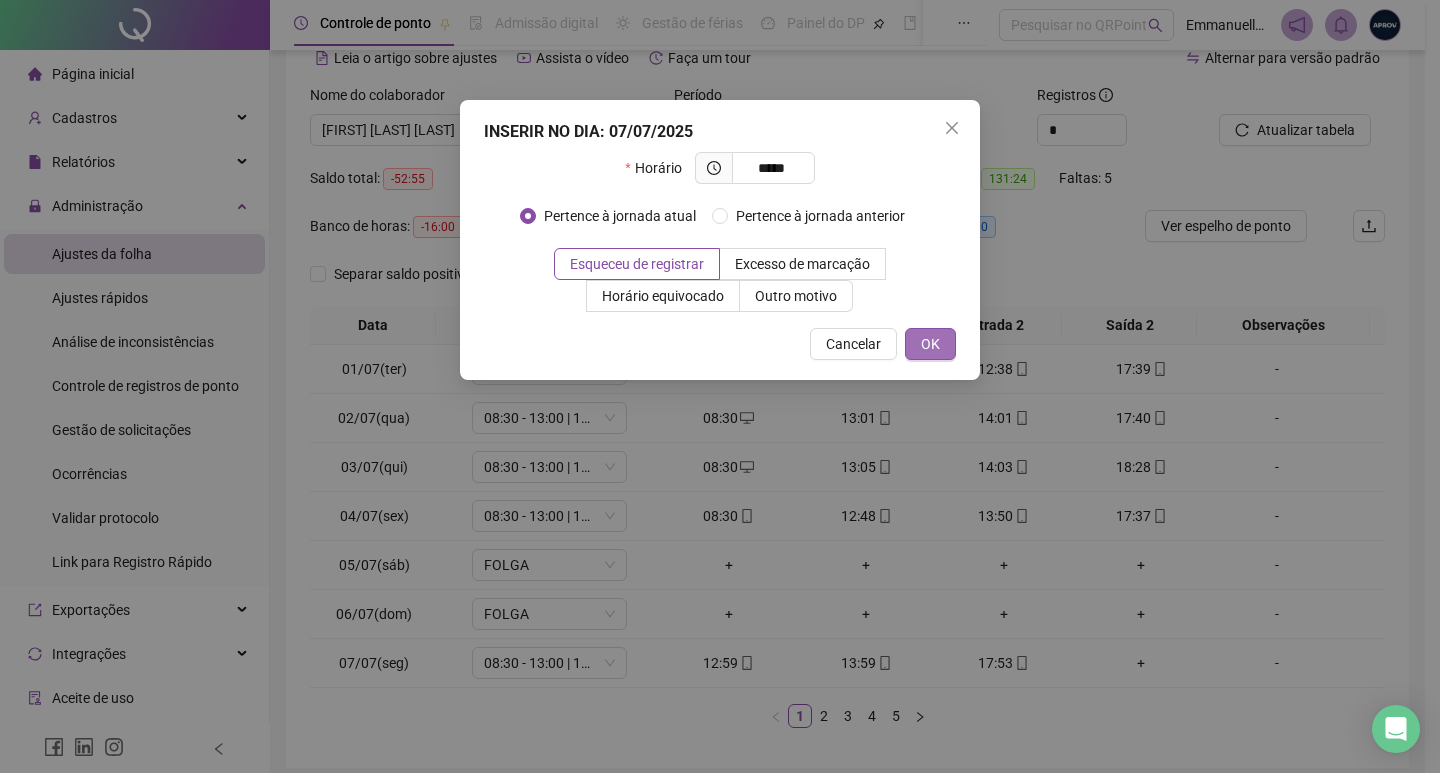 click on "OK" at bounding box center [930, 344] 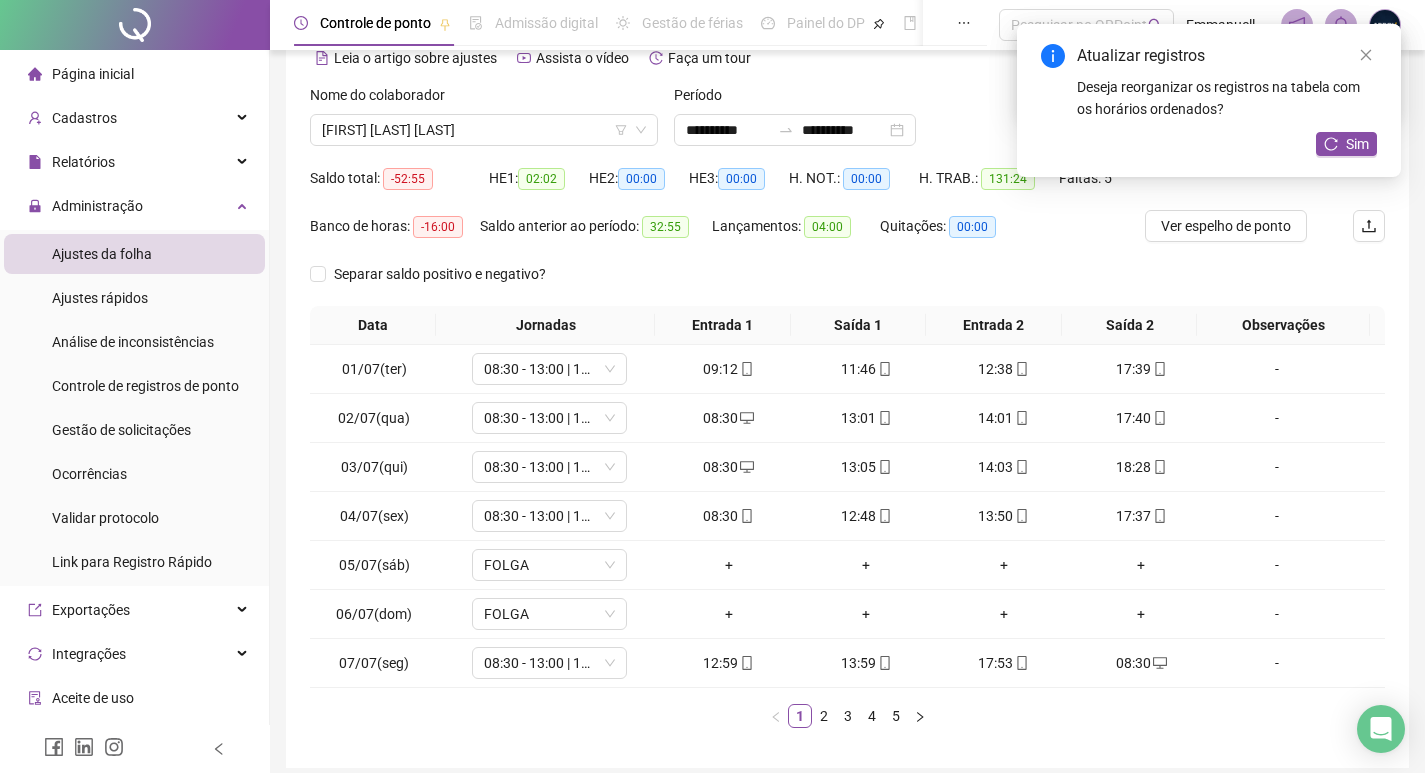click on "2" at bounding box center (824, 716) 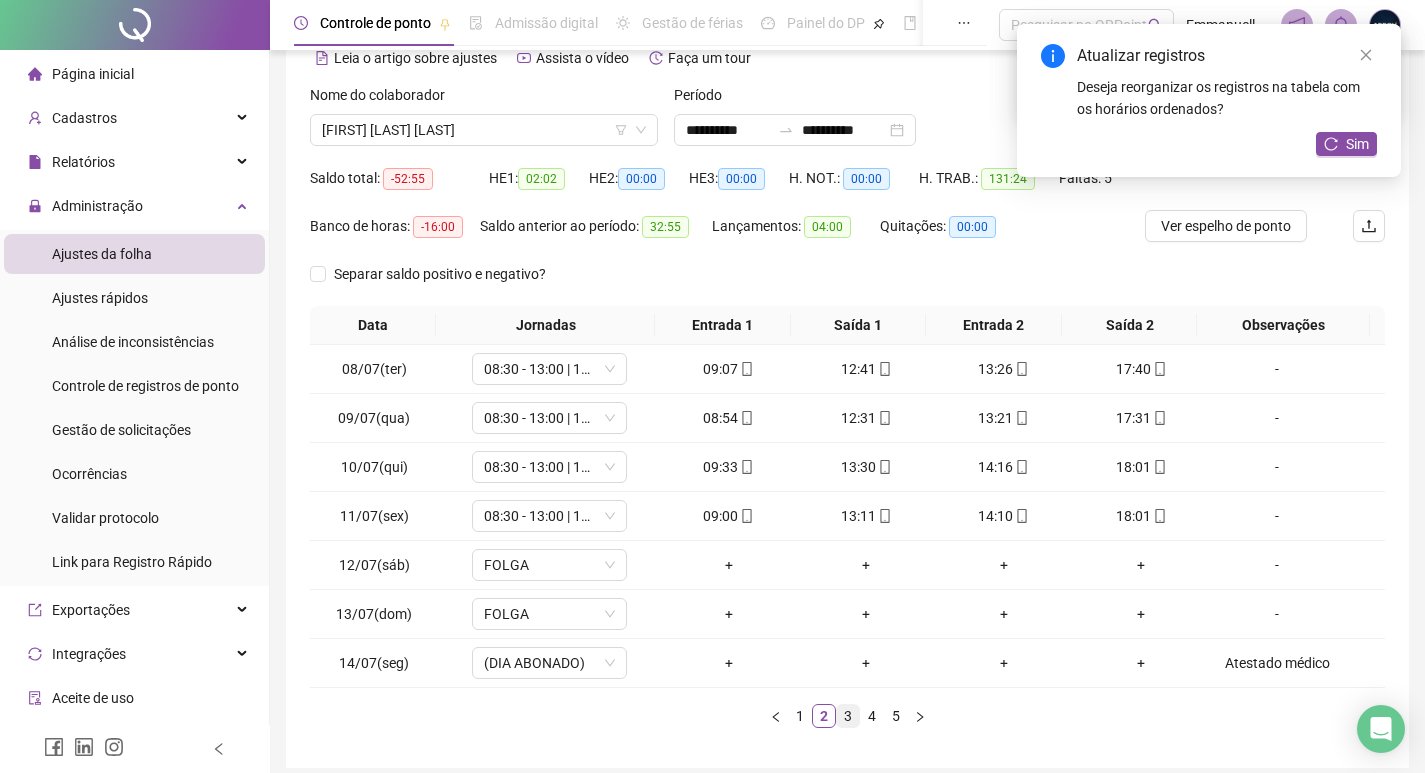 click on "3" at bounding box center (848, 716) 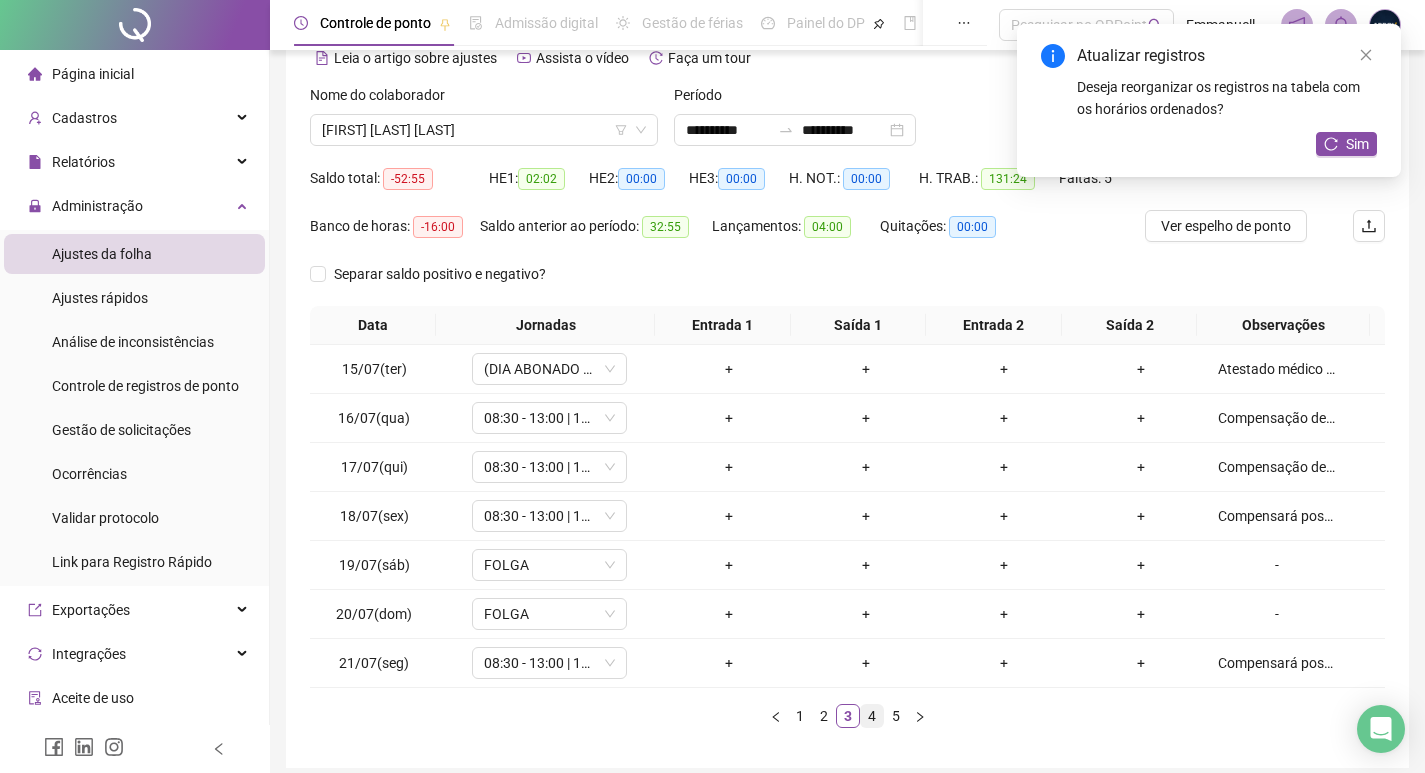 click on "4" at bounding box center (872, 716) 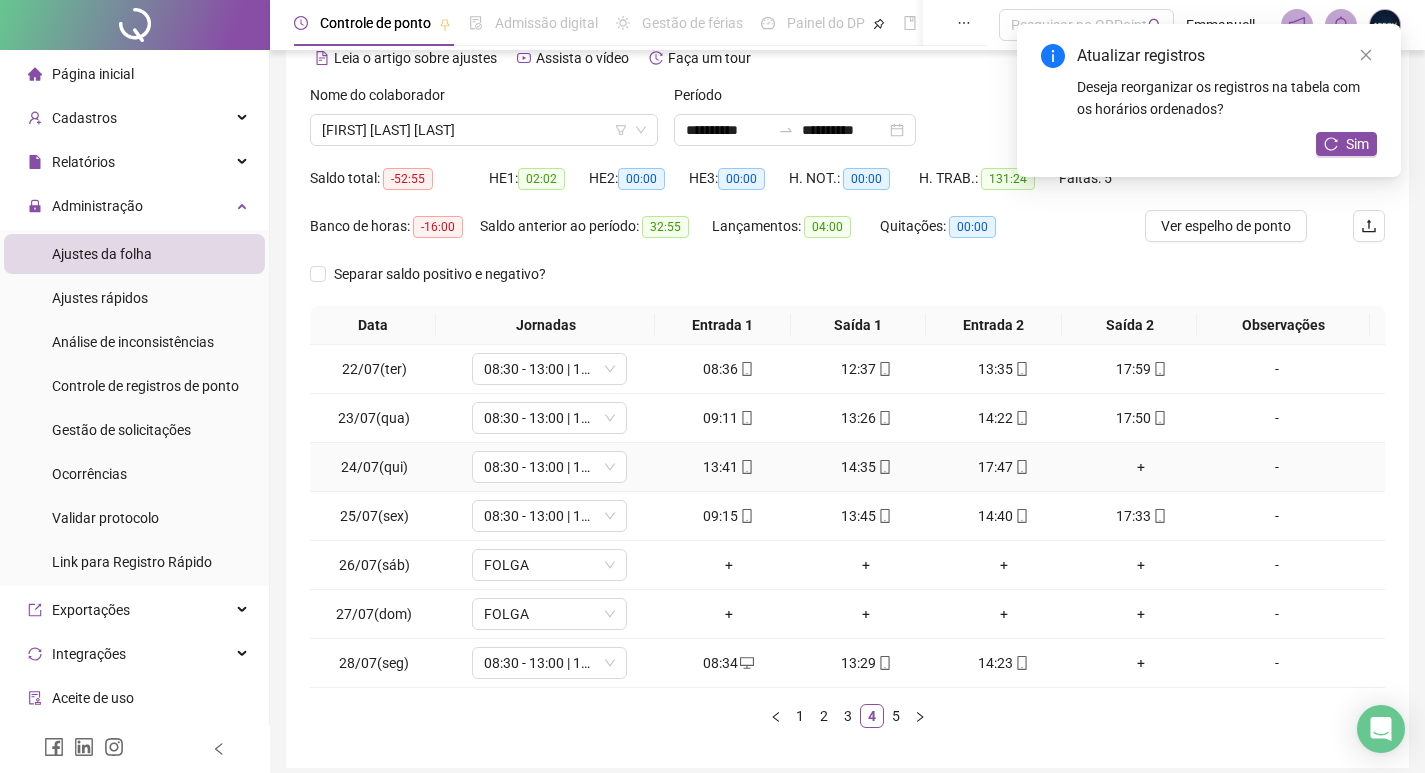 click on "+" at bounding box center [1142, 467] 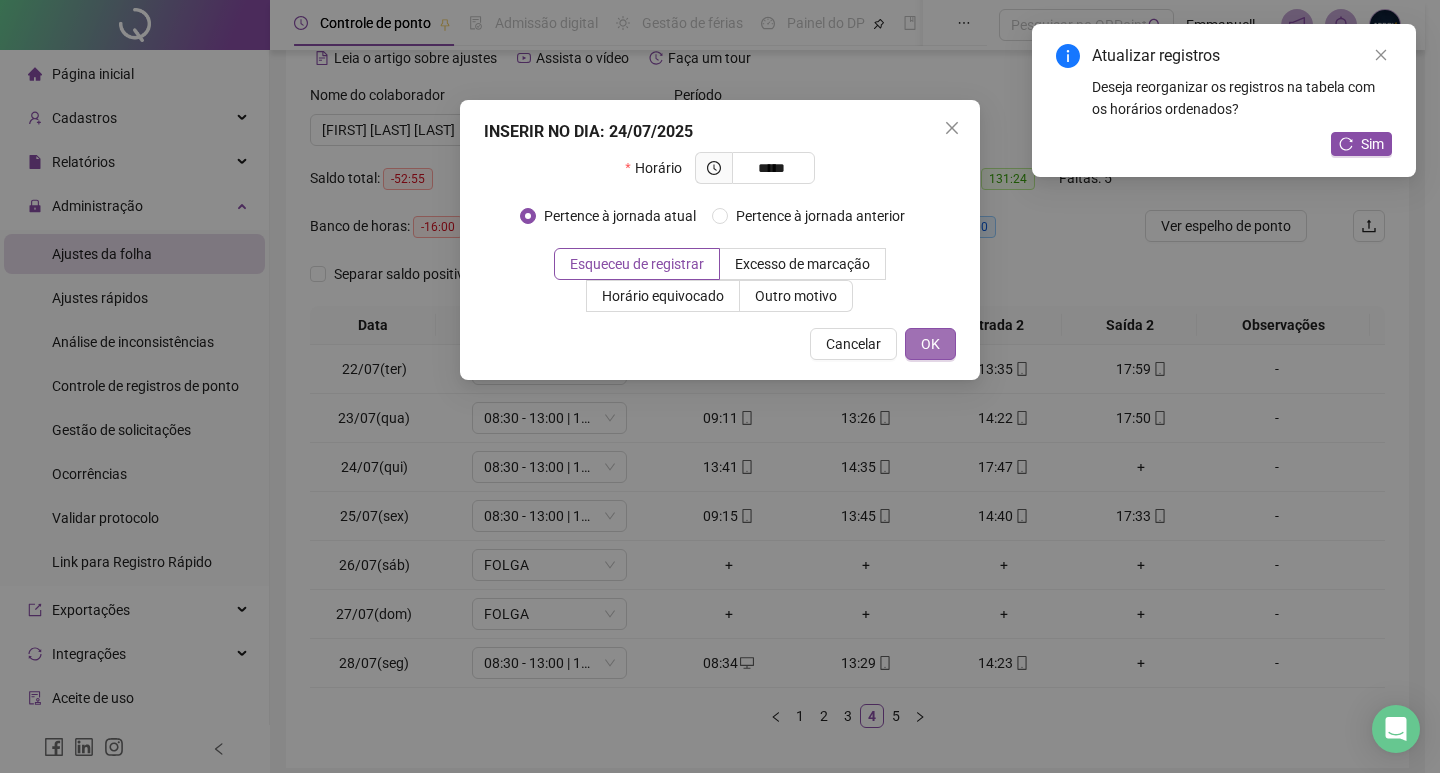 type on "*****" 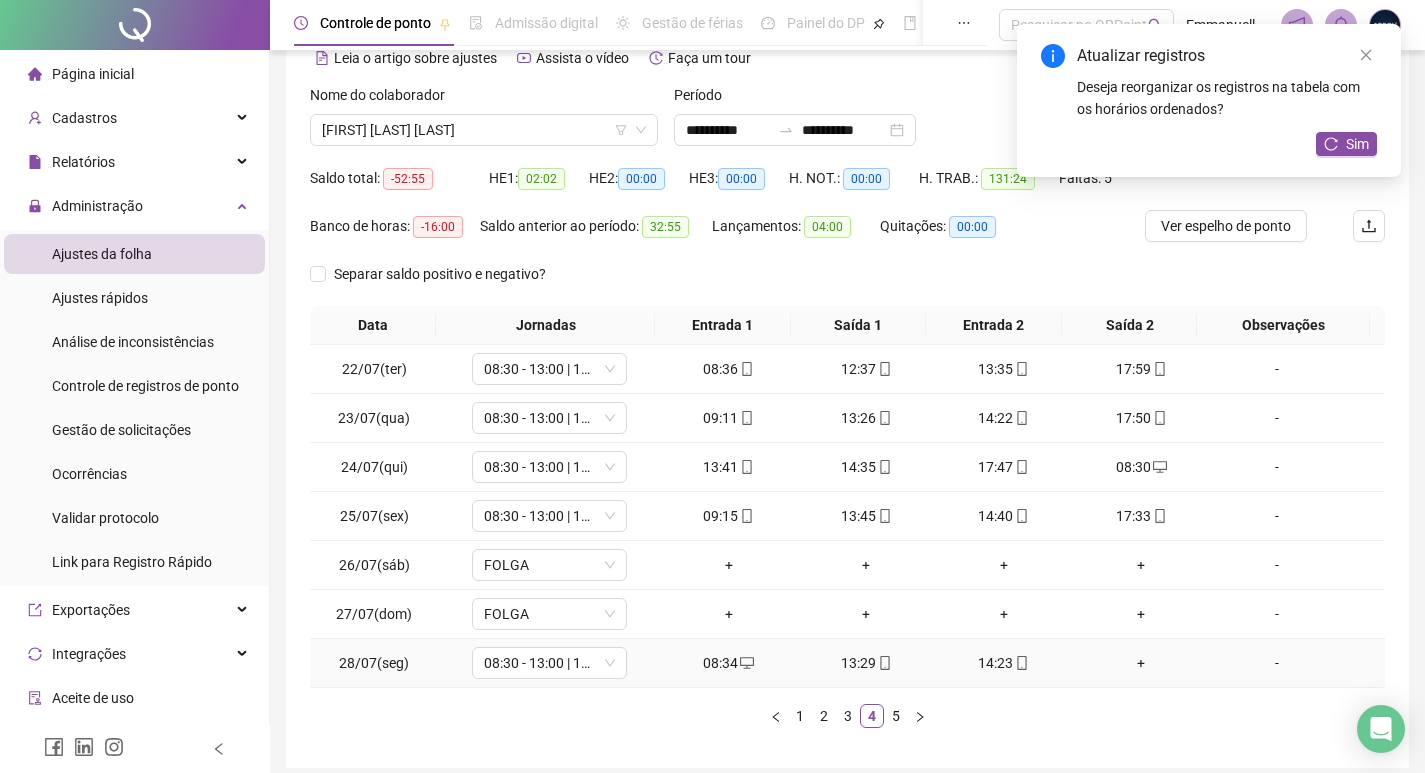click on "+" at bounding box center (1142, 663) 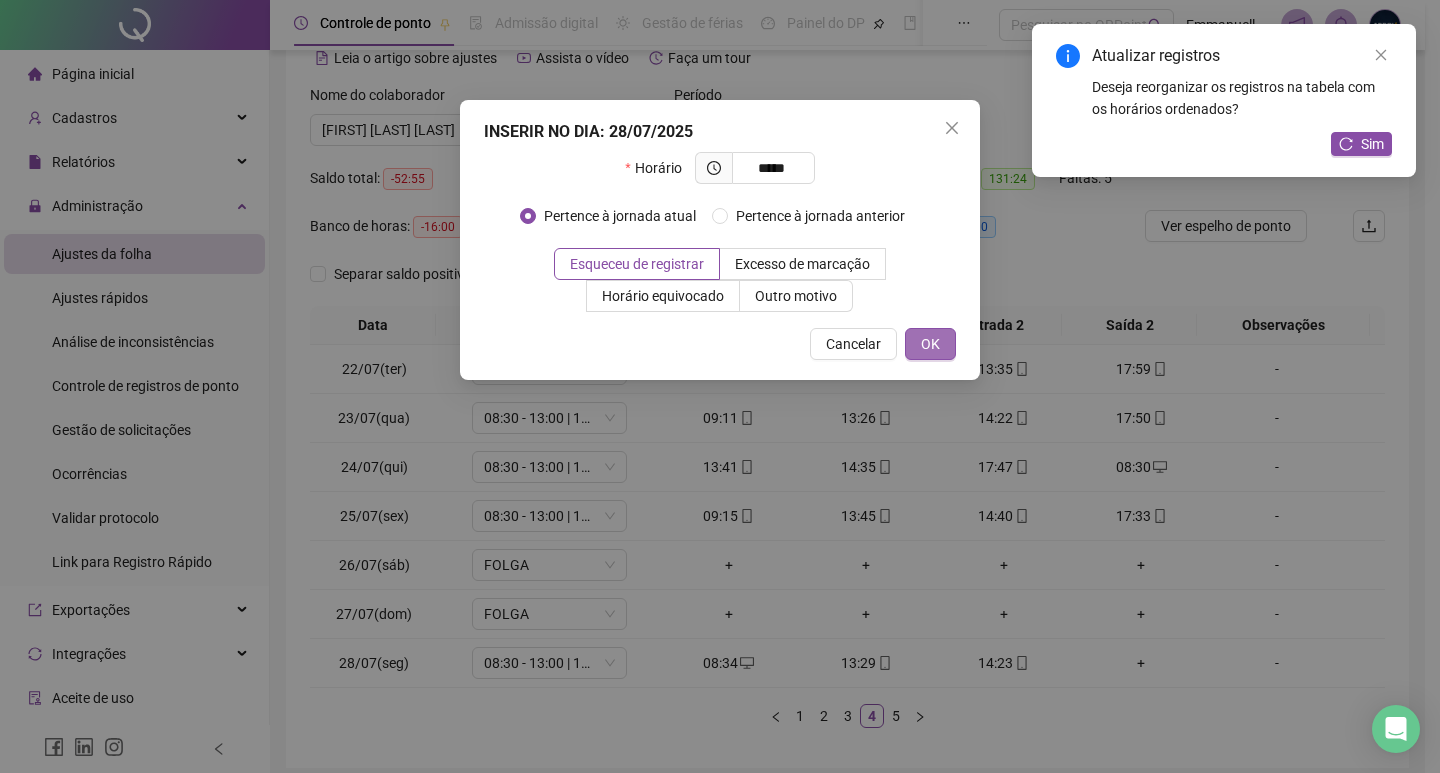 type on "*****" 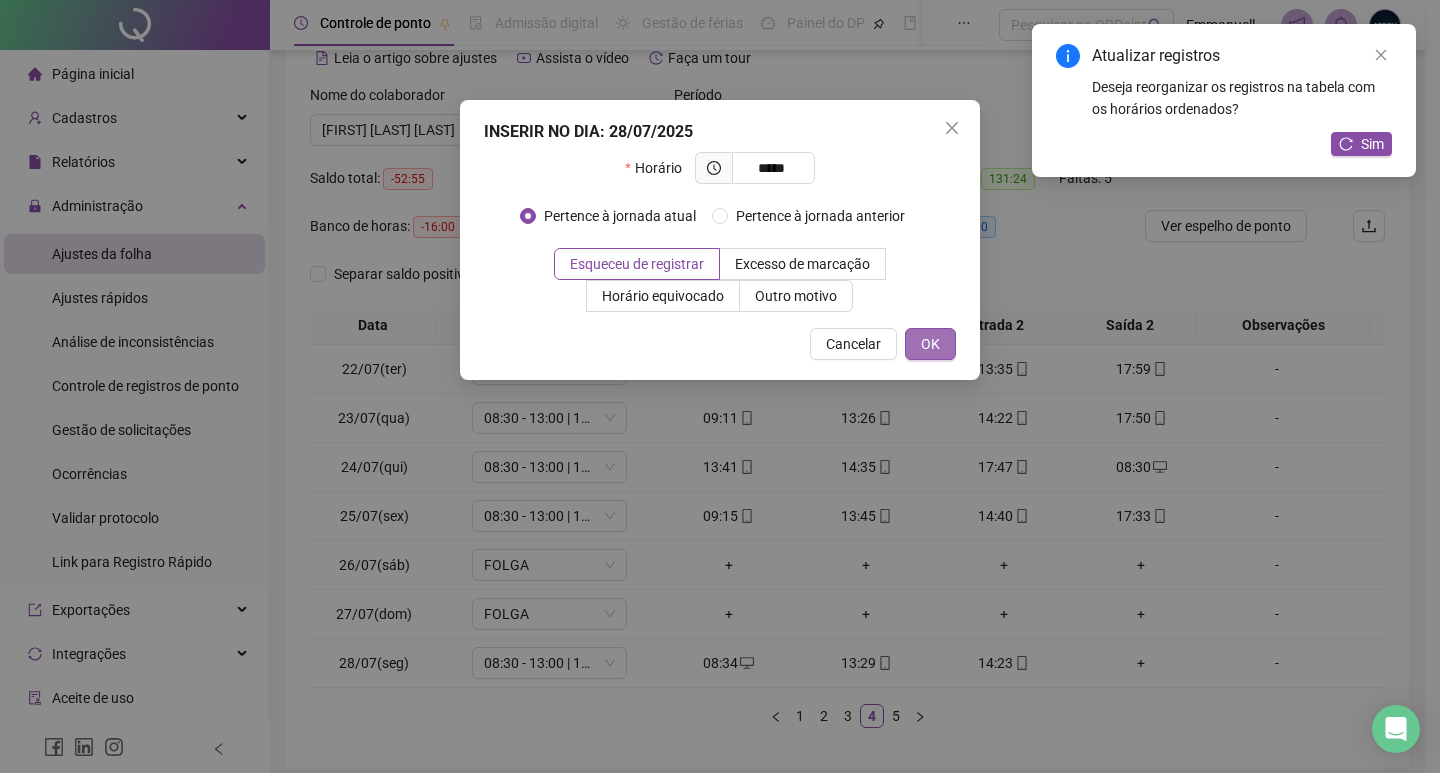 click on "OK" at bounding box center [930, 344] 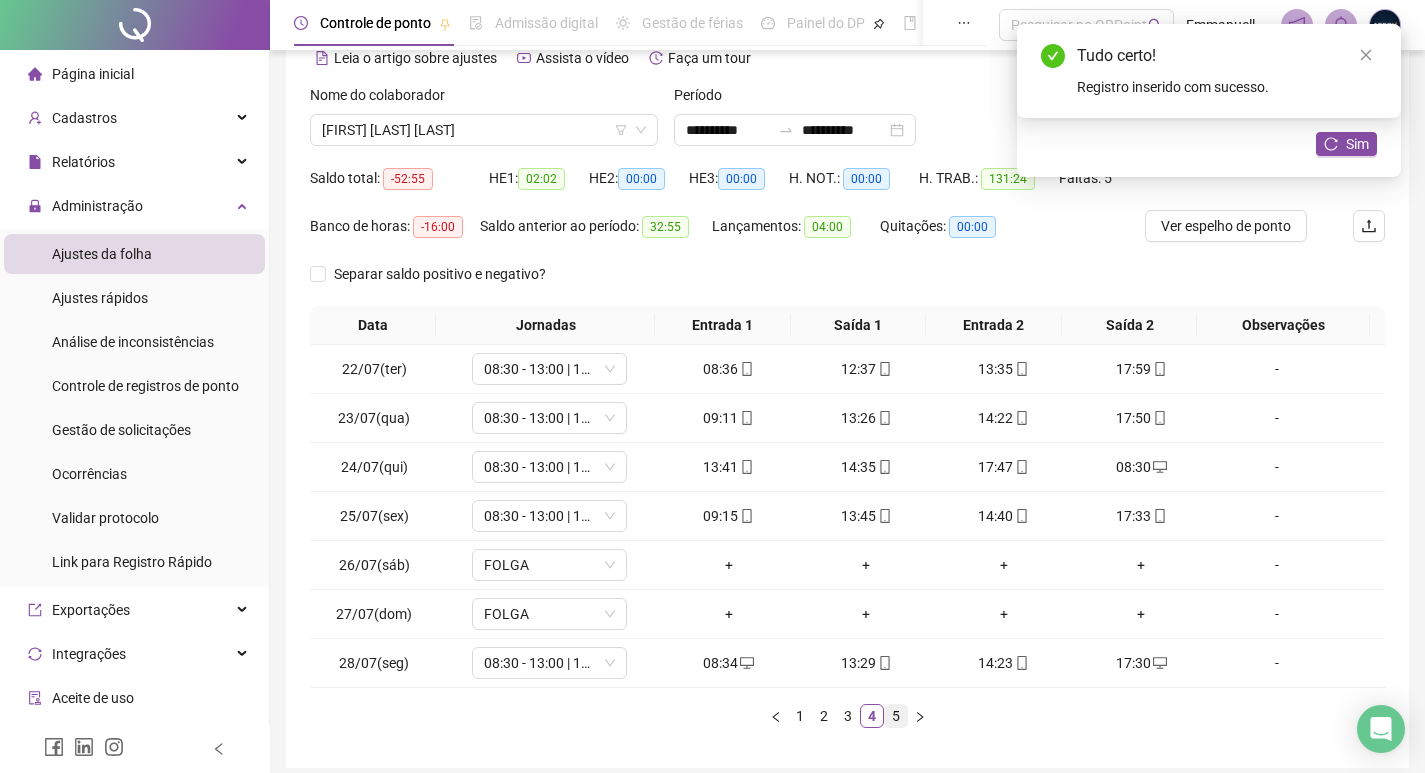 click on "5" at bounding box center [896, 716] 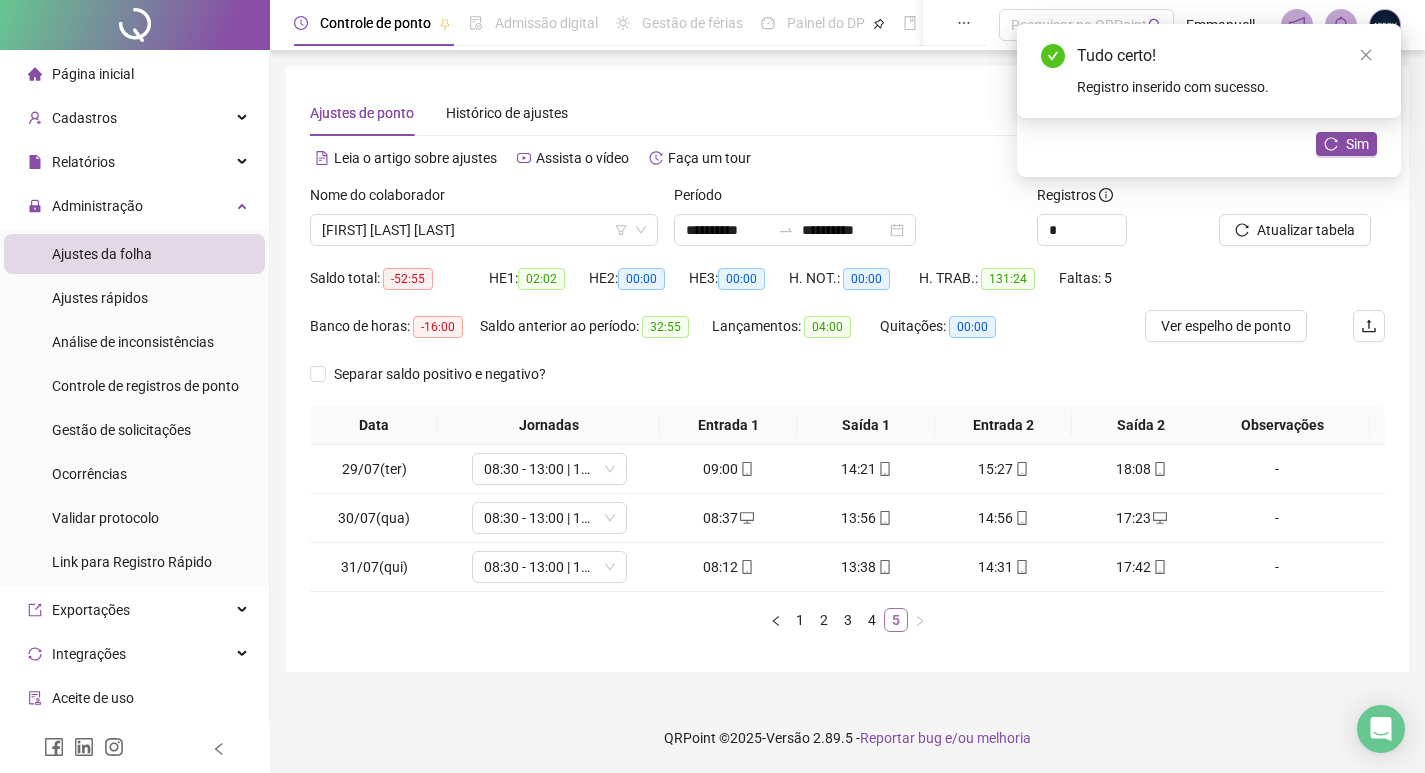 scroll, scrollTop: 0, scrollLeft: 0, axis: both 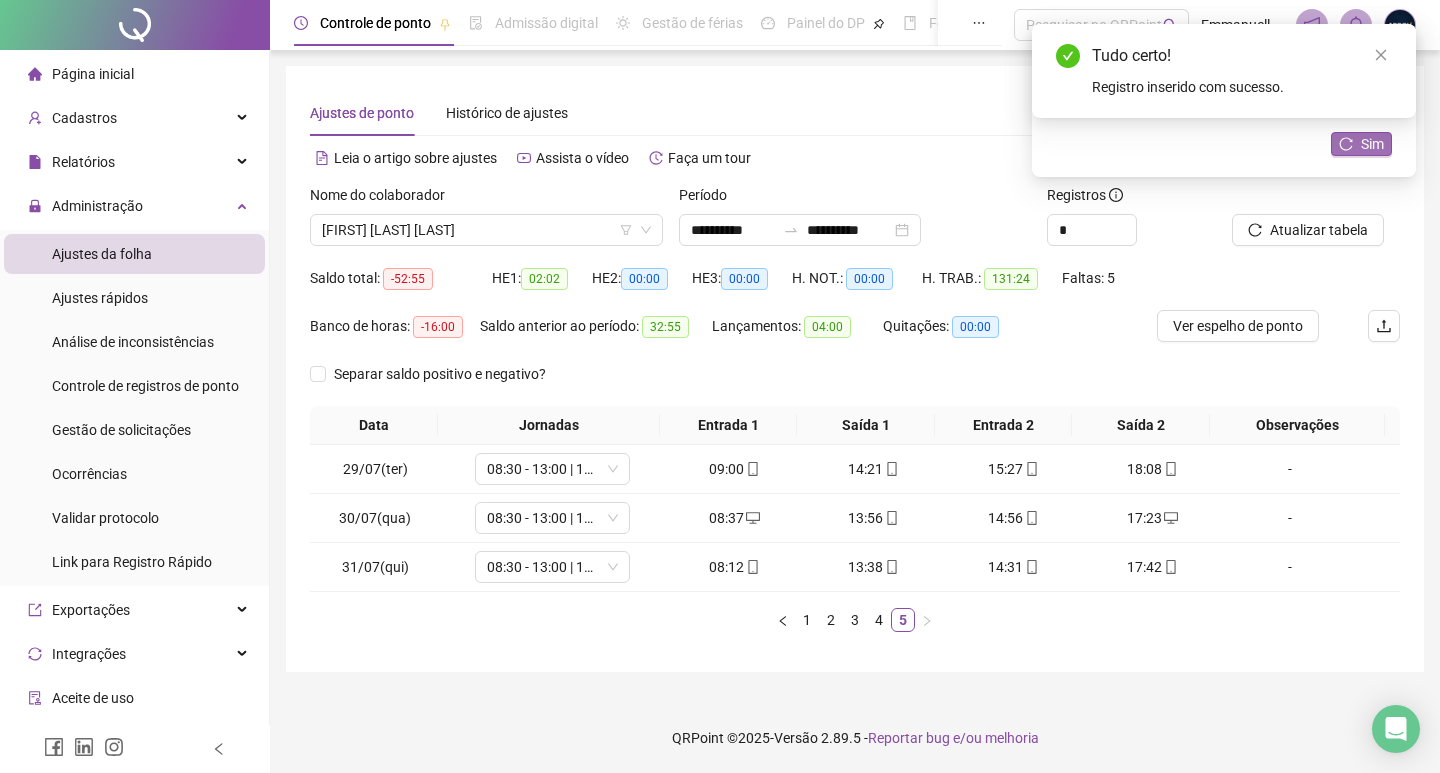 click on "Sim" at bounding box center (1372, 144) 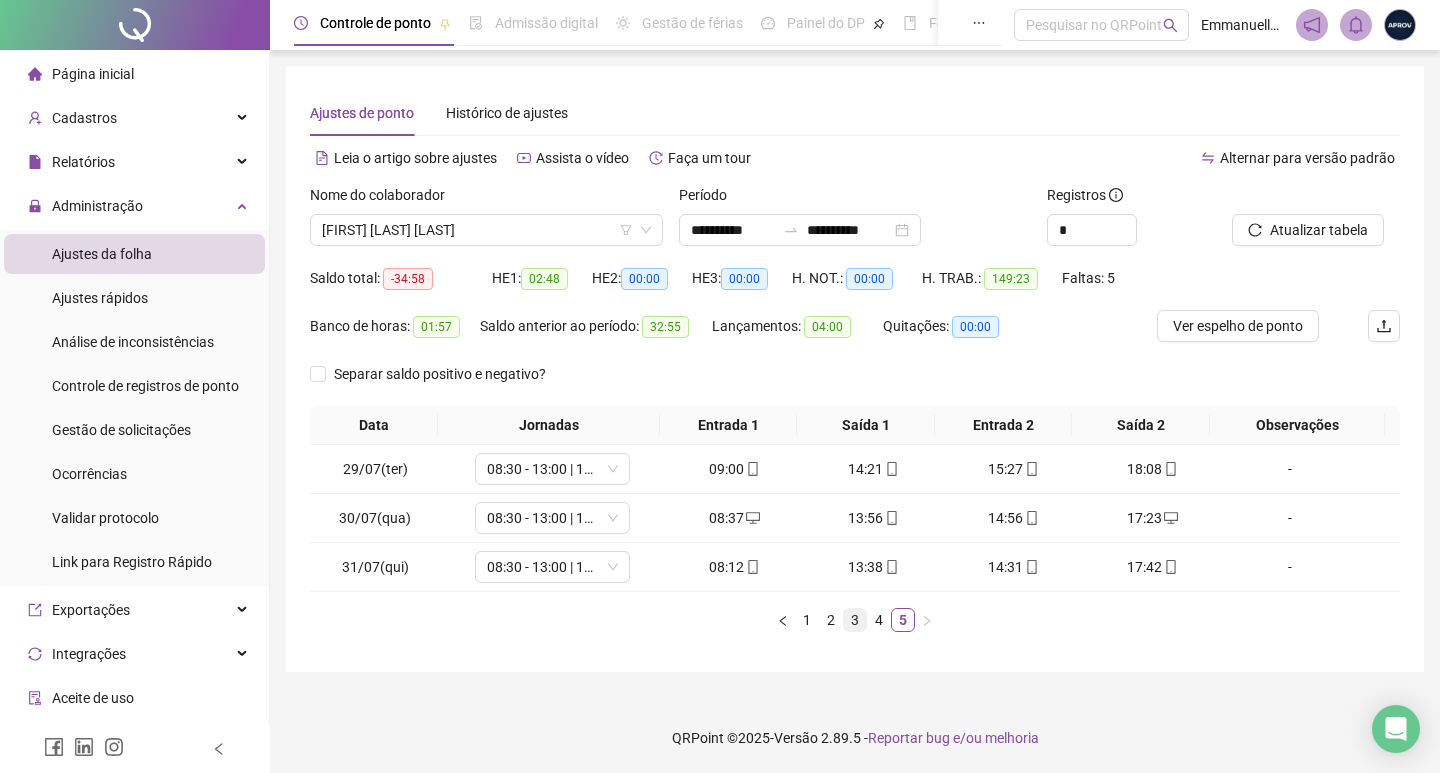 click on "3" at bounding box center (855, 620) 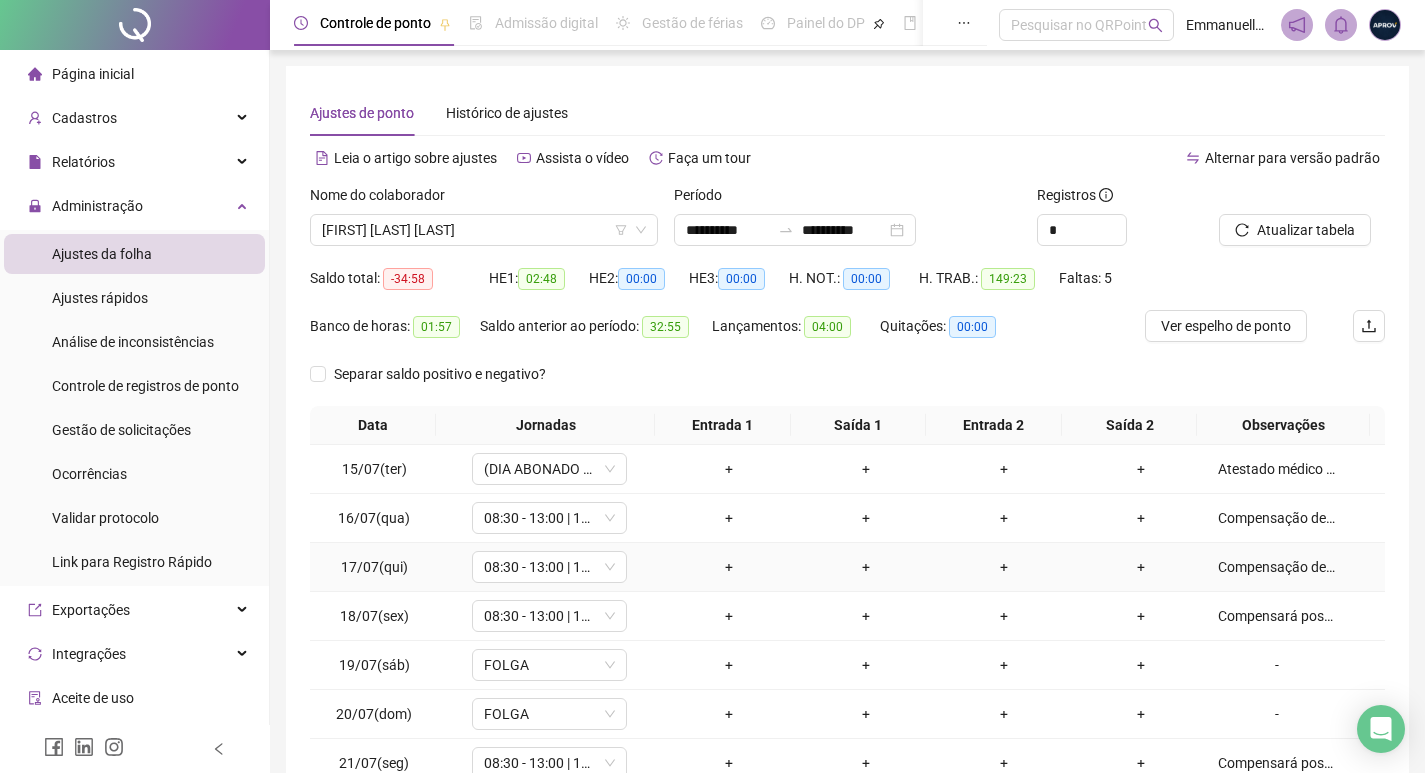 scroll, scrollTop: 181, scrollLeft: 0, axis: vertical 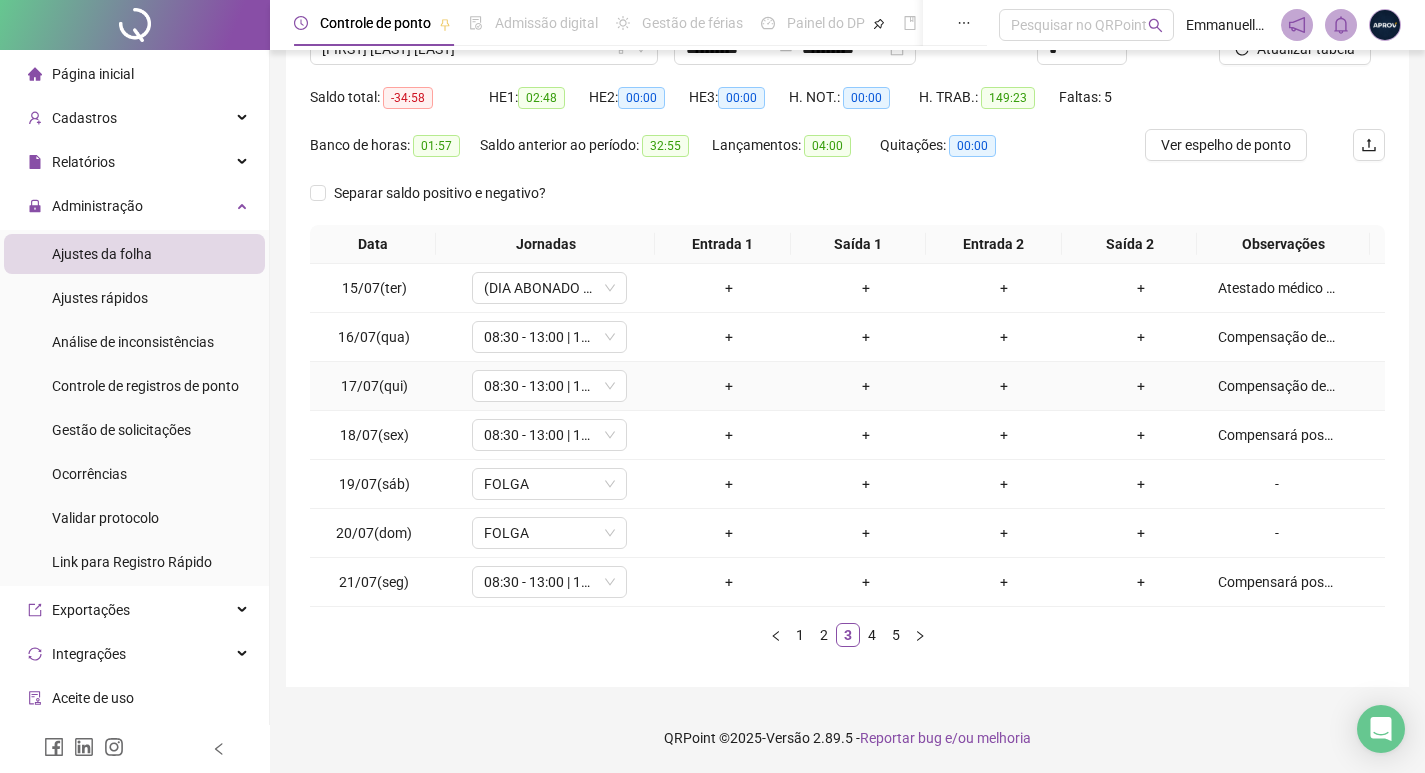 click on "Compensação de horas conforme informado, via e-mail, pela Gestora Imediata [FIRST] [LAST] [LAST]." at bounding box center [1277, 386] 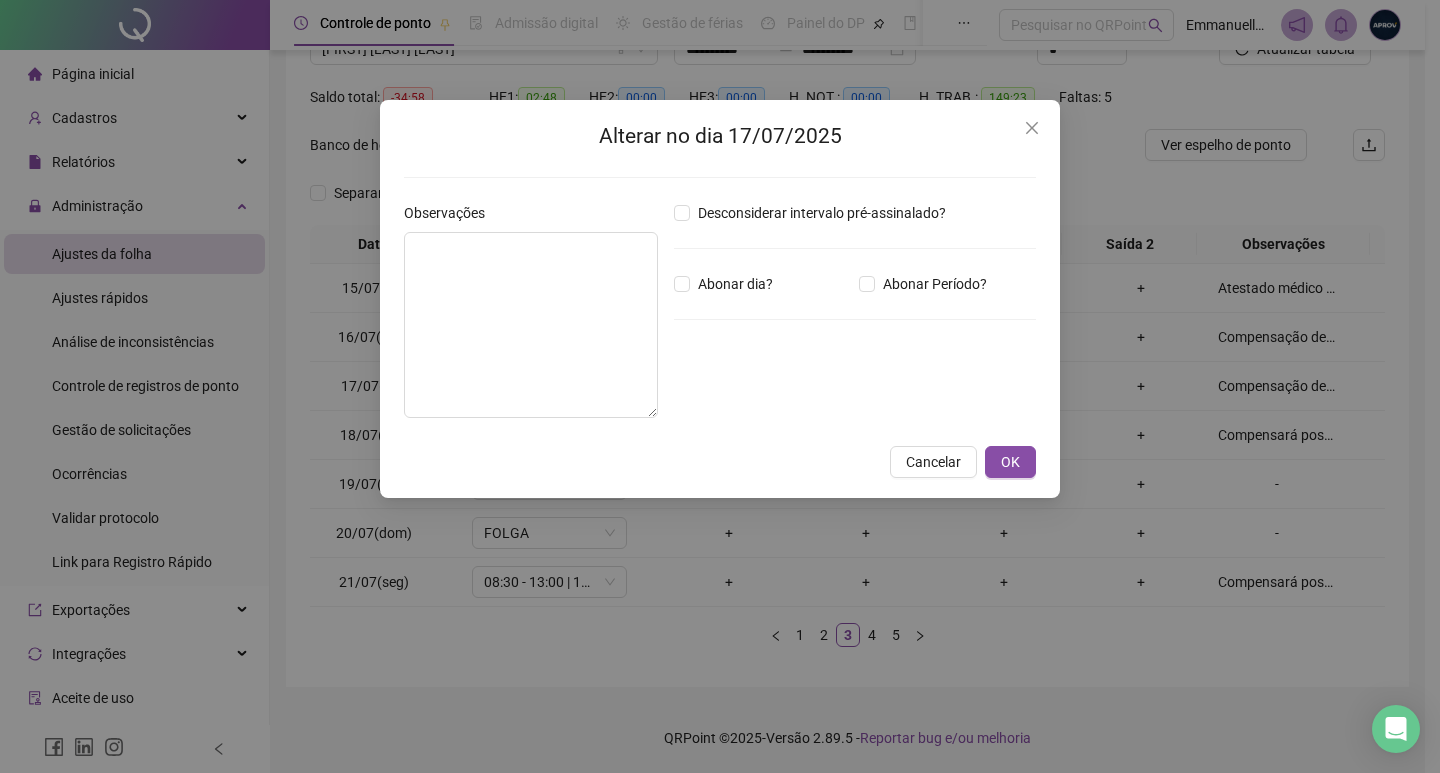 type on "**********" 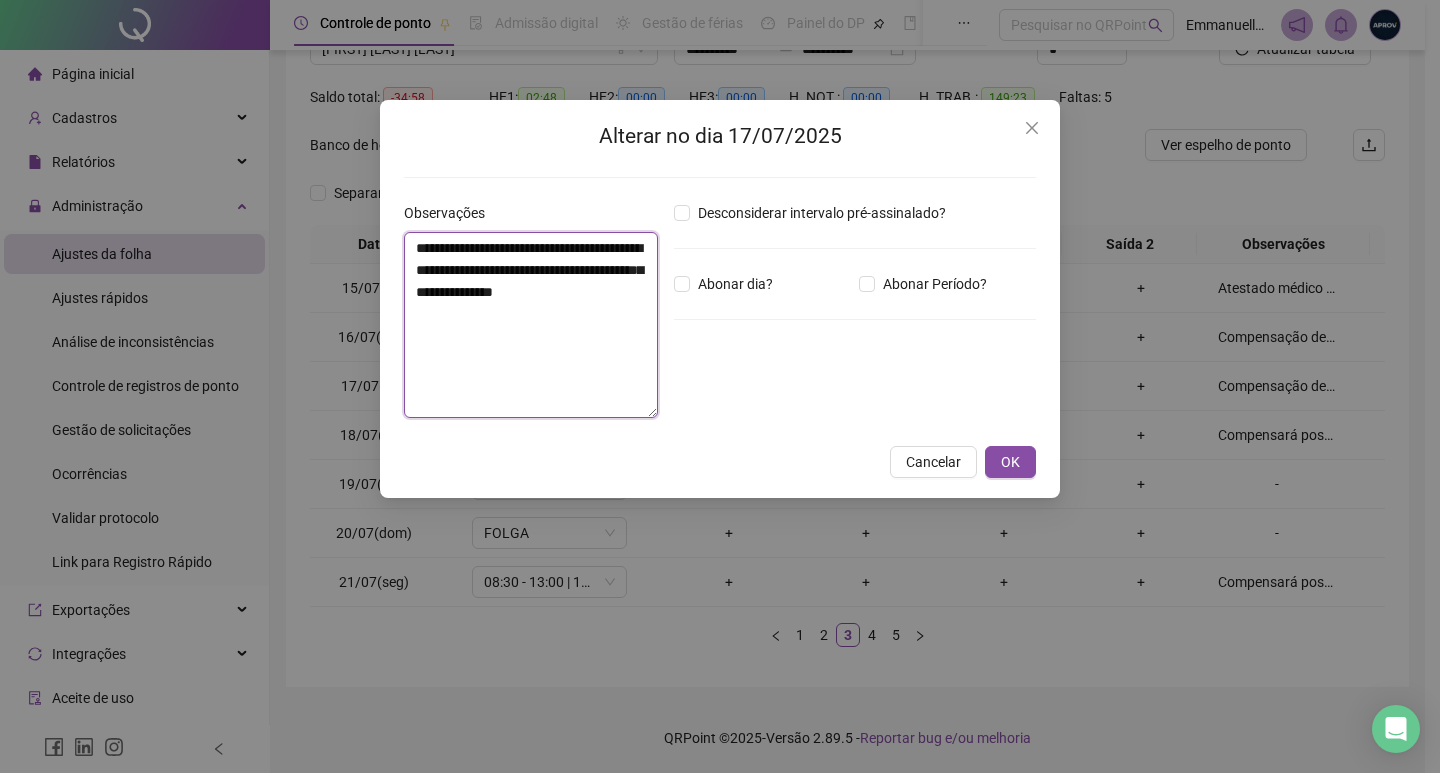 click on "**********" at bounding box center [531, 325] 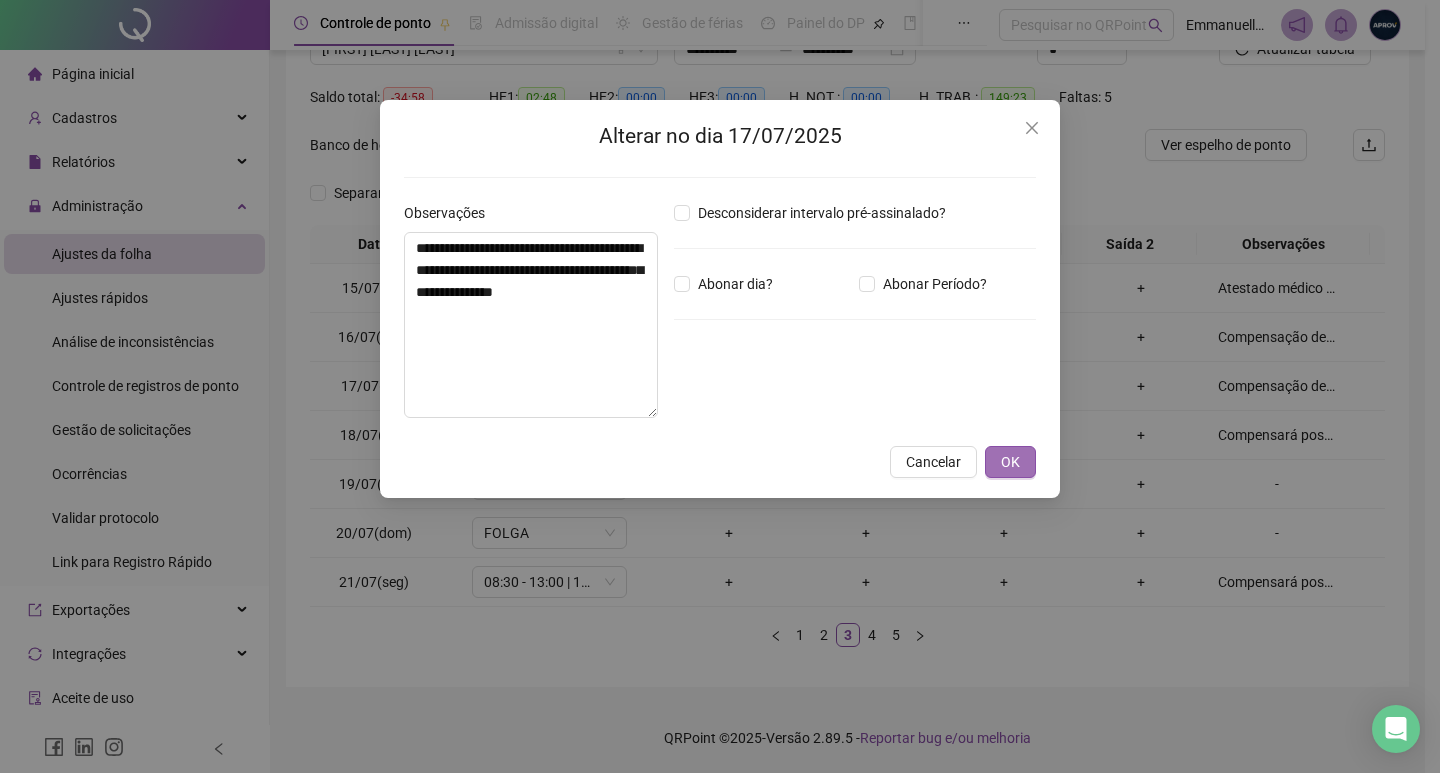 click on "OK" at bounding box center [1010, 462] 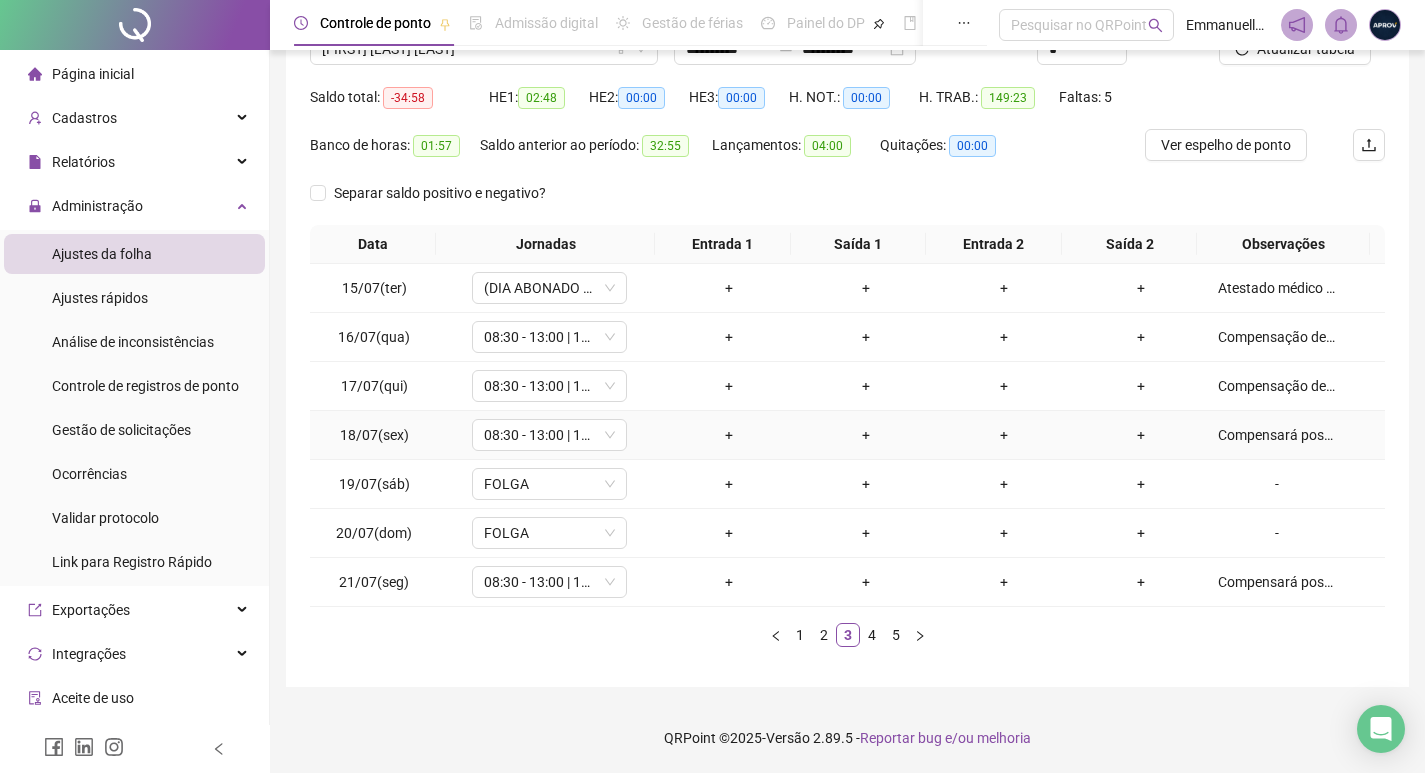 drag, startPoint x: 1265, startPoint y: 430, endPoint x: 1224, endPoint y: 434, distance: 41.19466 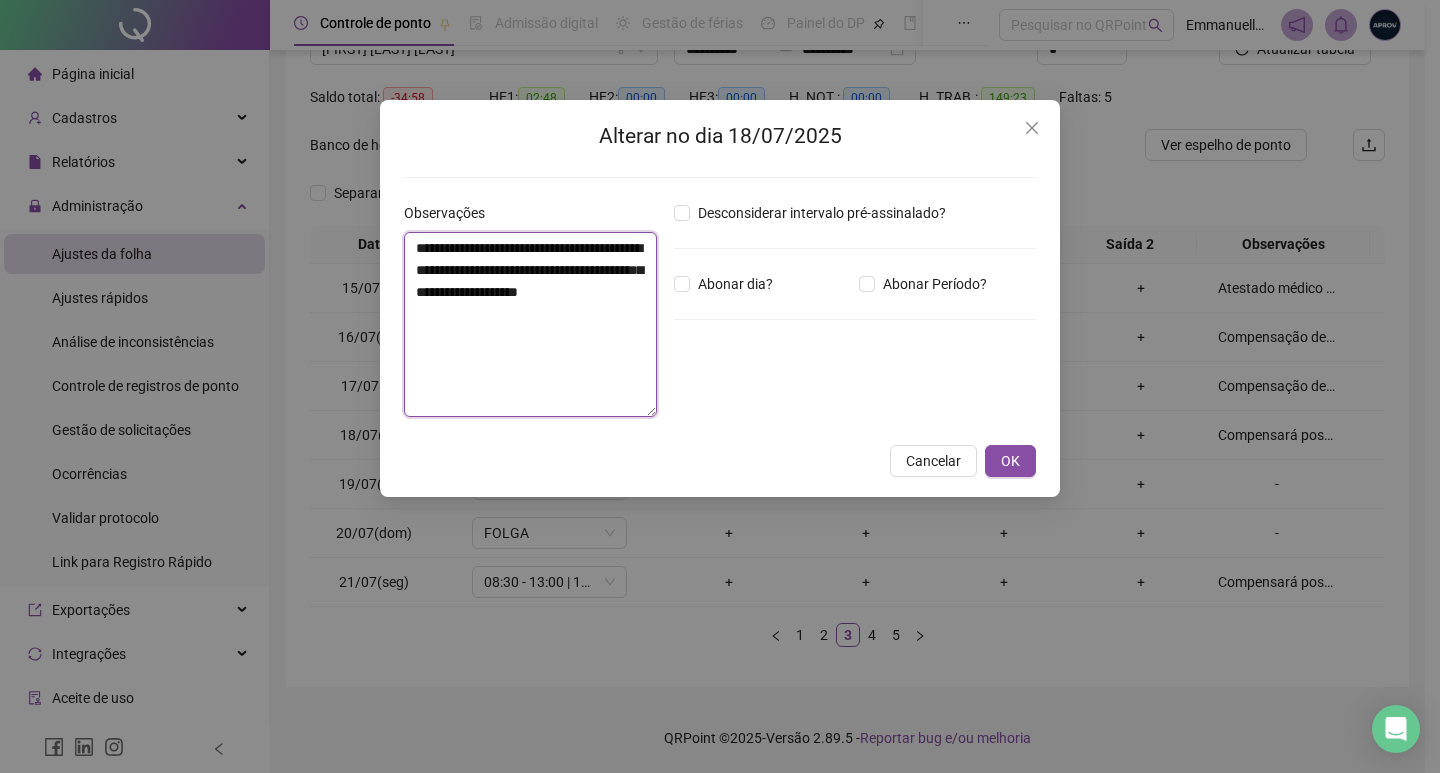 click on "**********" at bounding box center [530, 324] 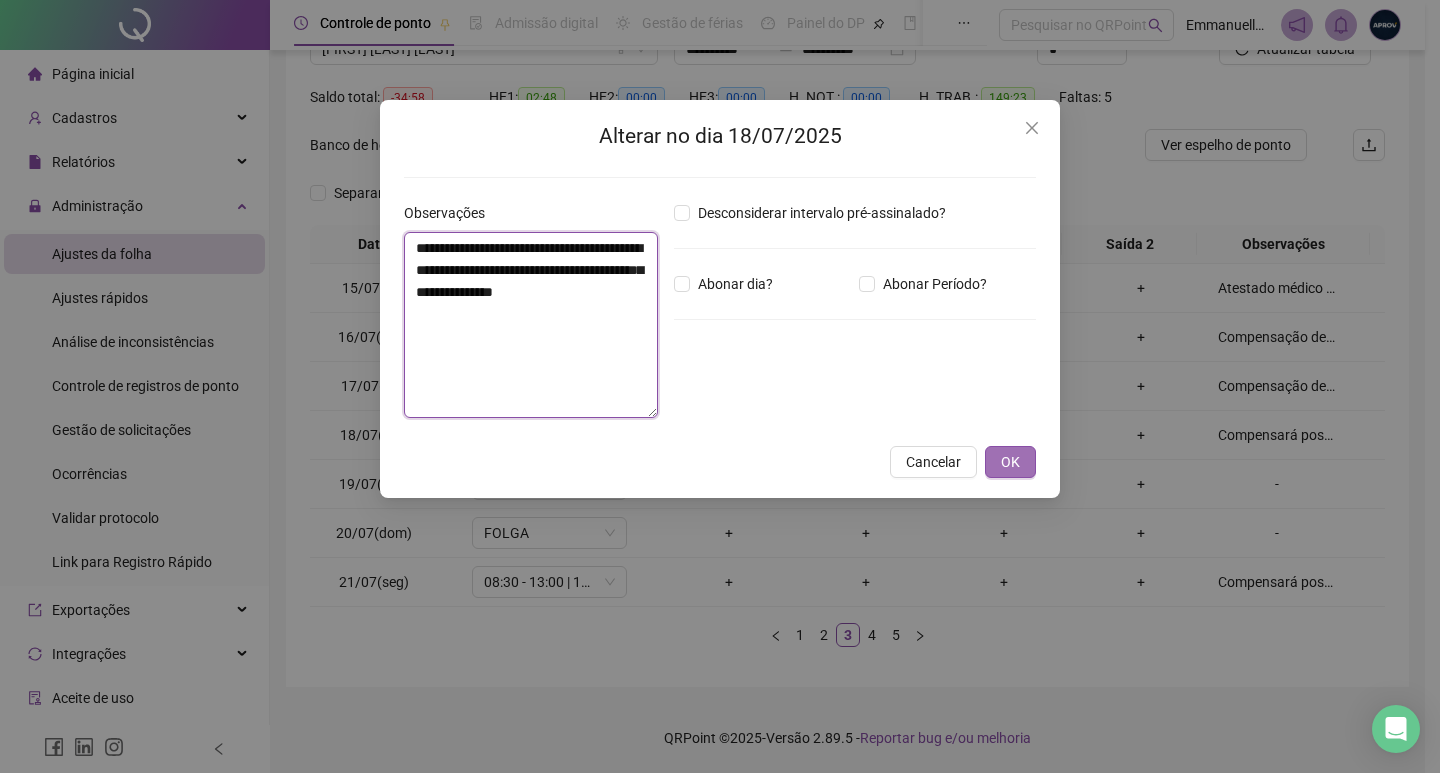 type on "**********" 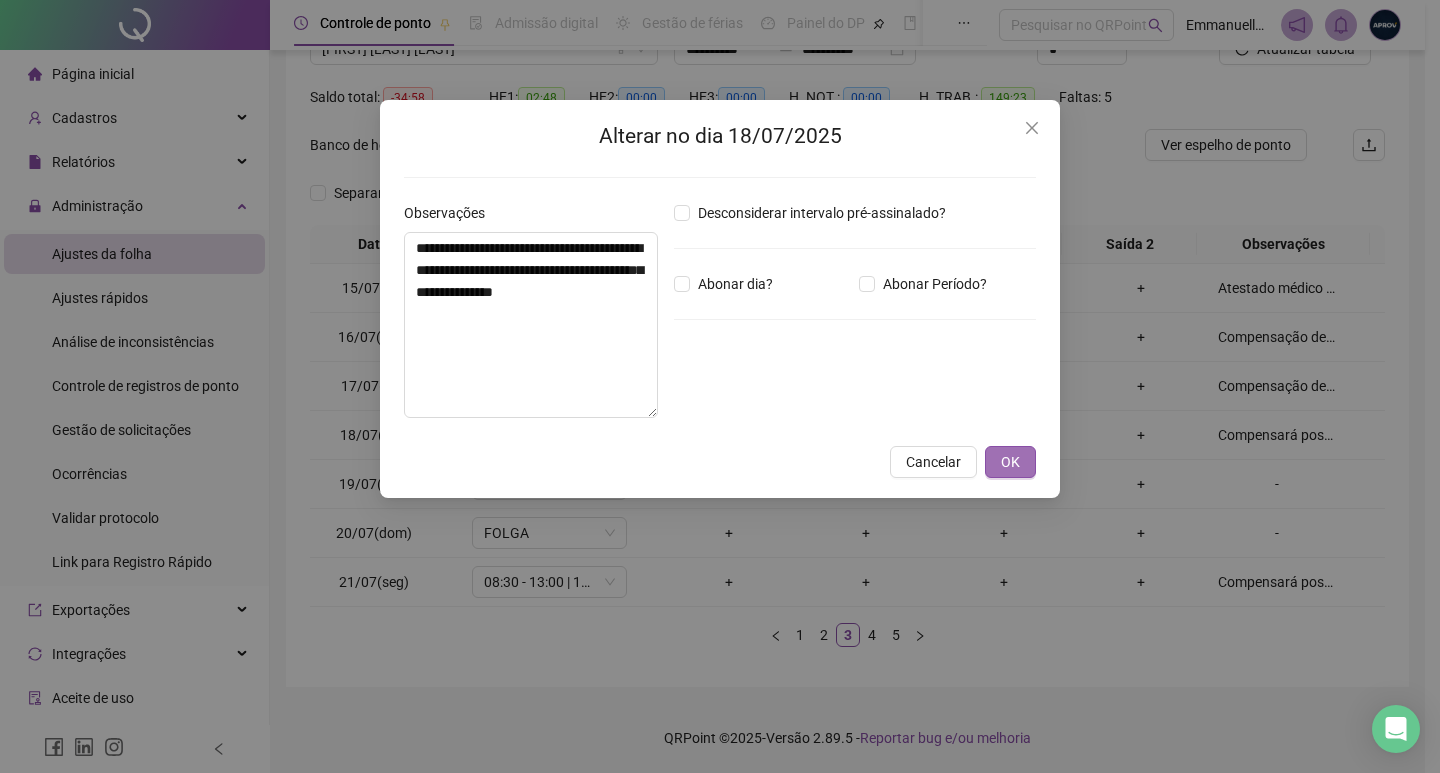 click on "OK" at bounding box center [1010, 462] 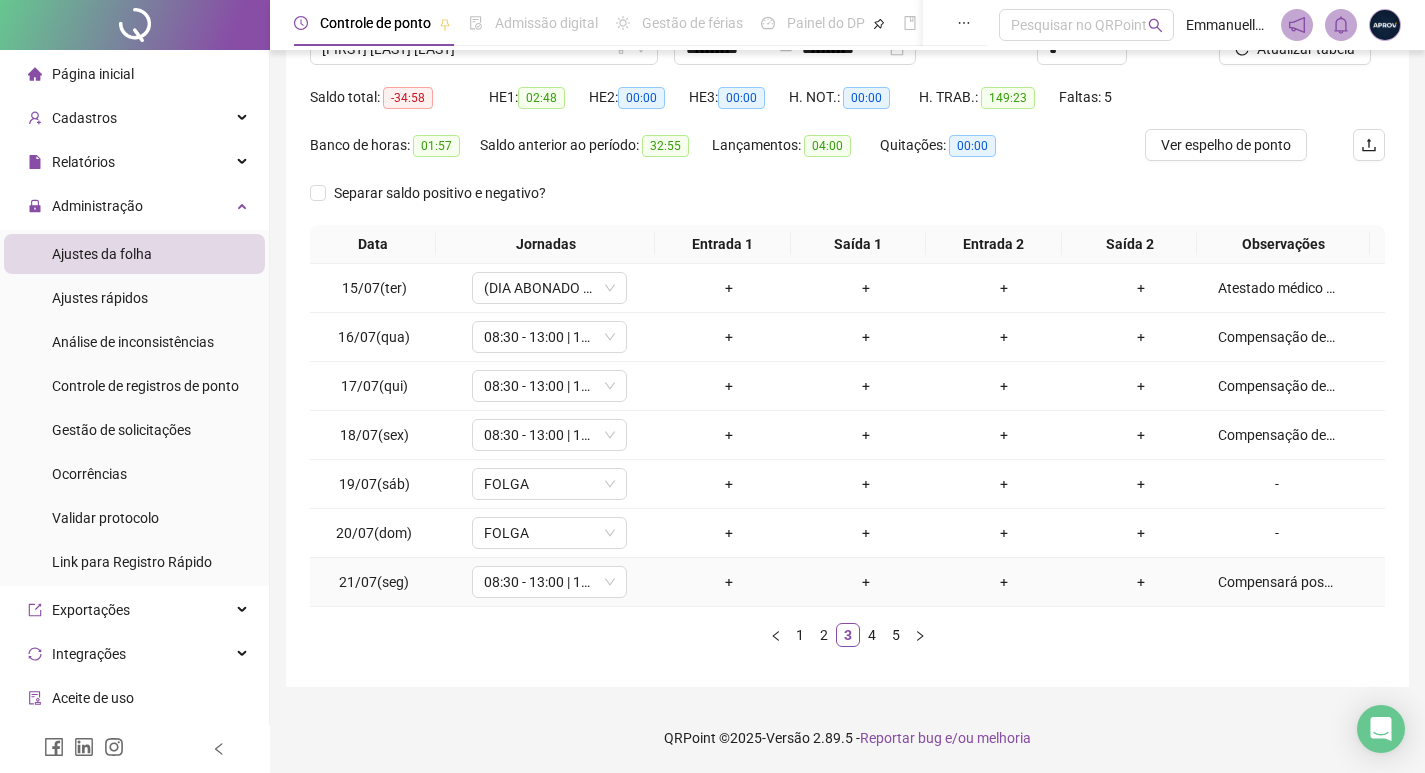 click on "Compensará posteriormente conforme informado, via e-mail, pela Gestora Imediata [FIRST] [LAST] [LAST]." at bounding box center (1277, 582) 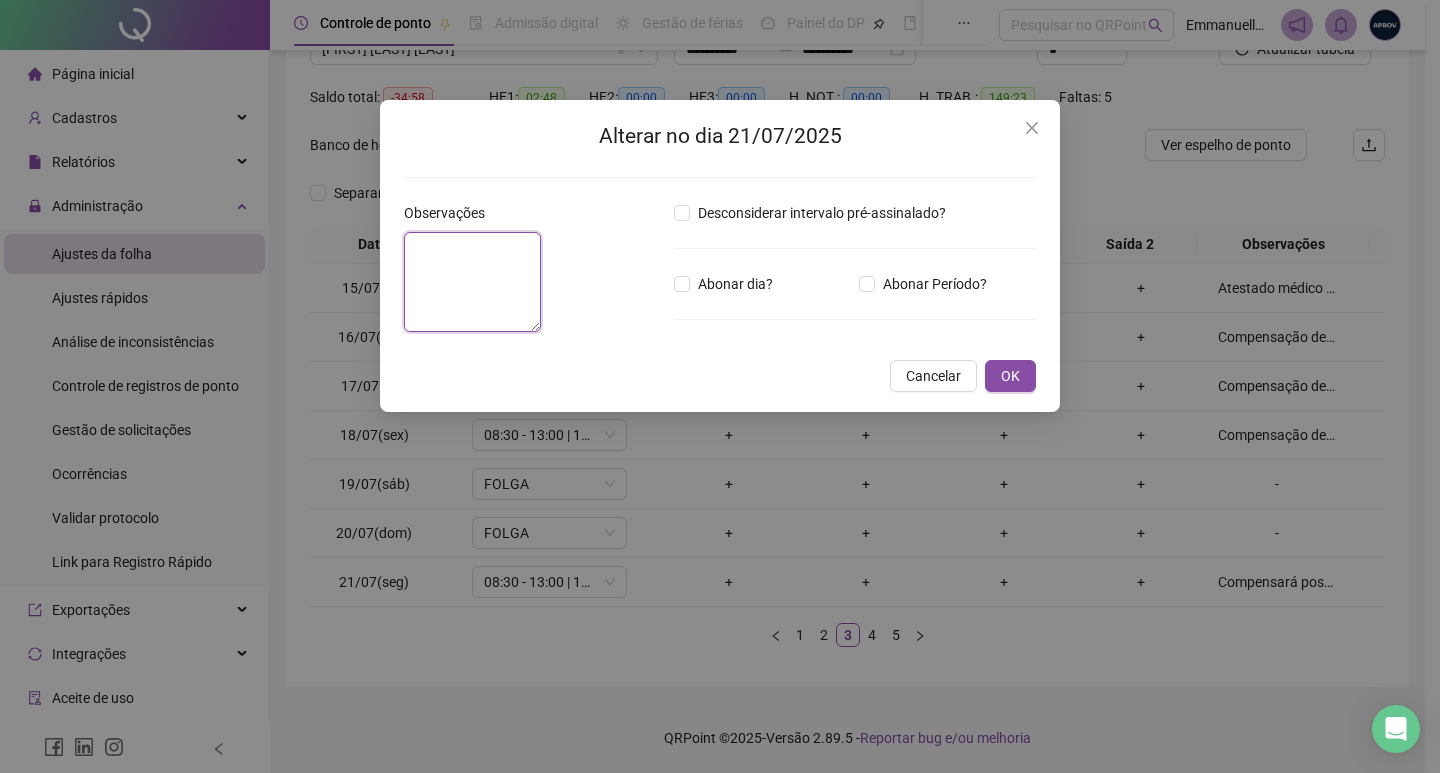click at bounding box center [472, 282] 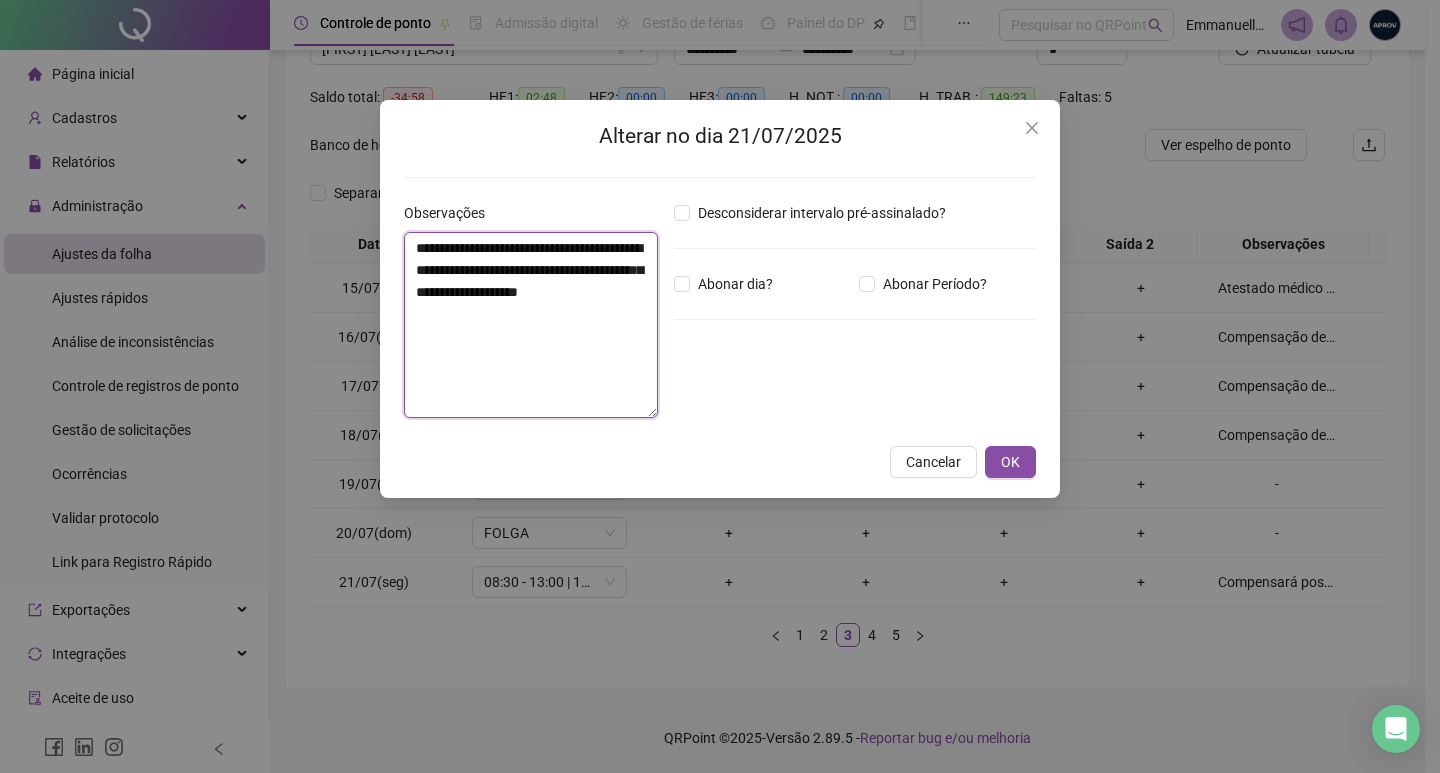 click on "**********" at bounding box center [531, 325] 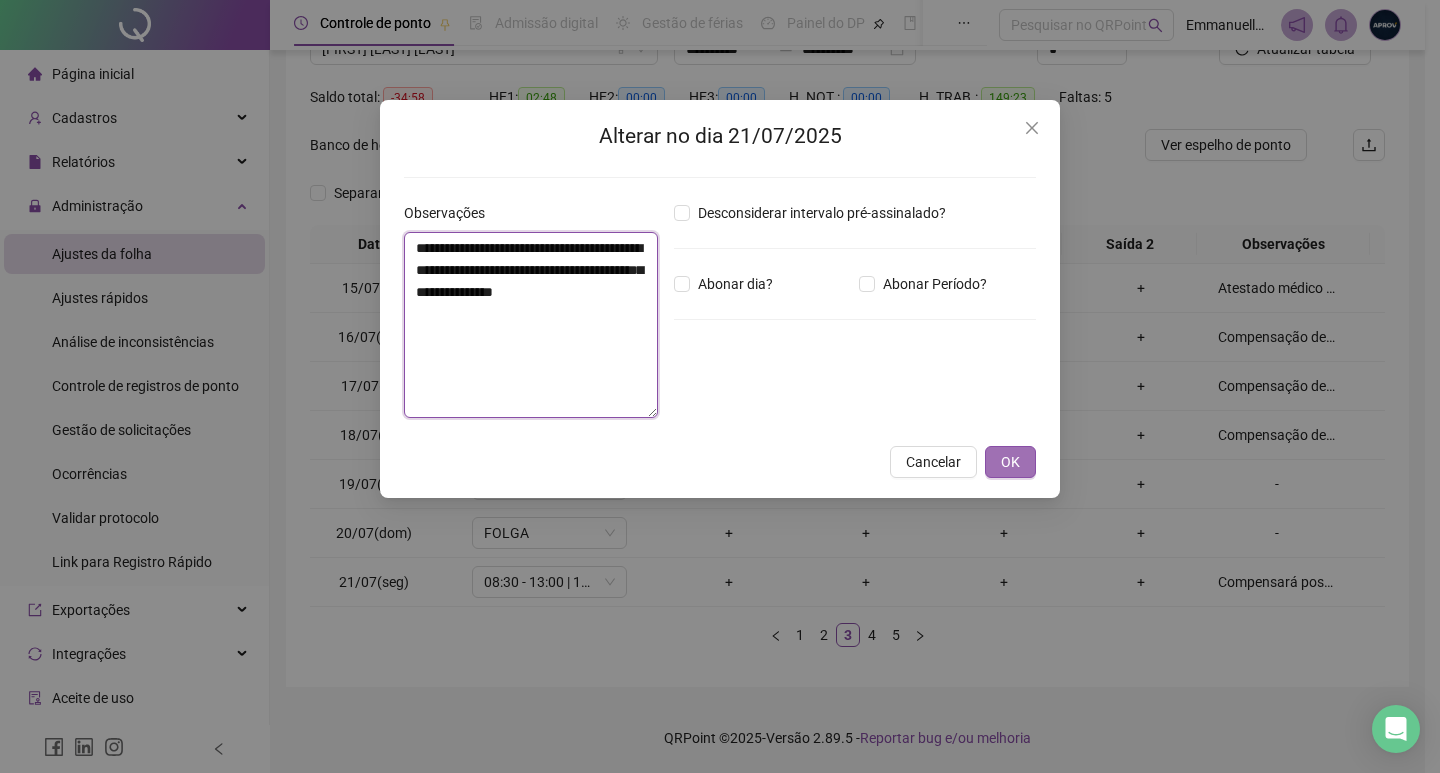 type on "**********" 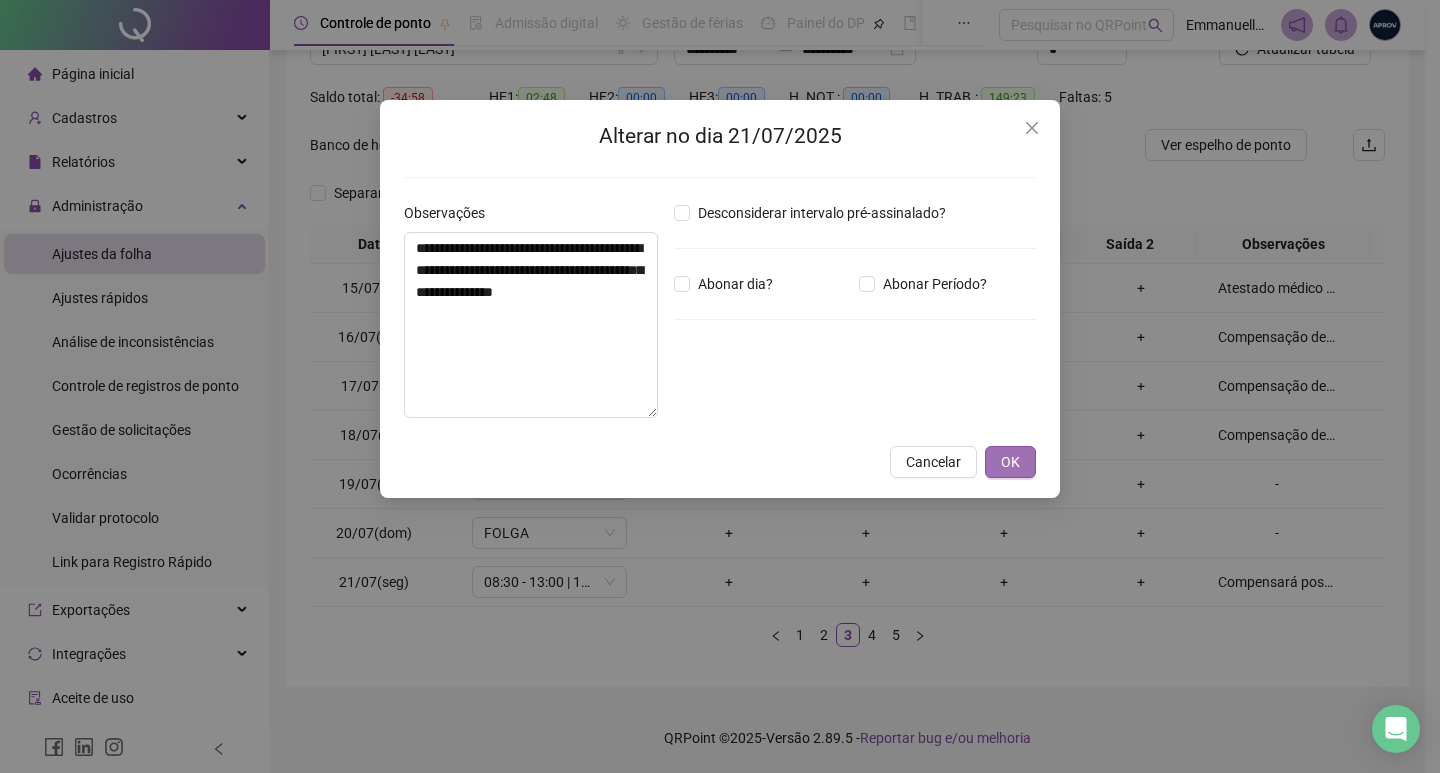 click on "OK" at bounding box center [1010, 462] 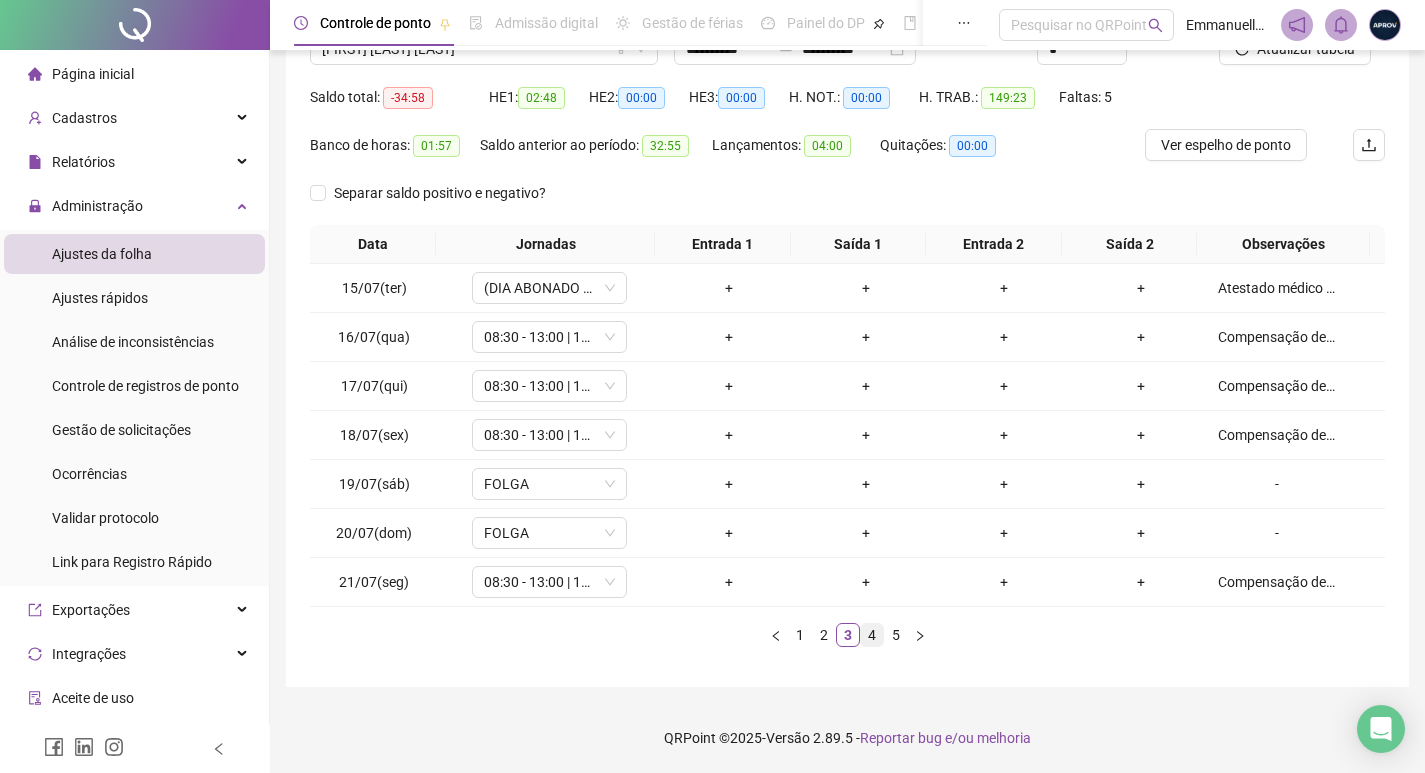 click on "4" at bounding box center (872, 635) 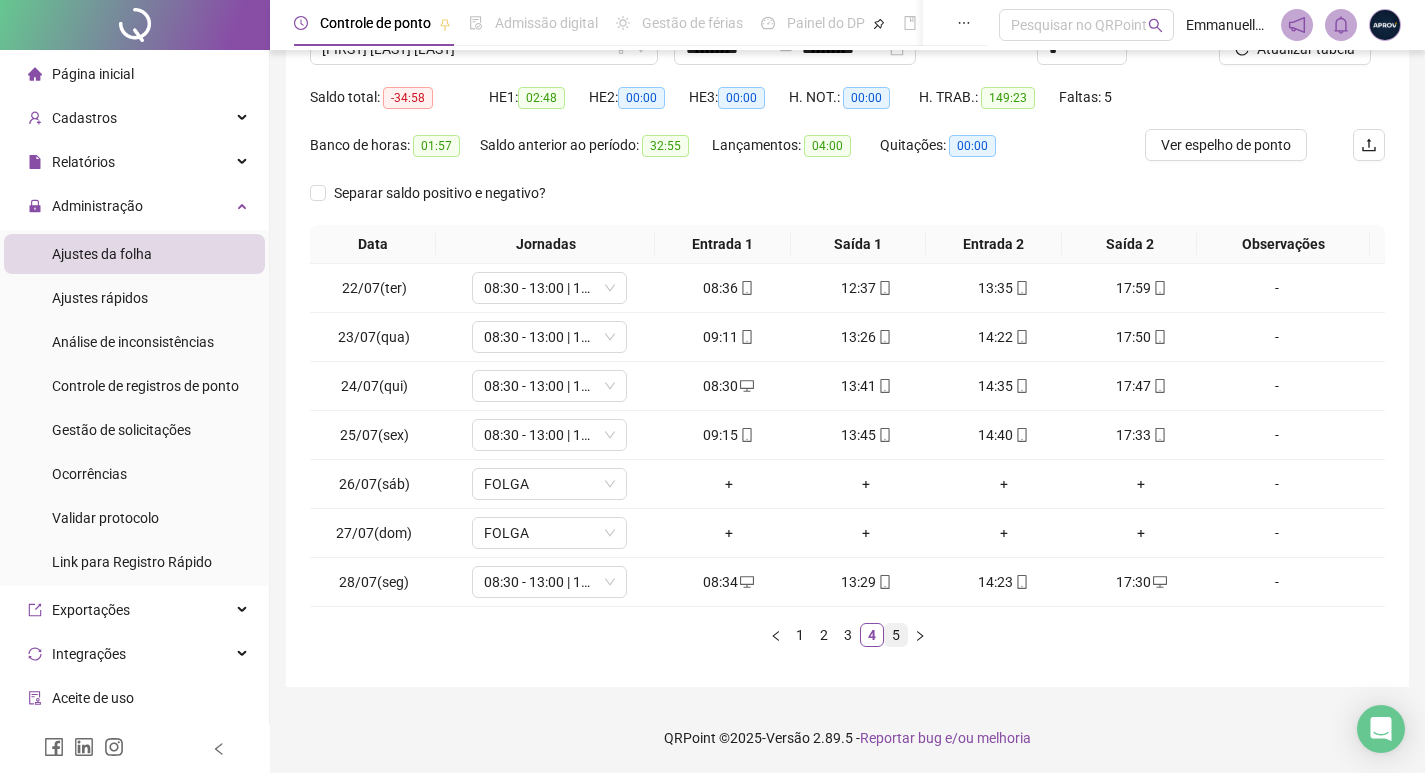 click on "5" at bounding box center (896, 635) 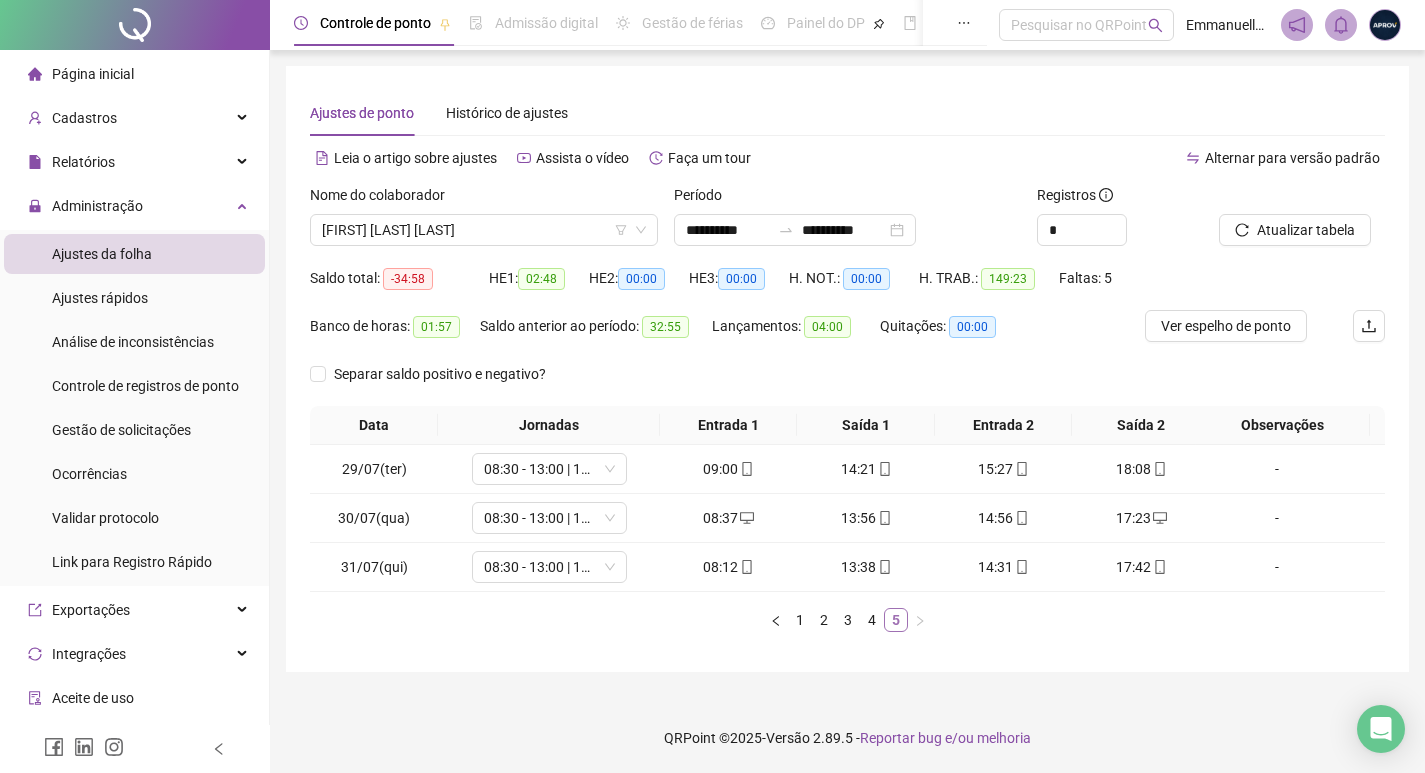 scroll, scrollTop: 0, scrollLeft: 0, axis: both 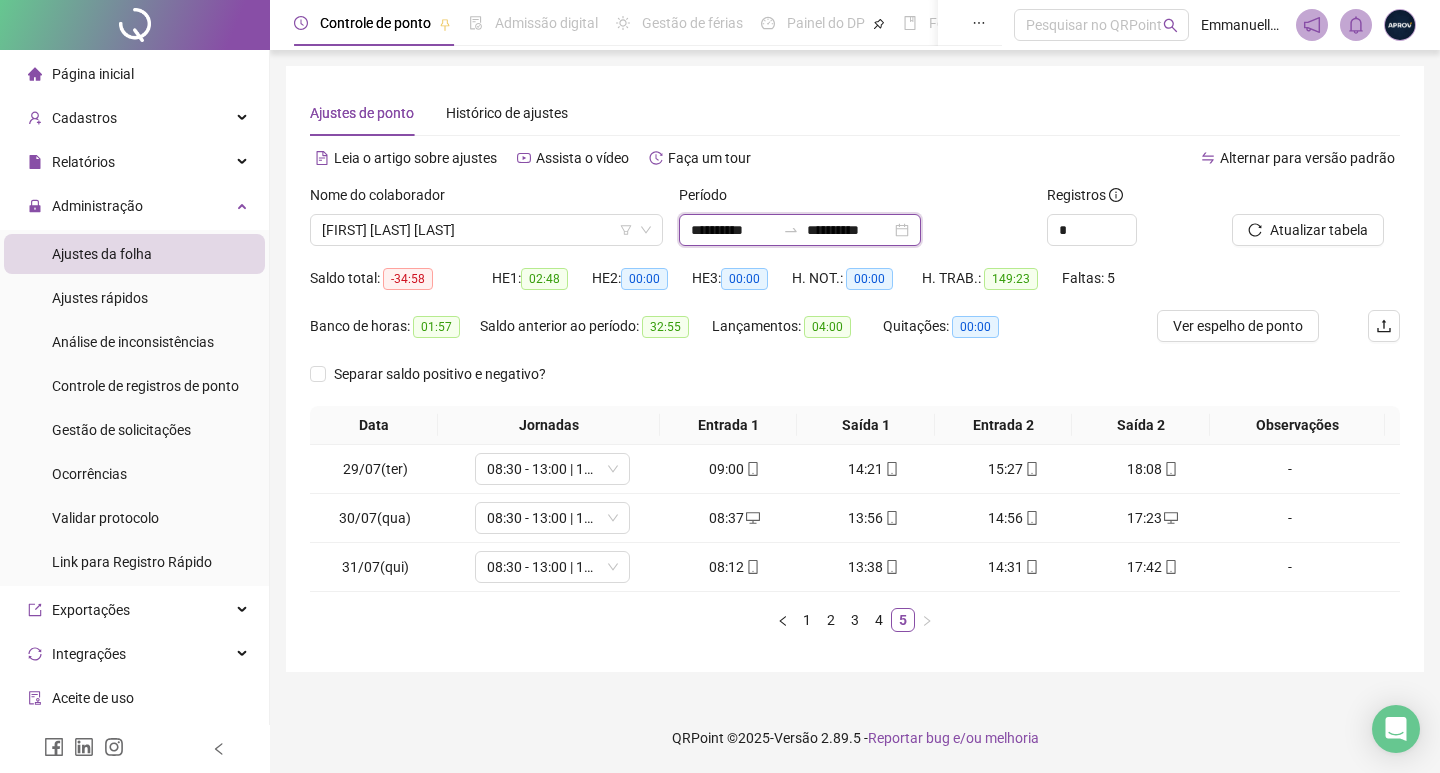 click on "**********" at bounding box center (733, 230) 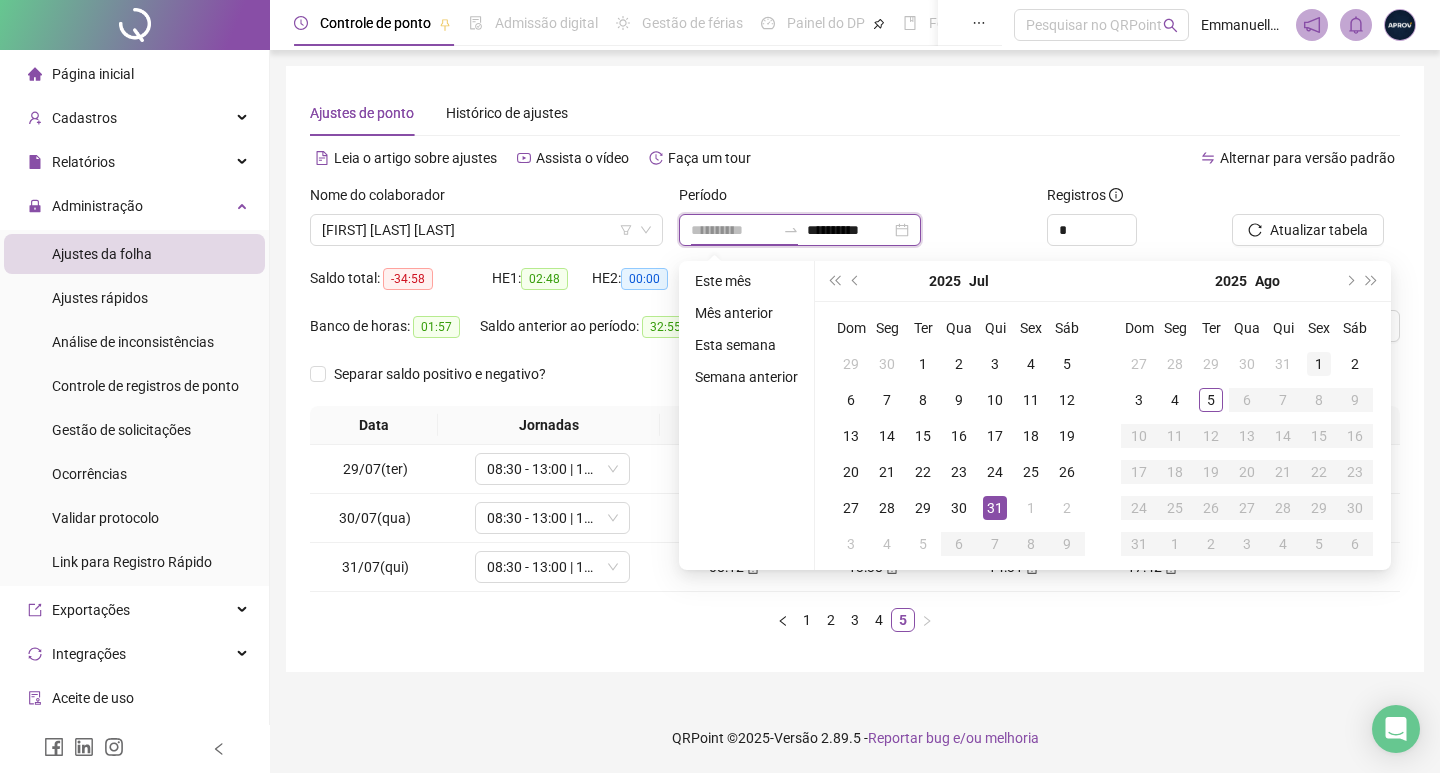 type on "**********" 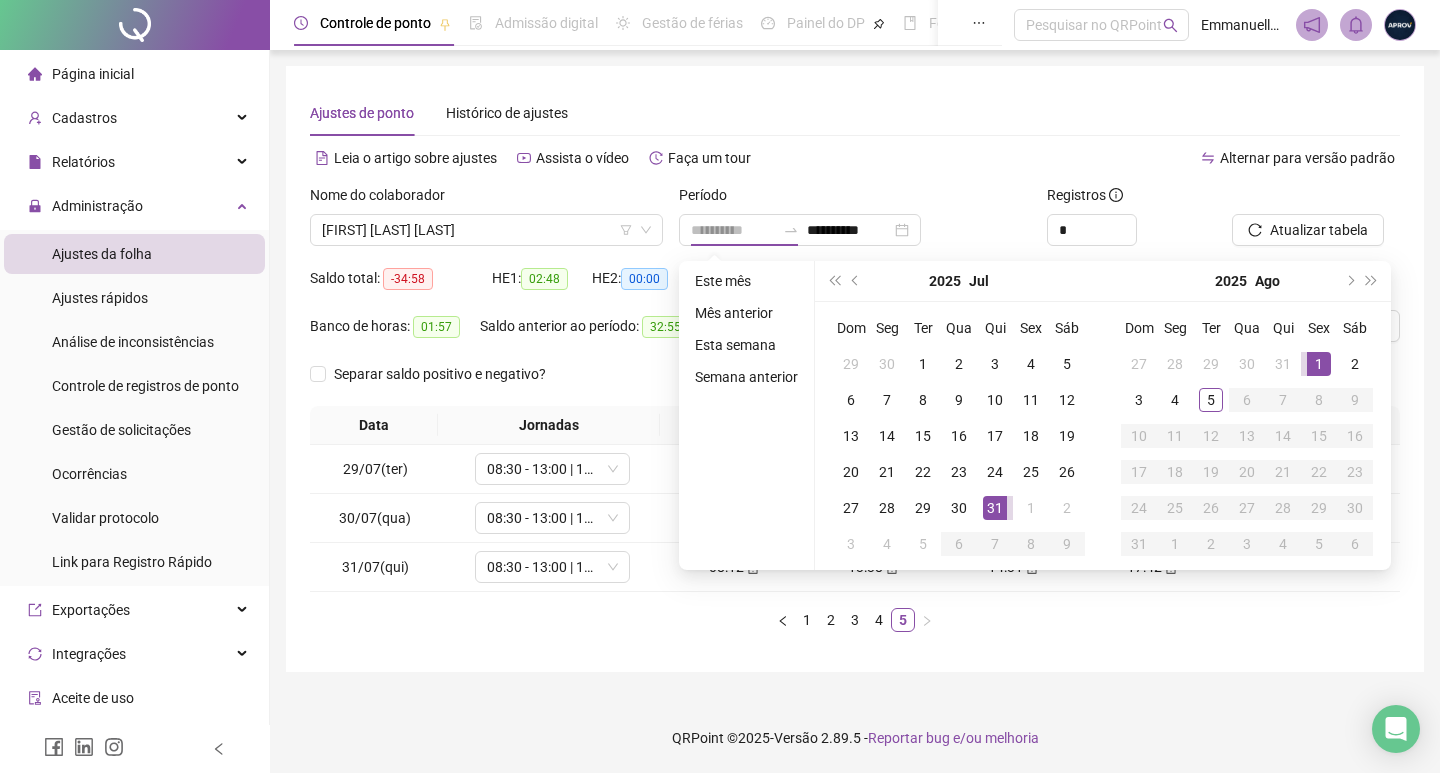 drag, startPoint x: 1309, startPoint y: 359, endPoint x: 1195, endPoint y: 391, distance: 118.40608 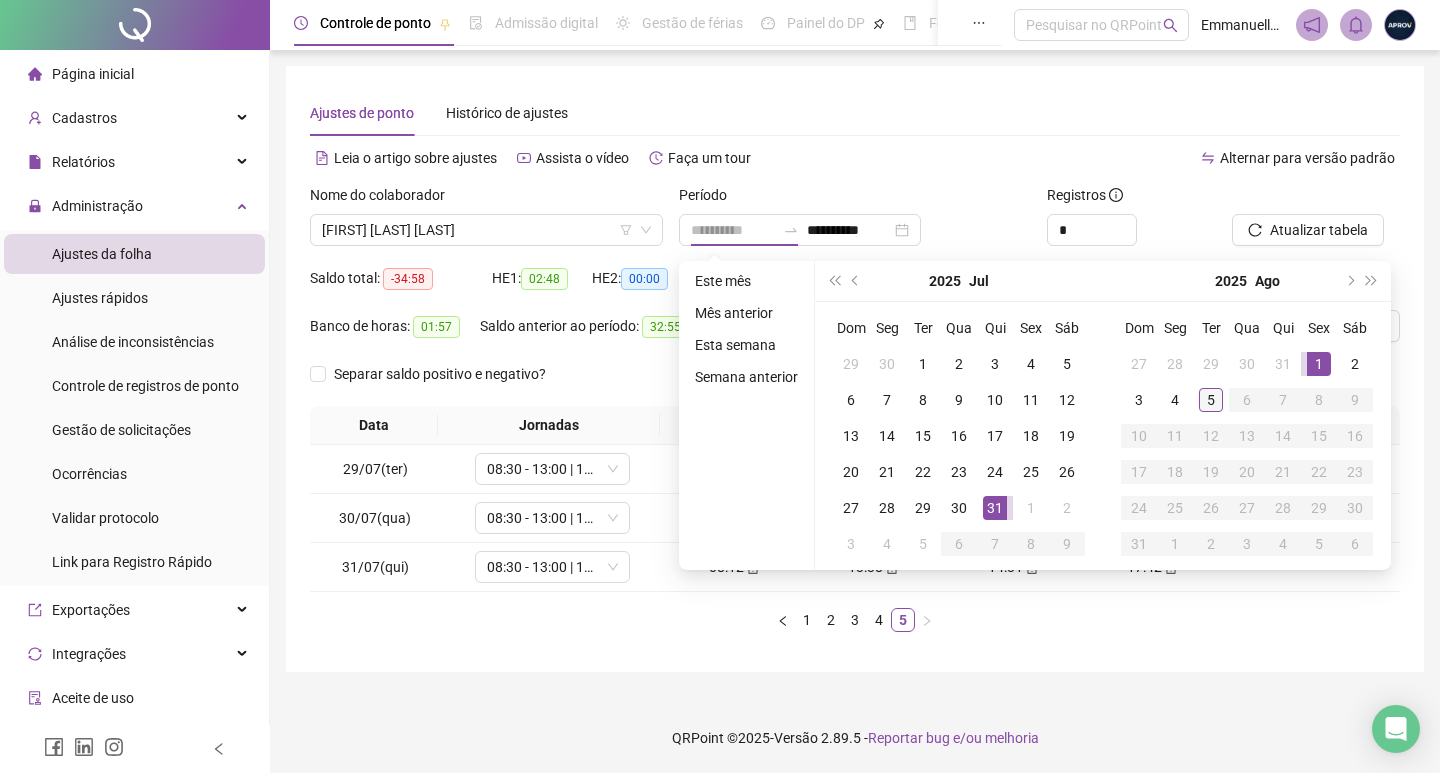 click on "1" at bounding box center (1319, 364) 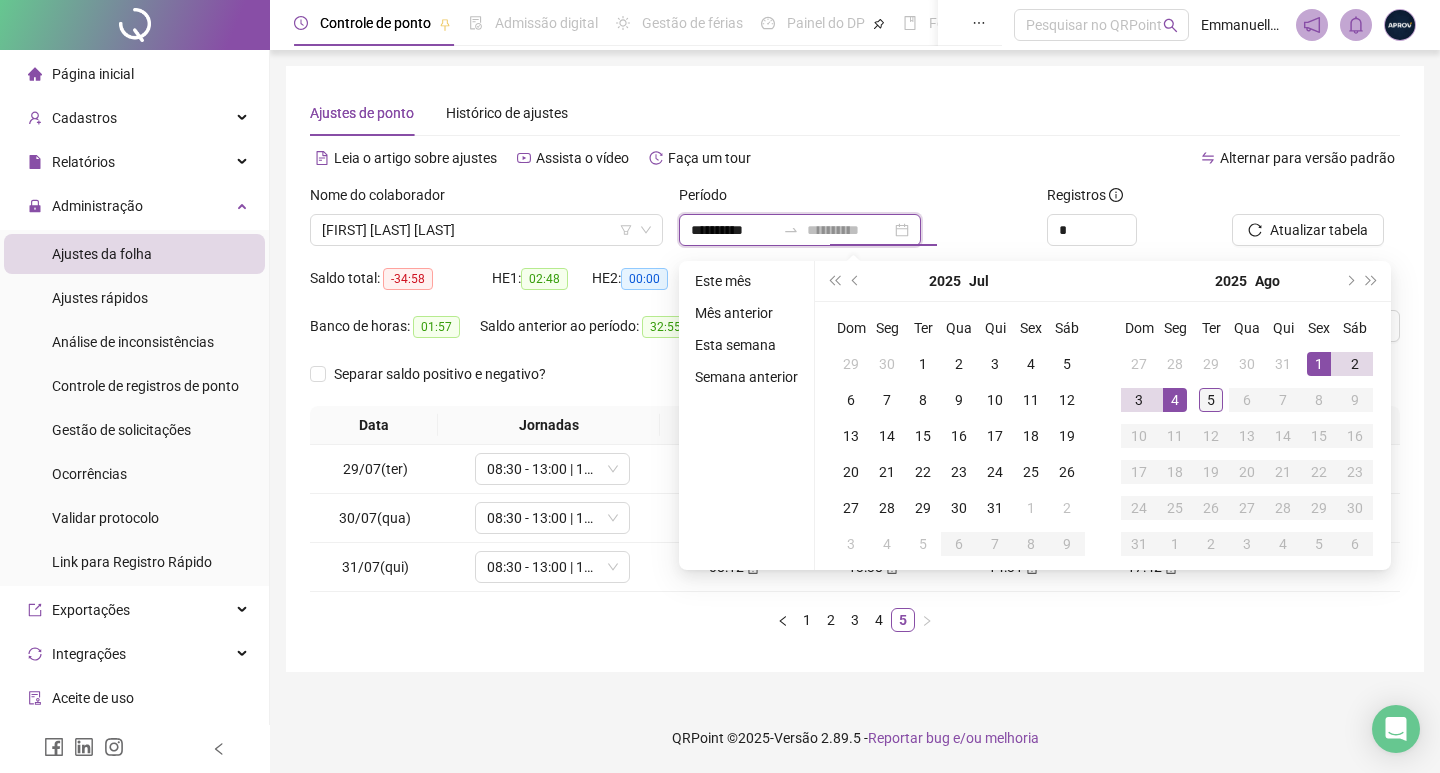 type on "**********" 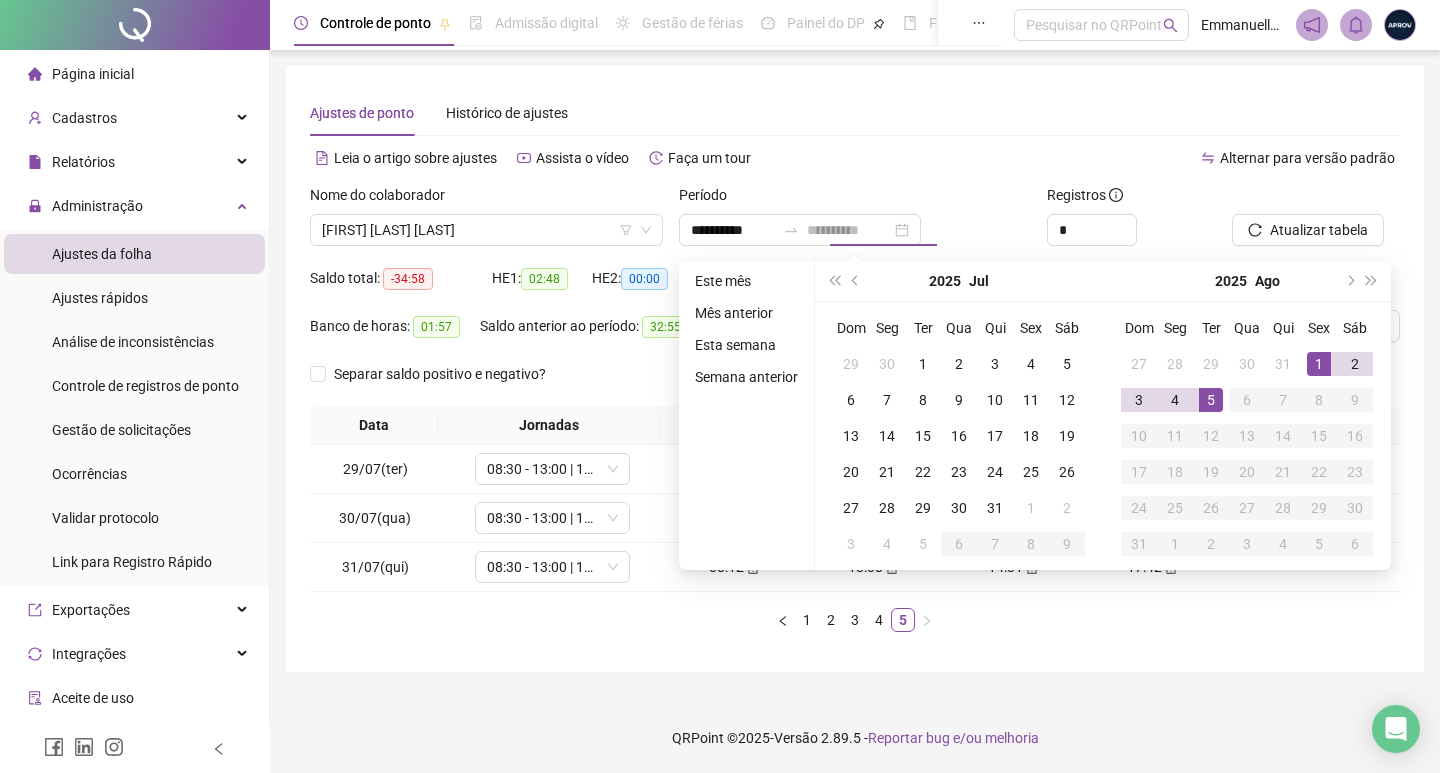 click on "5" at bounding box center [1211, 400] 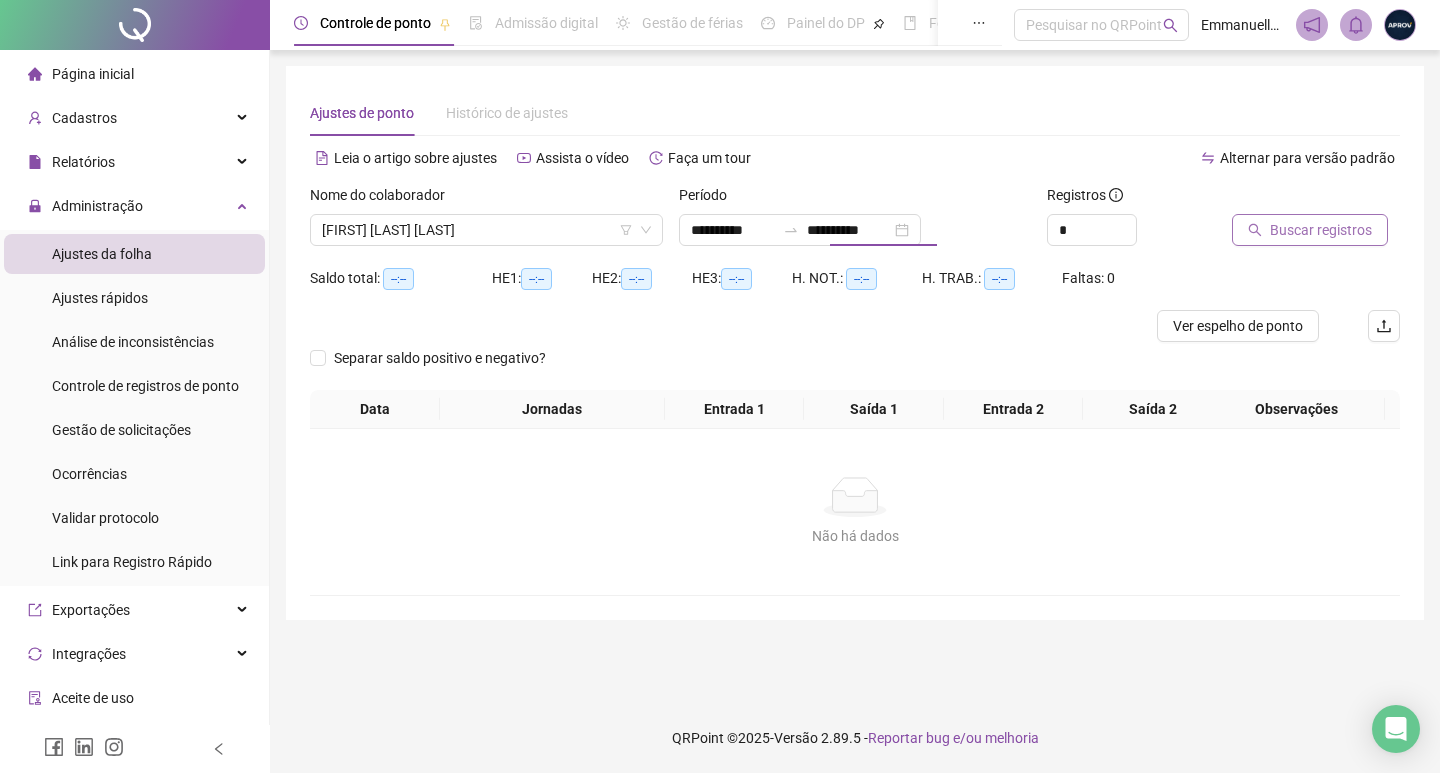 click on "Buscar registros" at bounding box center (1321, 230) 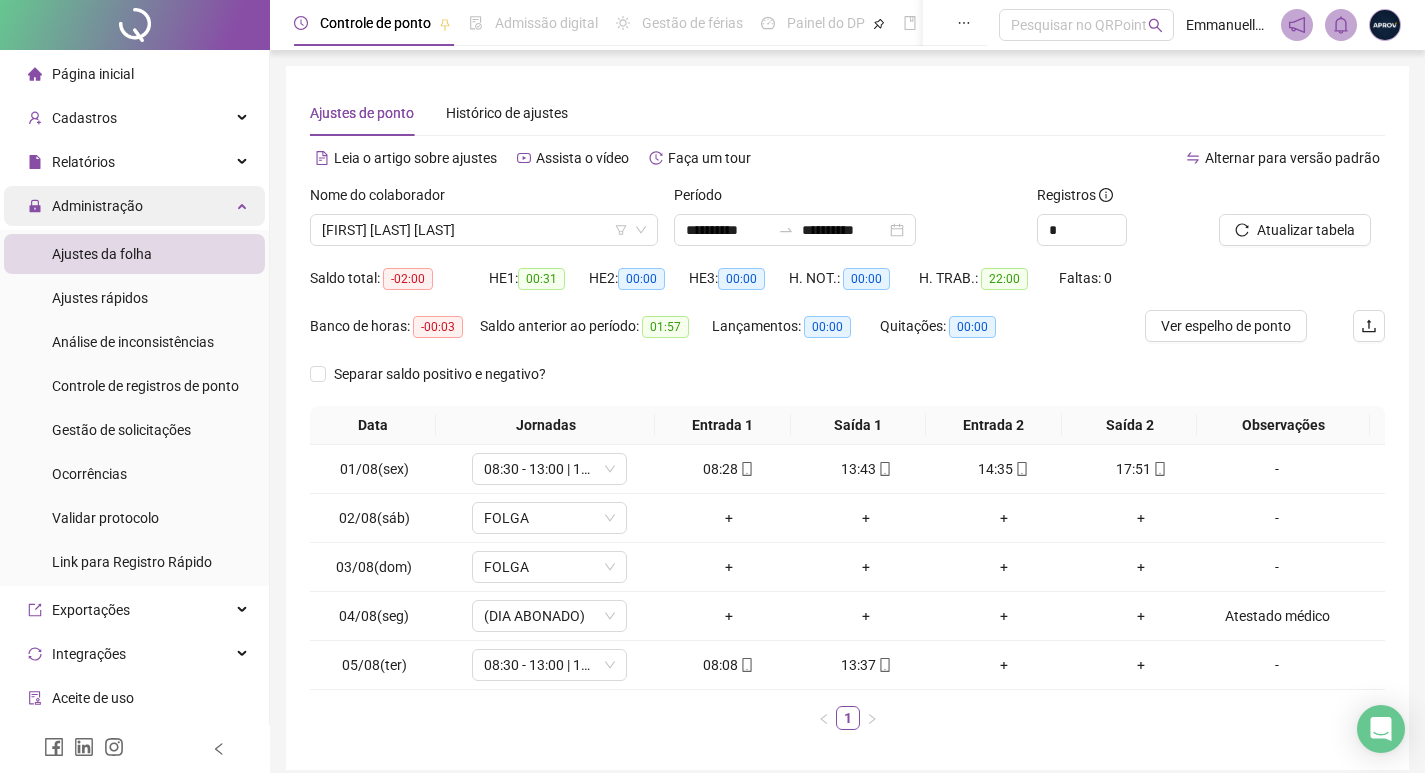 click on "Administração" at bounding box center [97, 206] 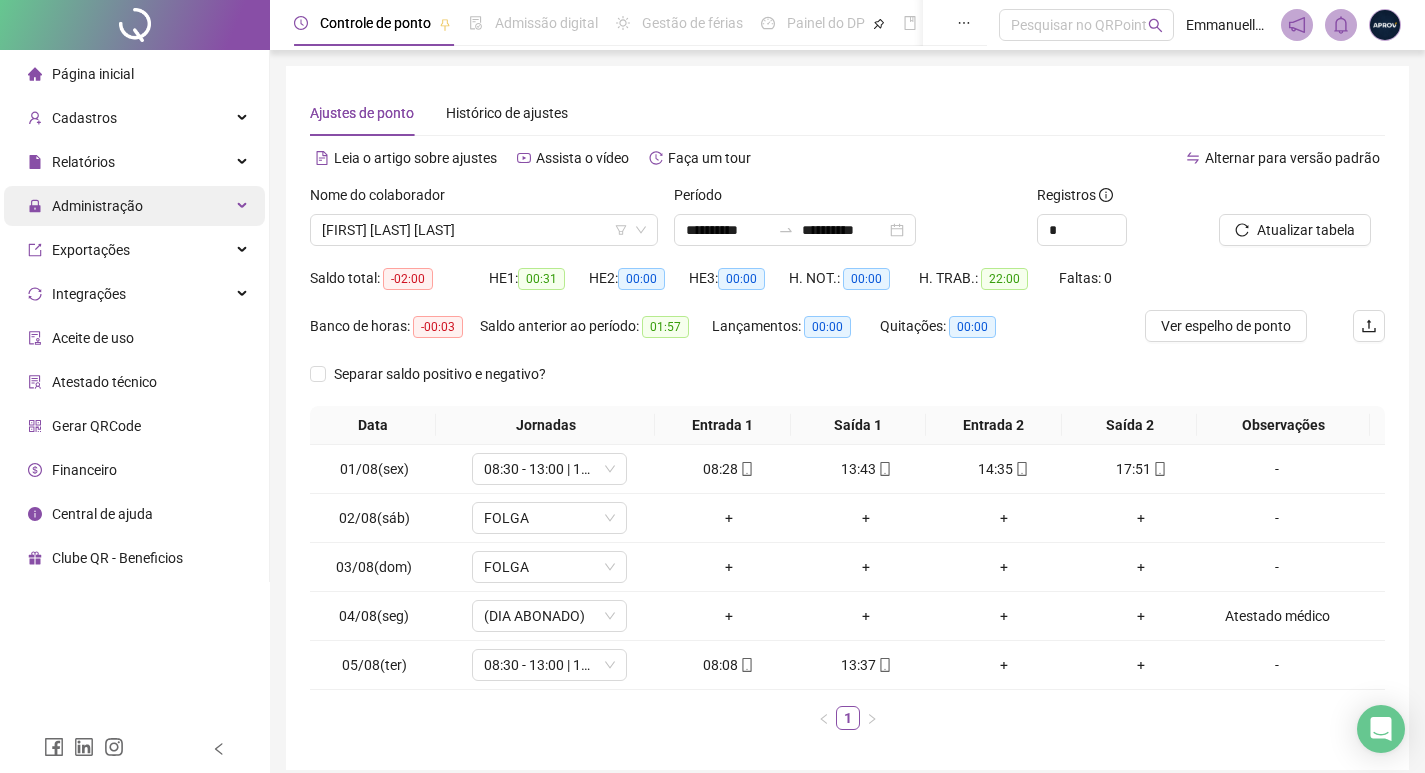 click on "Administração" at bounding box center [97, 206] 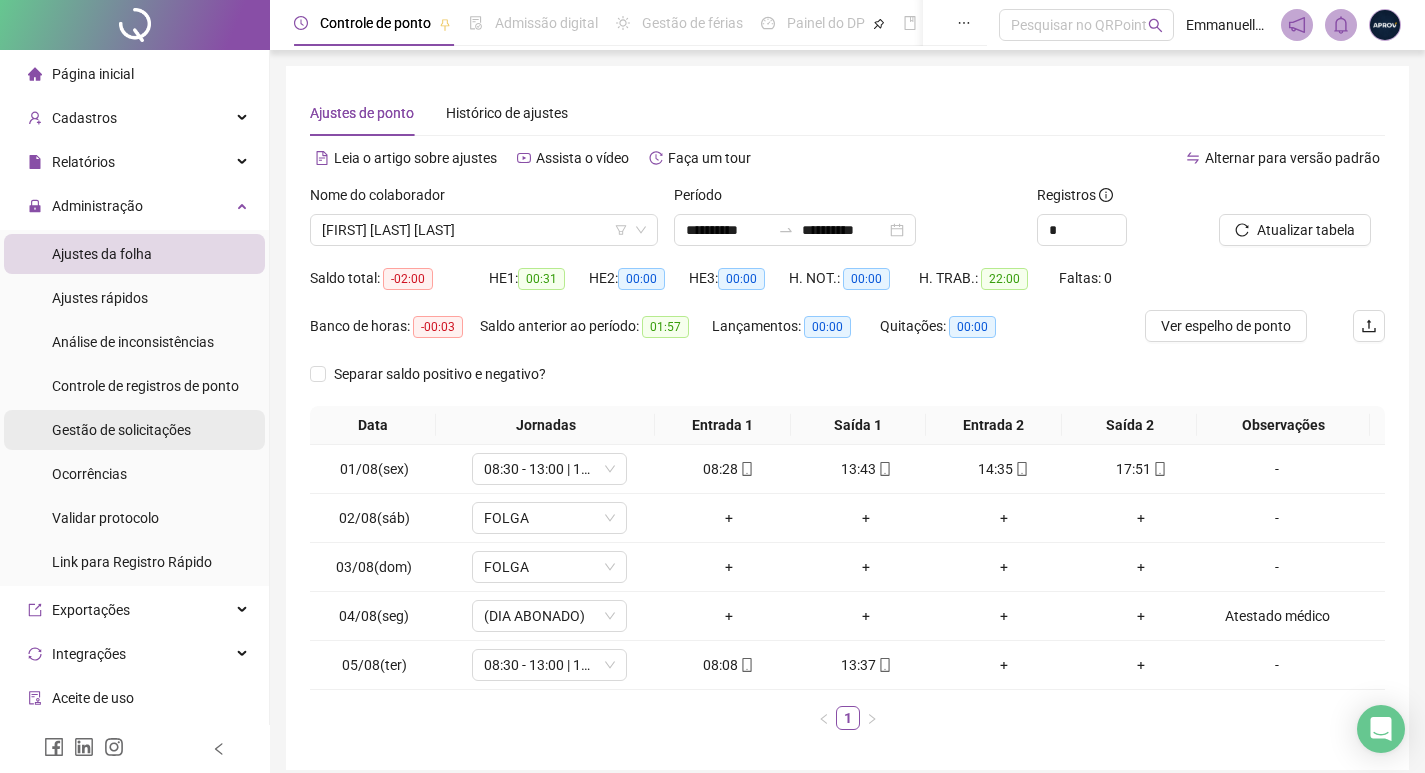 click on "Gestão de solicitações" at bounding box center [121, 430] 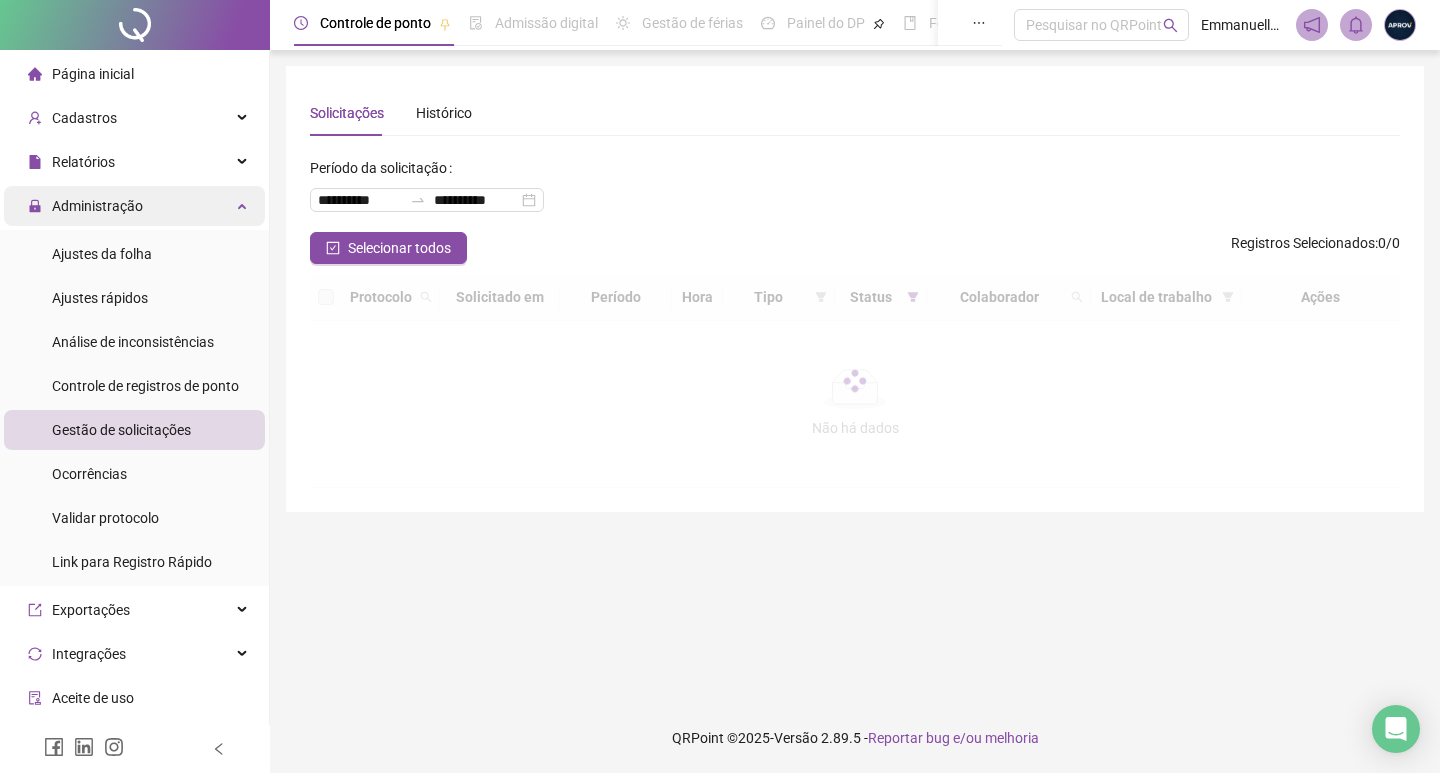 click on "Administração" at bounding box center (134, 206) 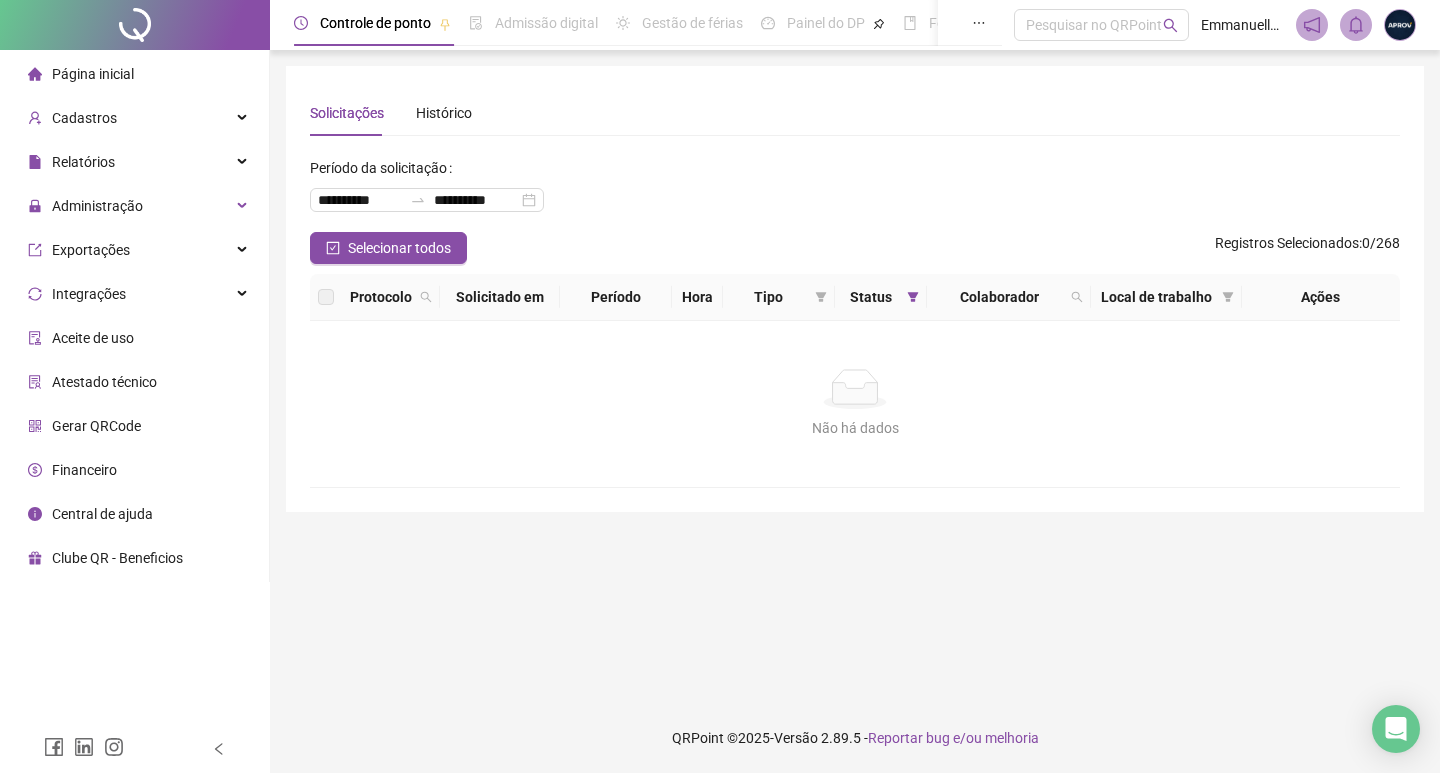 click on "Página inicial" at bounding box center [81, 74] 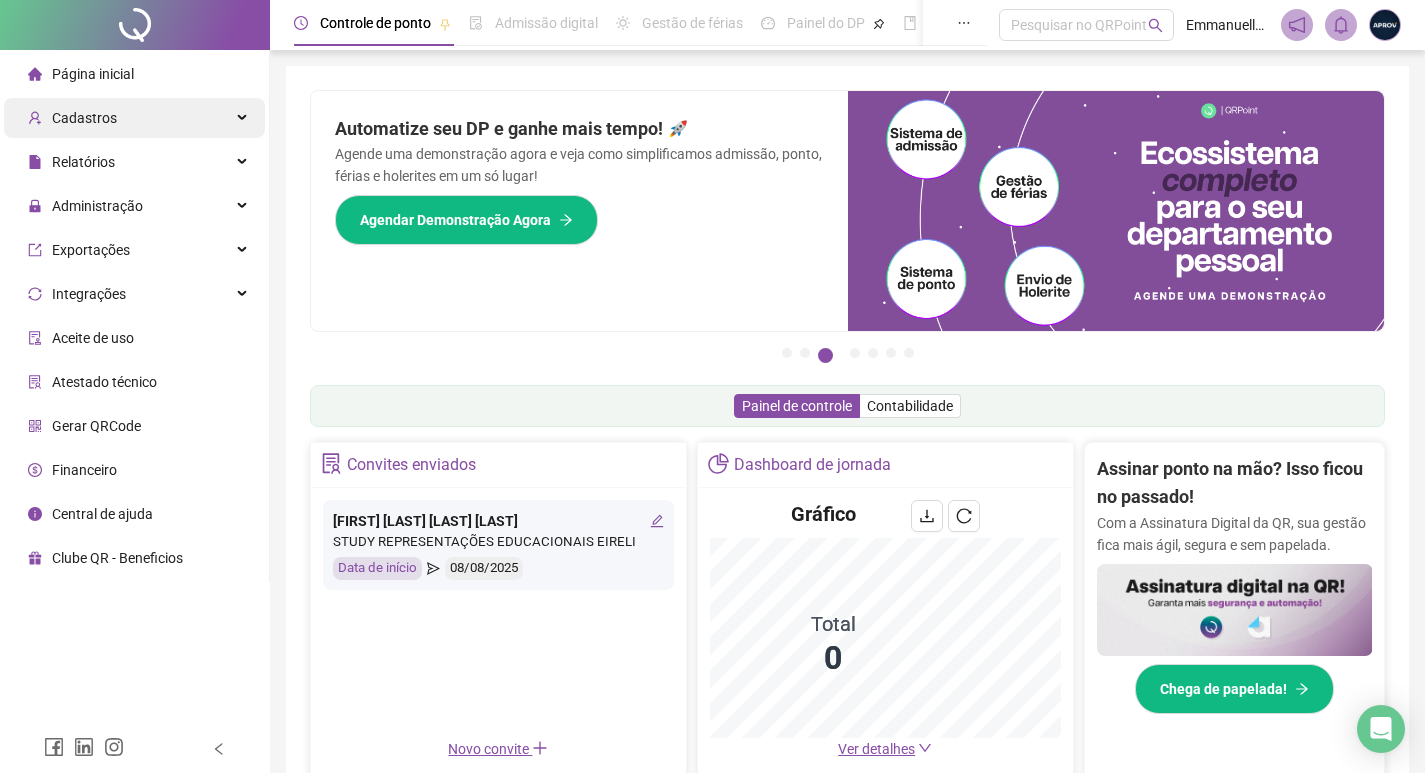 click on "Cadastros" at bounding box center (84, 118) 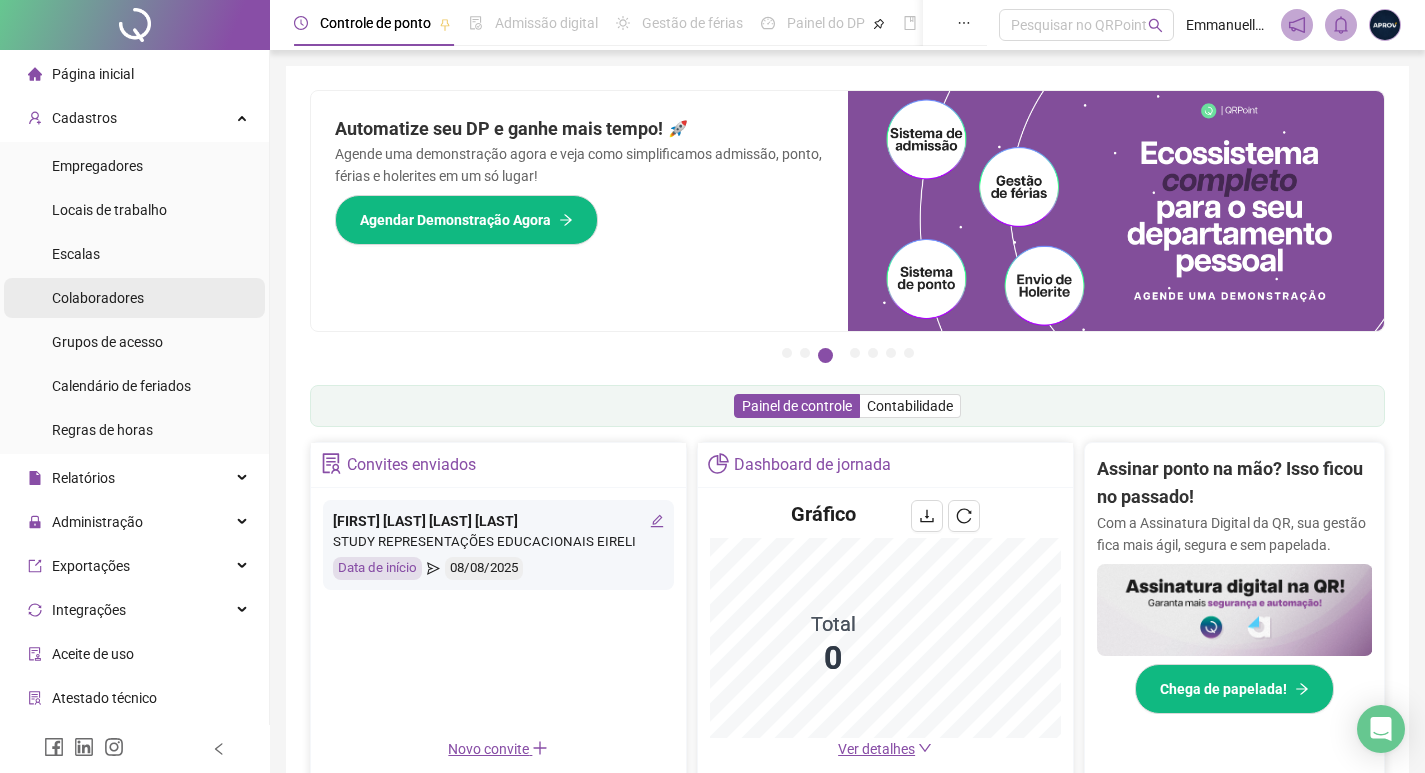 click on "Colaboradores" at bounding box center (98, 298) 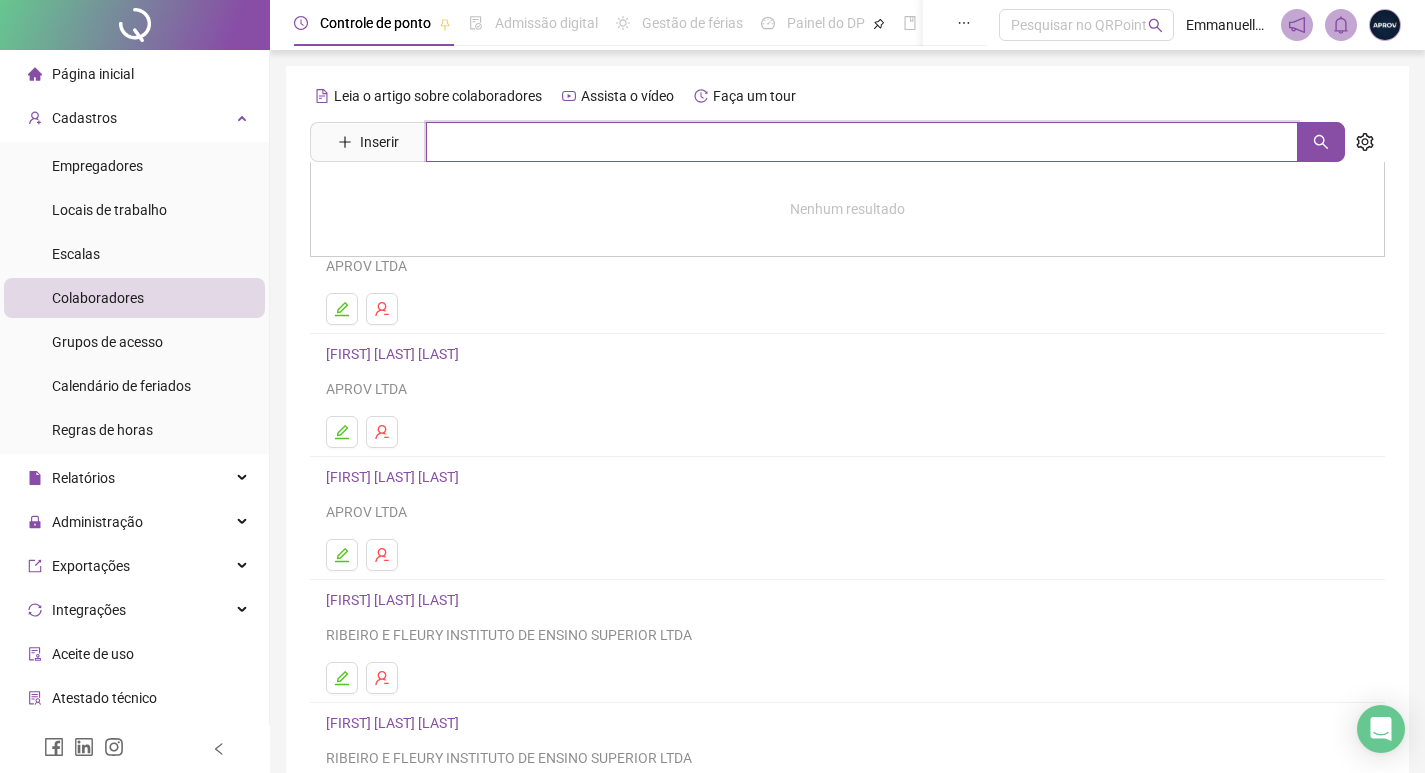 click at bounding box center [862, 142] 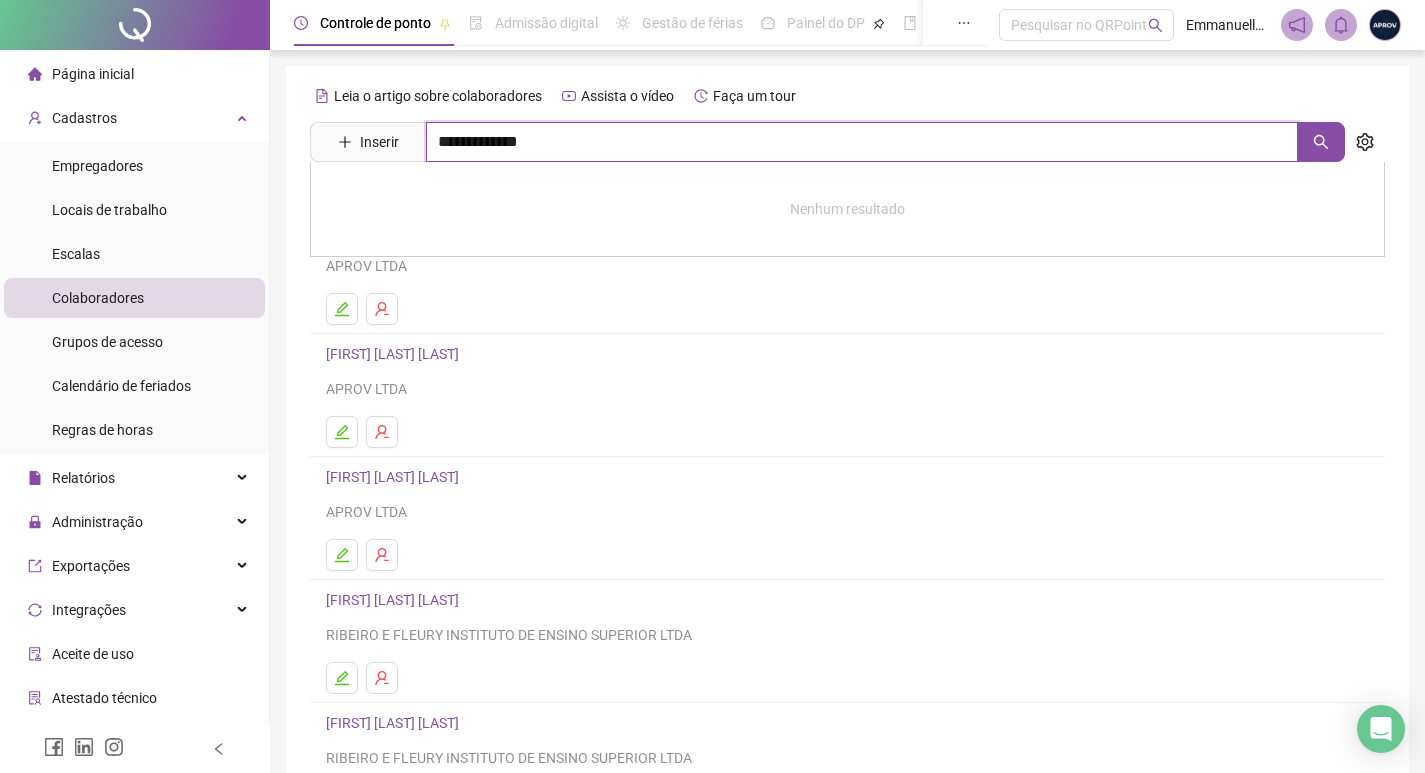 type on "**********" 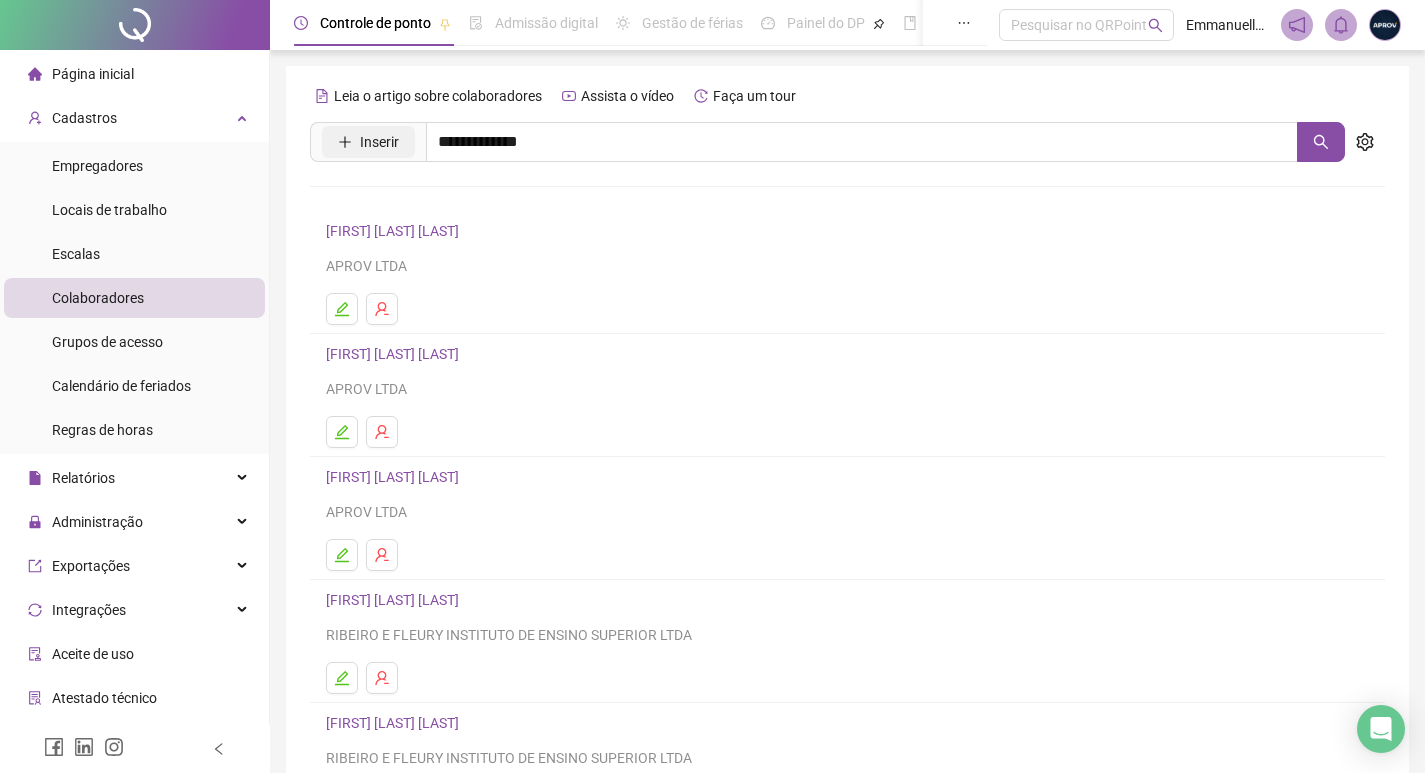 click on "Inserir" at bounding box center (368, 142) 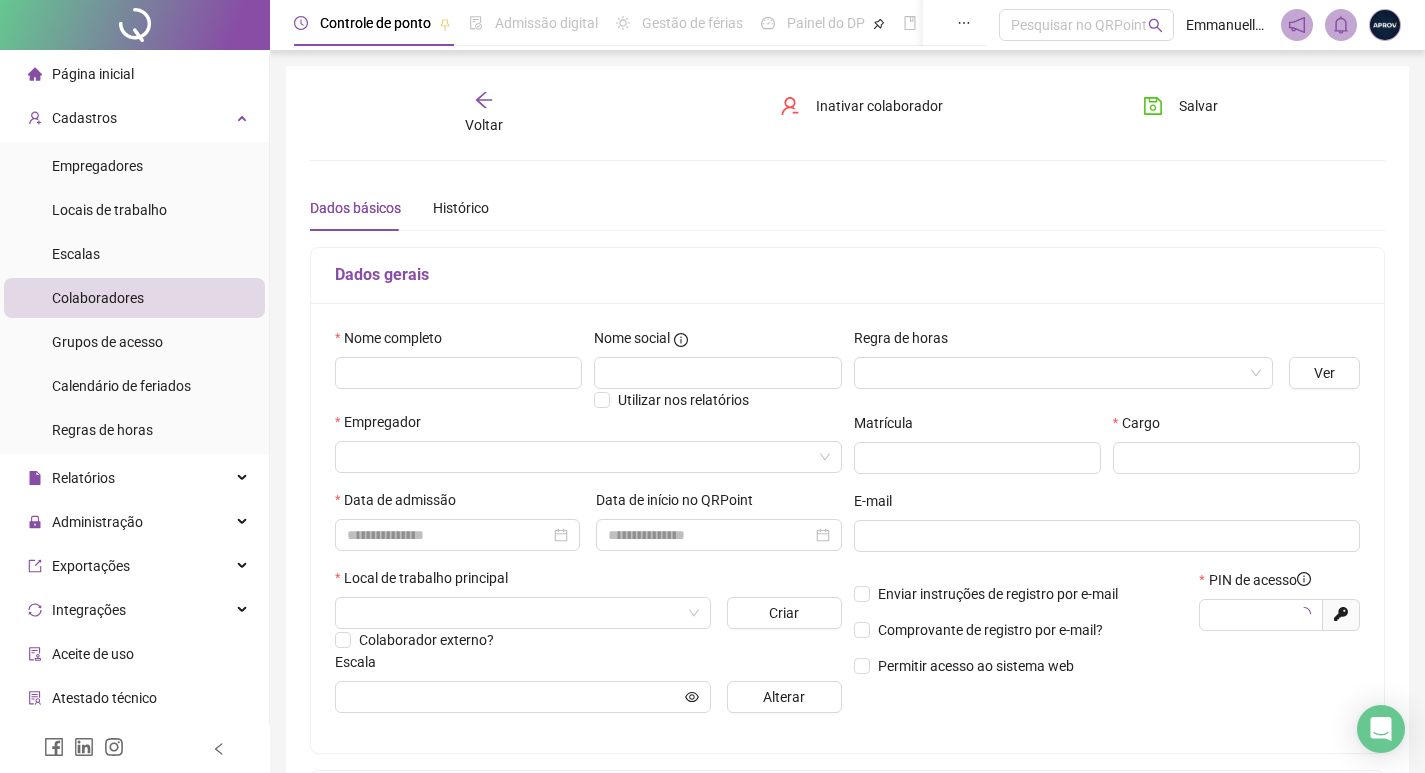type on "*****" 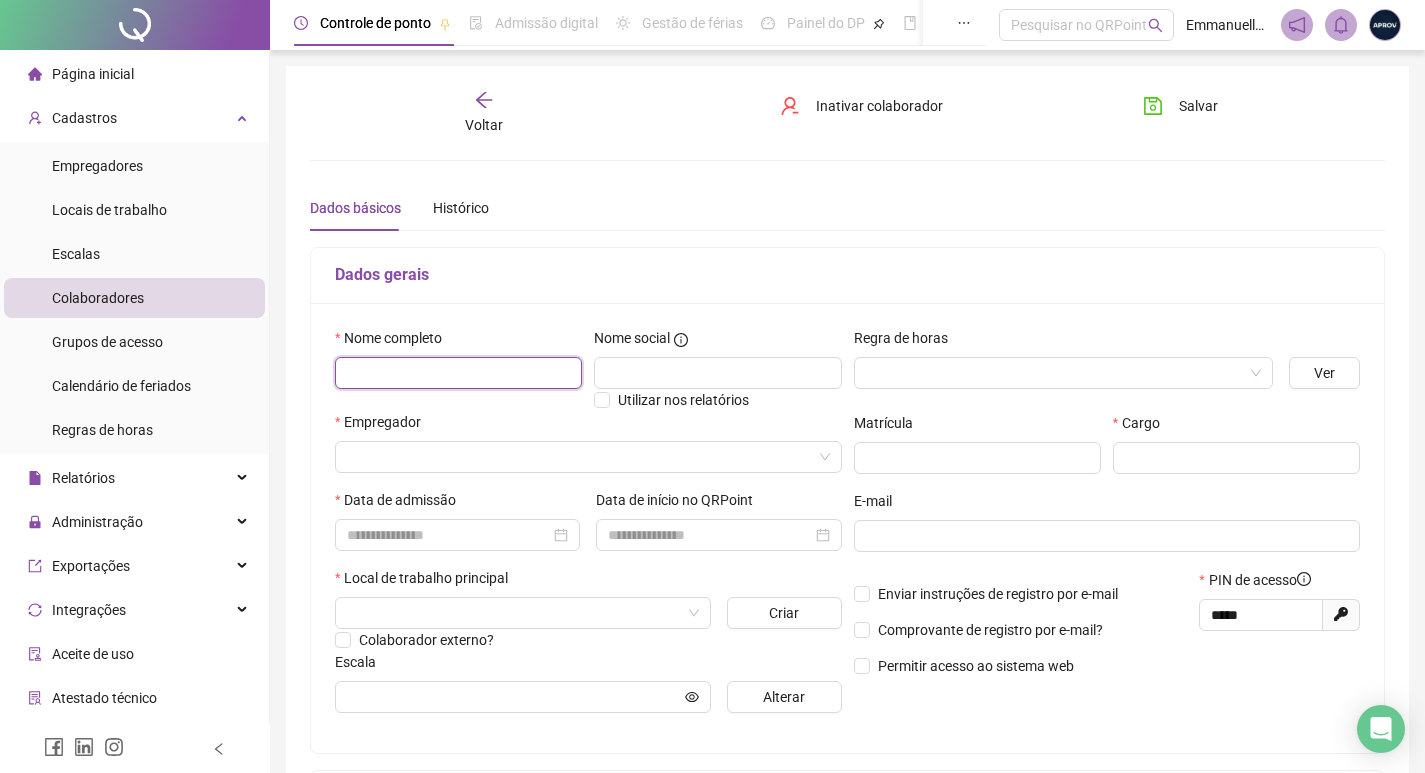 click at bounding box center [458, 373] 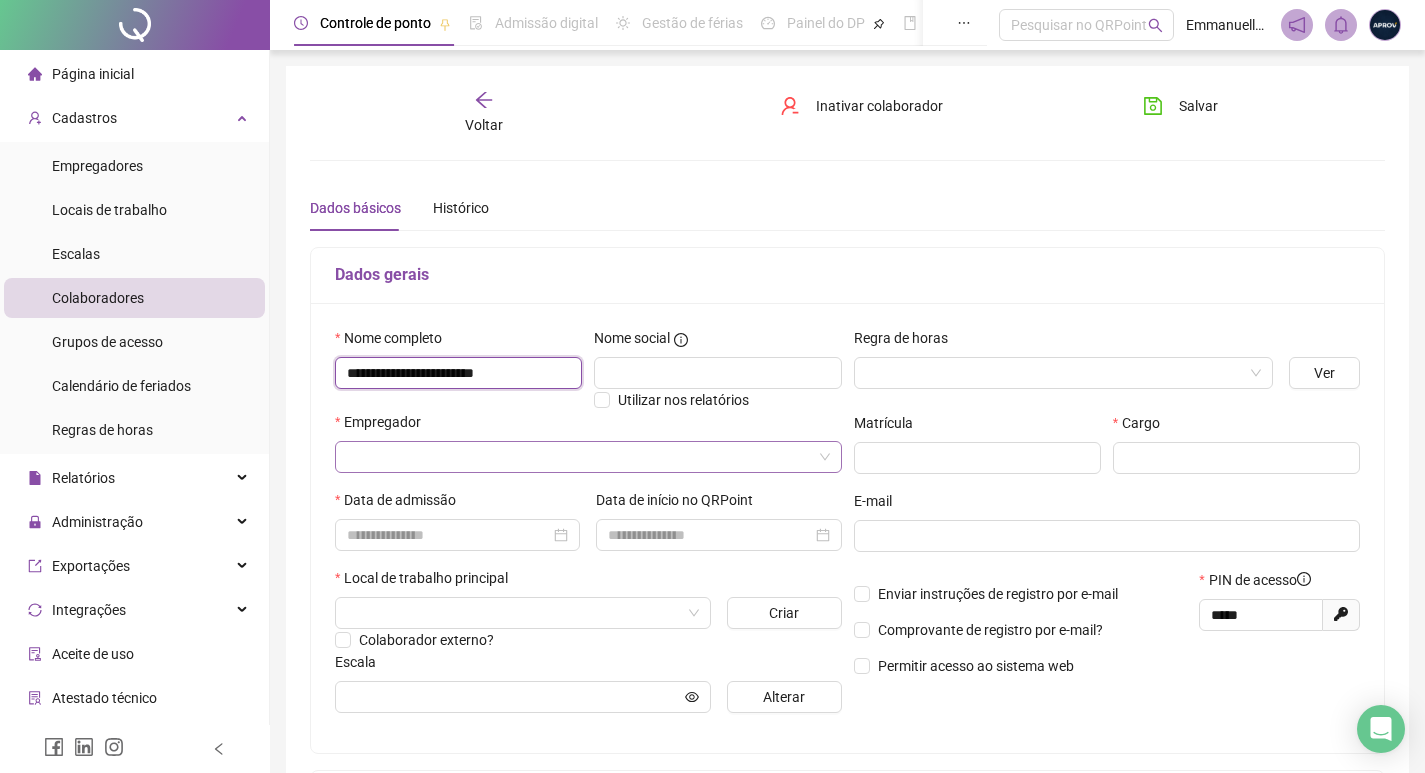 type on "**********" 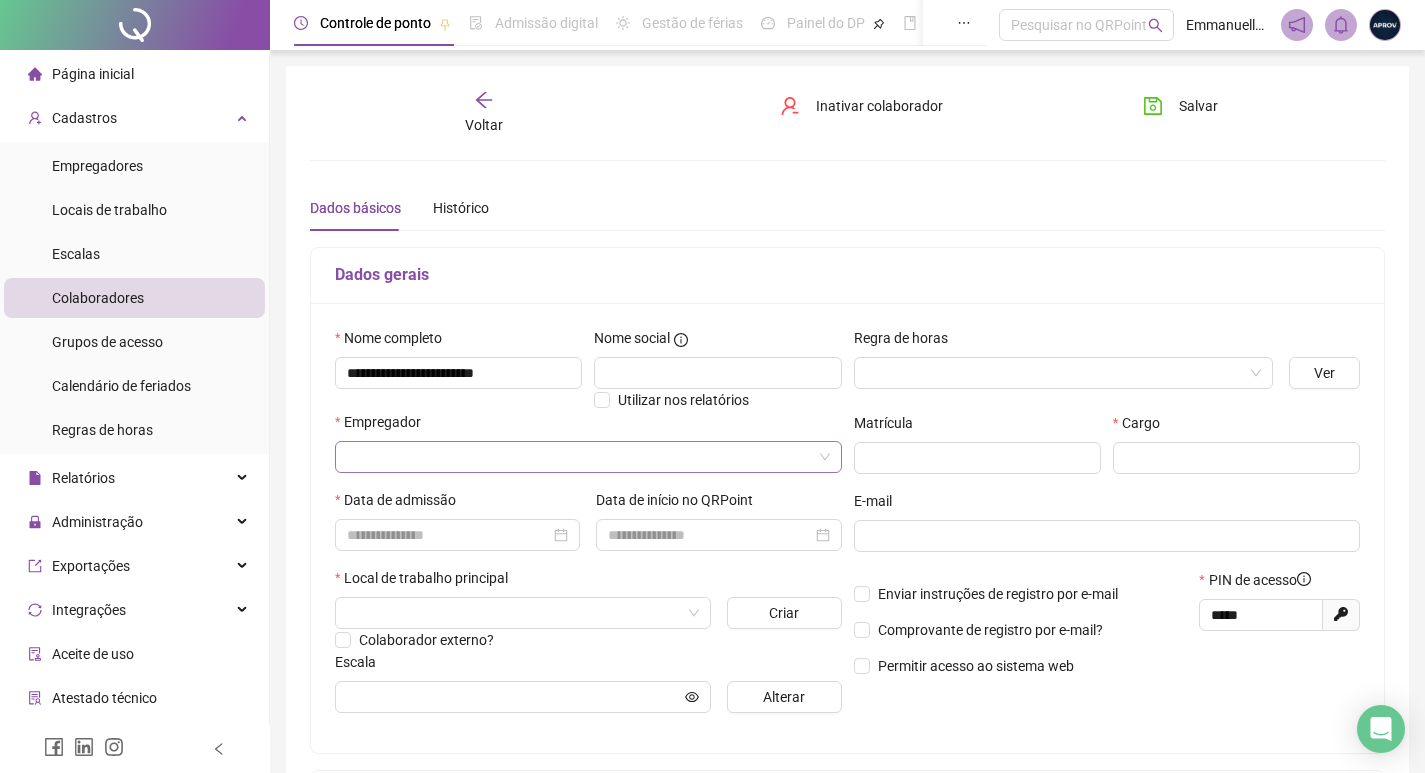 click at bounding box center (579, 457) 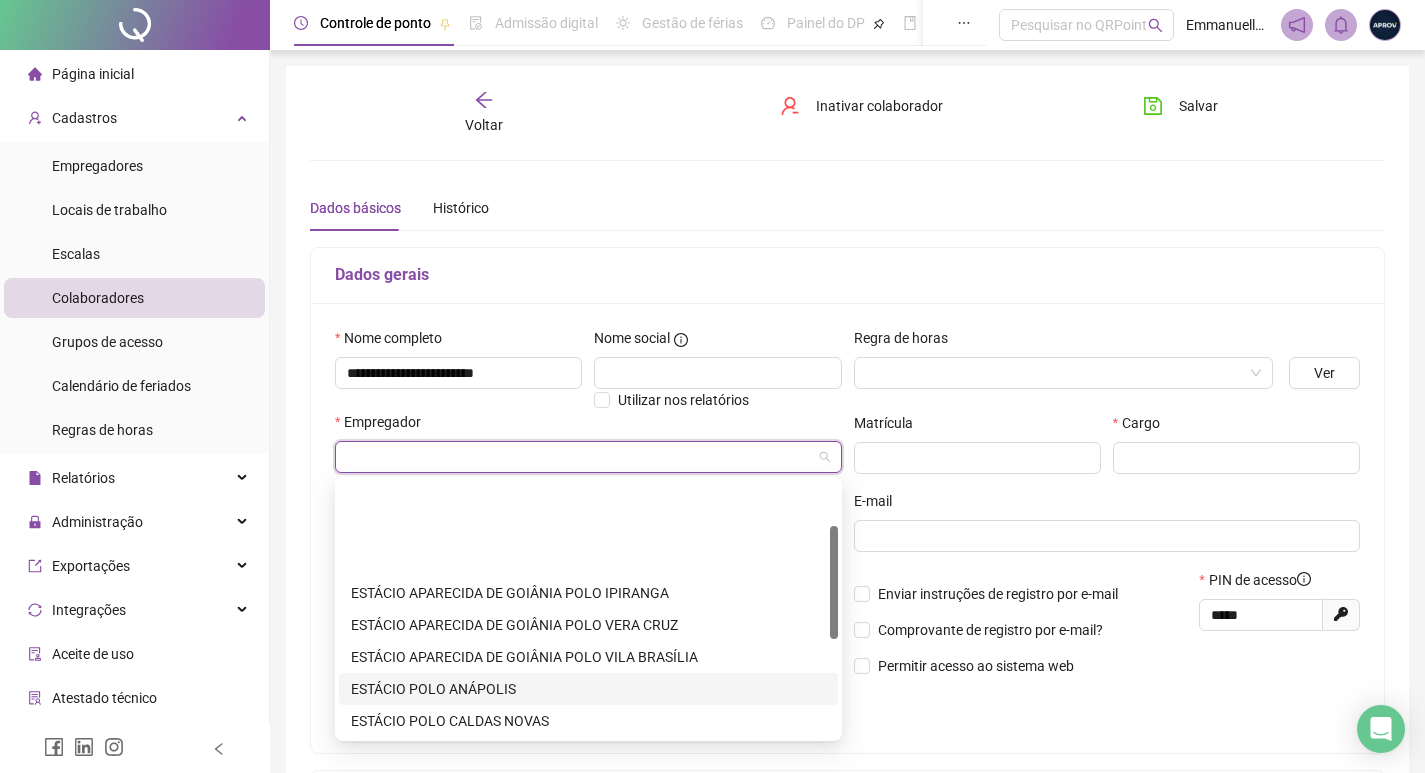 scroll, scrollTop: 100, scrollLeft: 0, axis: vertical 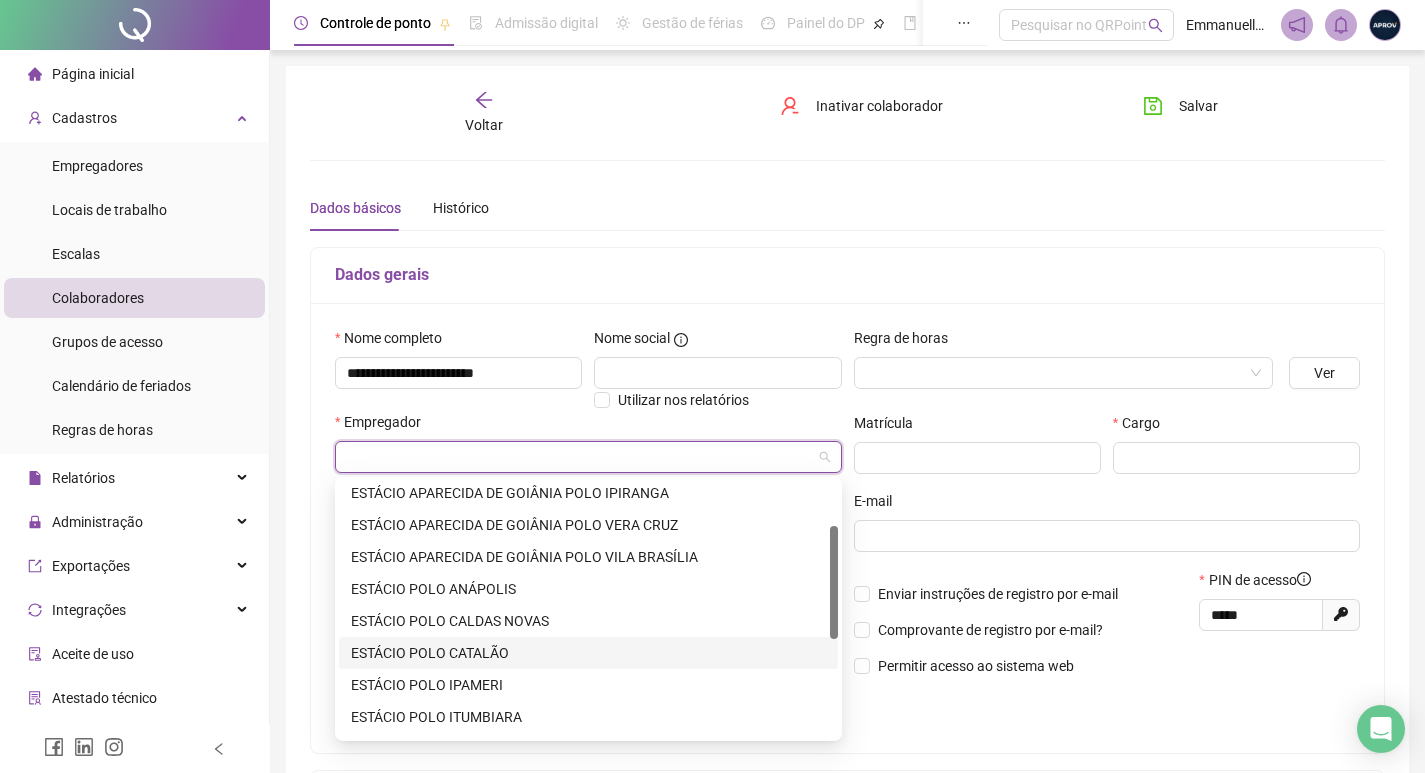 click on "ESTÁCIO POLO CATALÃO" at bounding box center (588, 653) 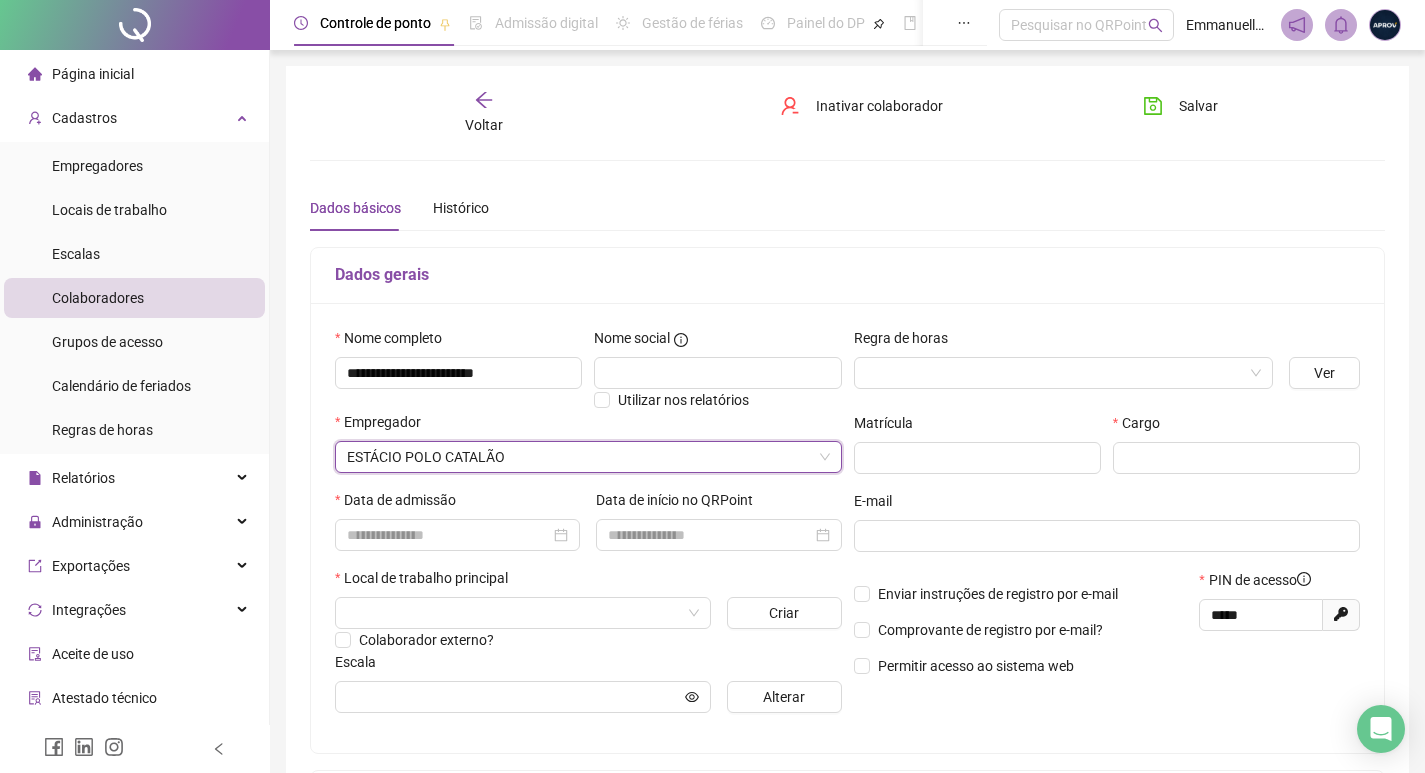 click on "Local de trabalho principal" at bounding box center (588, 582) 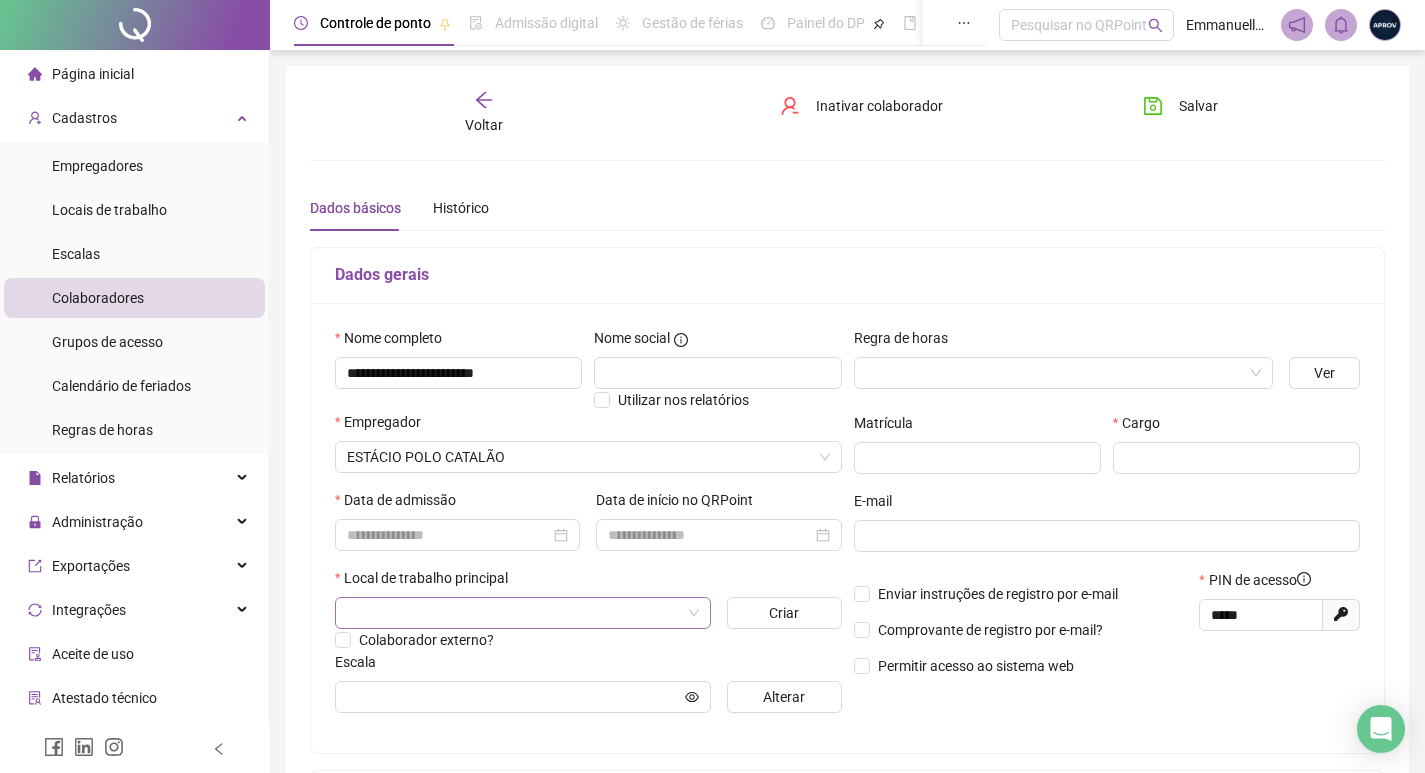 click at bounding box center [514, 613] 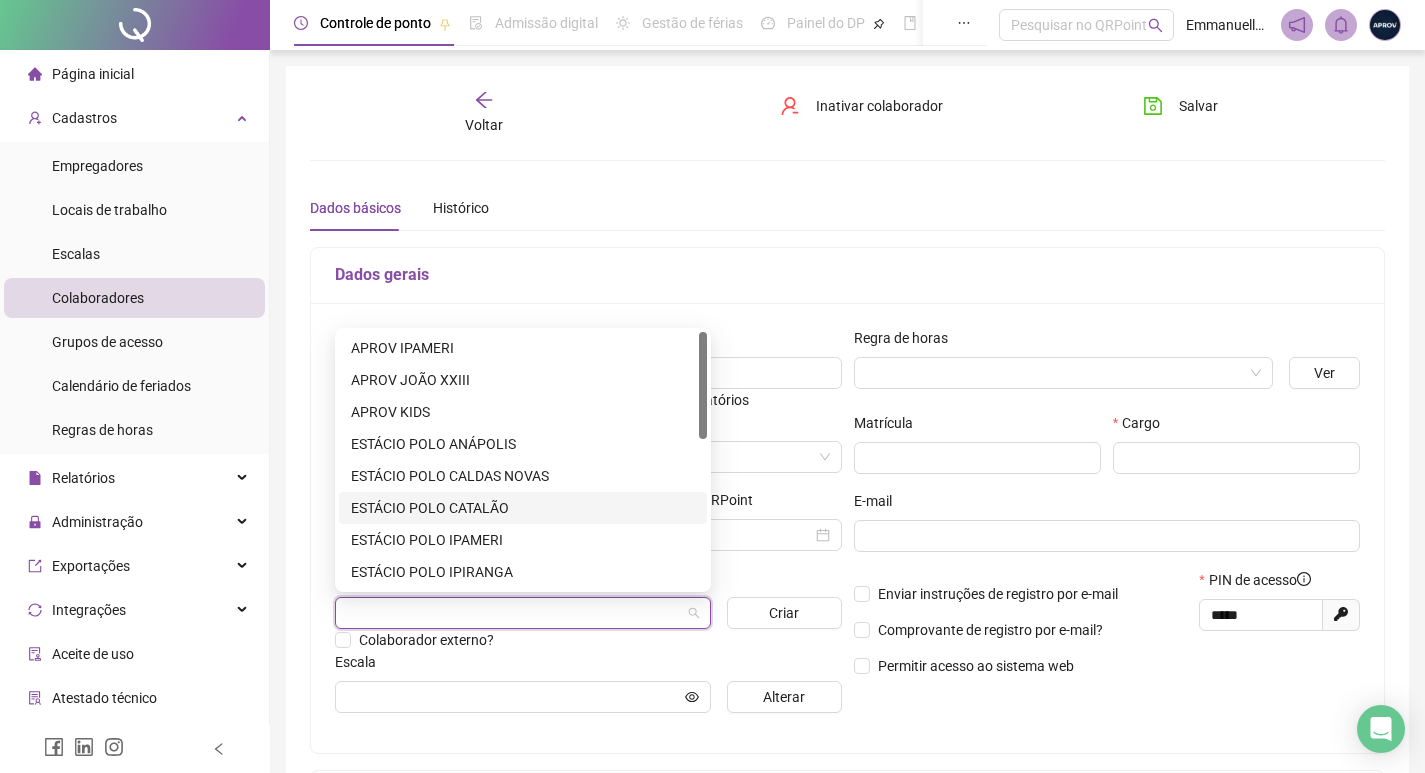 click on "ESTÁCIO POLO CATALÃO" at bounding box center (523, 508) 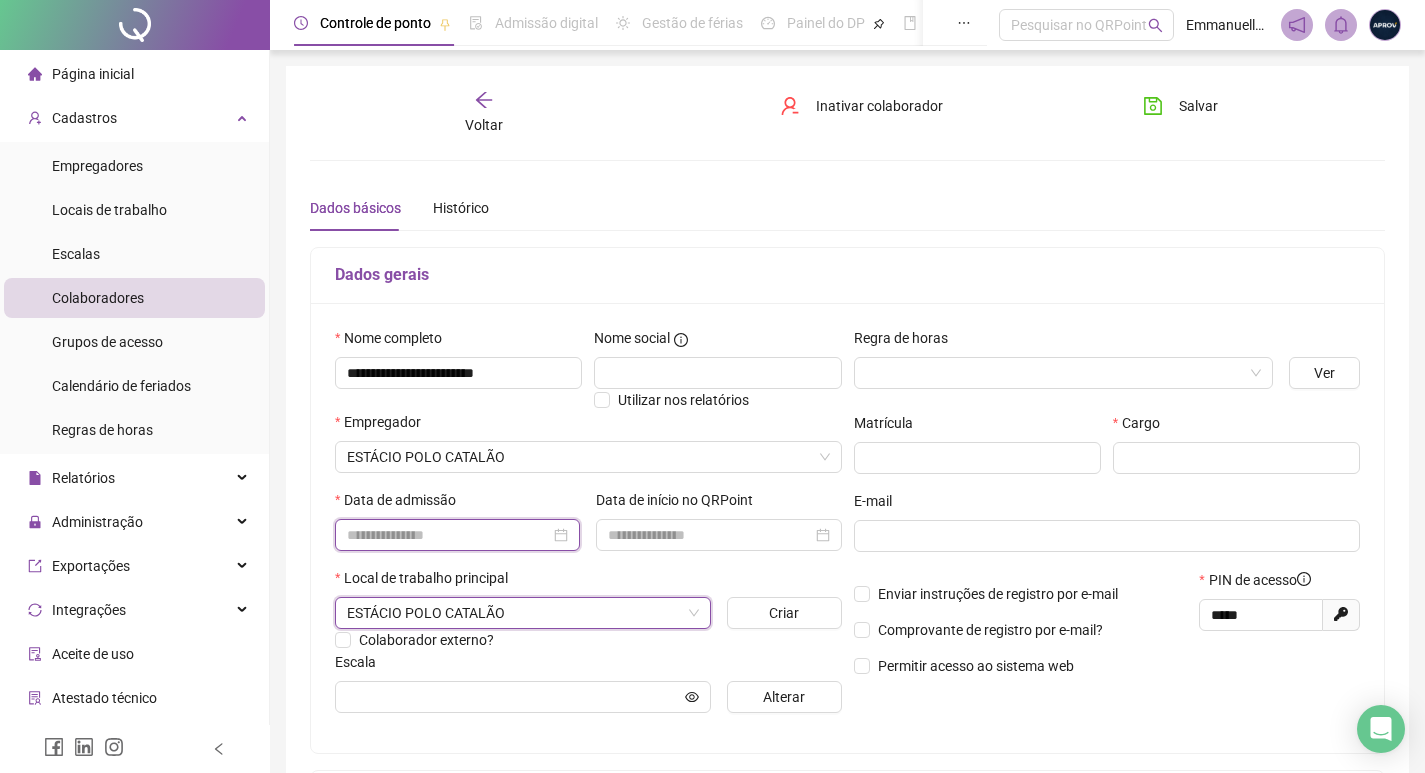 click at bounding box center (448, 535) 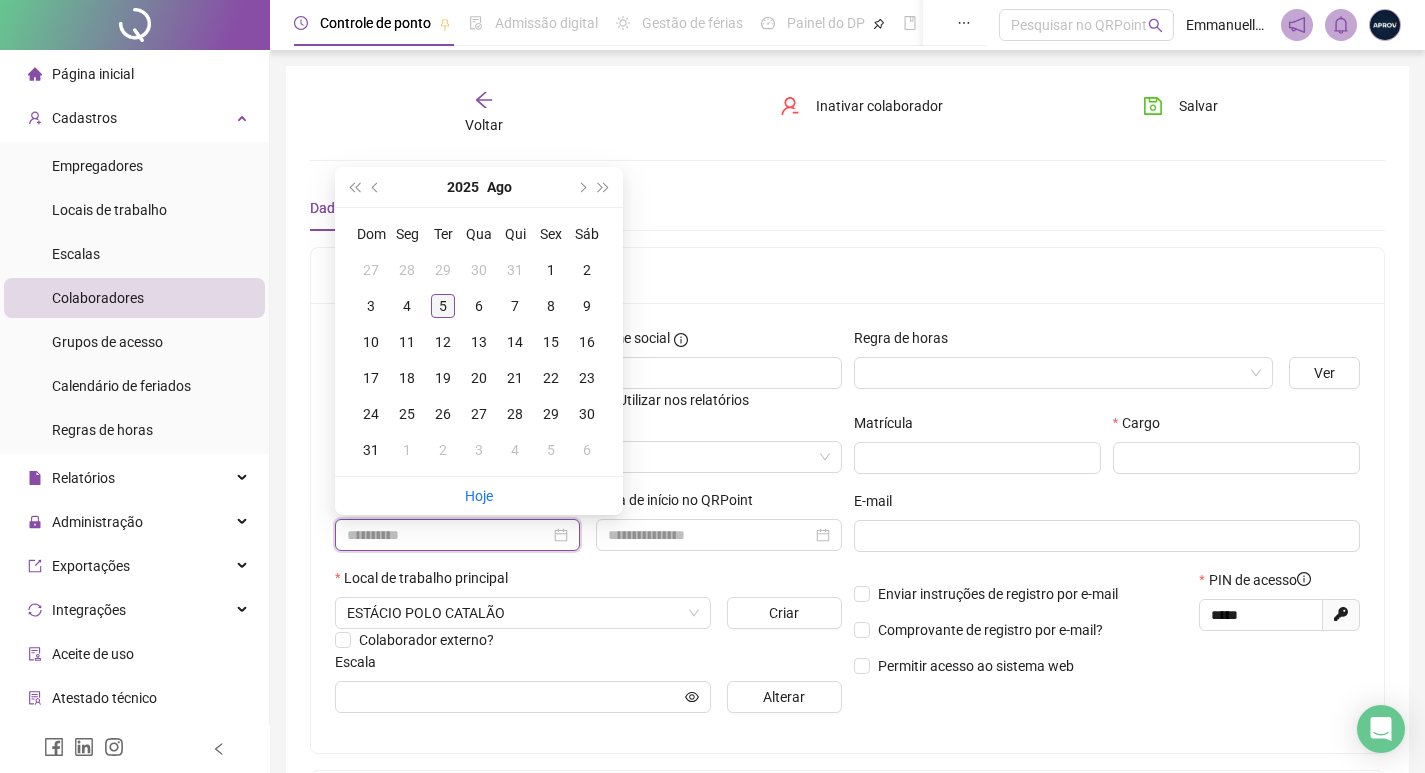 type on "**********" 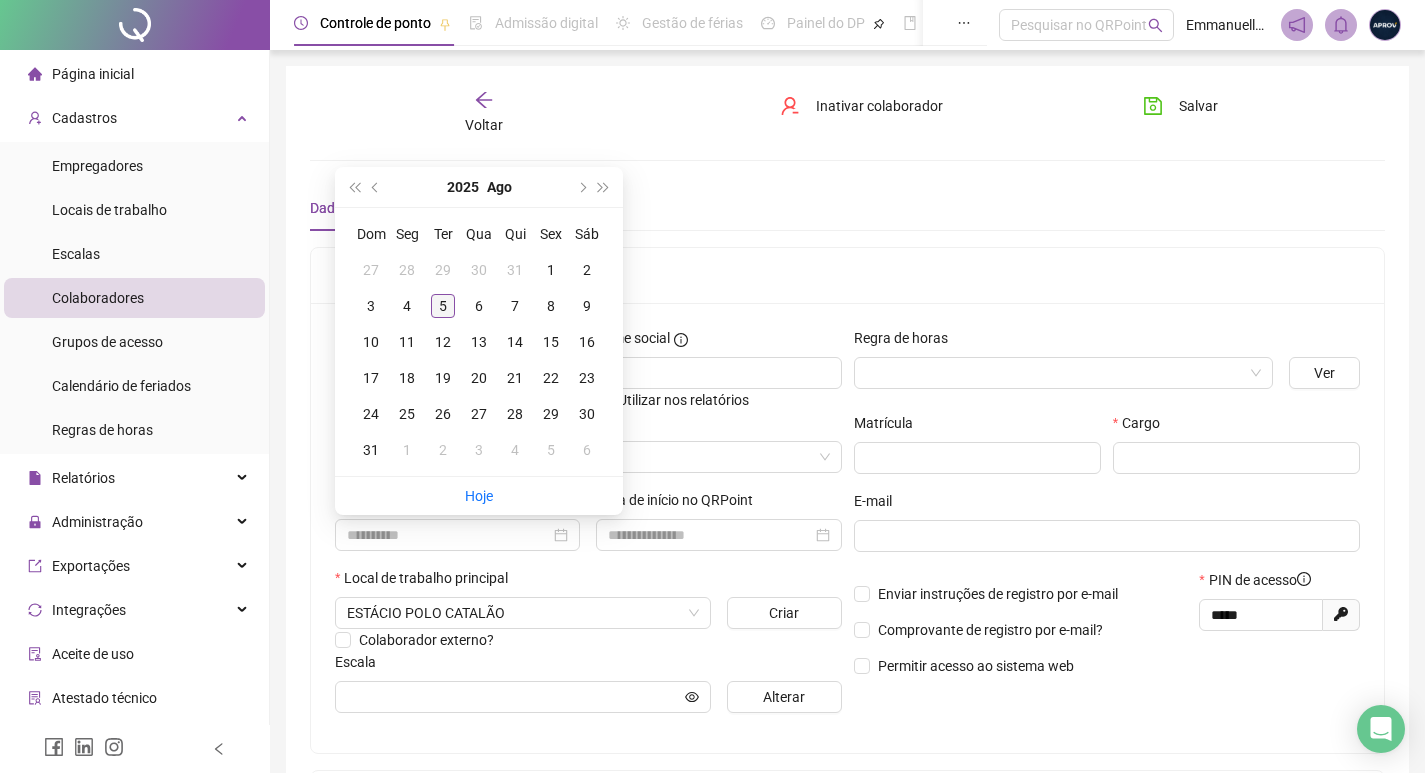 click on "5" at bounding box center [443, 306] 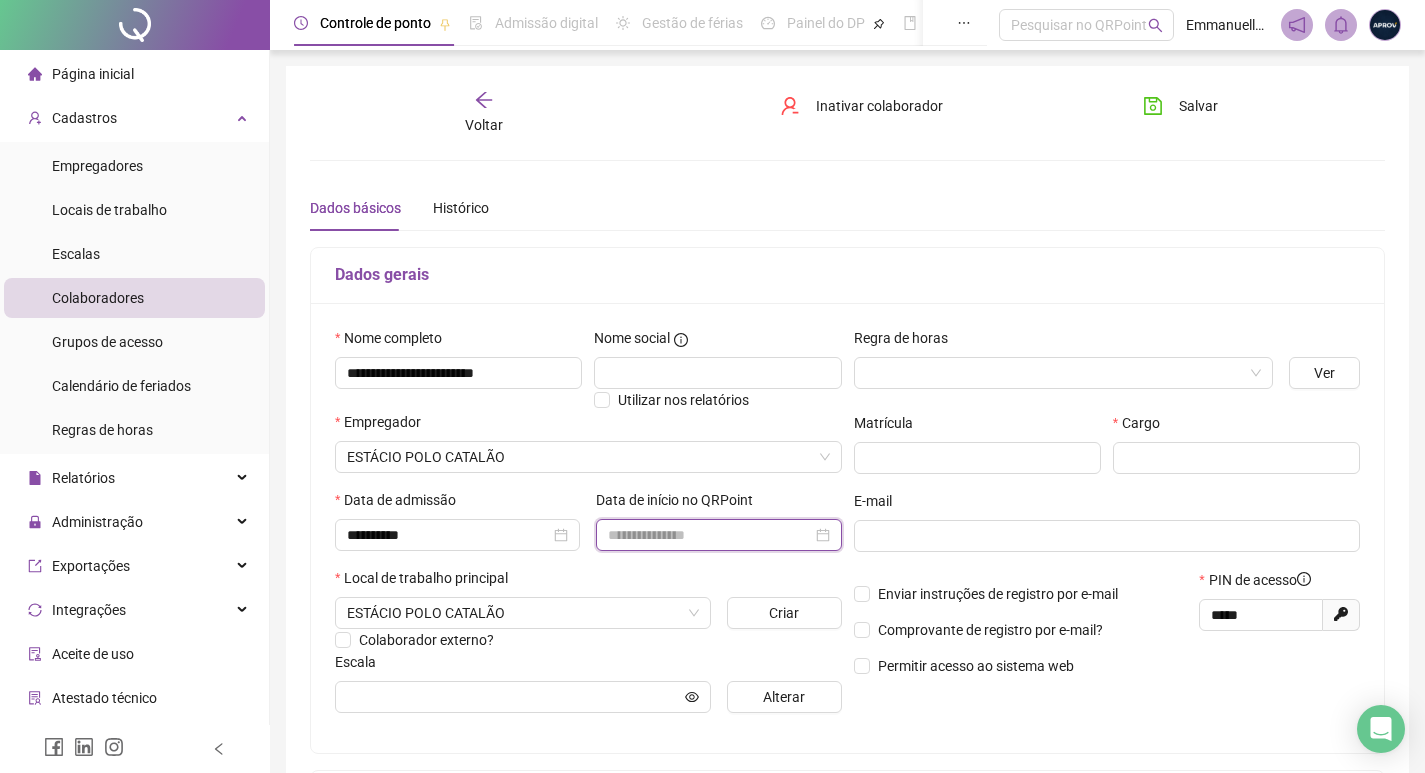 click at bounding box center (709, 535) 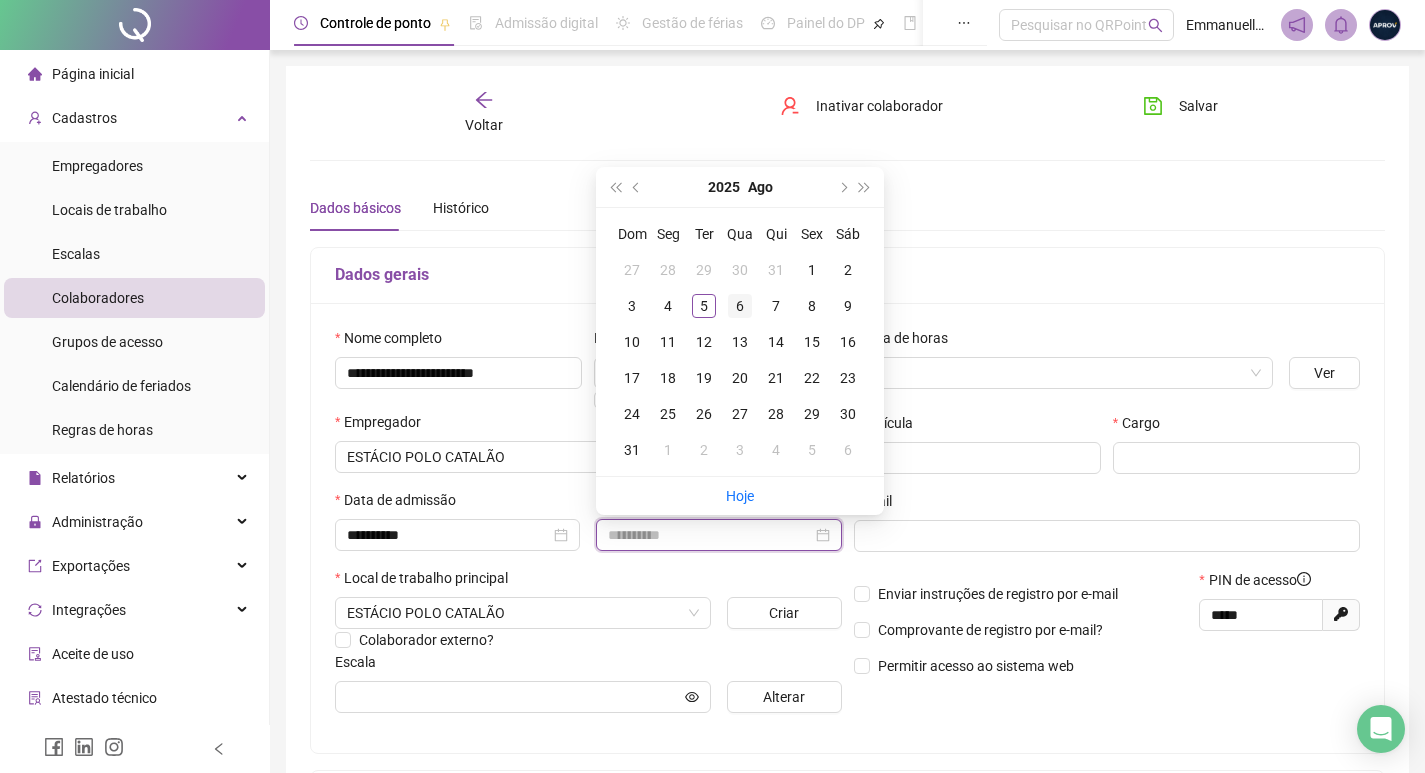 type on "**********" 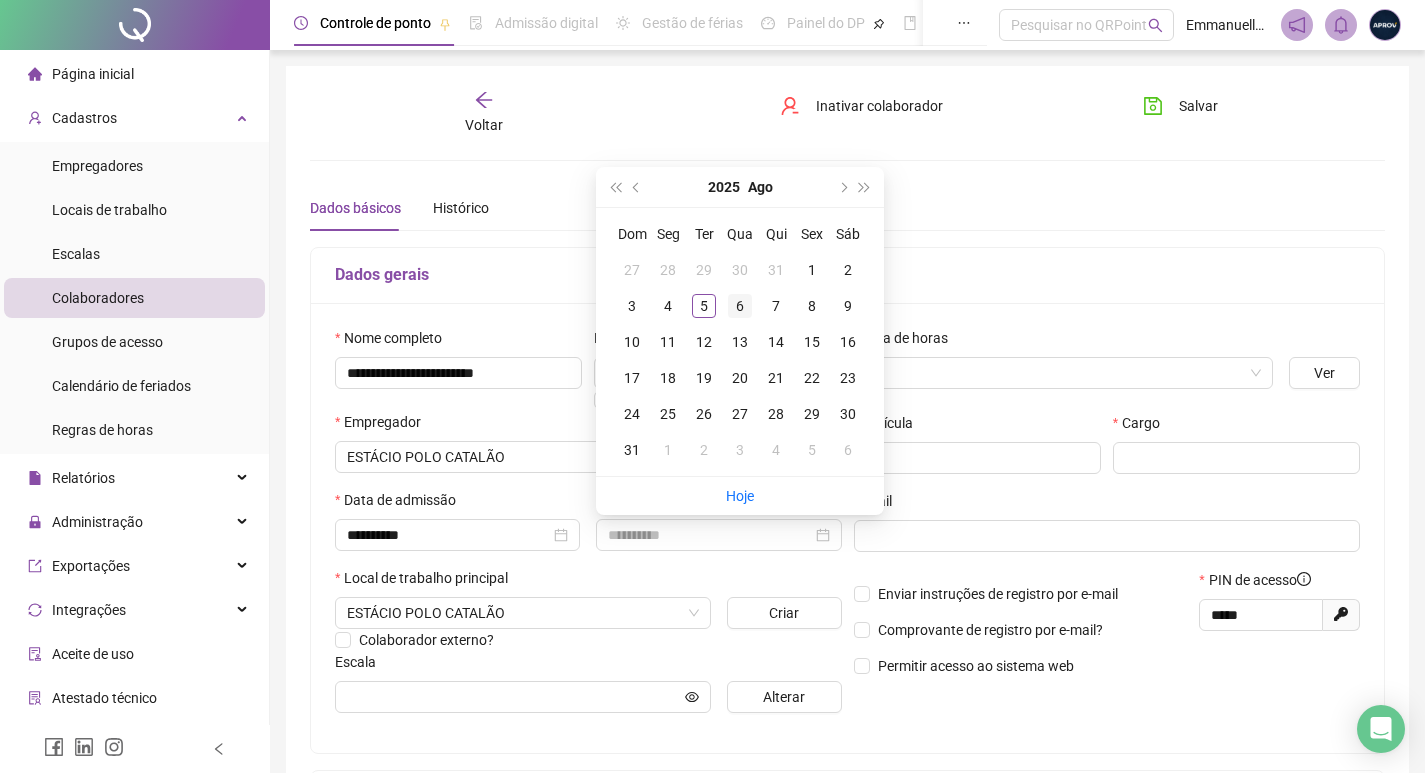 click on "6" at bounding box center (740, 306) 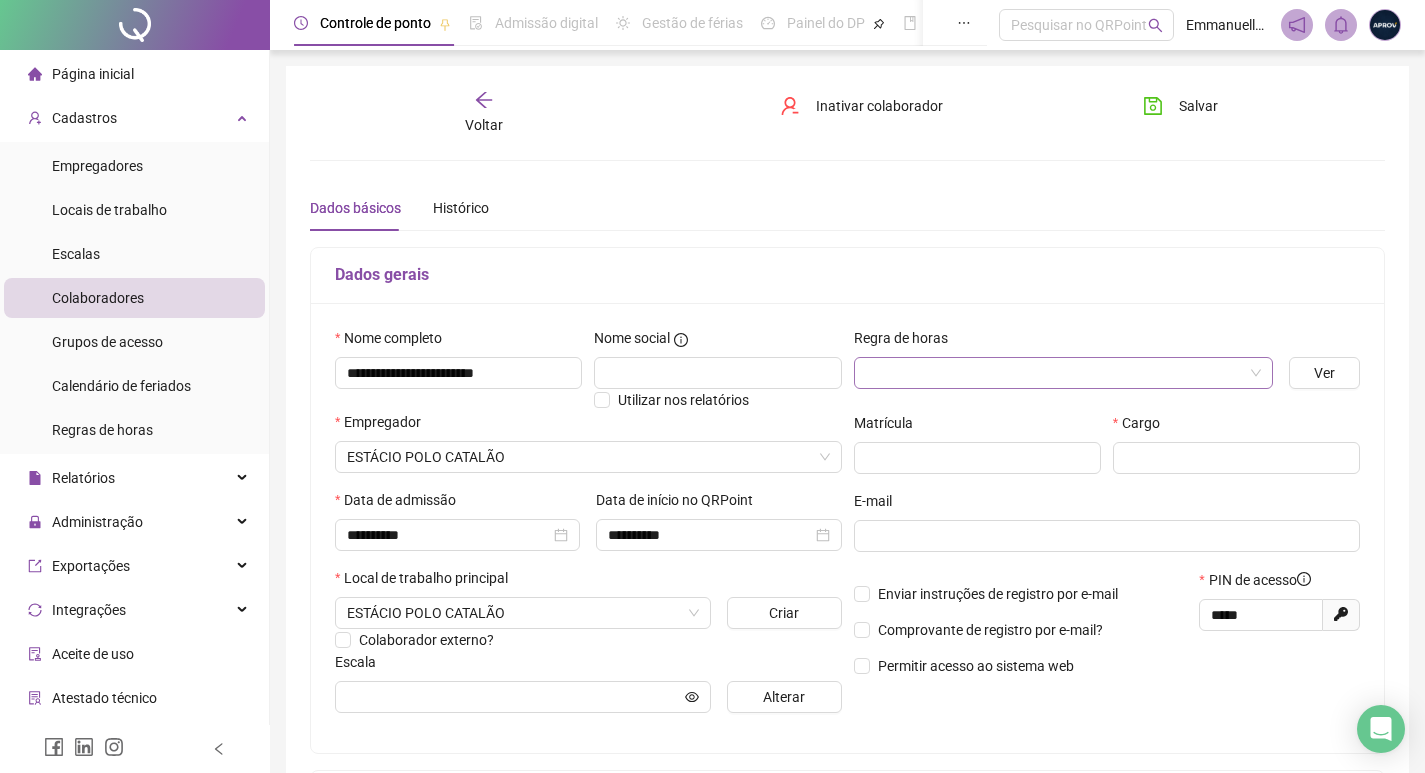 click at bounding box center (1054, 373) 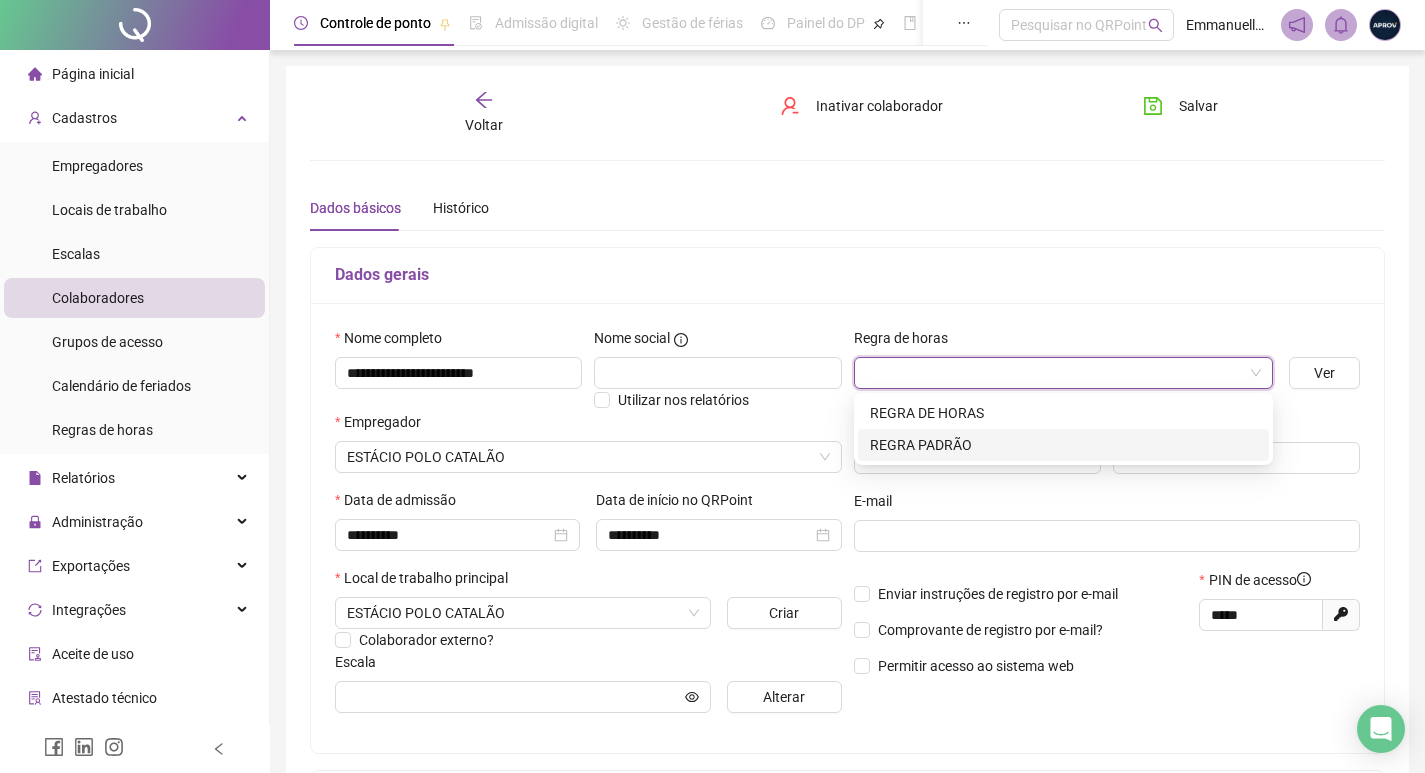 drag, startPoint x: 961, startPoint y: 445, endPoint x: 1107, endPoint y: 452, distance: 146.16771 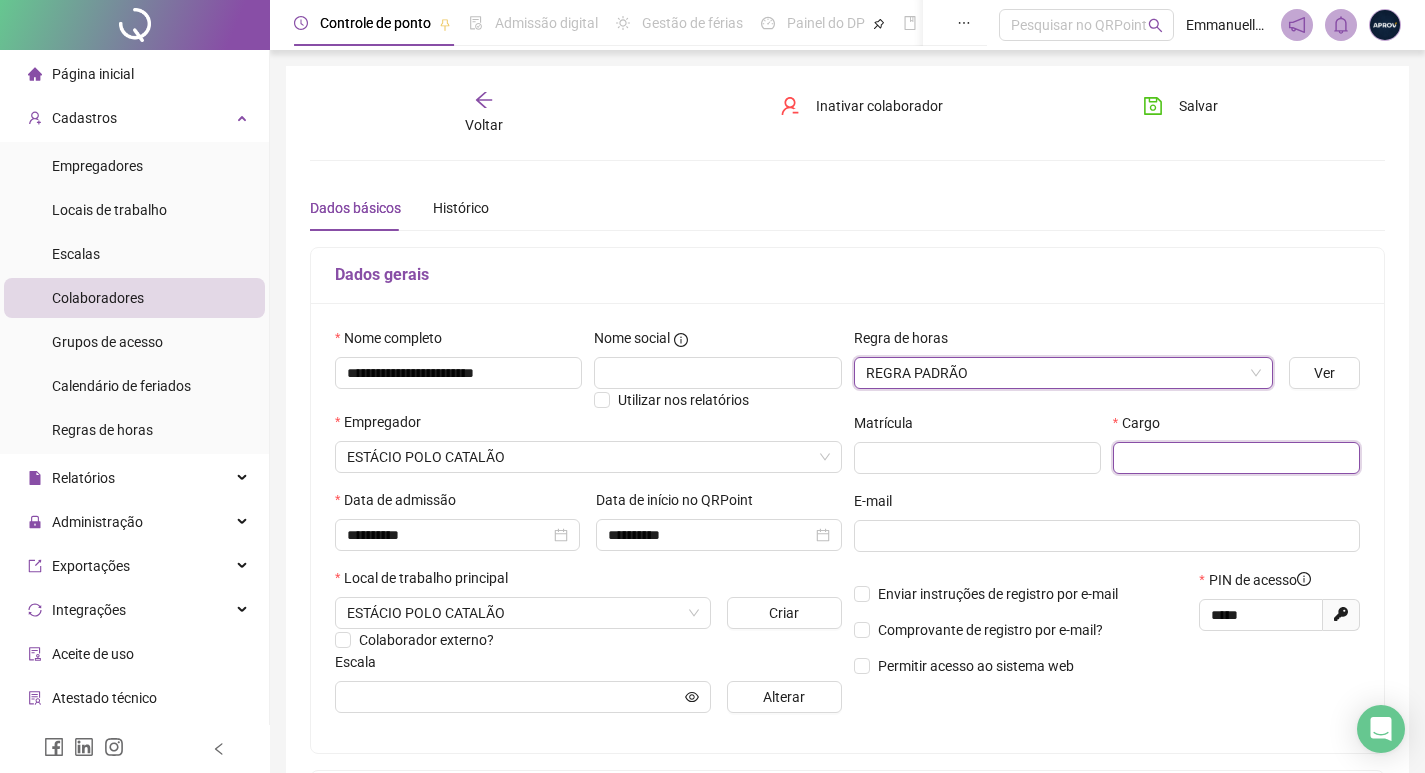 click at bounding box center (1236, 458) 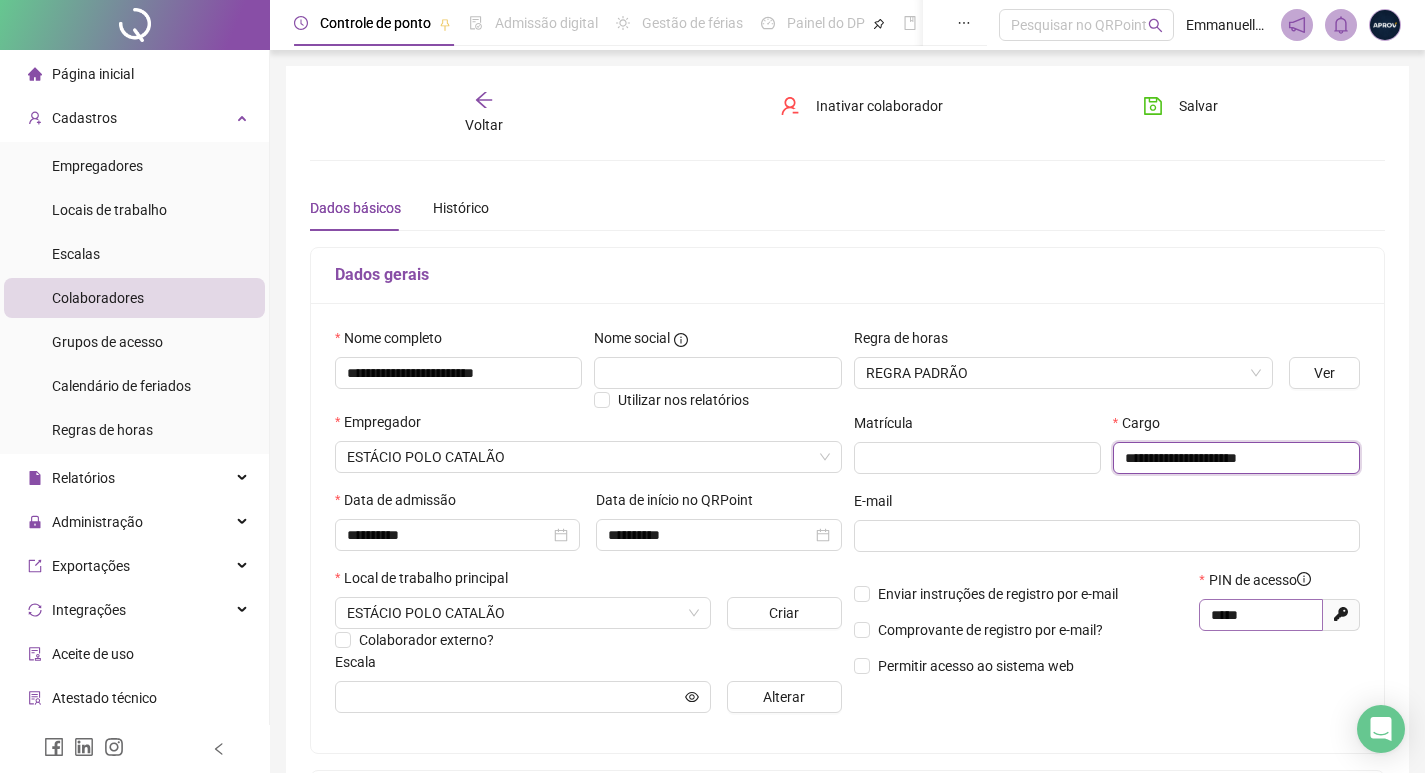 type on "**********" 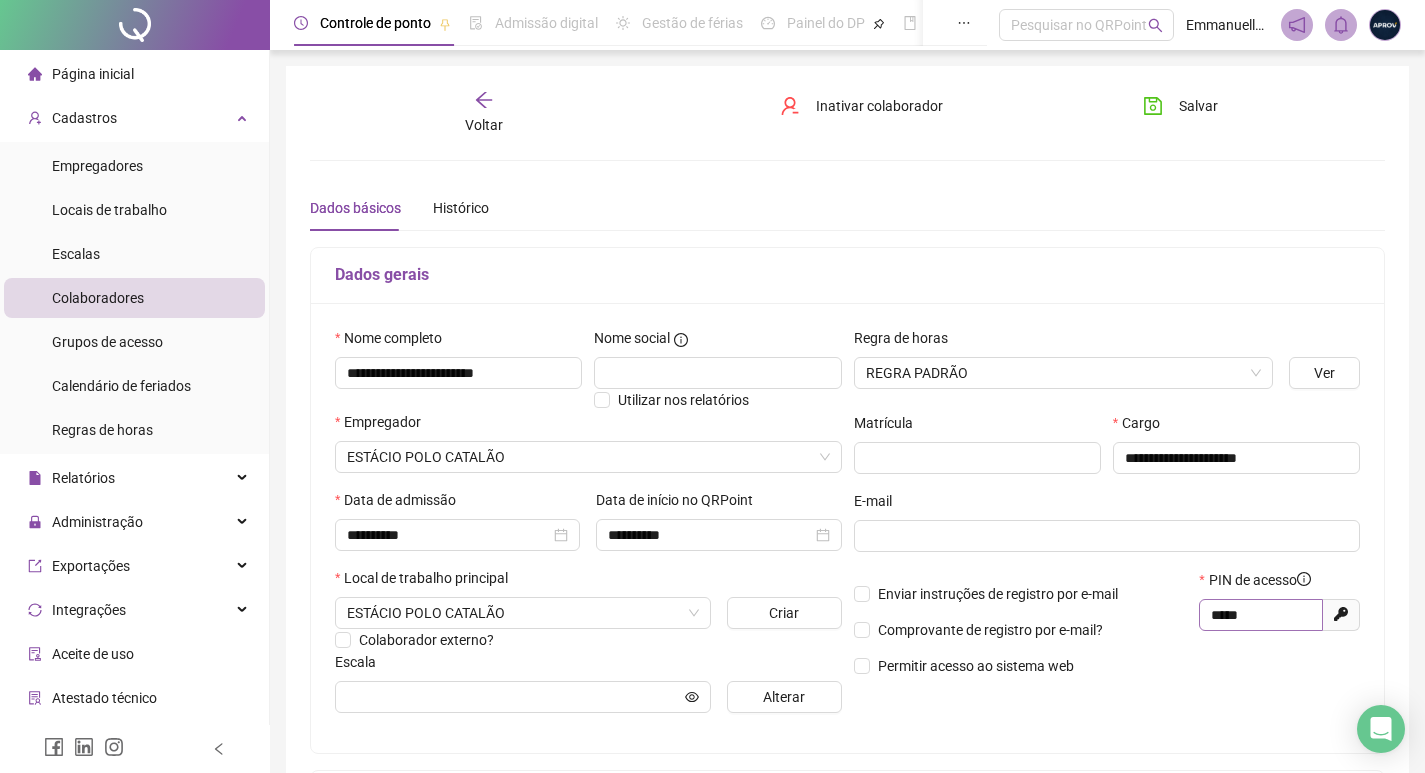 click on "*****" at bounding box center (1261, 615) 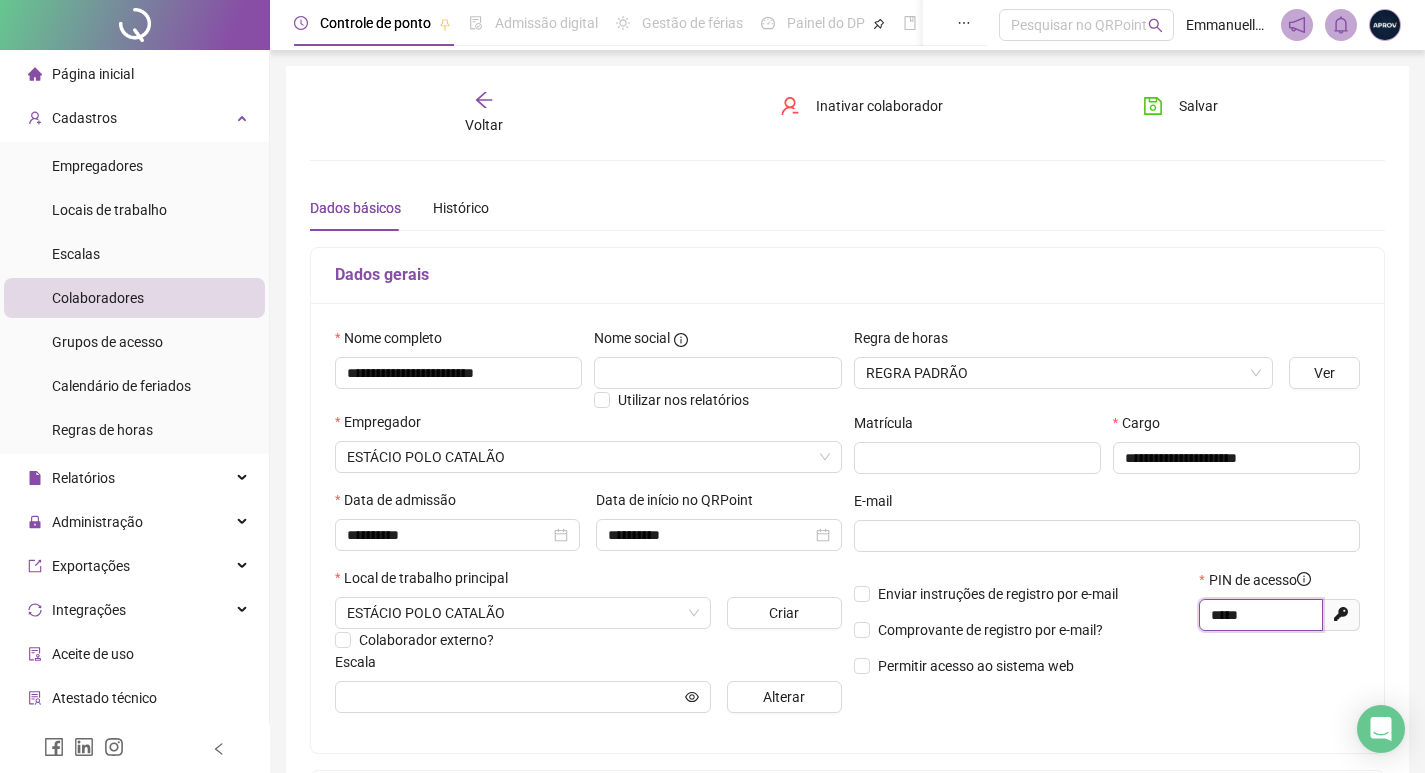 click on "*****" at bounding box center (1259, 615) 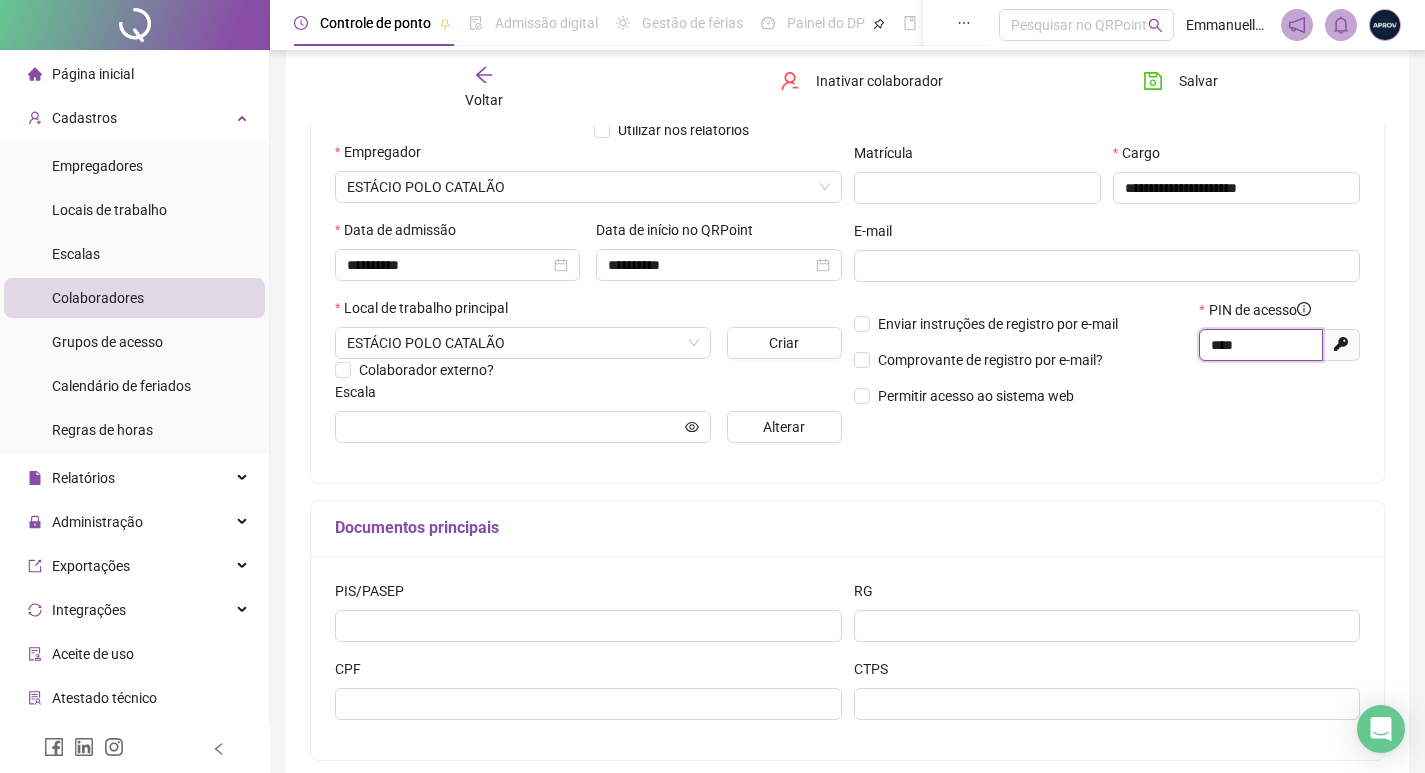 scroll, scrollTop: 300, scrollLeft: 0, axis: vertical 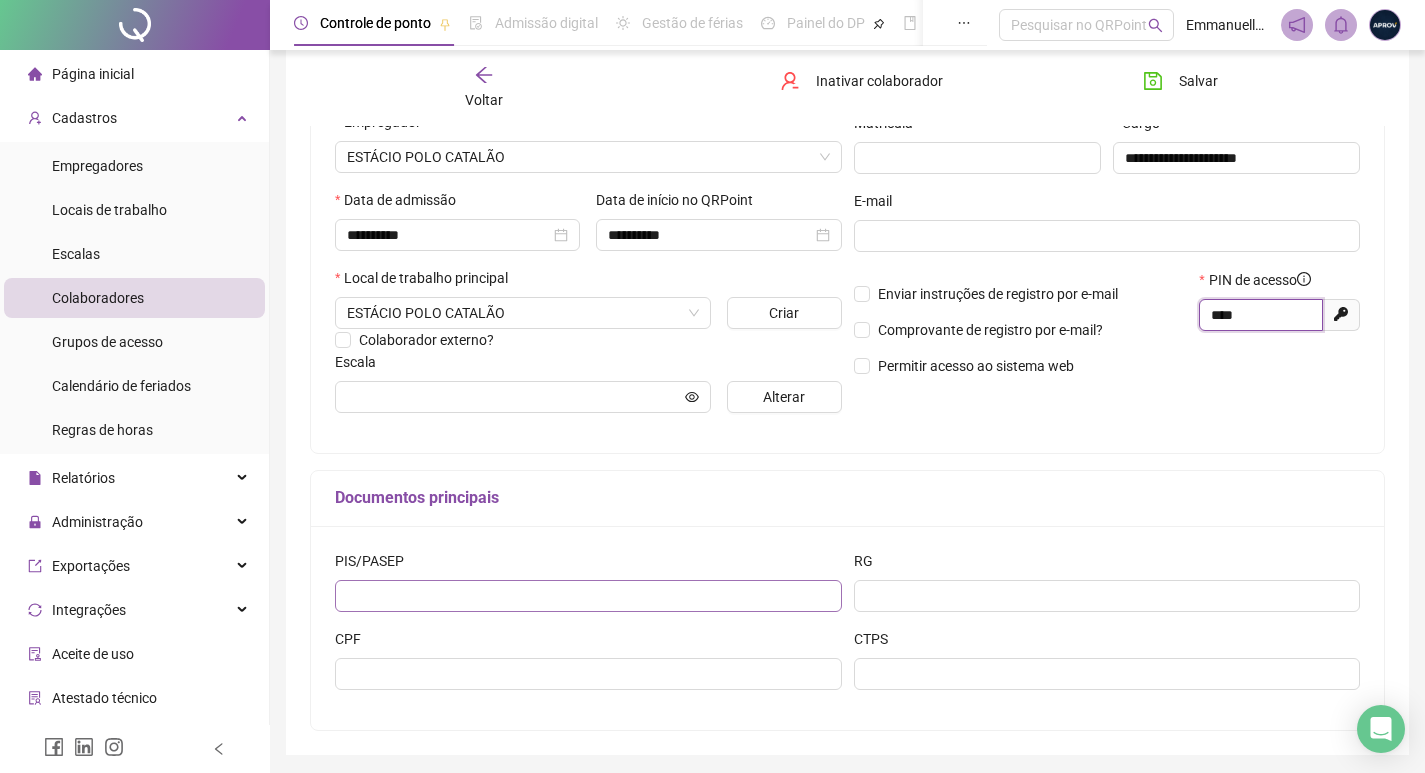 type on "****" 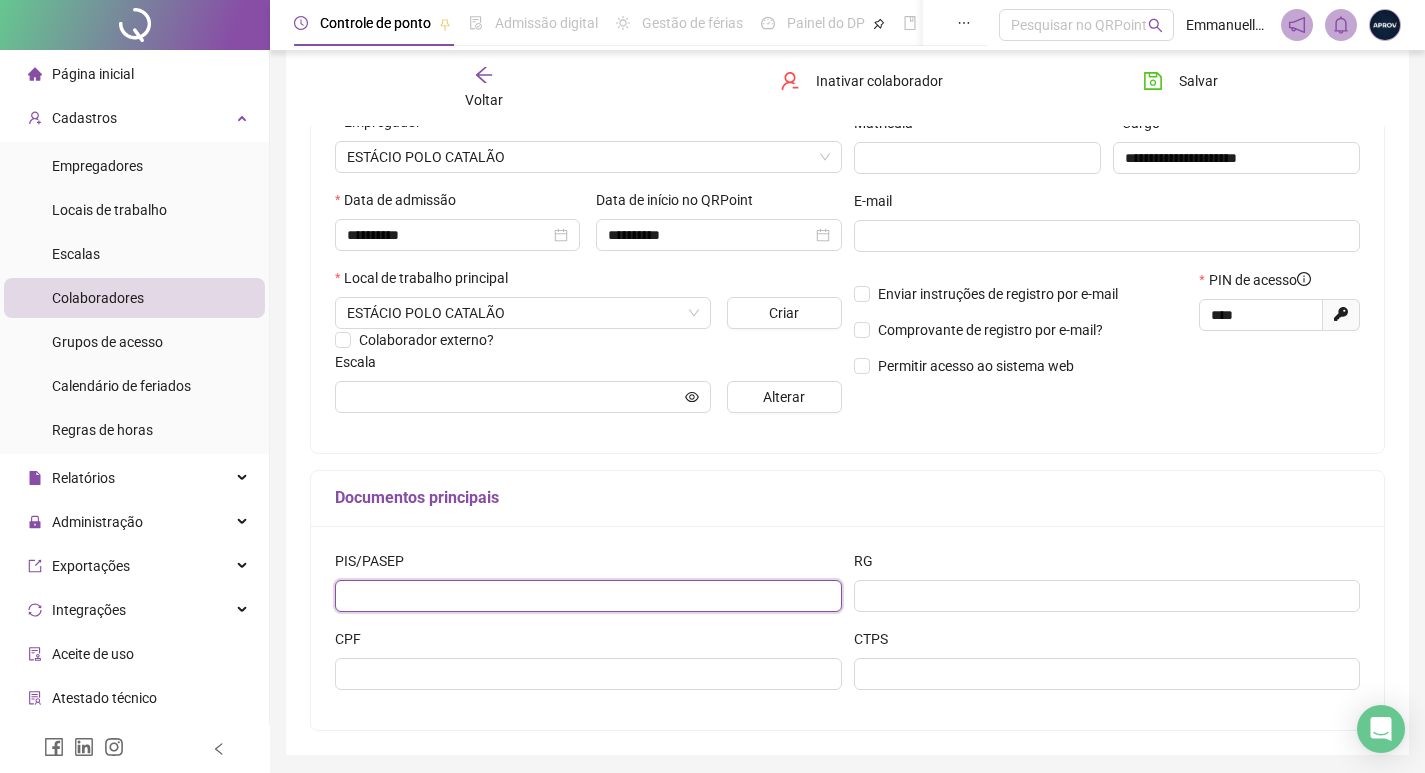 click at bounding box center [588, 596] 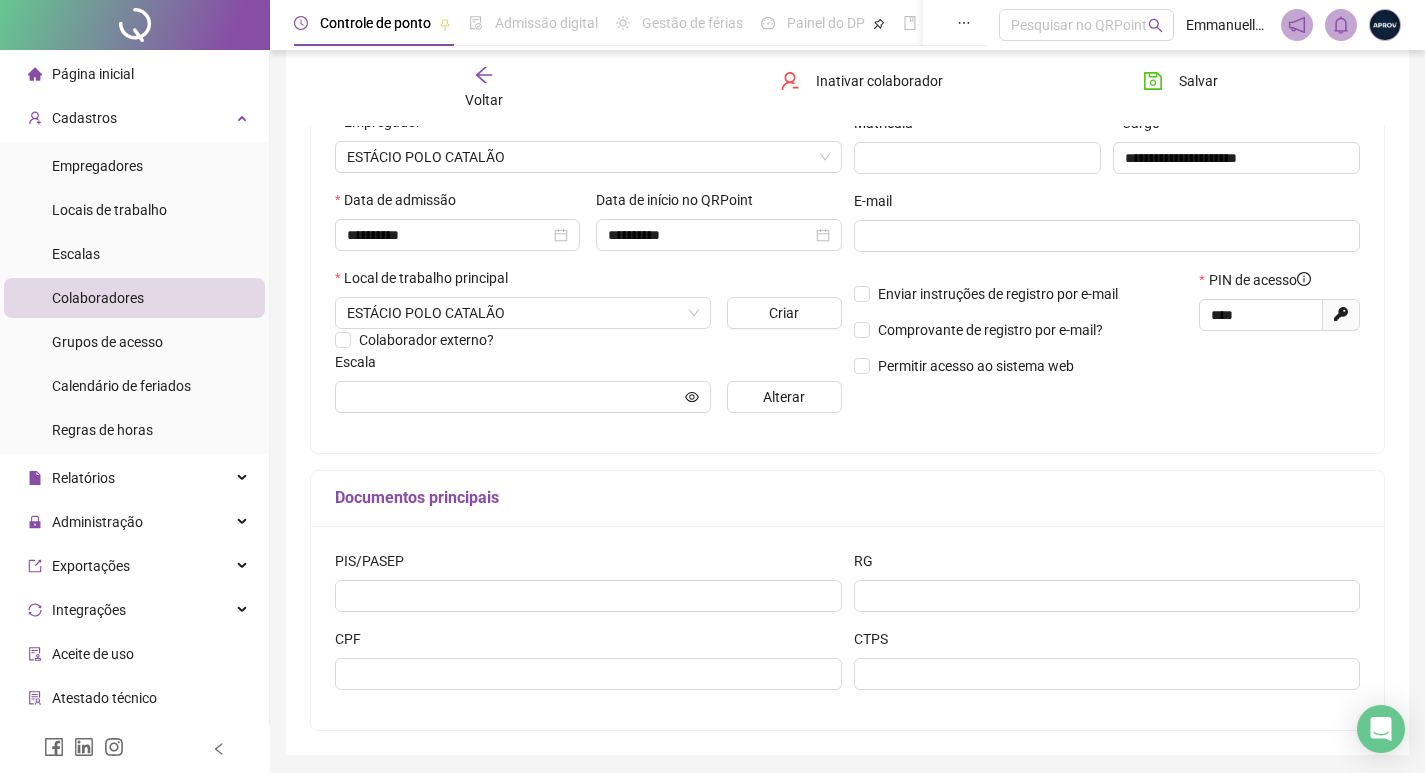click on "CPF" at bounding box center (588, 643) 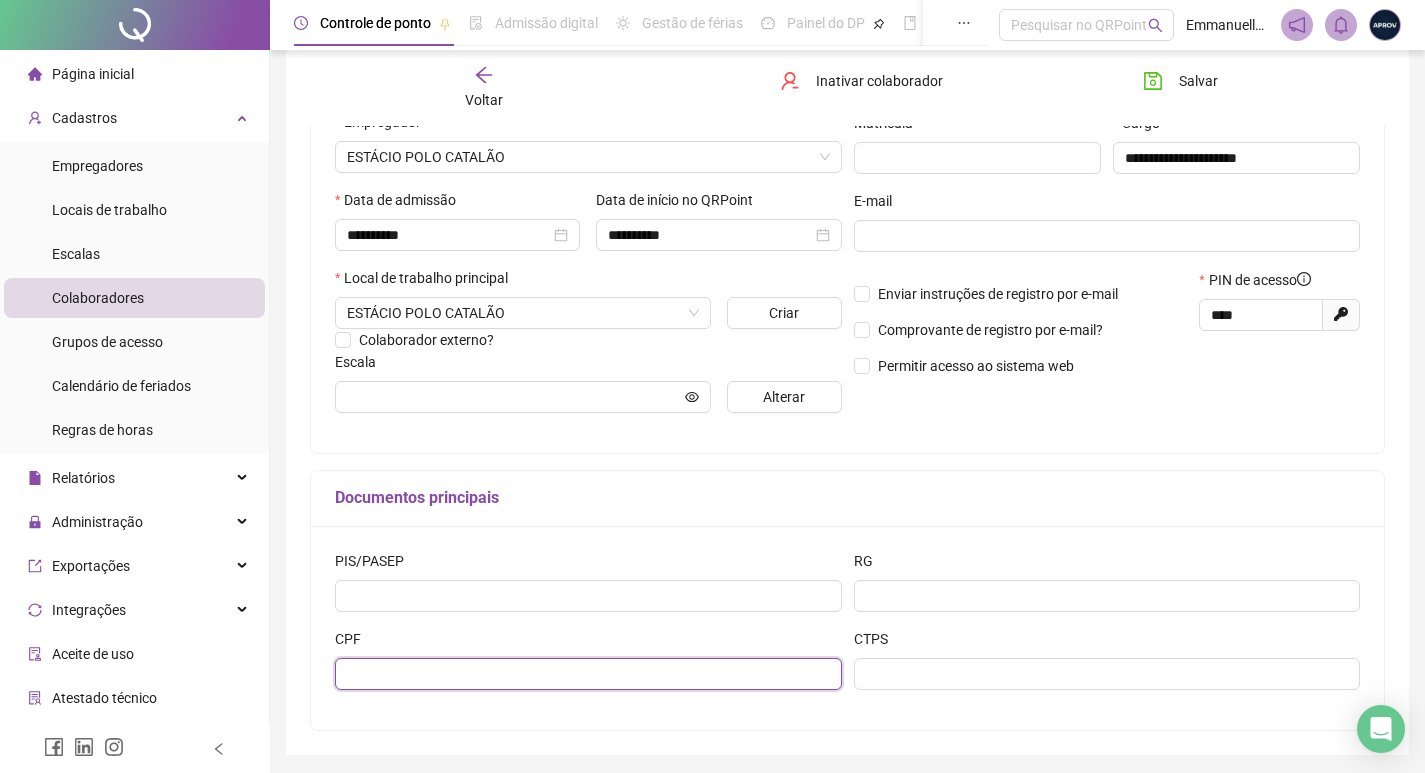 click at bounding box center [588, 674] 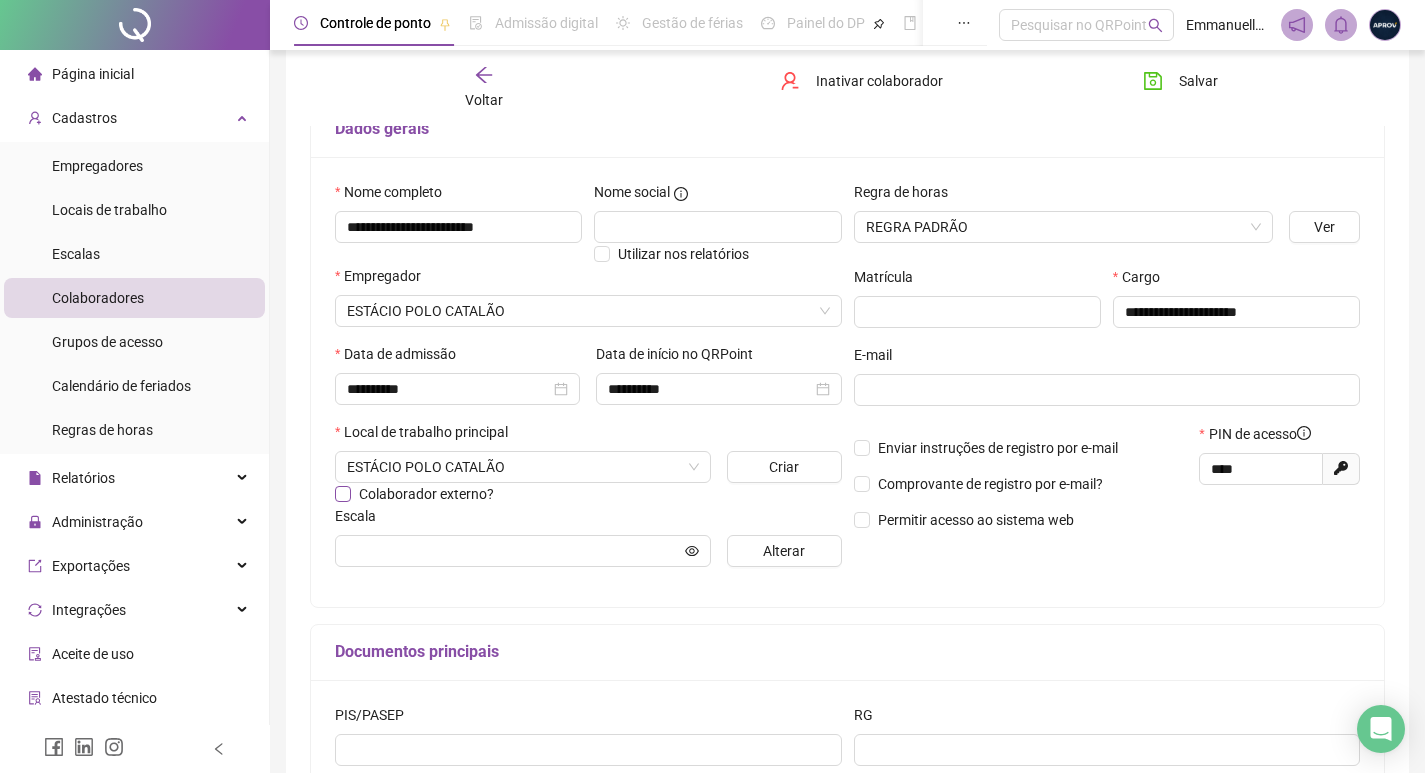 scroll, scrollTop: 300, scrollLeft: 0, axis: vertical 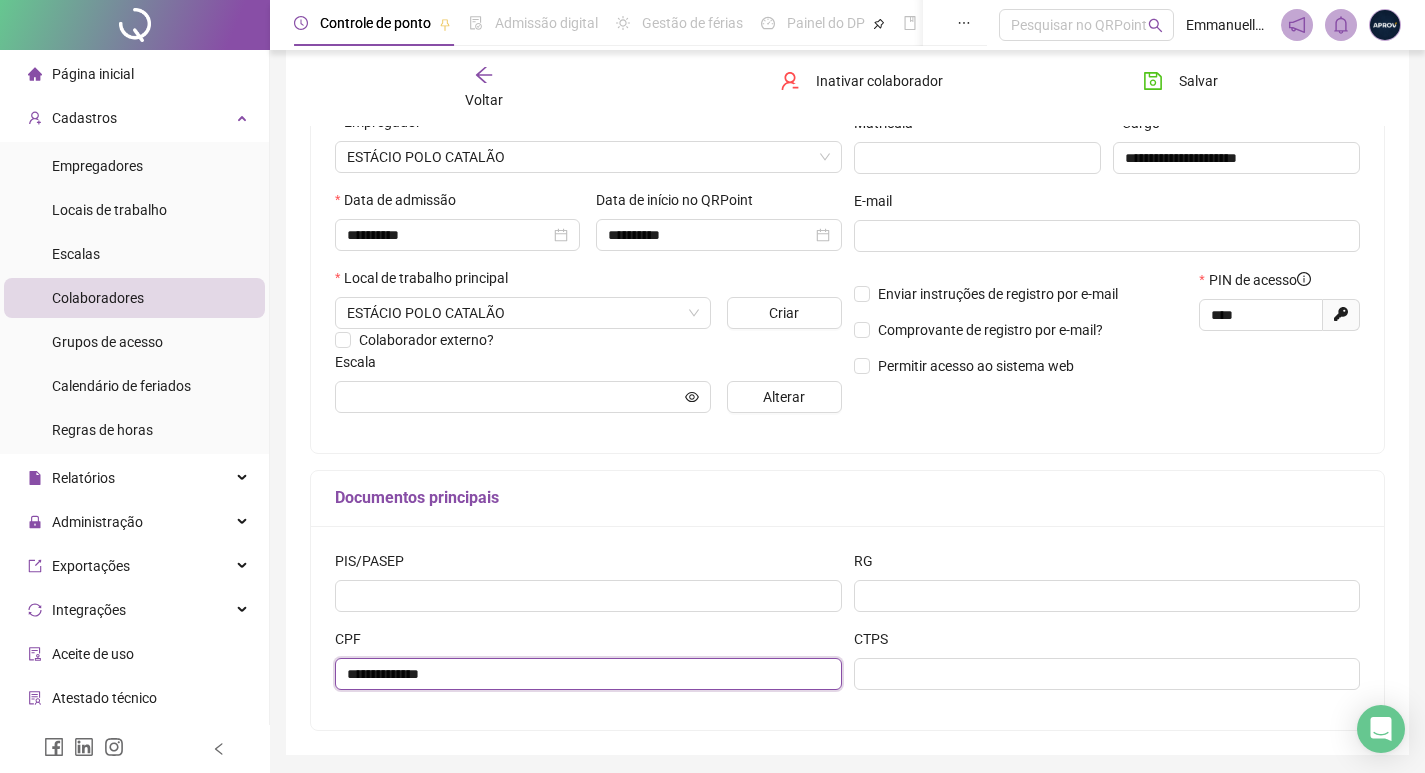 type on "**********" 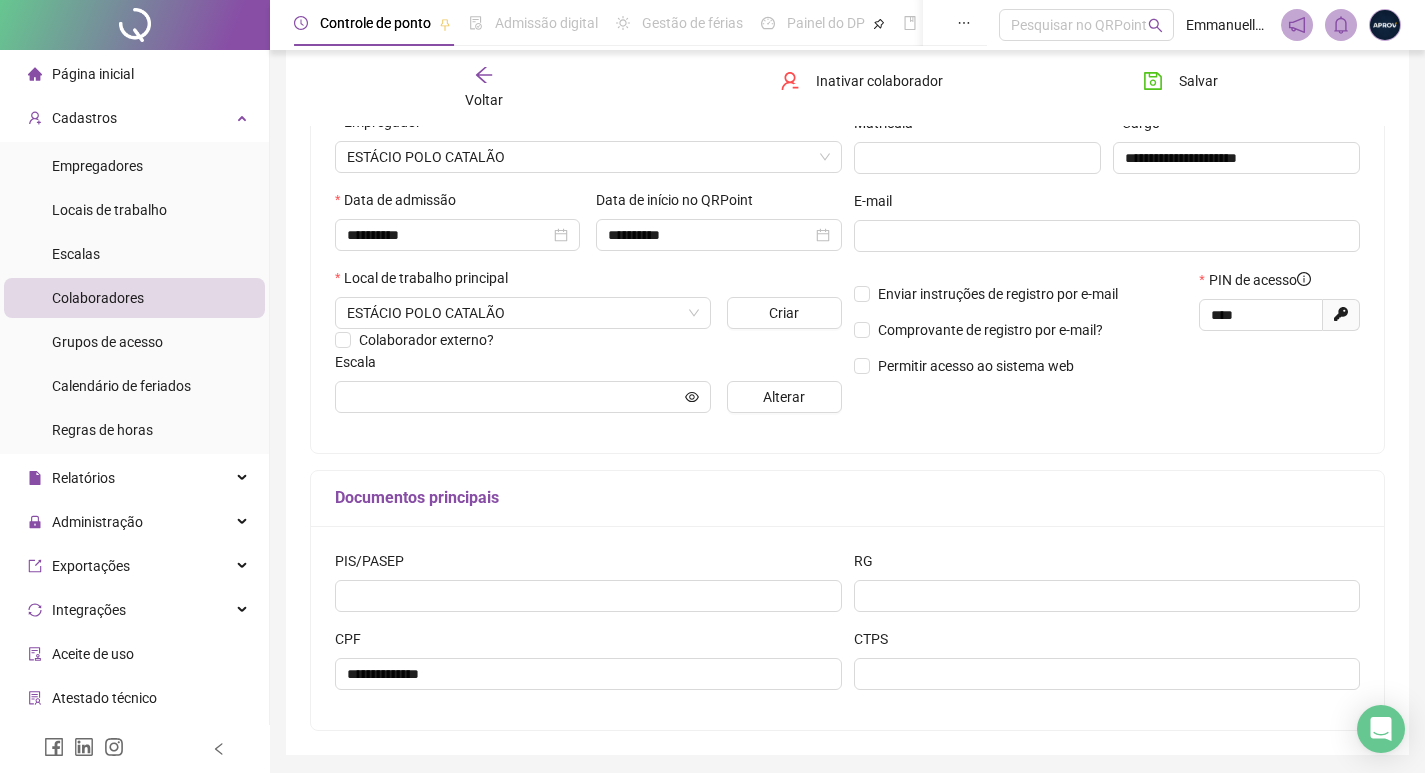 click on "PIS/PASEP" at bounding box center [588, 565] 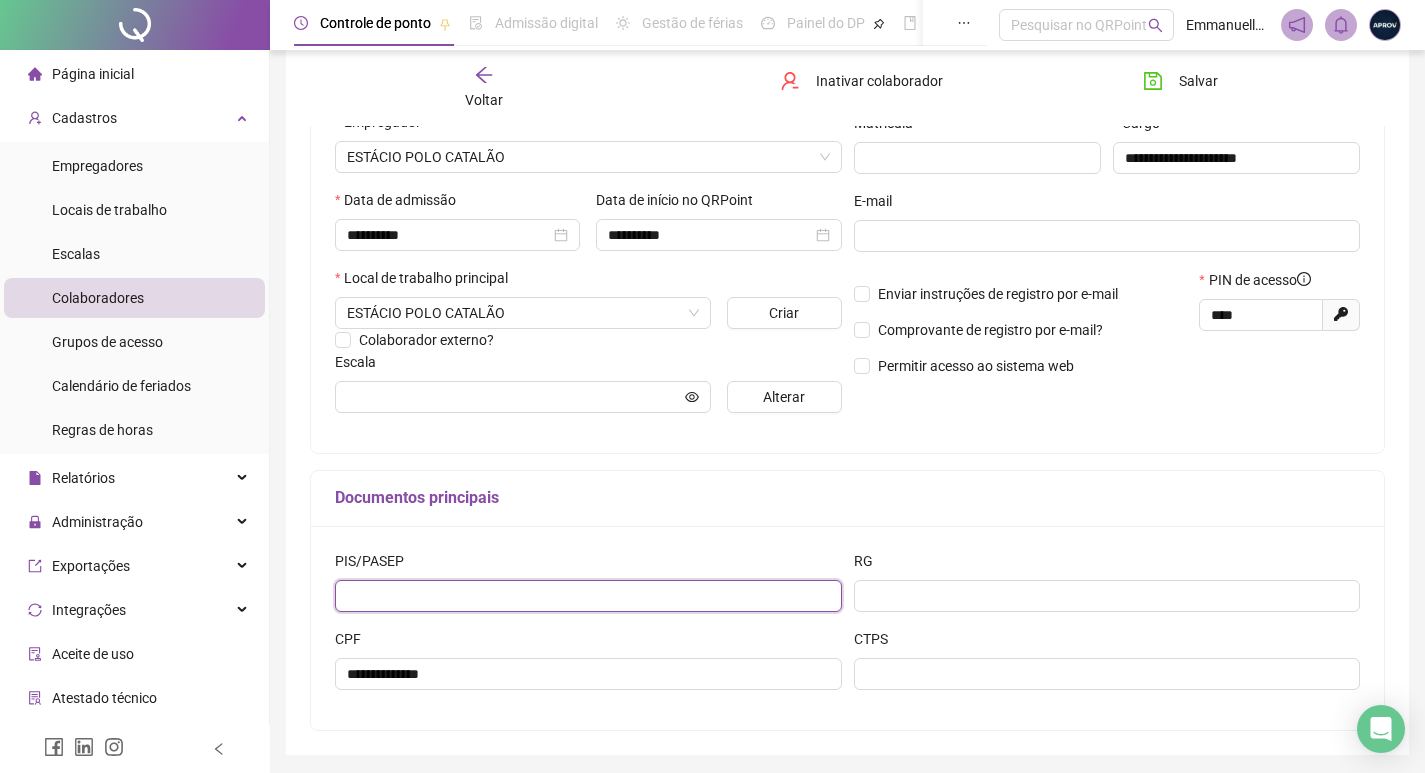 click at bounding box center [588, 596] 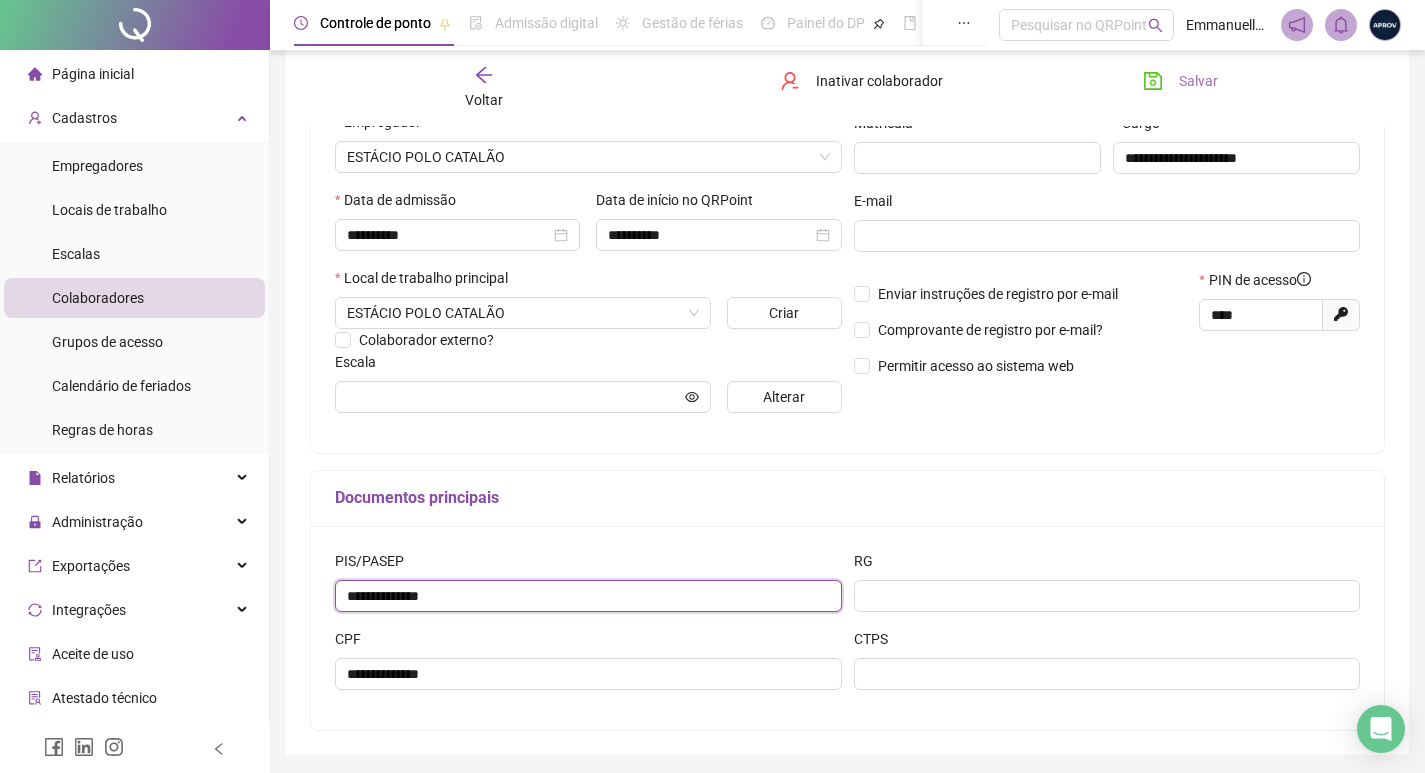 type on "**********" 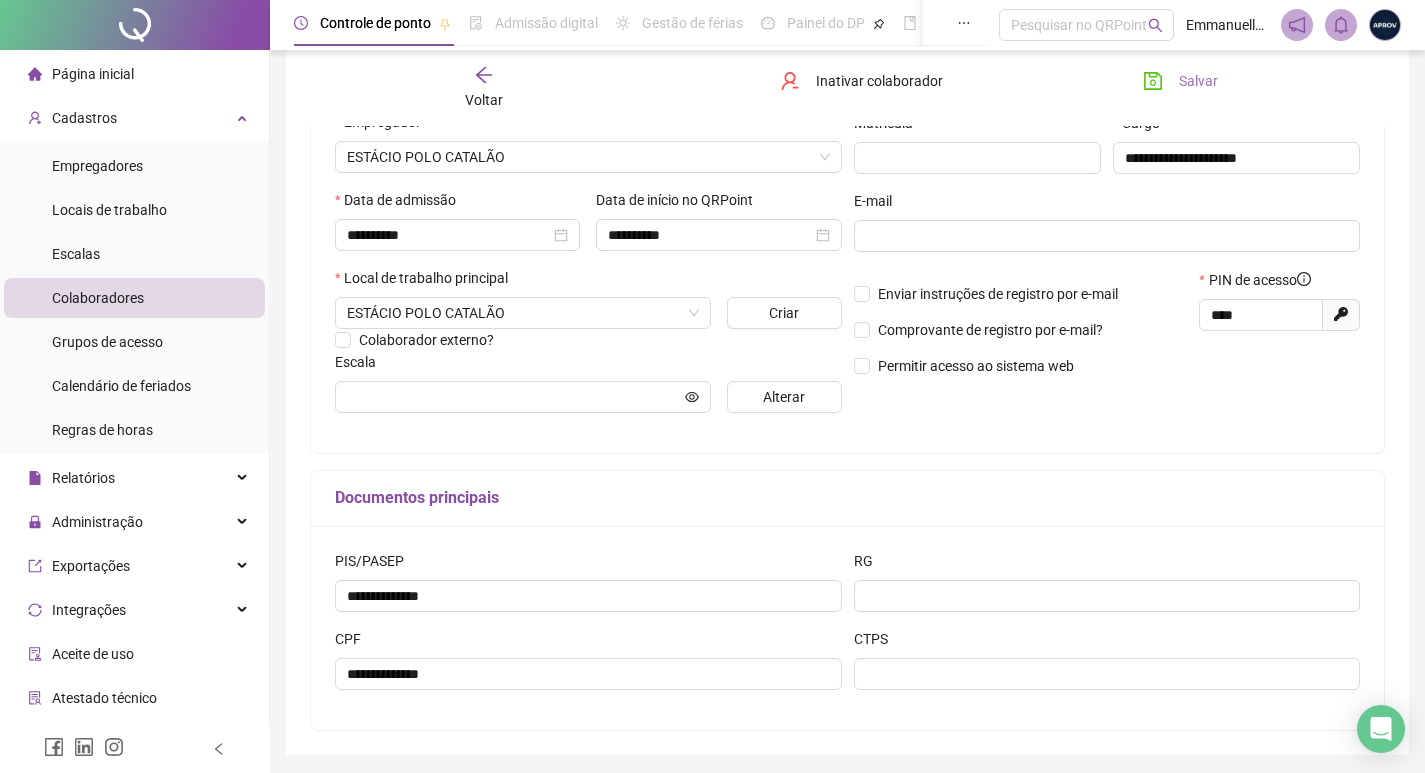 click on "Salvar" at bounding box center [1198, 81] 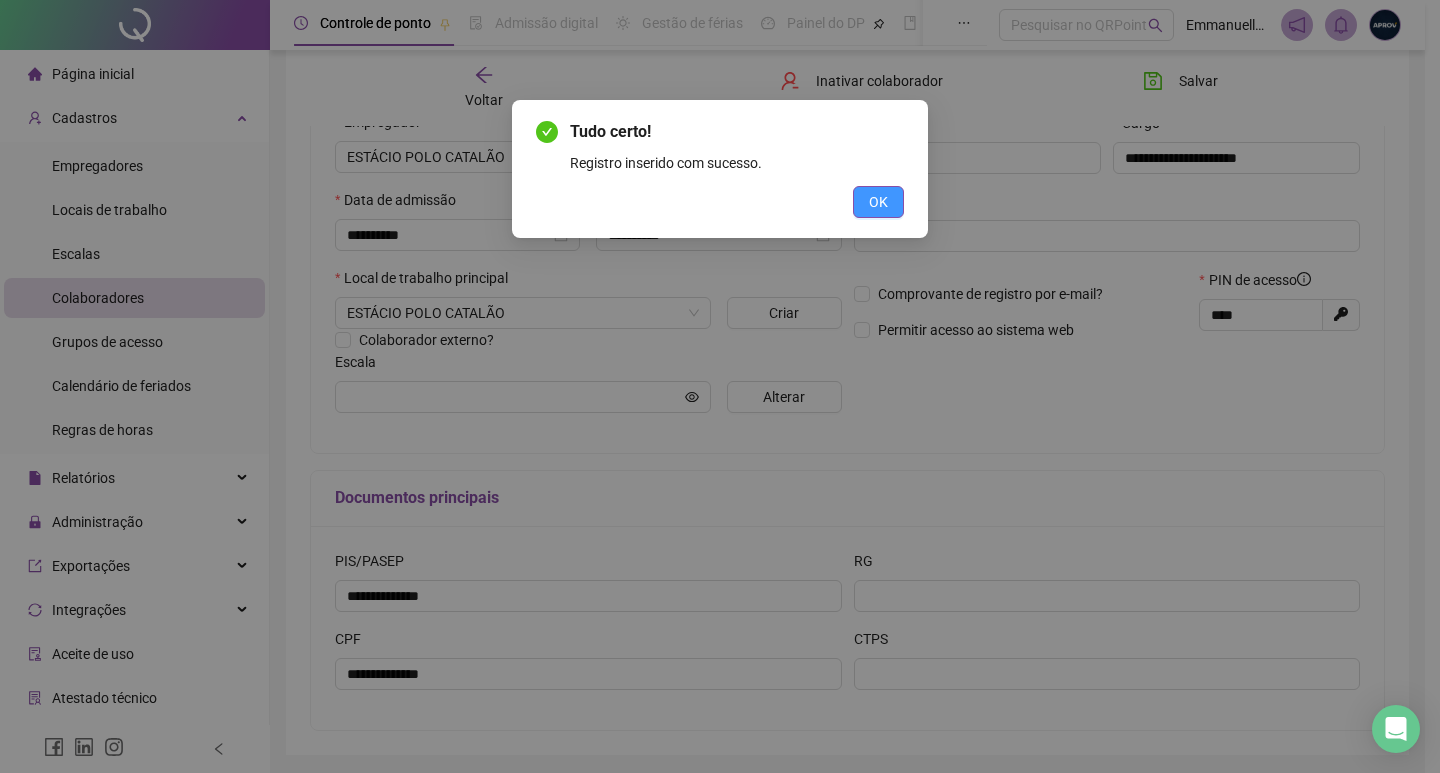 click on "OK" at bounding box center (878, 202) 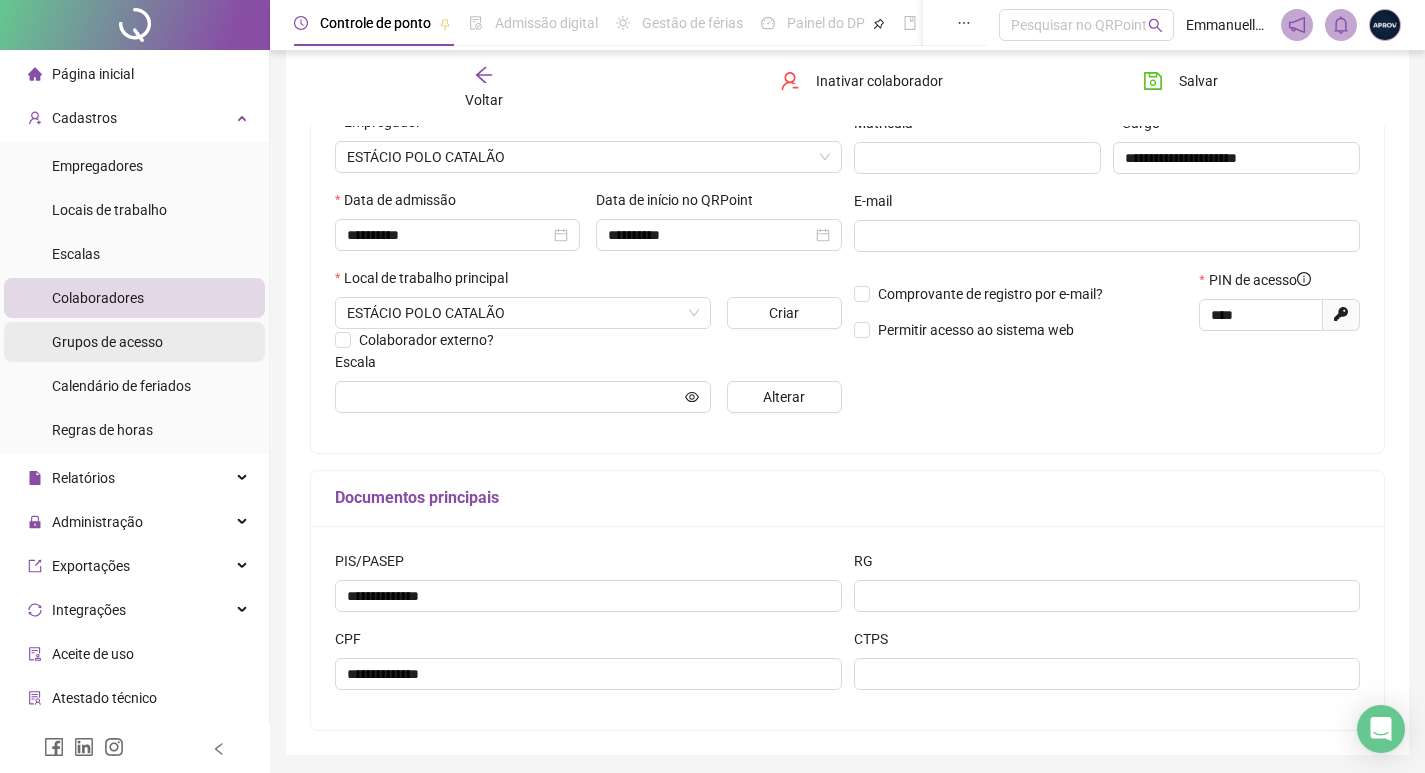 click on "Grupos de acesso" at bounding box center [107, 342] 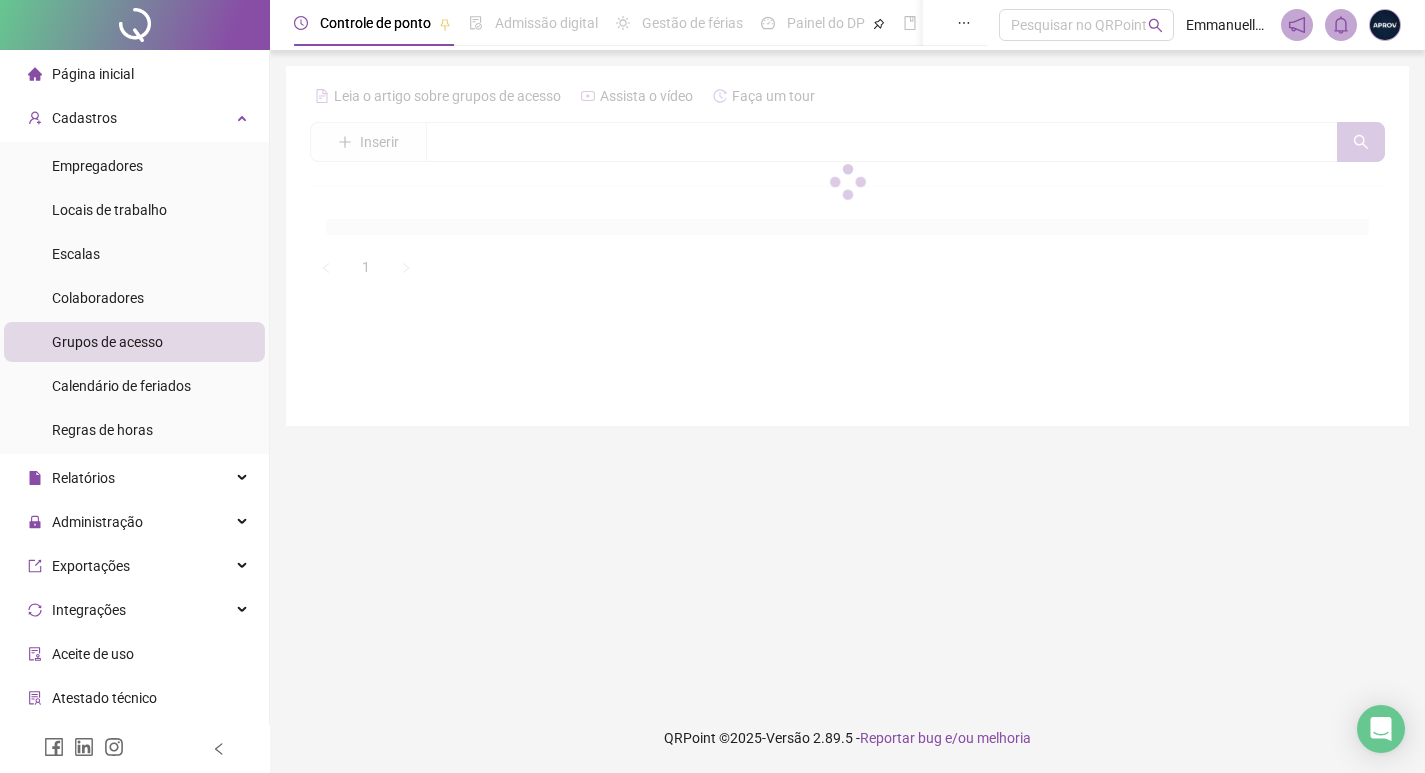 scroll, scrollTop: 0, scrollLeft: 0, axis: both 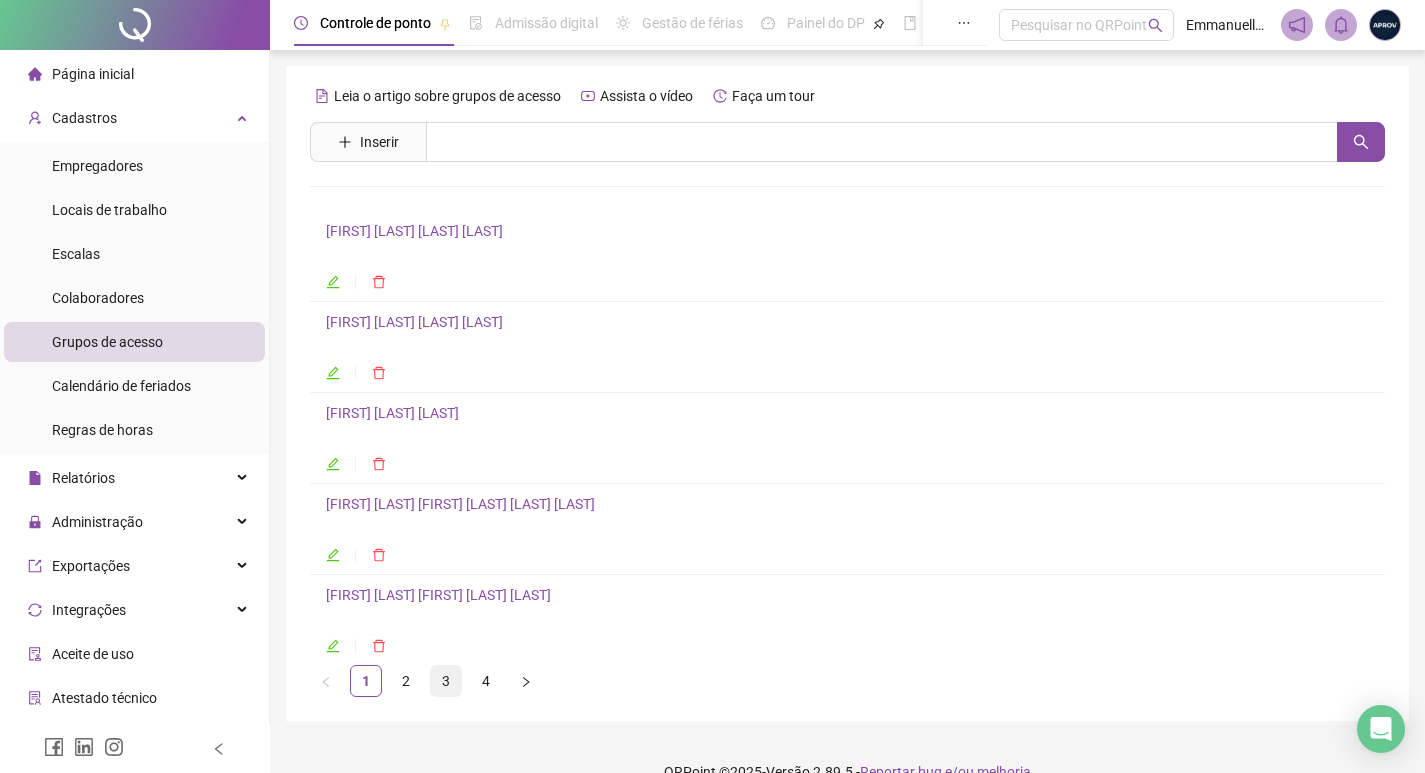 click on "3" at bounding box center (446, 681) 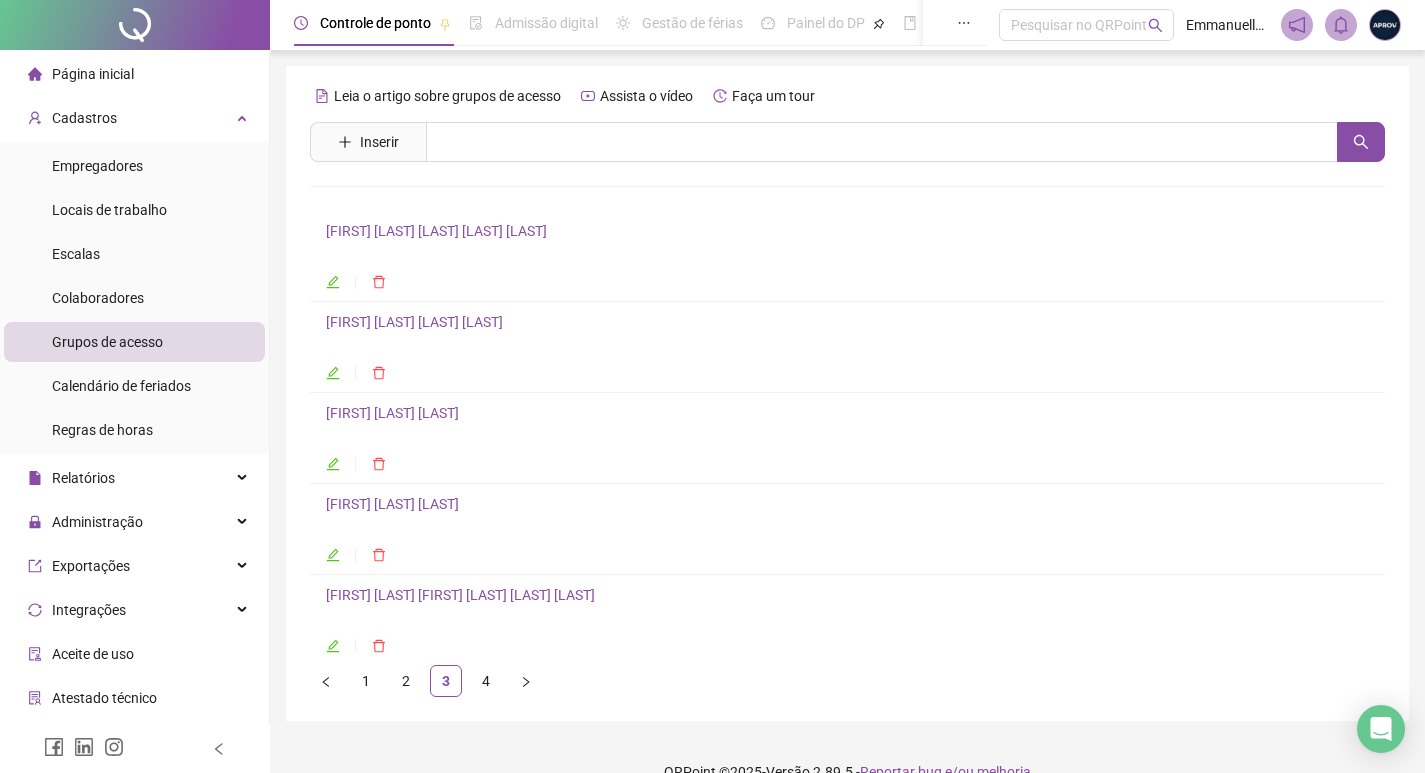 click on "[FIRST] [LAST] [FIRST] [LAST] [LAST] [LAST]" at bounding box center (460, 595) 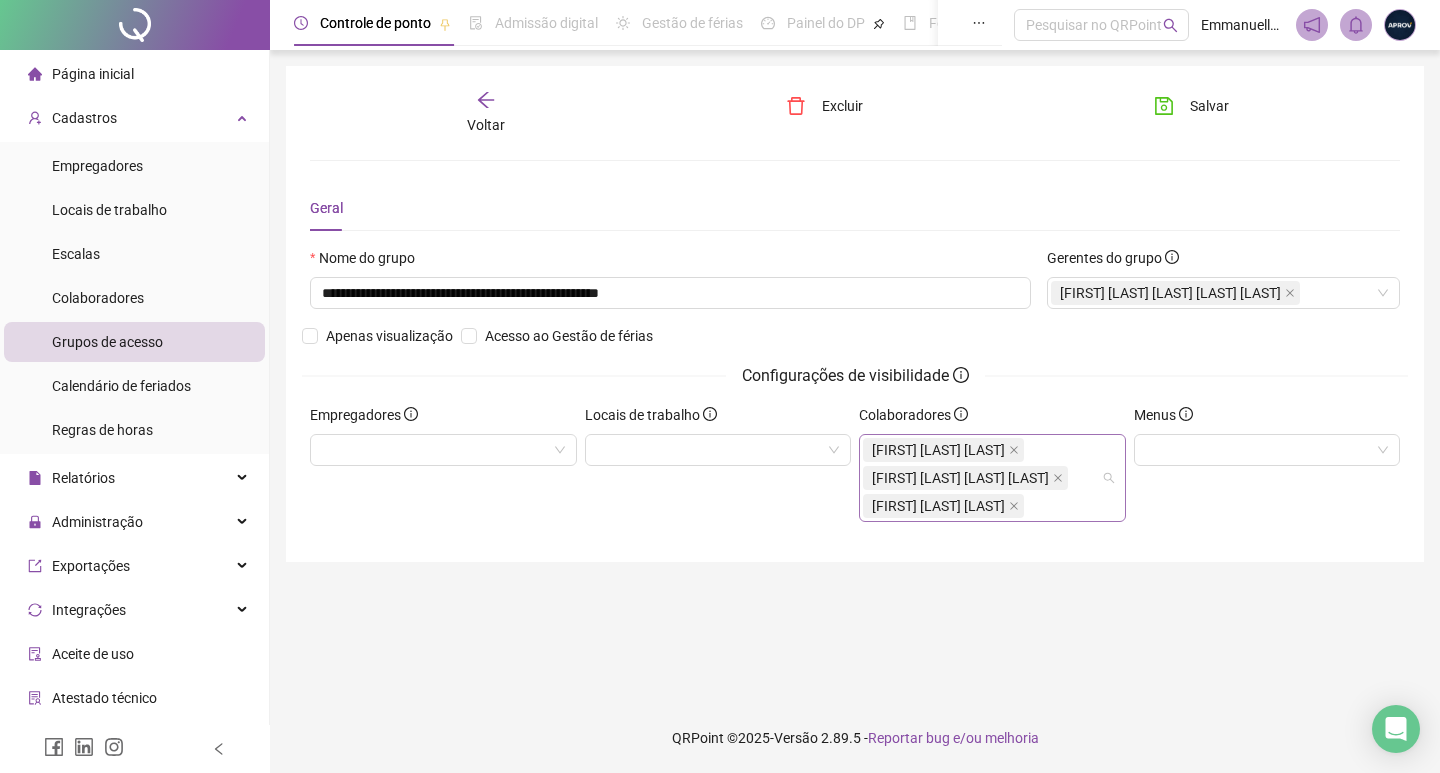 click on "[FIRST] [LAST] [LAST] [FIRST] [LAST] [LAST] [FIRST] [LAST] [LAST]" at bounding box center [982, 478] 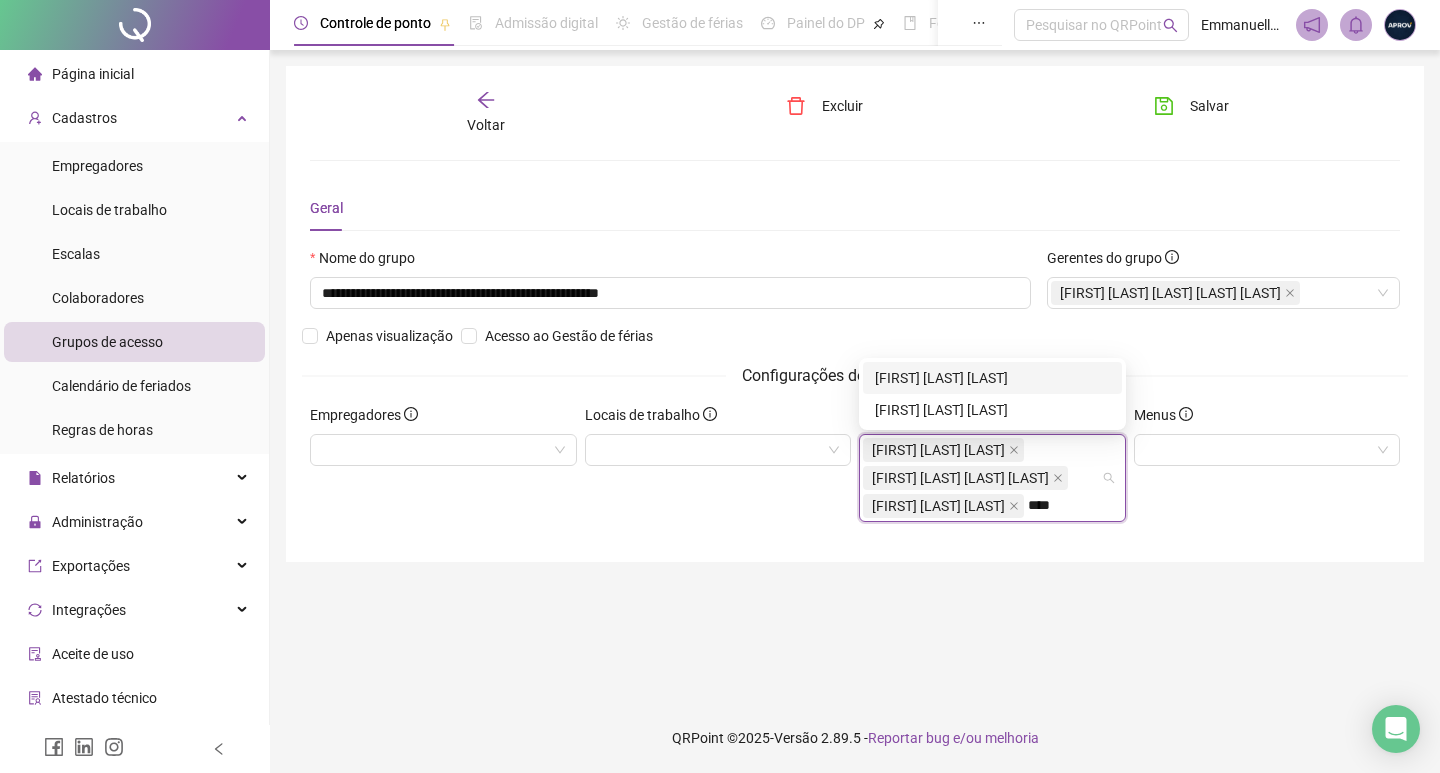 type on "*****" 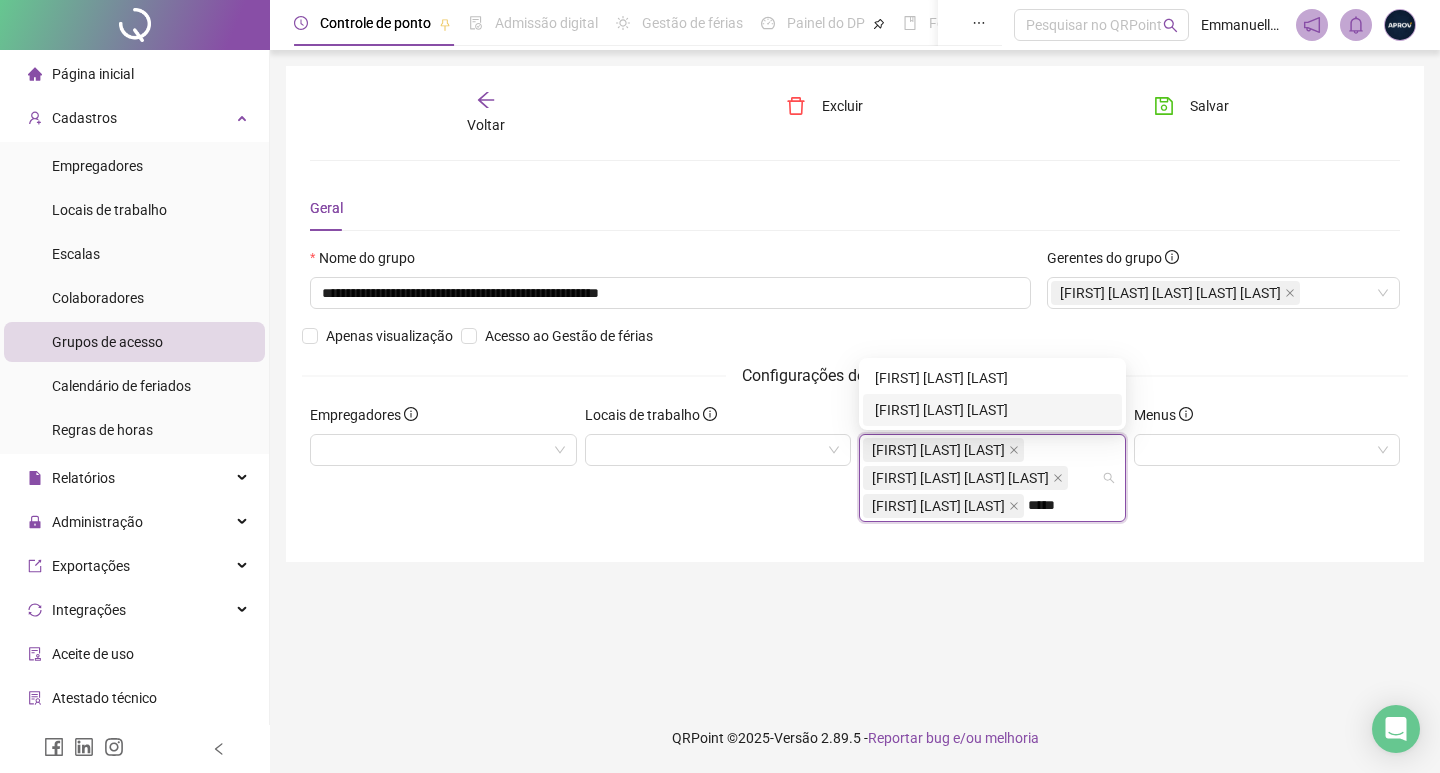 click on "[FIRST] [LAST] [LAST]" at bounding box center [992, 410] 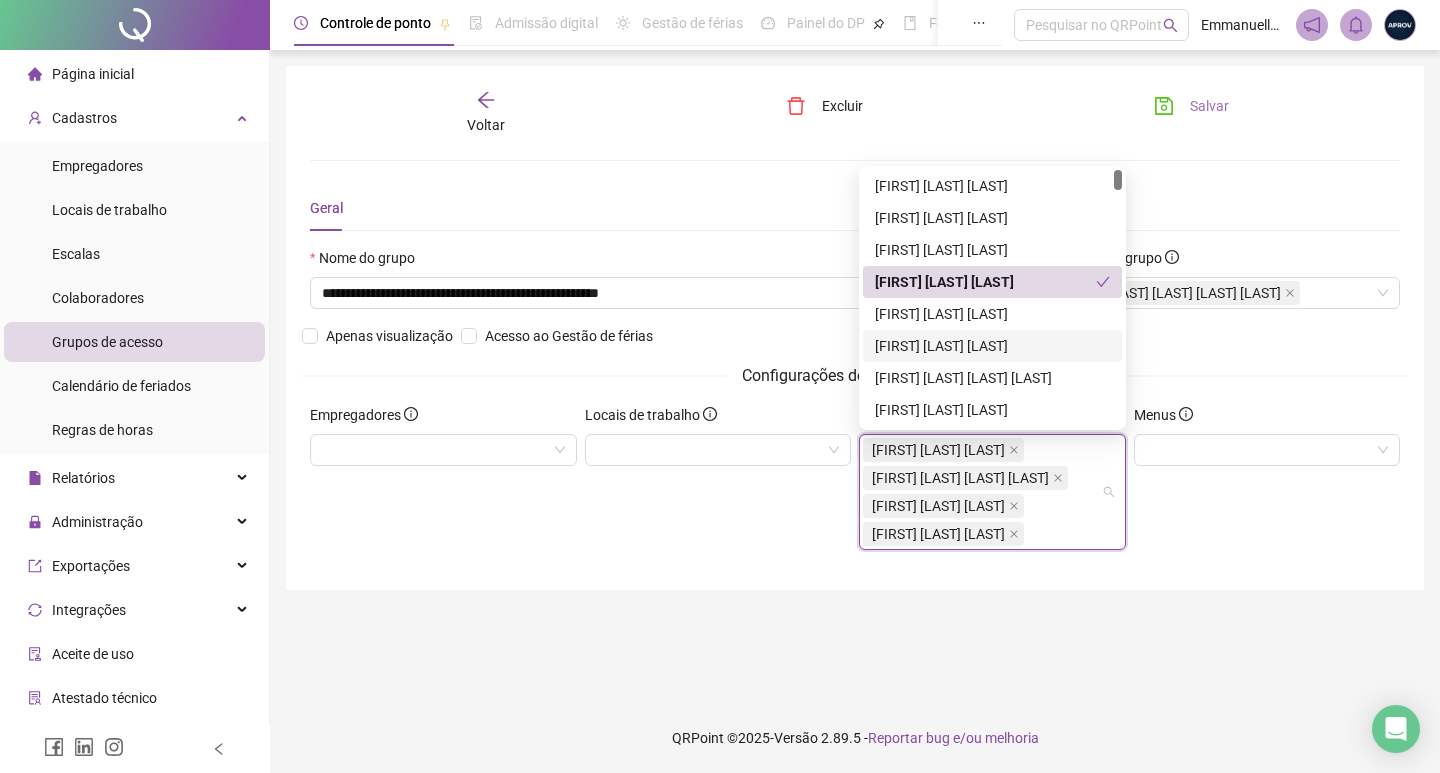 click on "Salvar" at bounding box center (1209, 106) 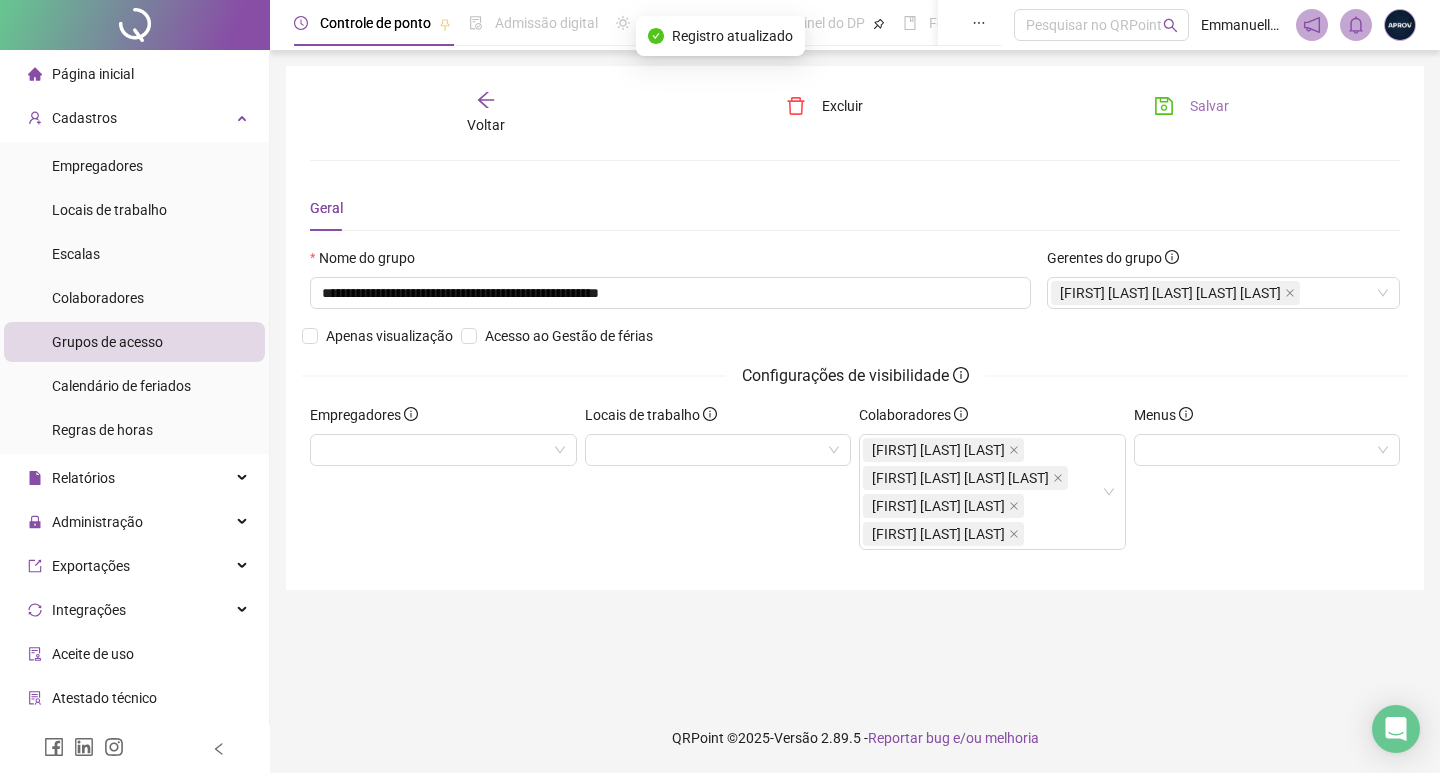 click on "Salvar" at bounding box center (1209, 106) 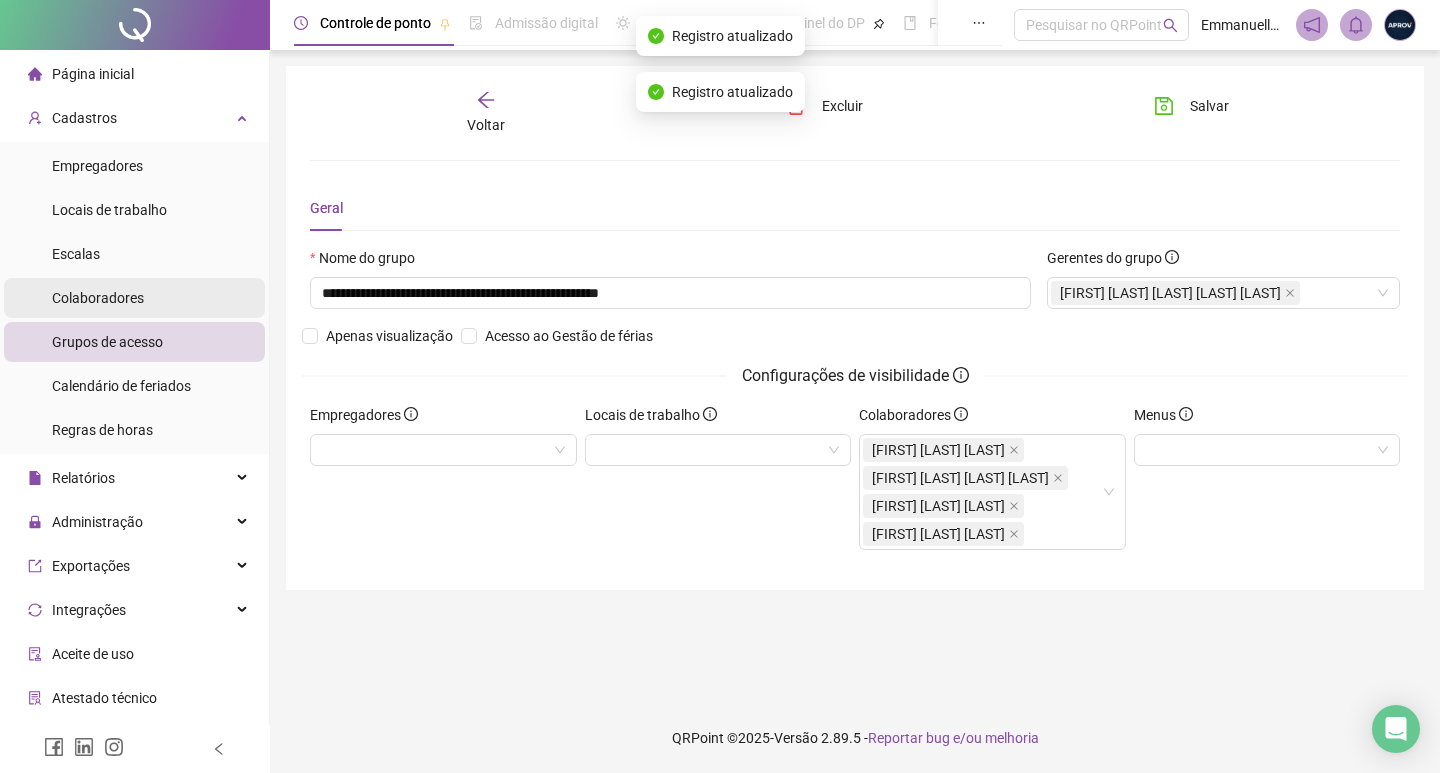 click on "Colaboradores" at bounding box center (98, 298) 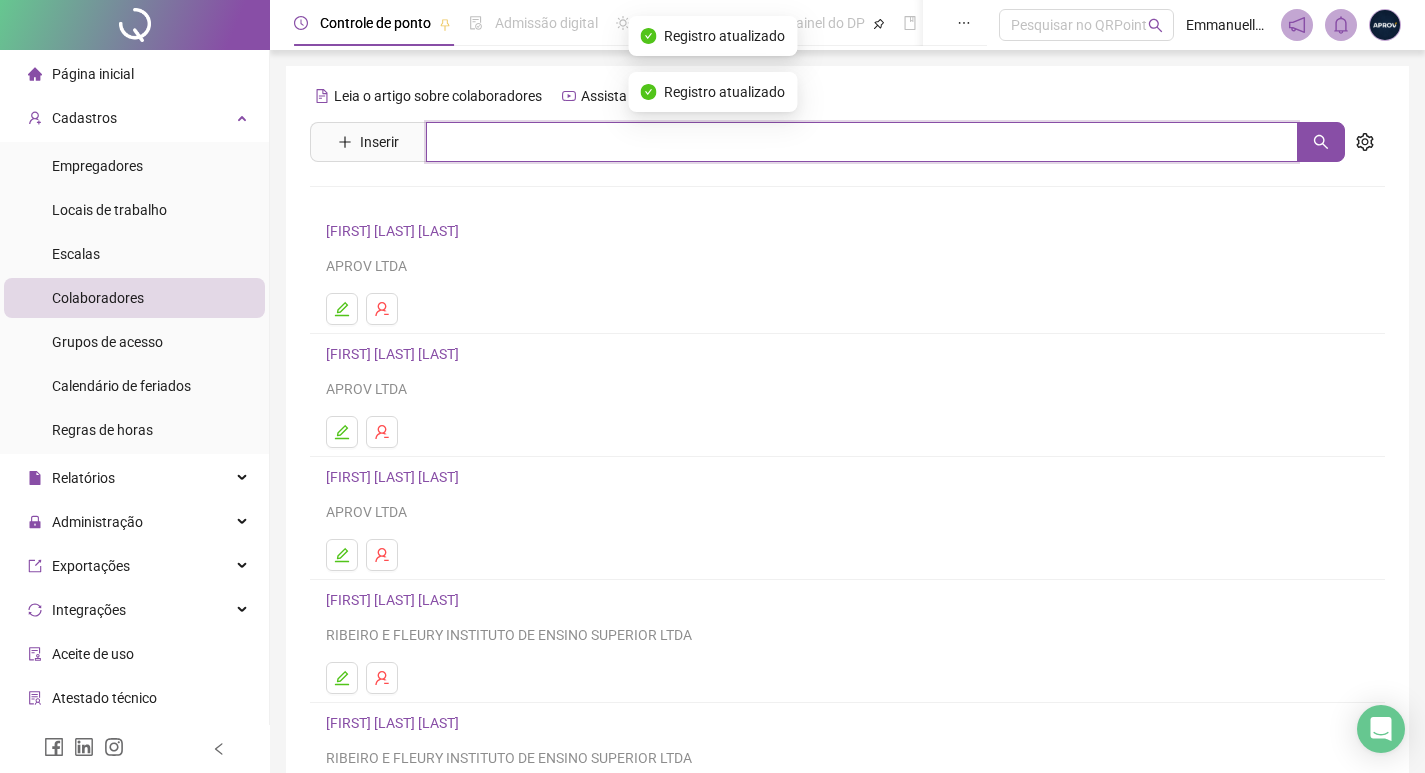click at bounding box center (862, 142) 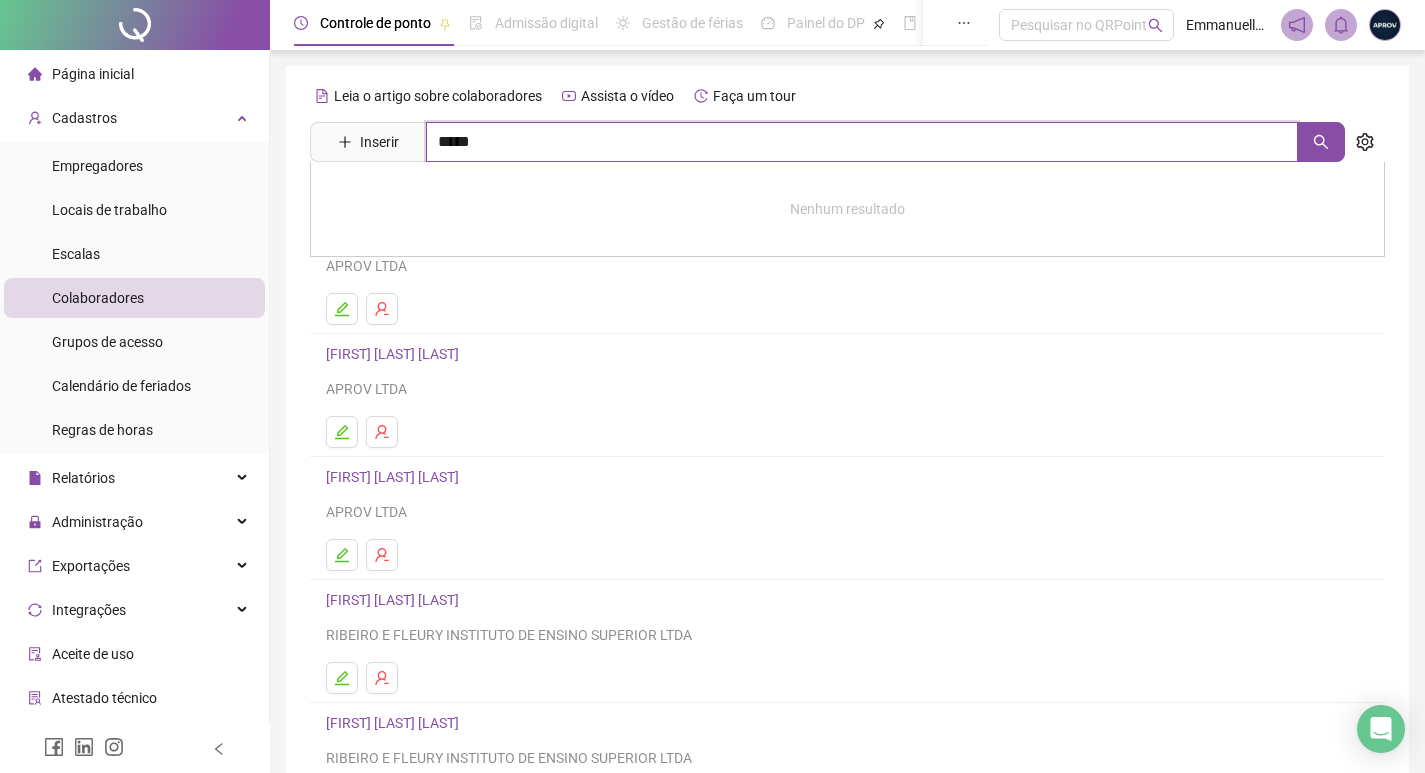 type on "*****" 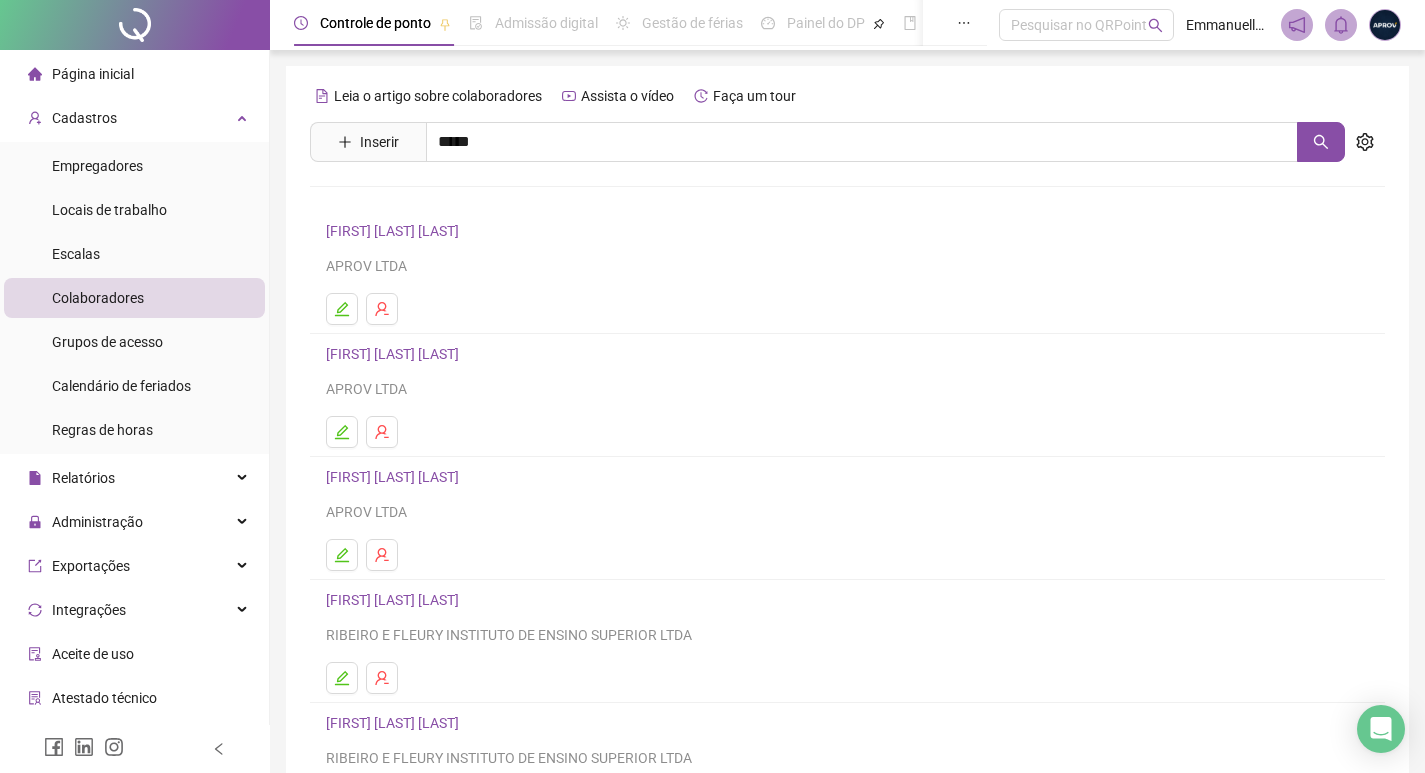 click on "[FIRST] [LAST] [LAST]" at bounding box center (413, 201) 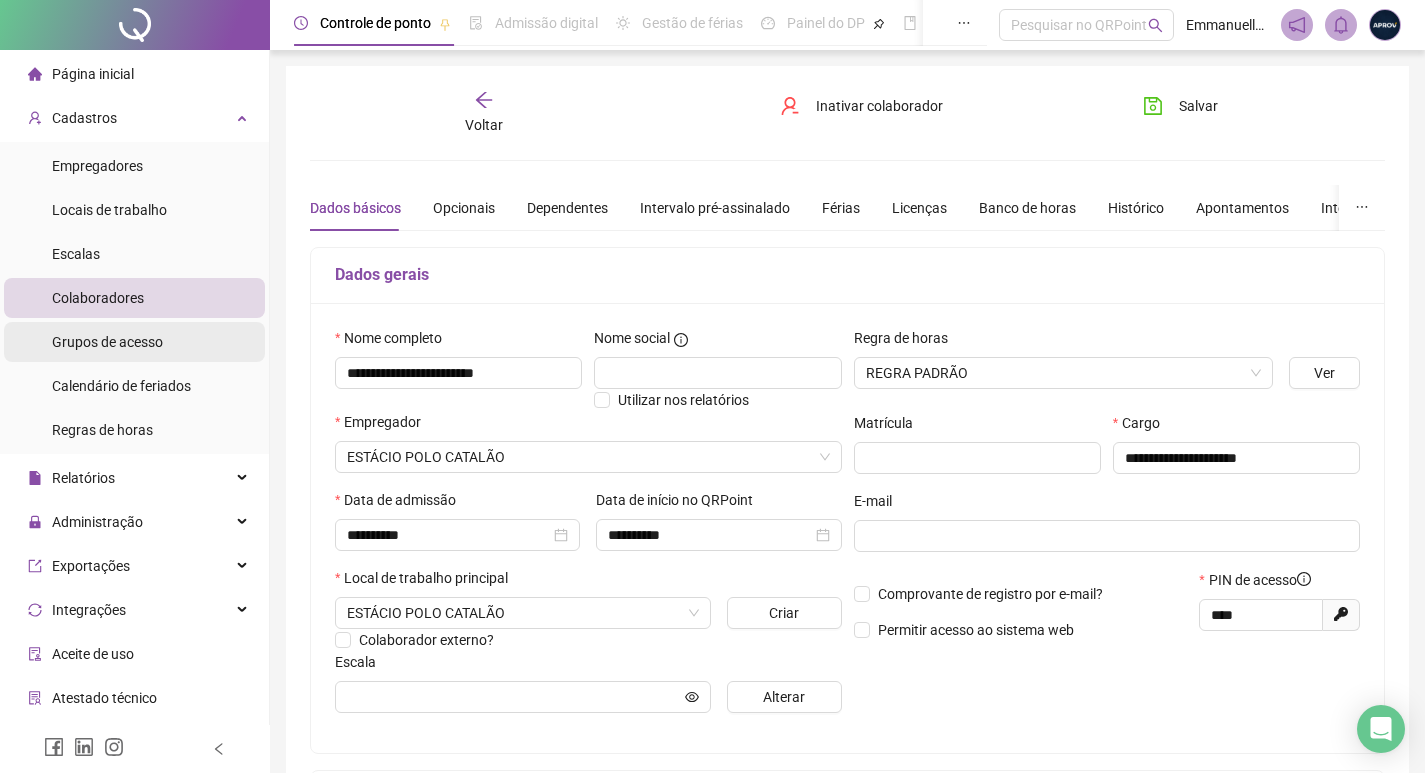 click on "Grupos de acesso" at bounding box center (107, 342) 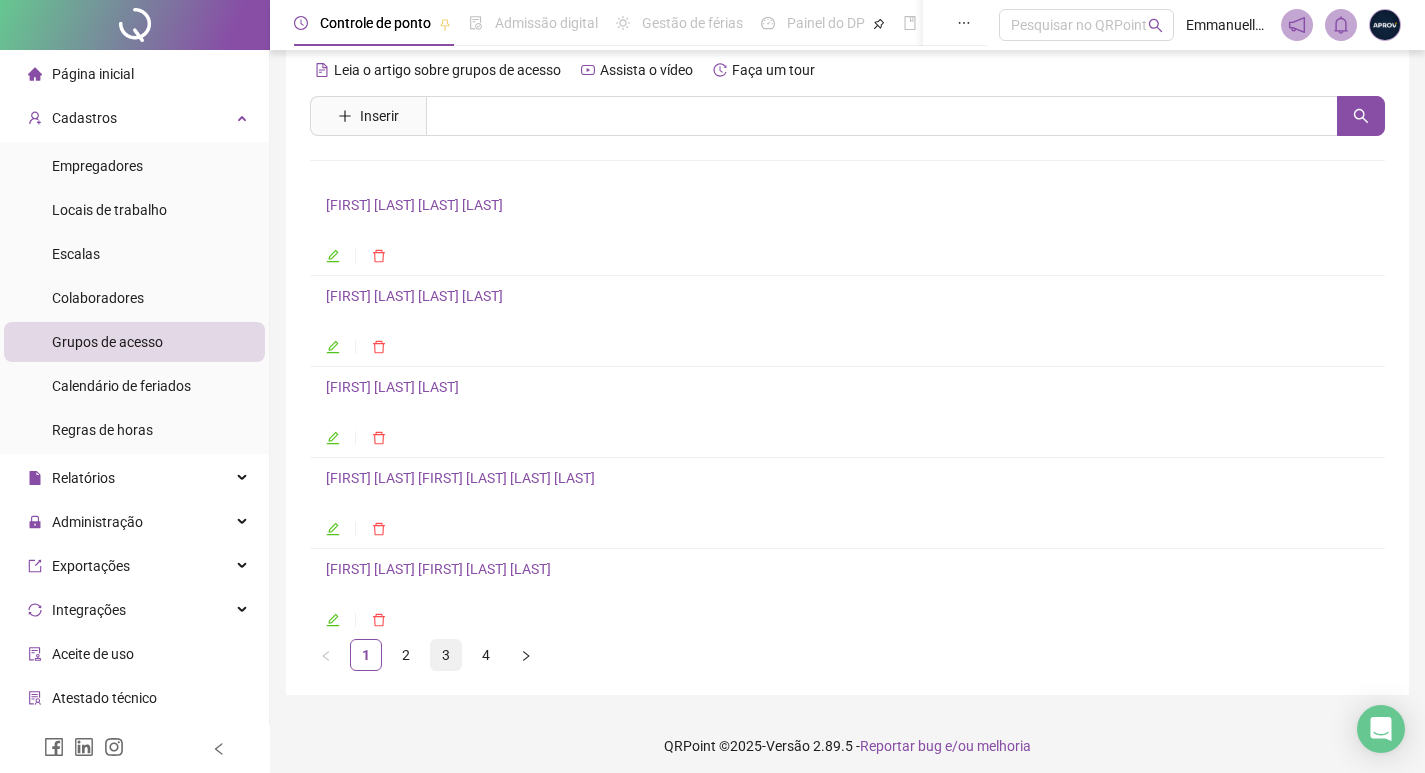 scroll, scrollTop: 34, scrollLeft: 0, axis: vertical 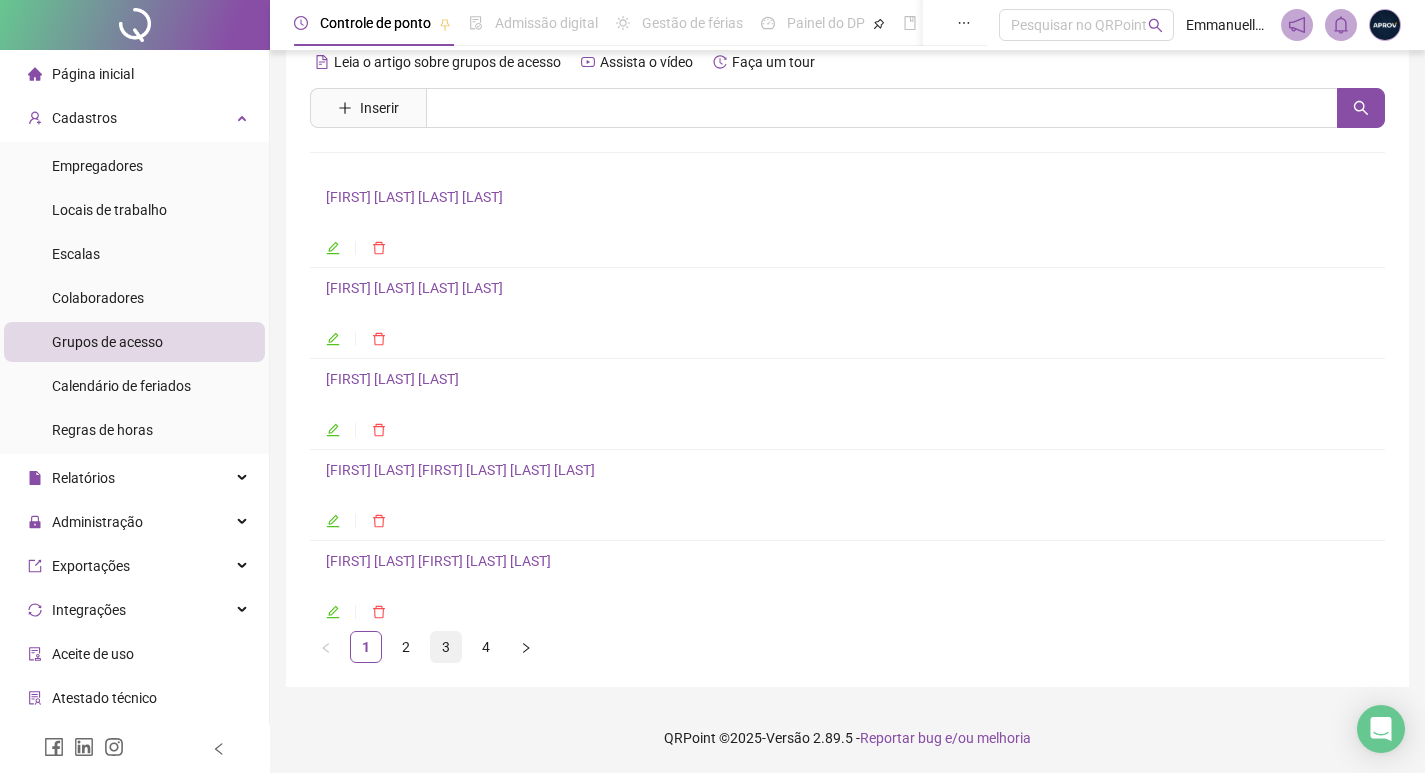 click on "3" at bounding box center (446, 647) 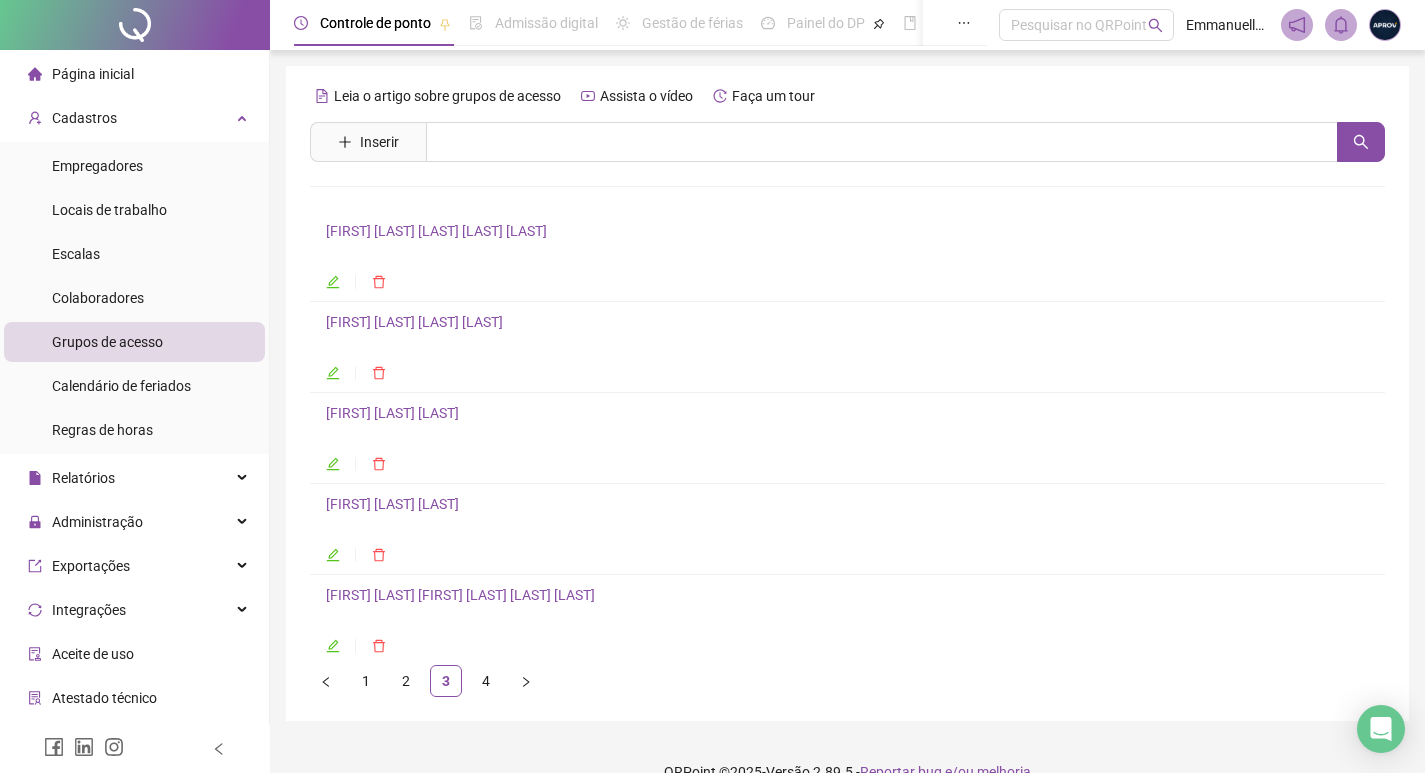 click on "[FIRST] [LAST] [FIRST] [LAST] [LAST] [LAST]" at bounding box center [460, 595] 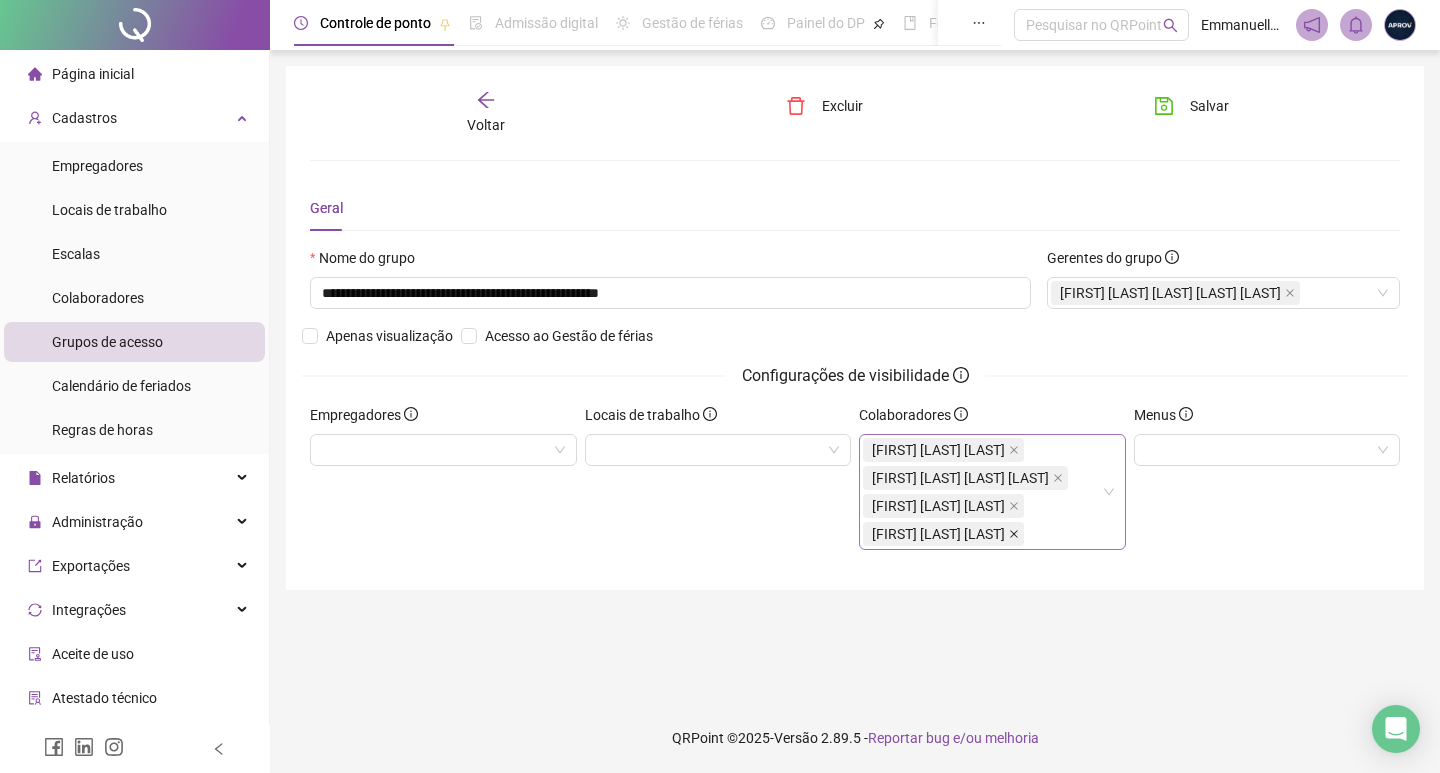 click 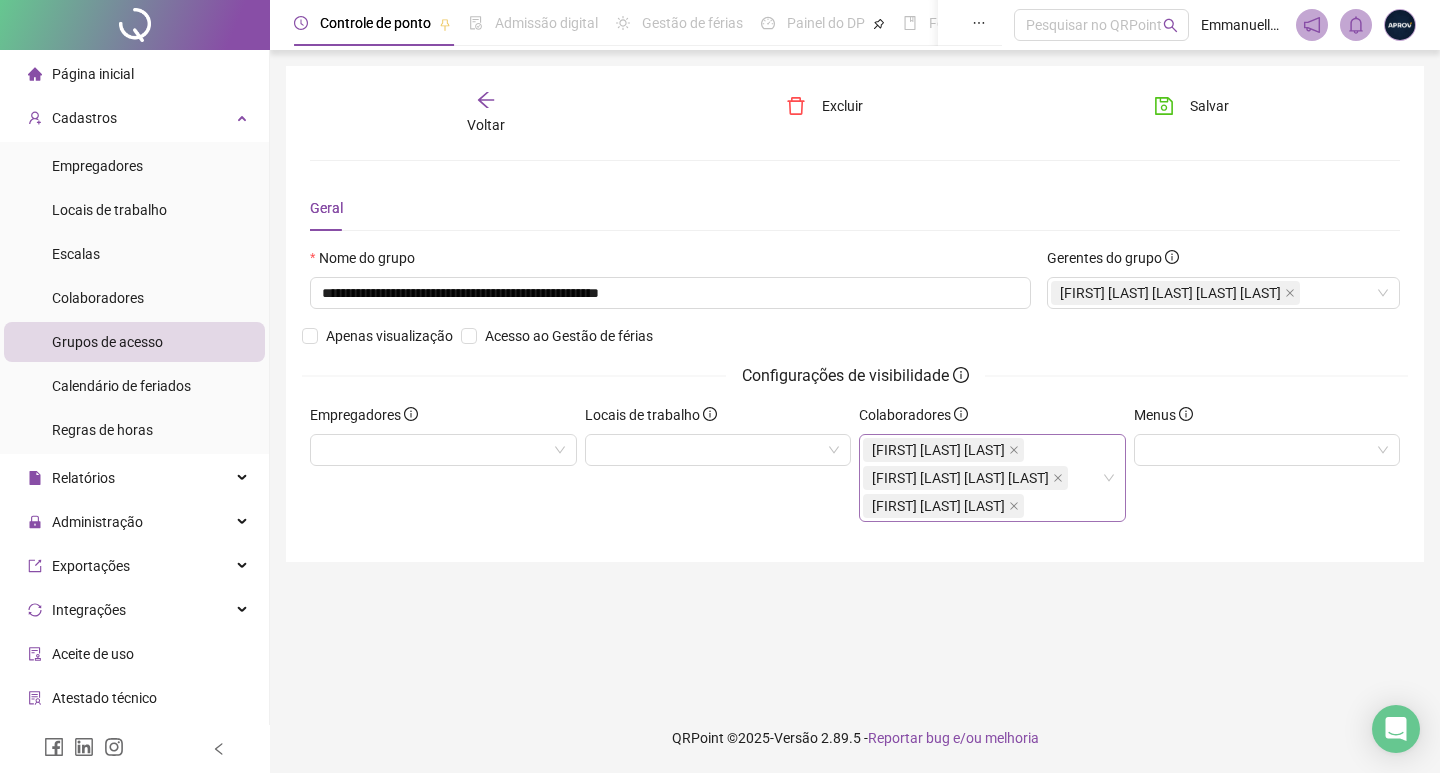 click on "[FIRST] [LAST] [LAST] [FIRST] [LAST] [LAST] [FIRST] [LAST] [LAST]" at bounding box center [982, 478] 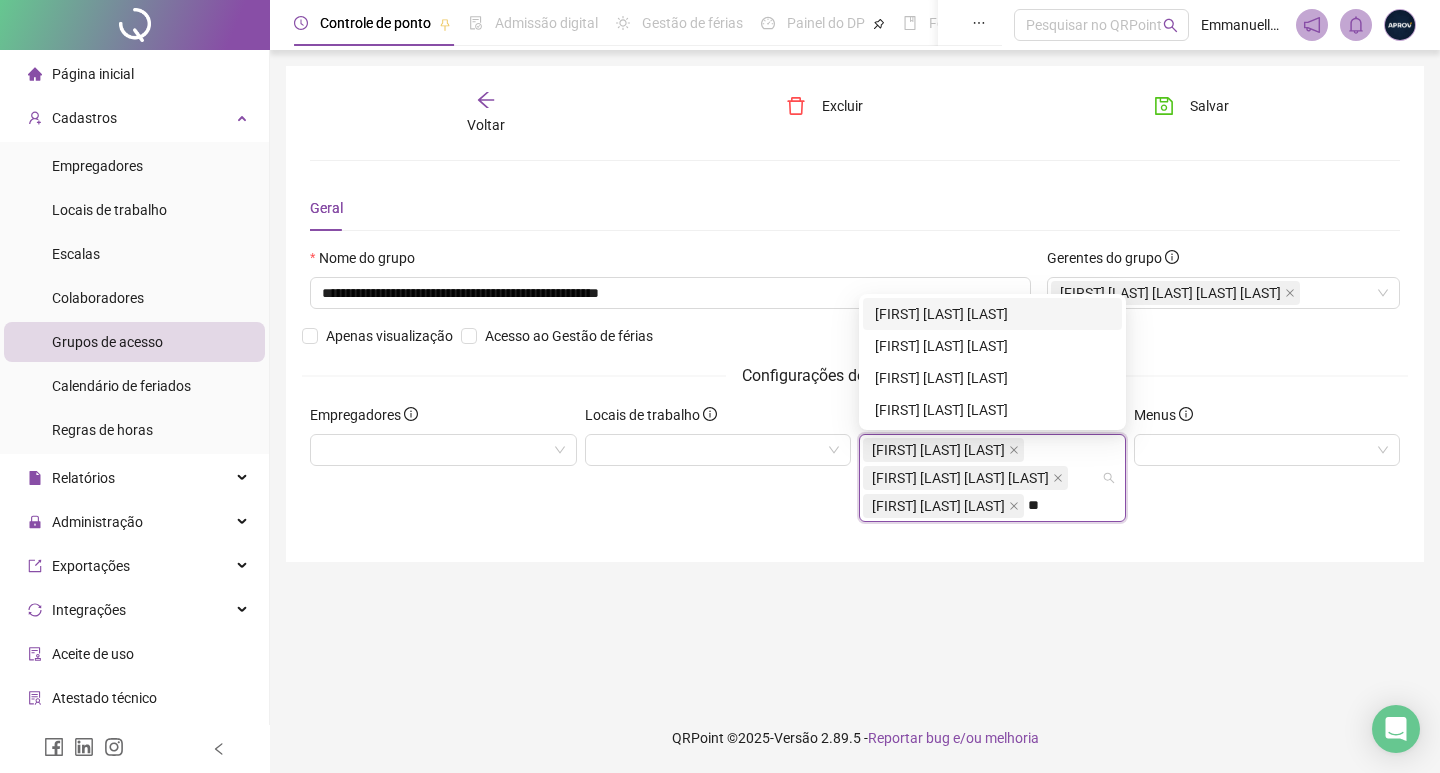 type on "***" 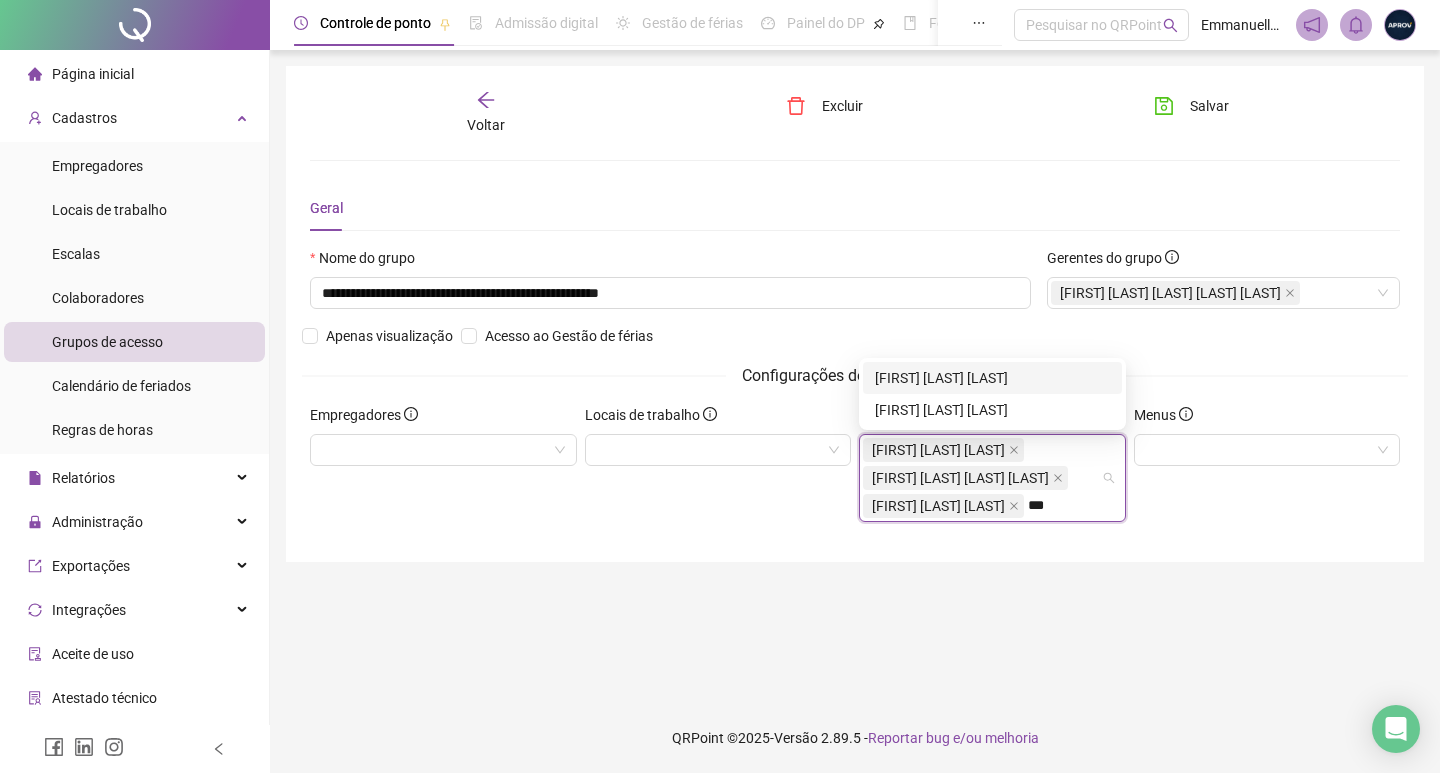 click on "[FIRST] [LAST] [LAST]" at bounding box center [992, 378] 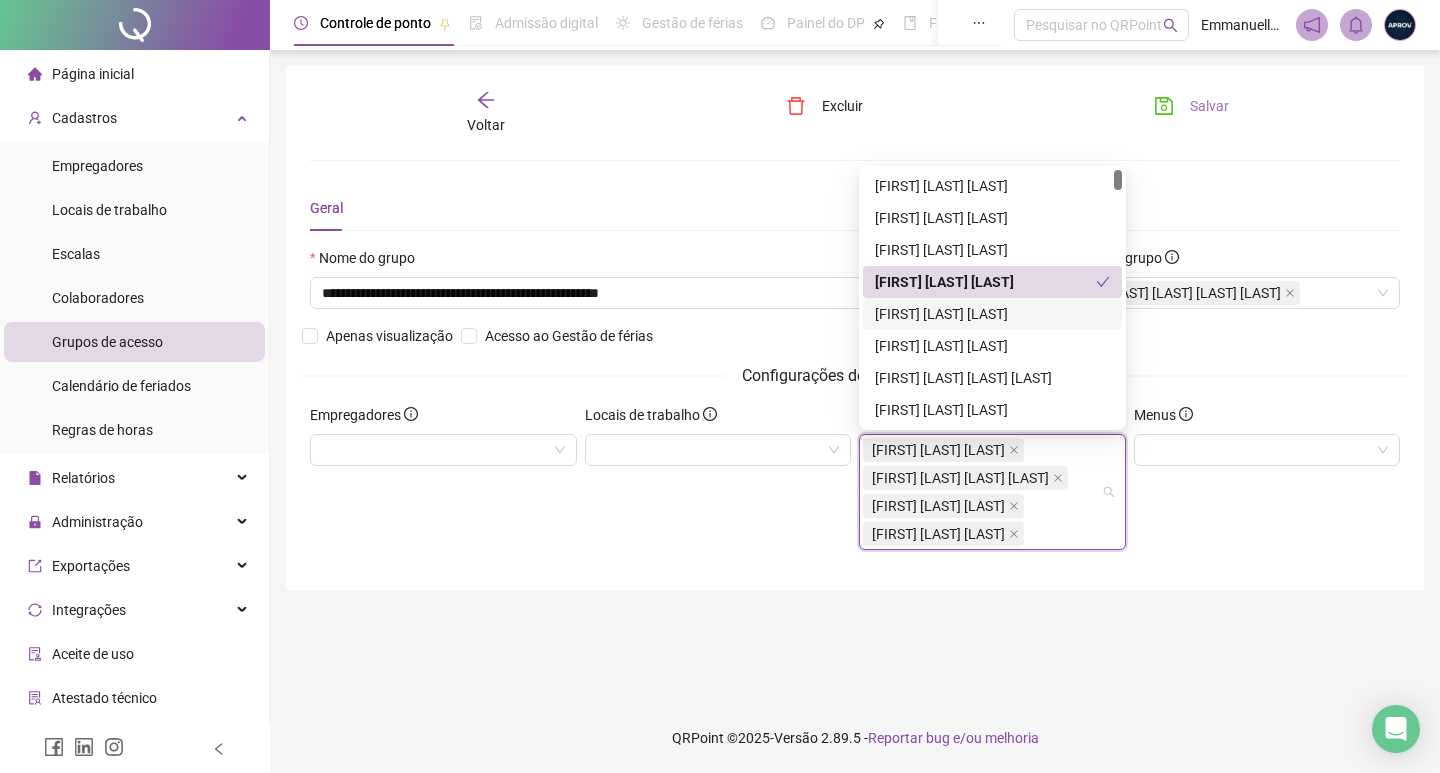 drag, startPoint x: 1196, startPoint y: 124, endPoint x: 1207, endPoint y: 107, distance: 20.248457 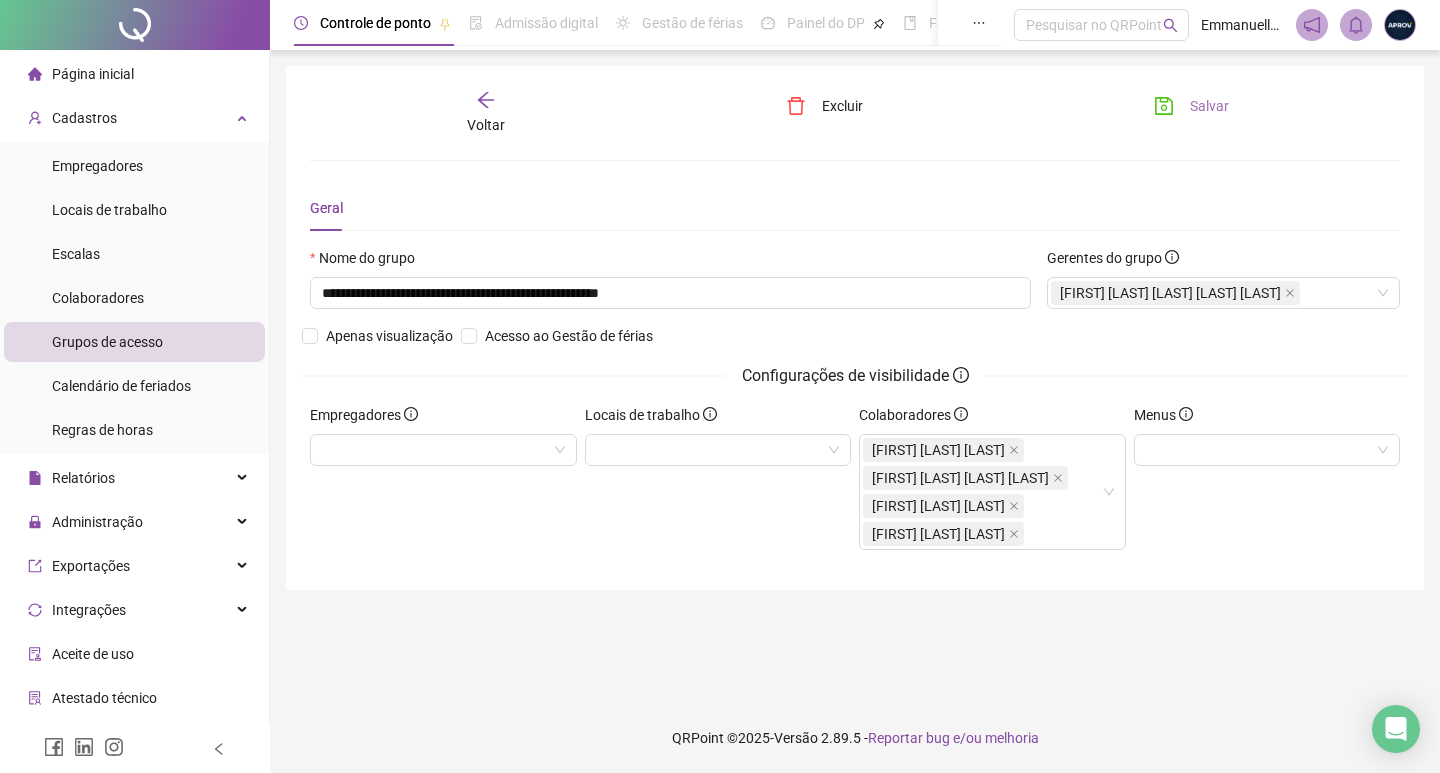 click on "Salvar" at bounding box center [1209, 106] 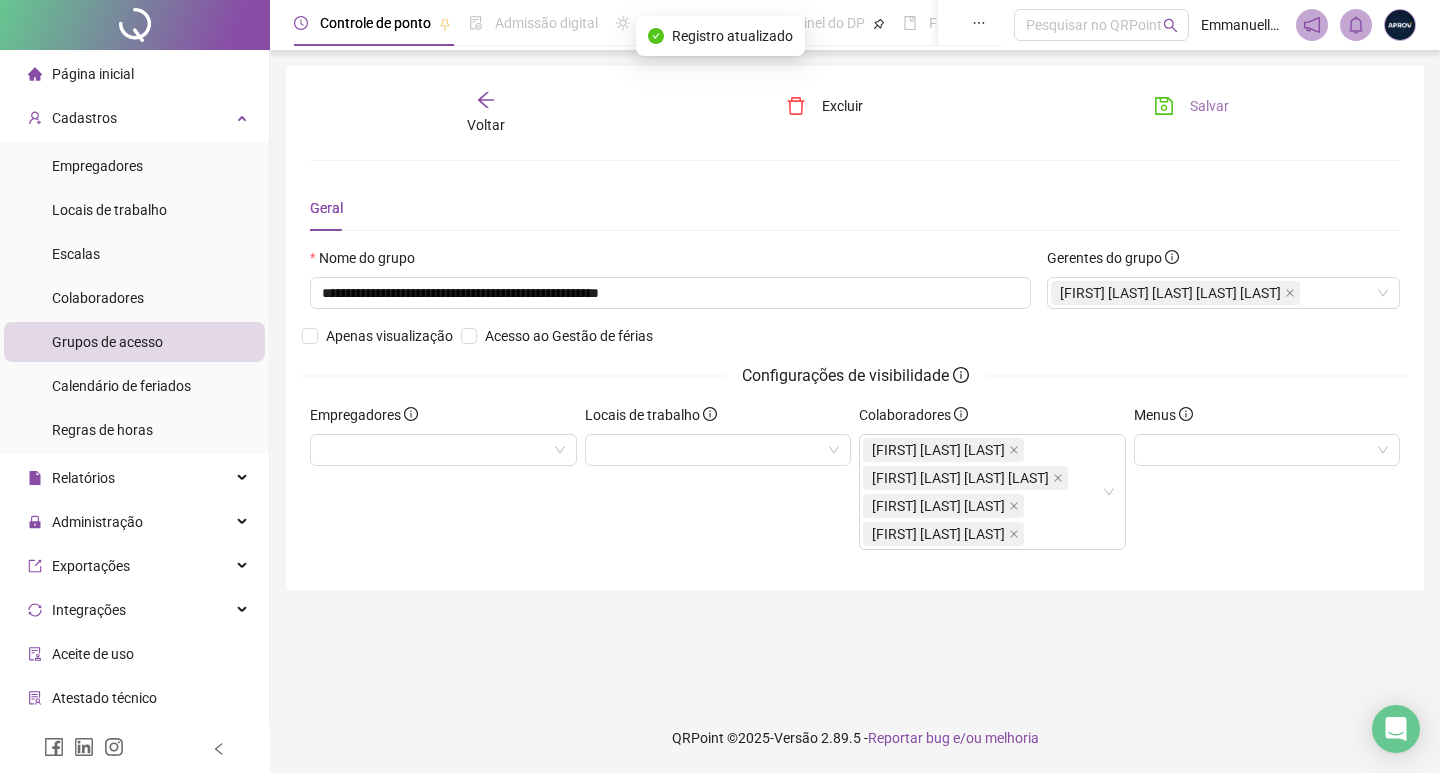 click on "Salvar" at bounding box center (1209, 106) 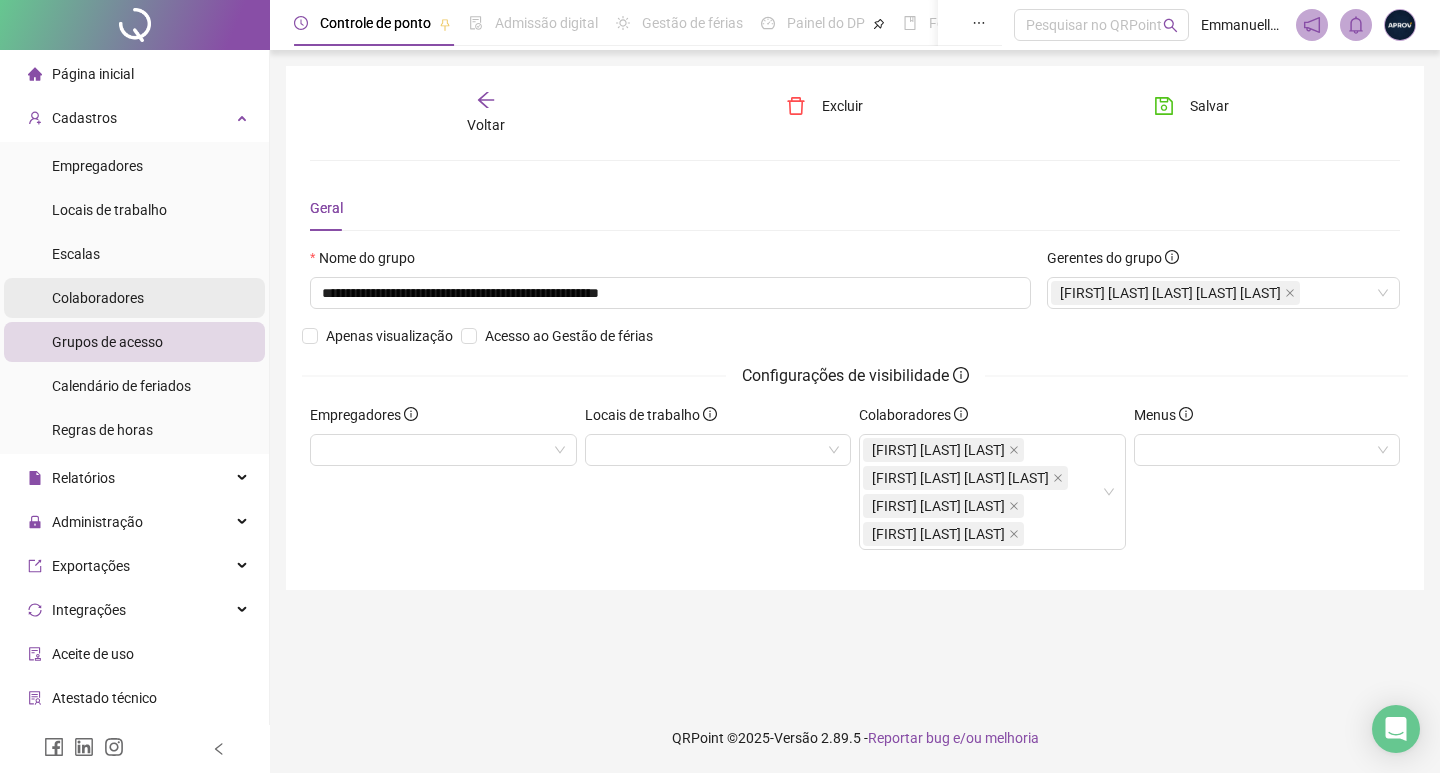 click on "Colaboradores" at bounding box center (98, 298) 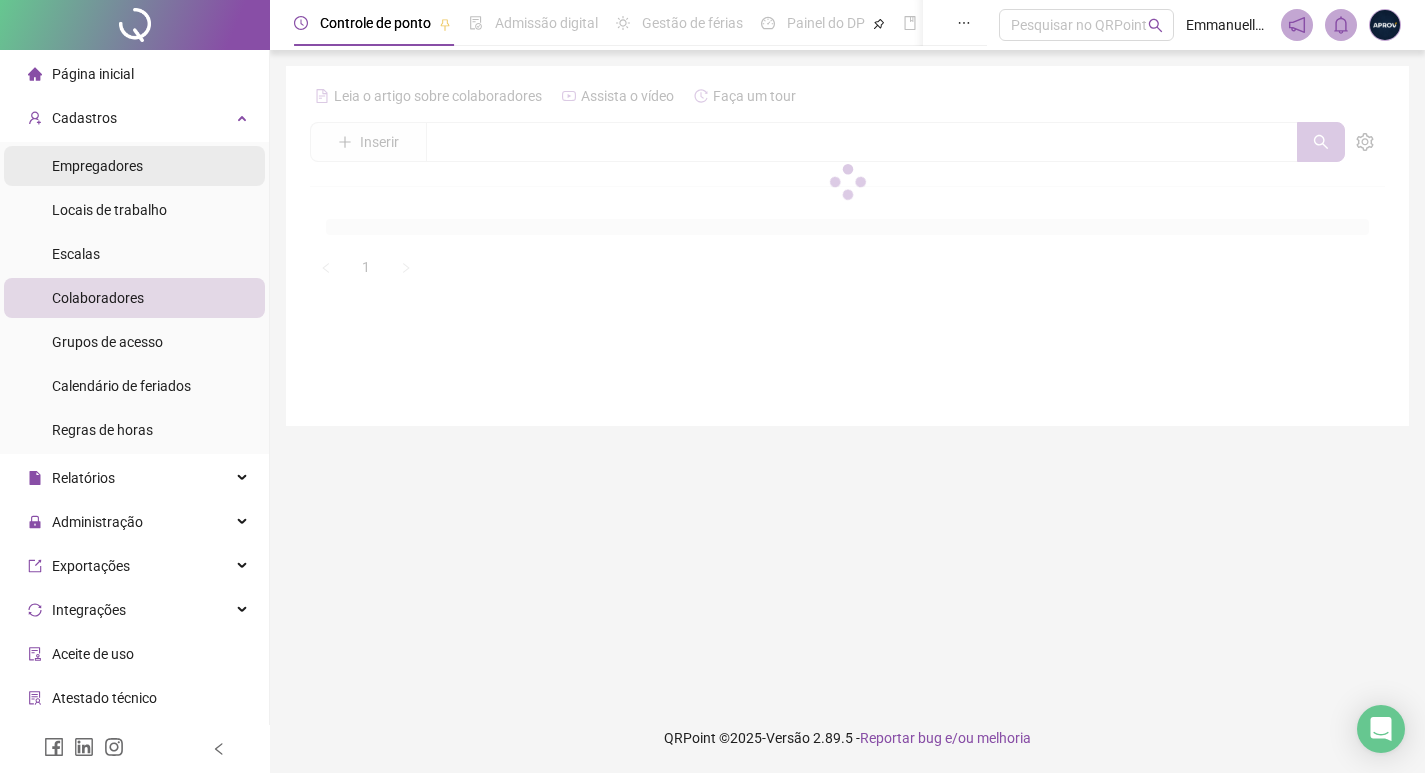 click on "Empregadores" at bounding box center [97, 166] 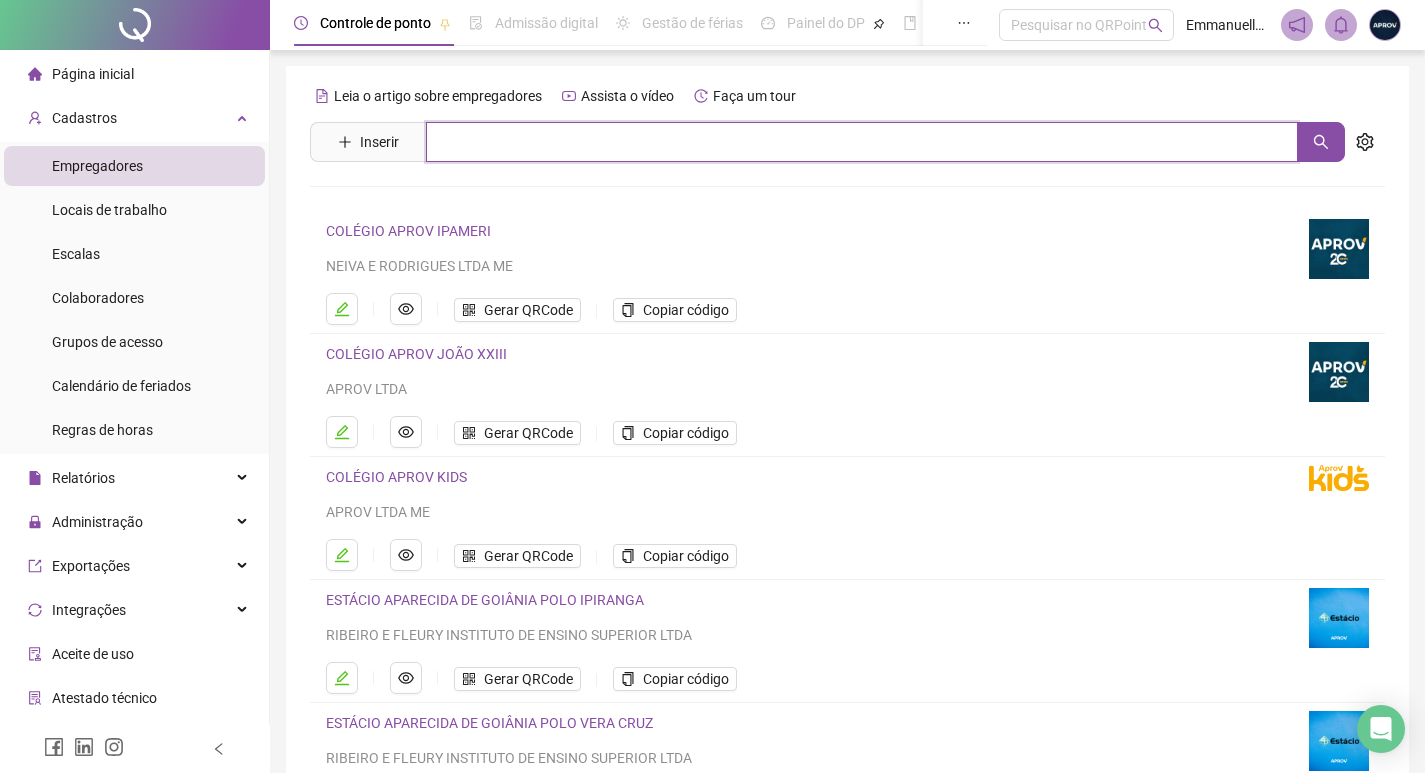 click at bounding box center (862, 142) 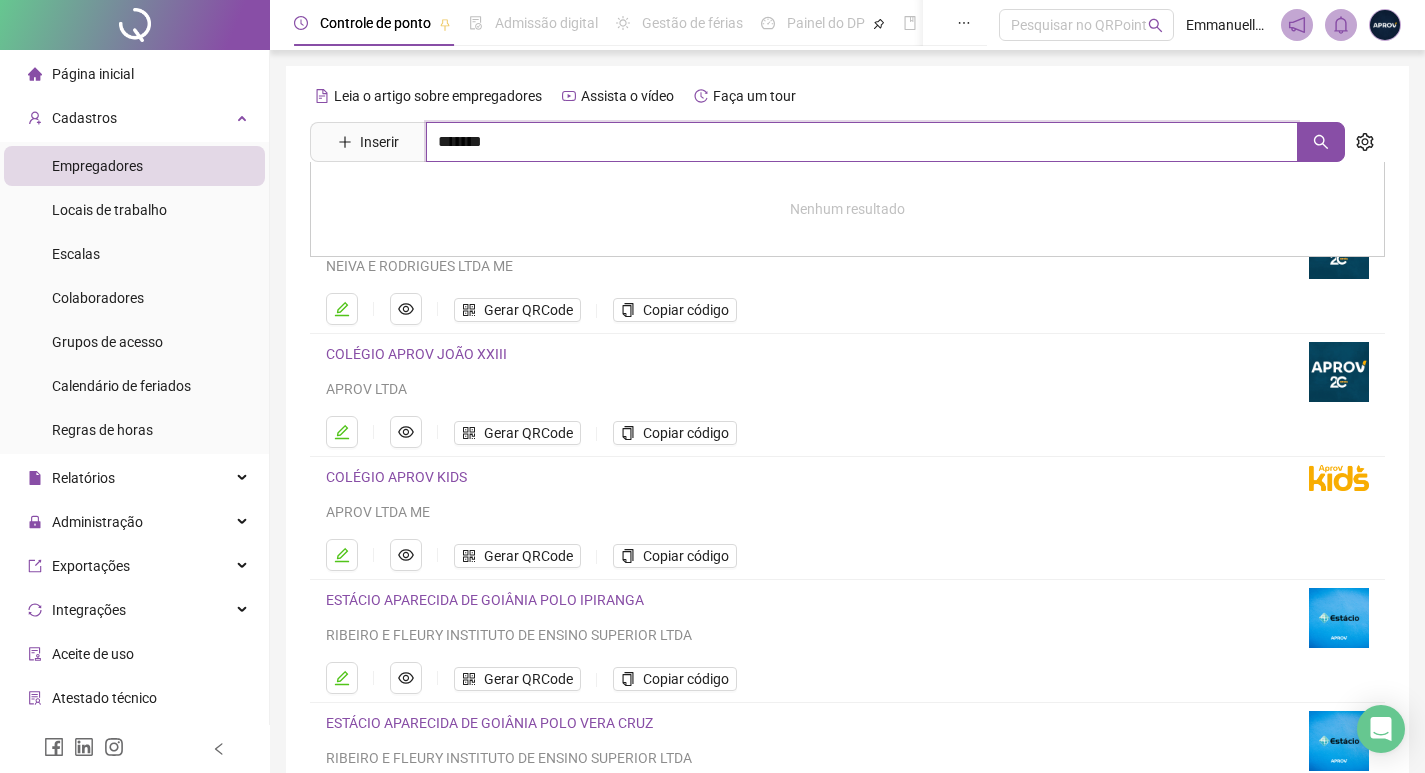type on "*******" 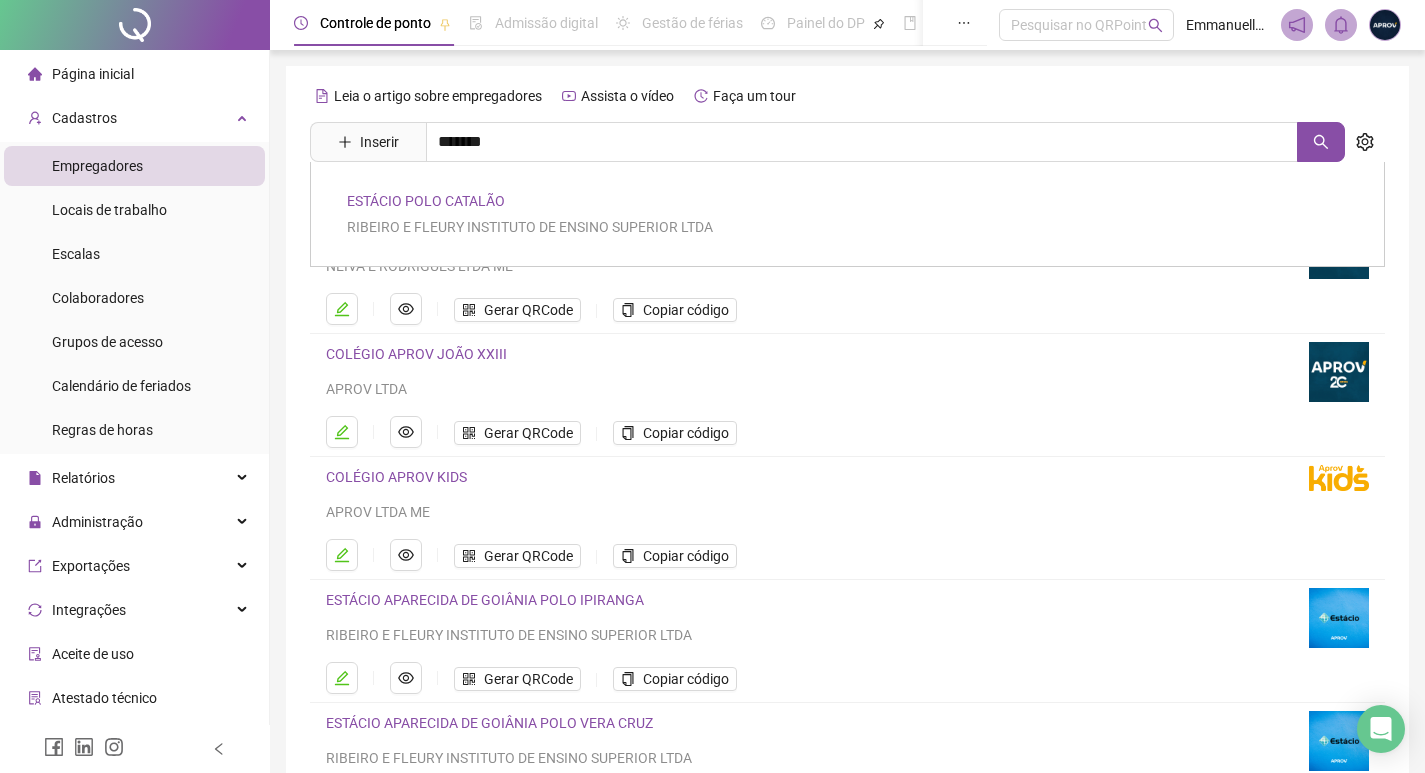 click on "ESTÁCIO POLO CATALÃO" at bounding box center [426, 201] 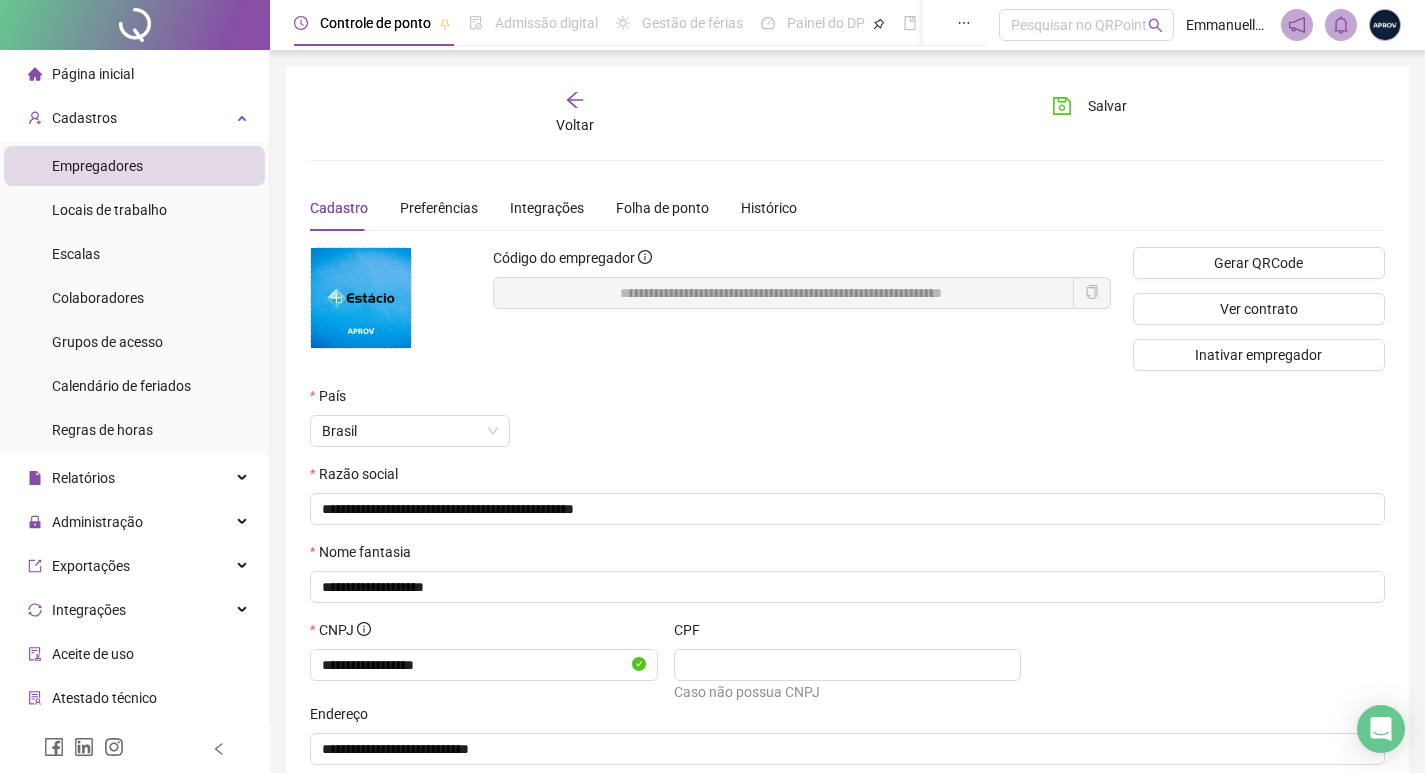 click 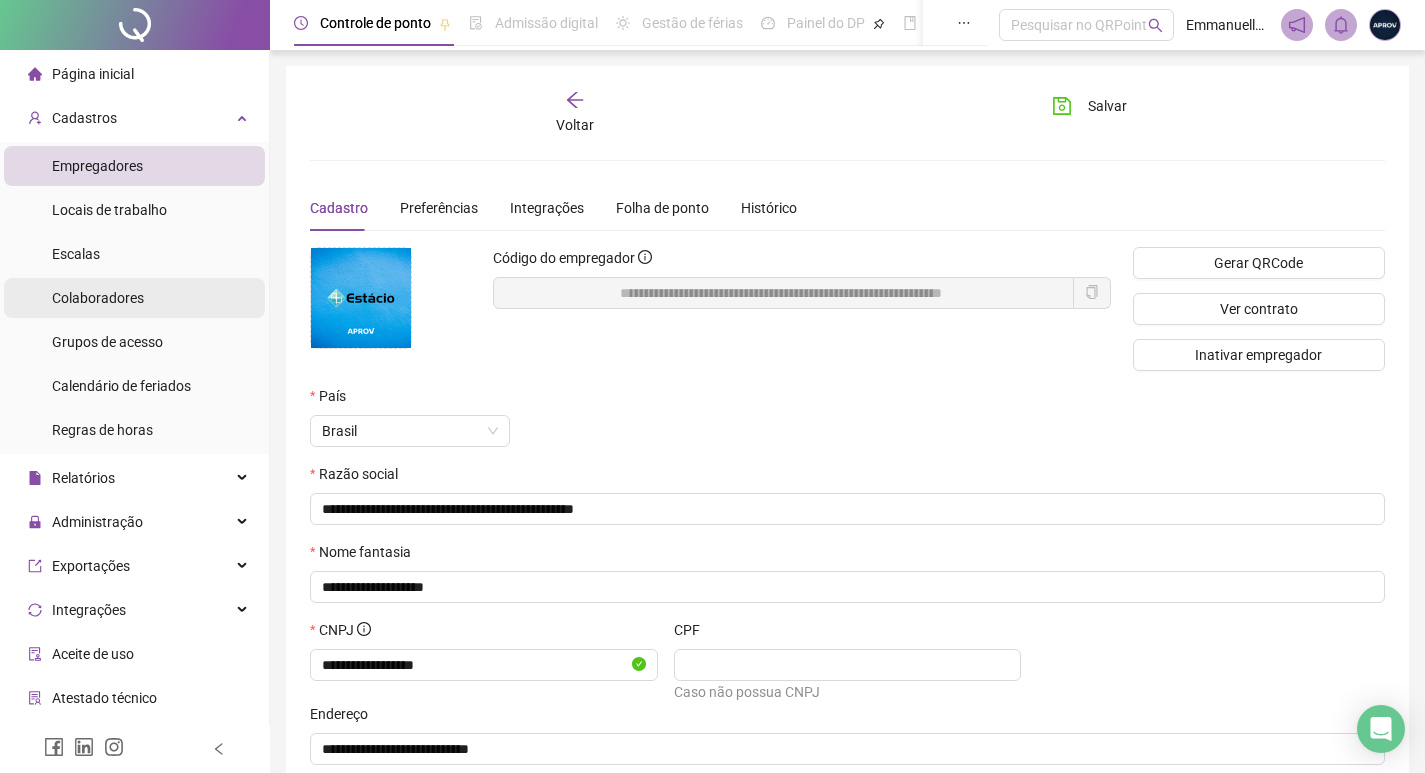 click on "Colaboradores" at bounding box center (98, 298) 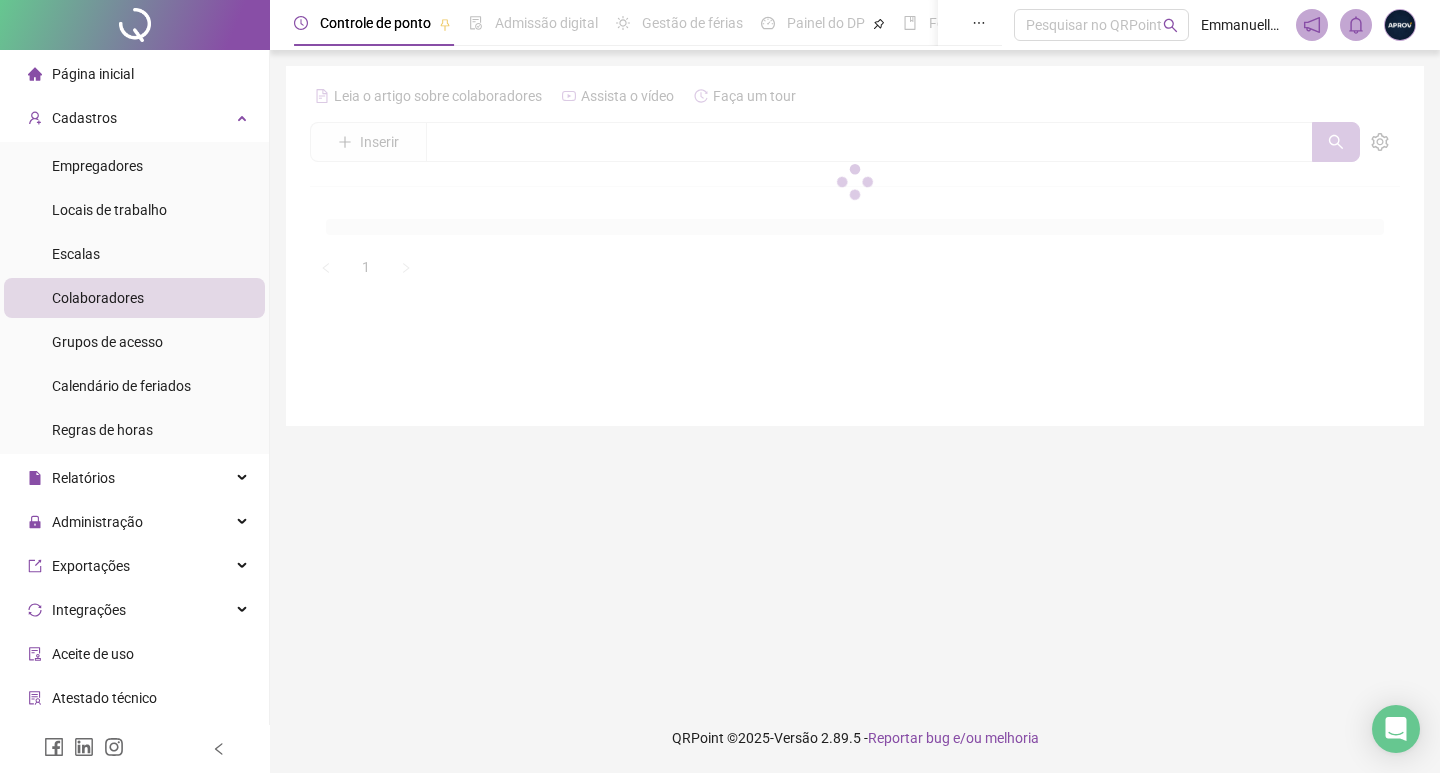 drag, startPoint x: 457, startPoint y: 157, endPoint x: 472, endPoint y: 148, distance: 17.492855 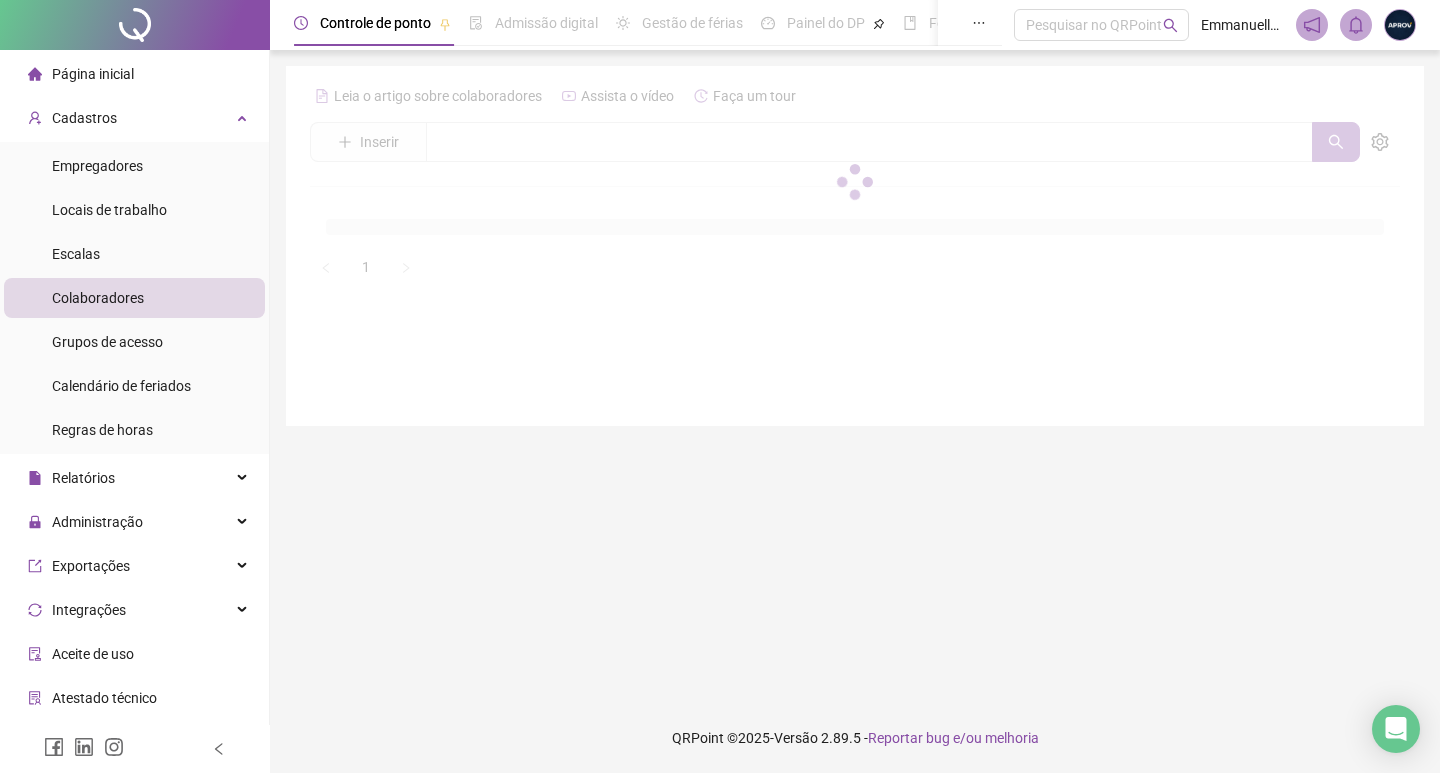 click at bounding box center [855, 181] 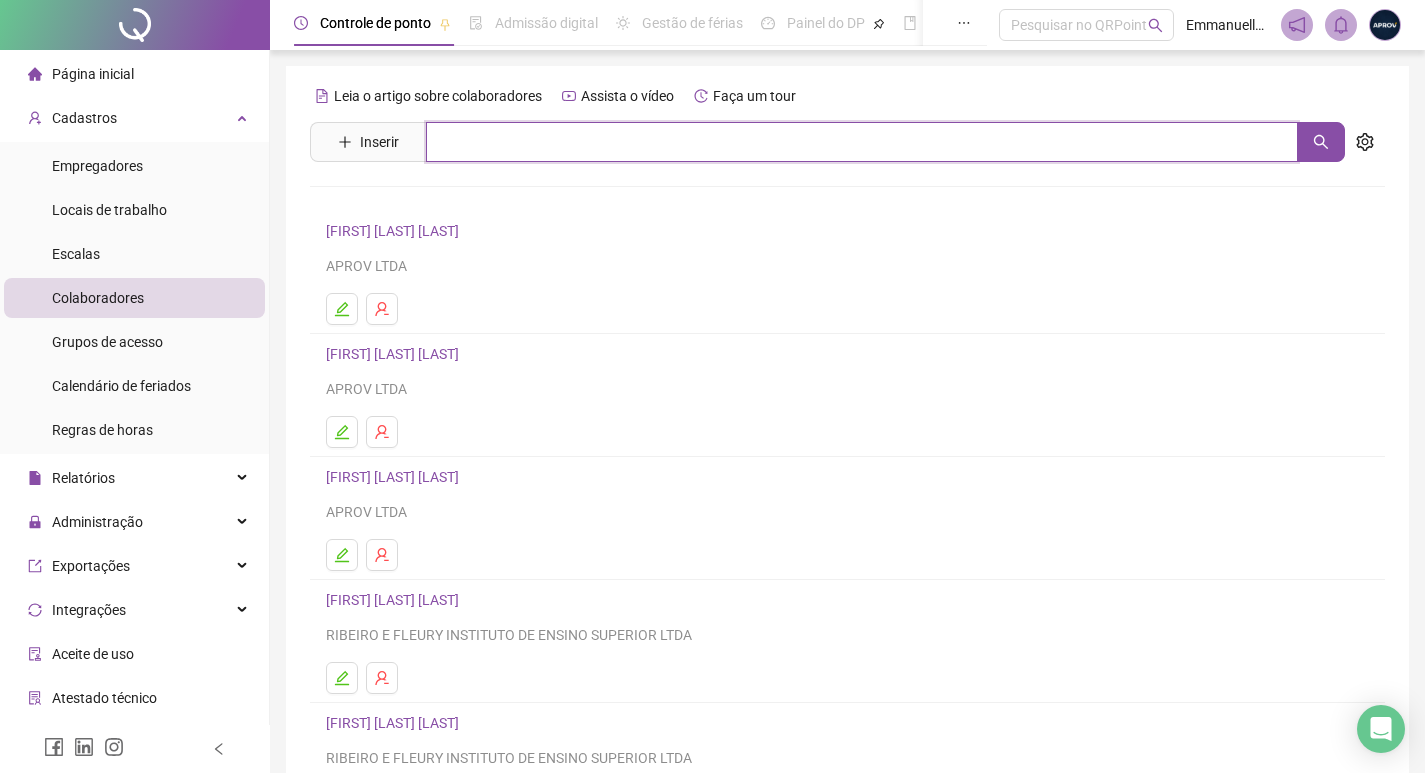 click at bounding box center (862, 142) 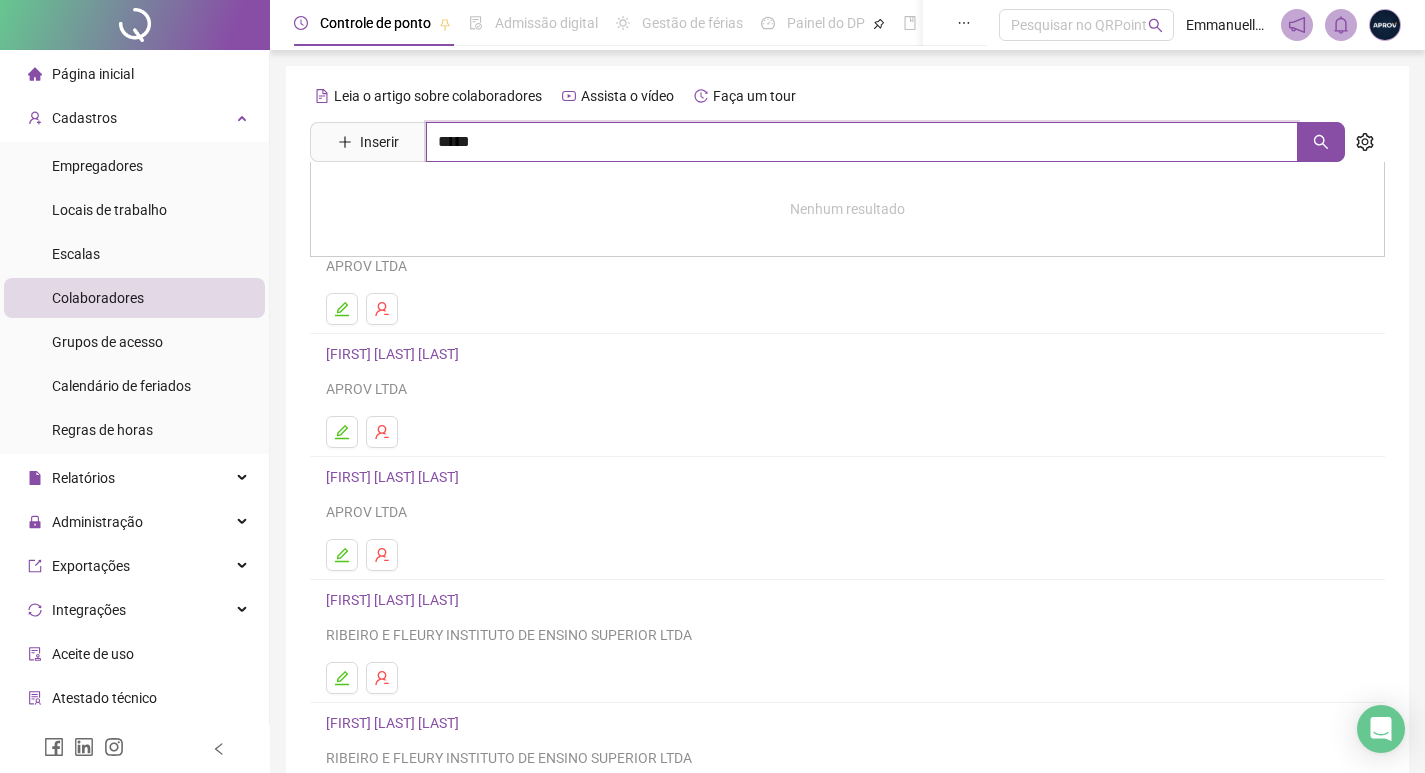 type on "*****" 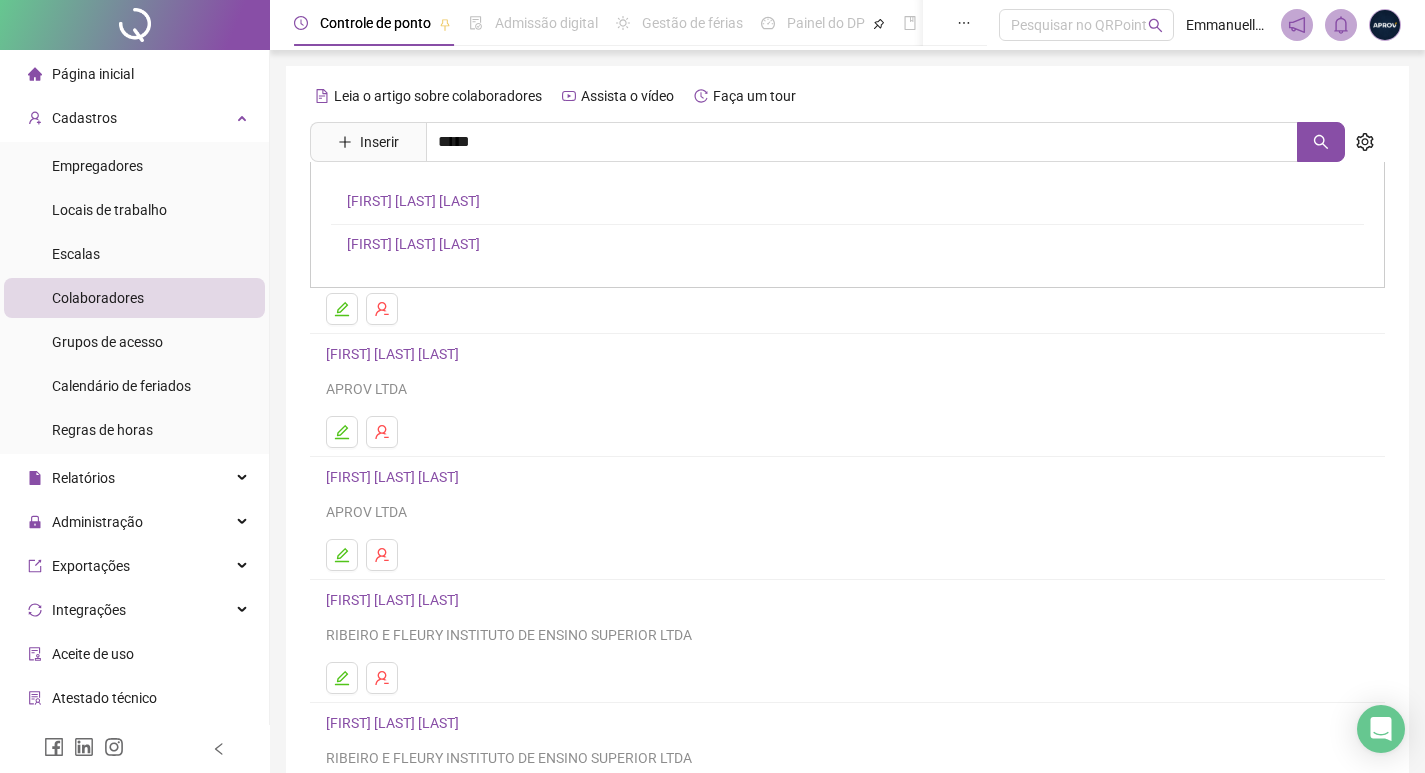 click on "[FIRST] [LAST] [LAST]" at bounding box center (413, 201) 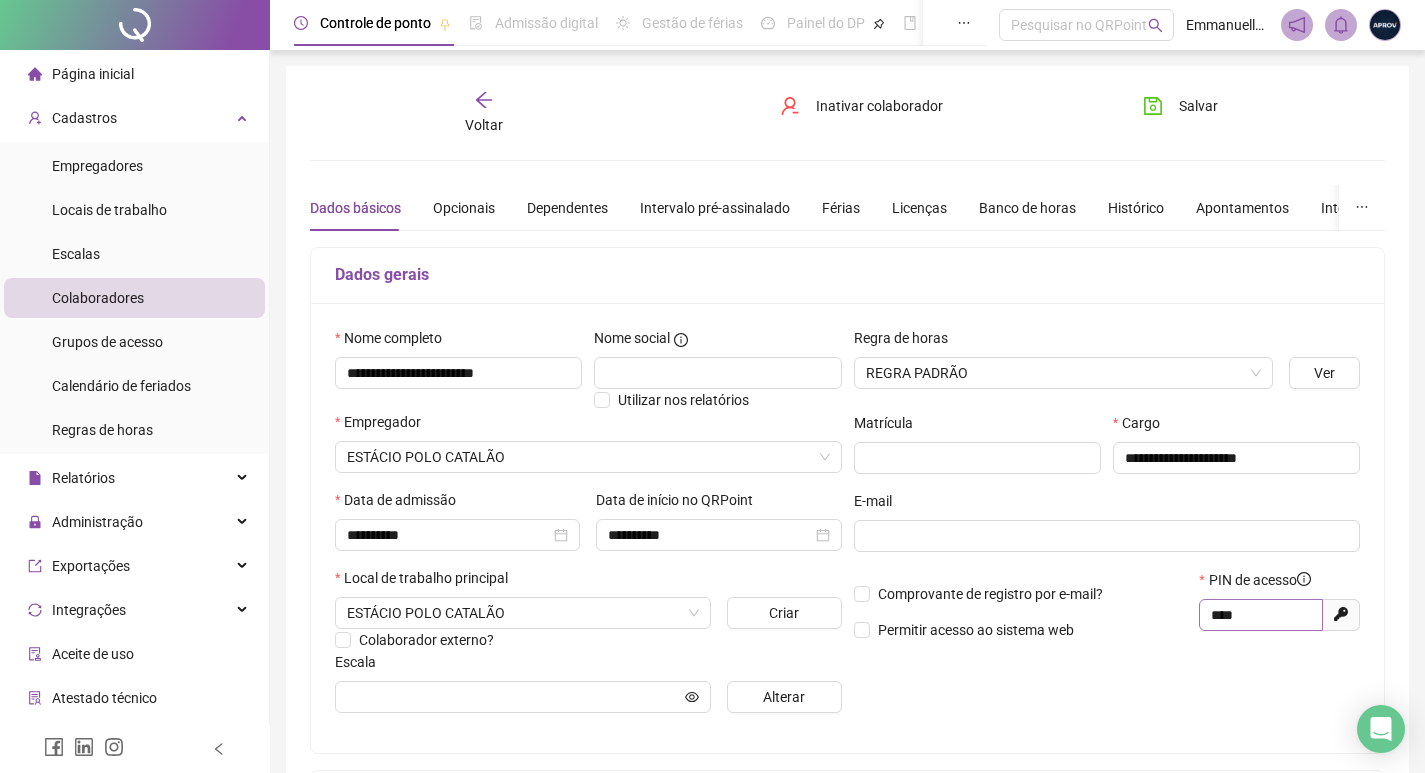 click on "****" at bounding box center [1261, 615] 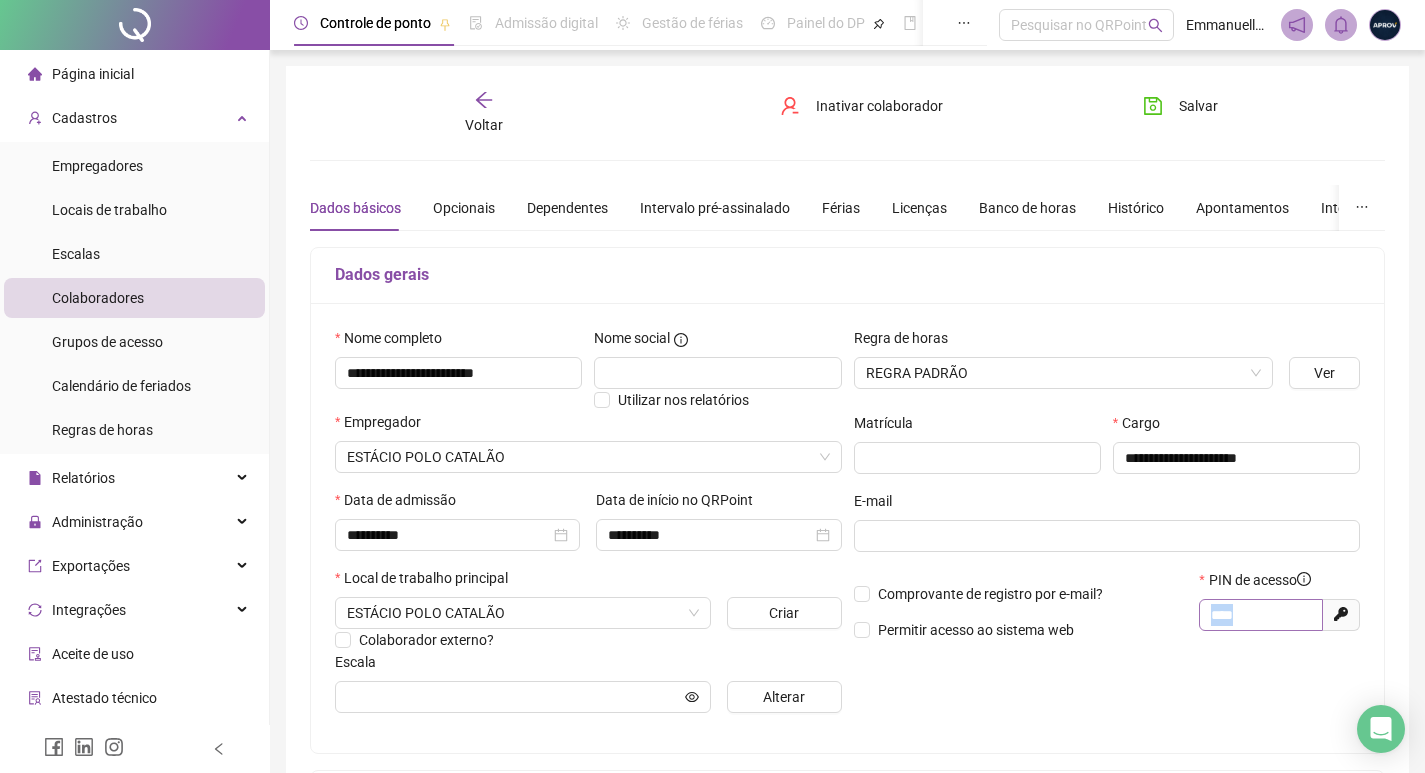 click on "****" at bounding box center (1261, 615) 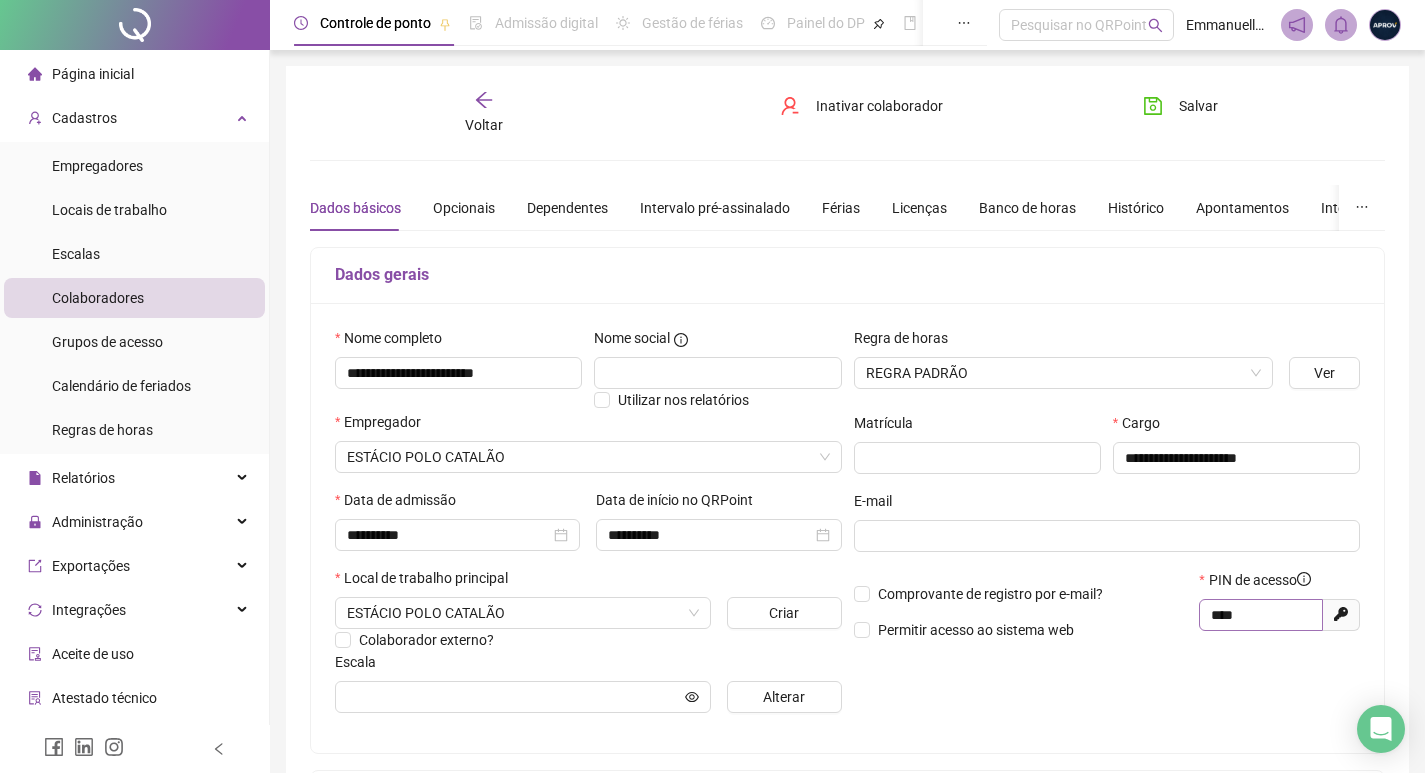 click on "****" at bounding box center [1261, 615] 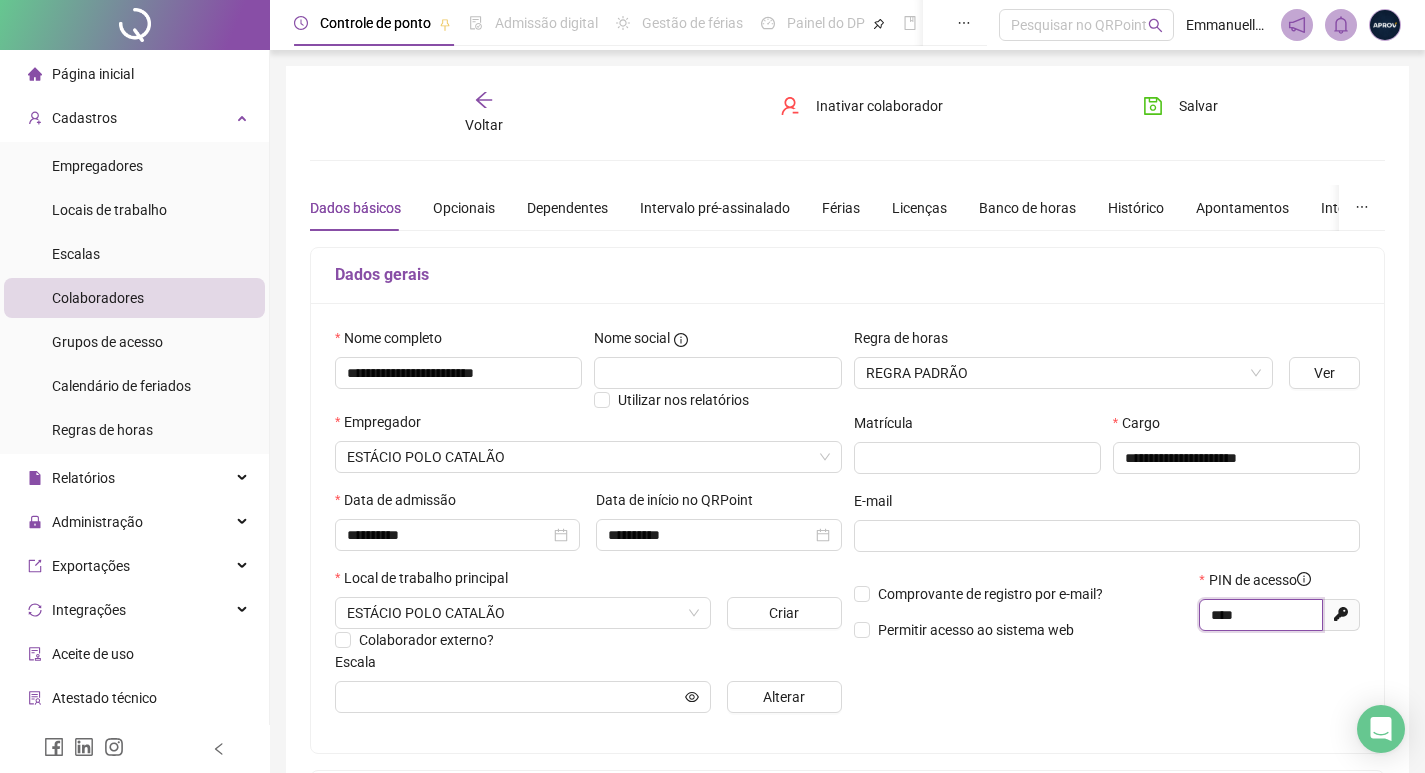 click on "****" at bounding box center [1259, 615] 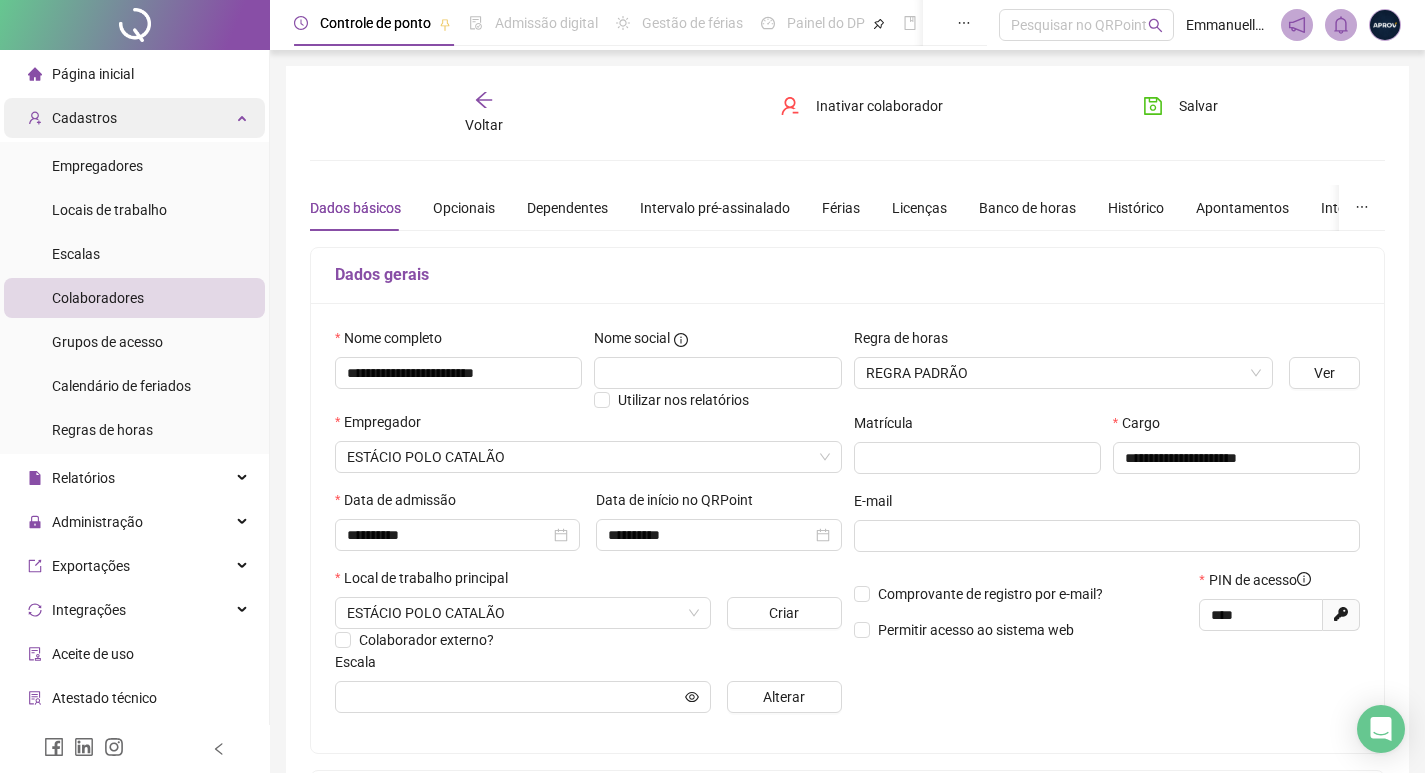 click on "Página inicial" at bounding box center [93, 74] 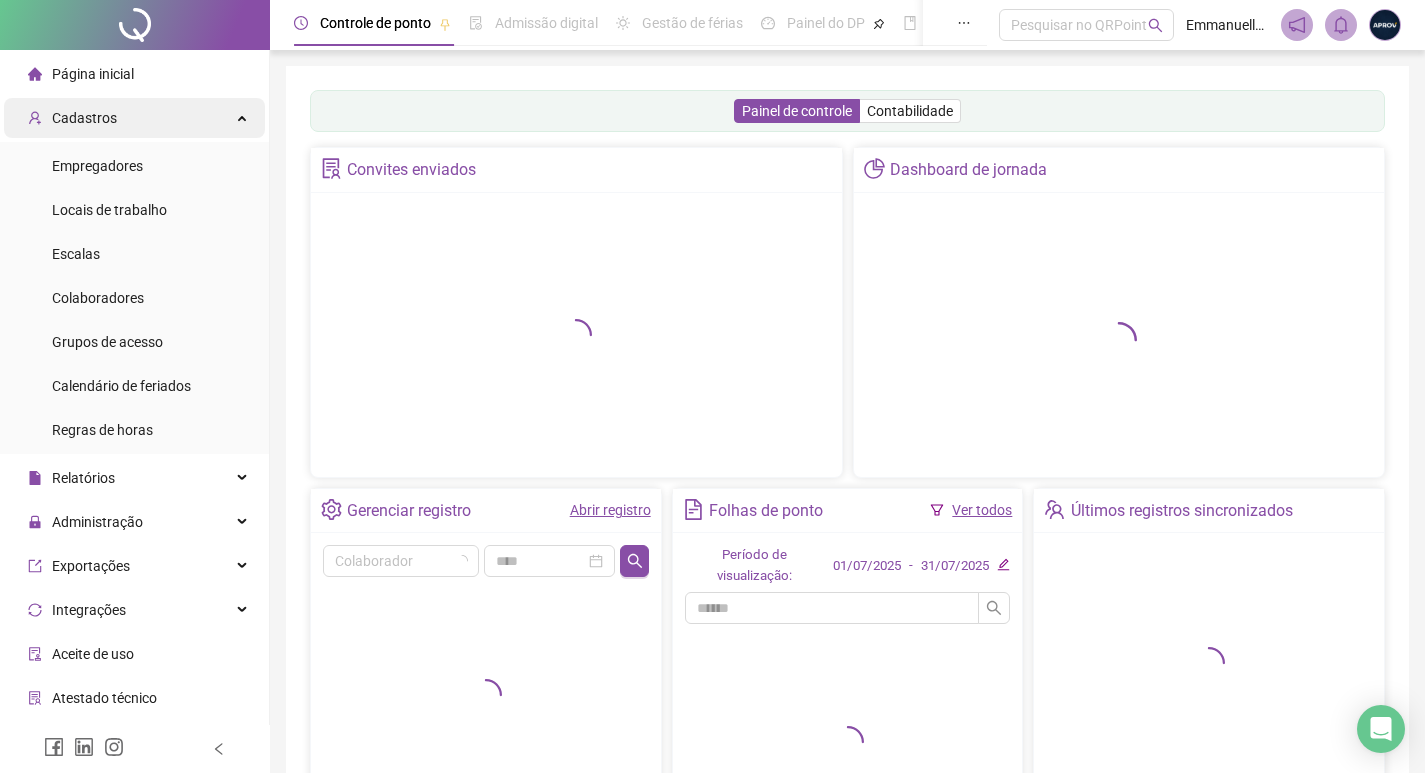 click on "Cadastros" at bounding box center (84, 118) 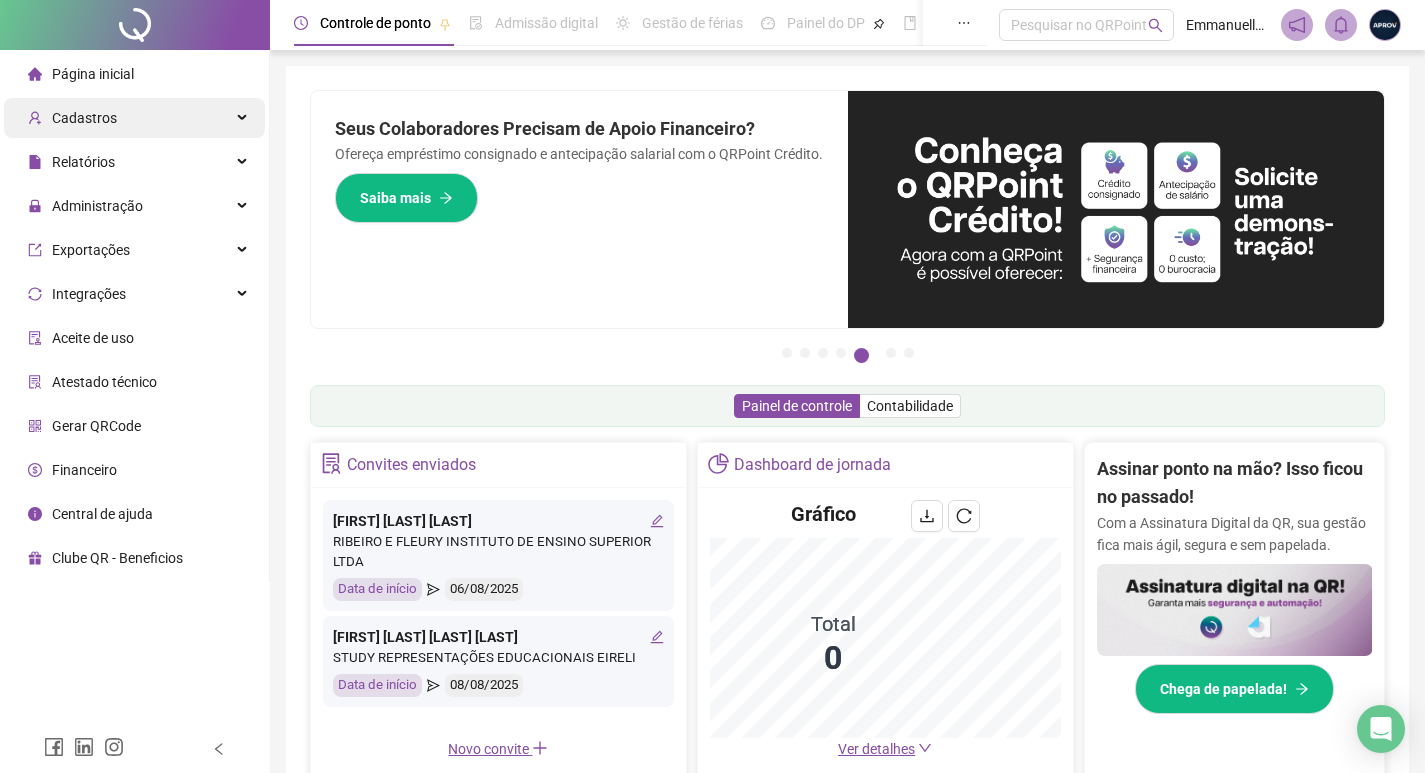 click on "Cadastros" at bounding box center [84, 118] 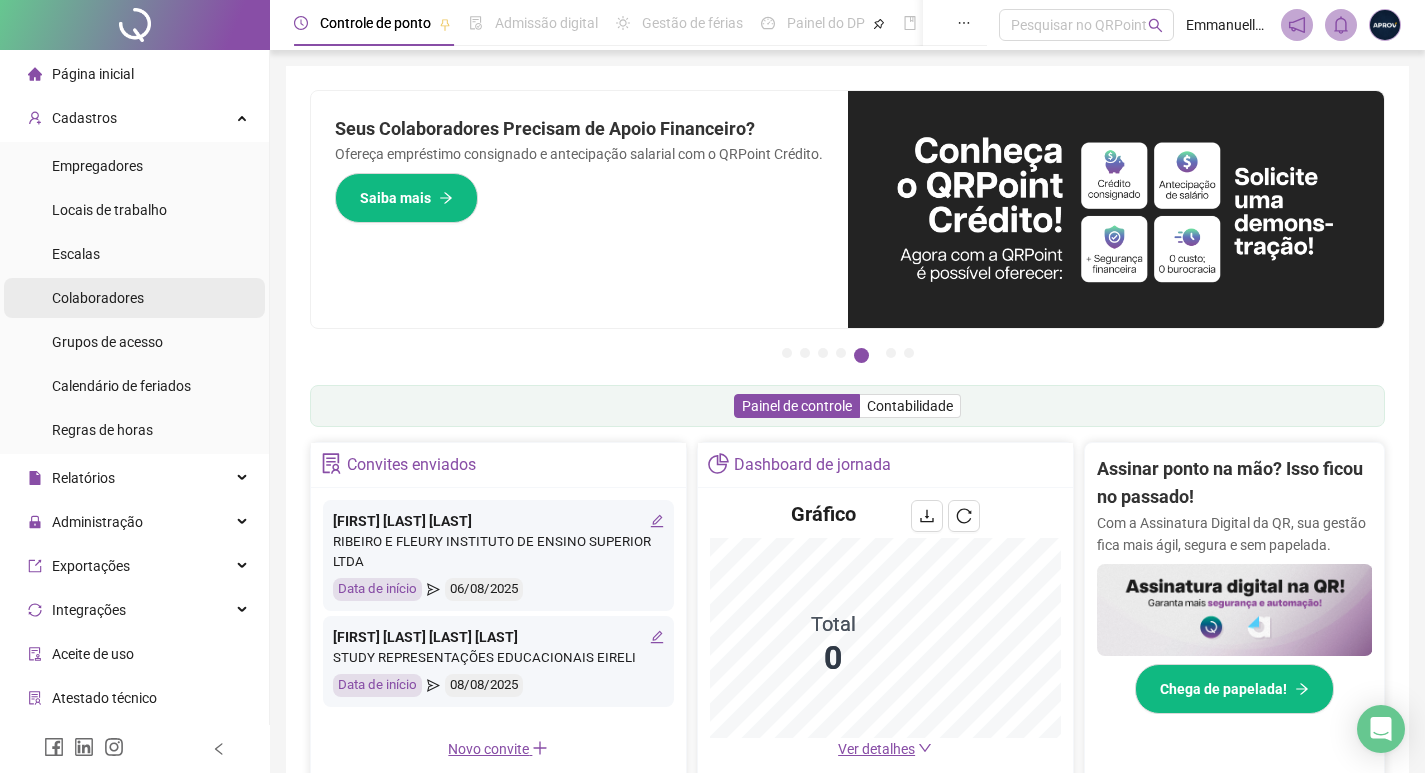 click on "Colaboradores" at bounding box center (98, 298) 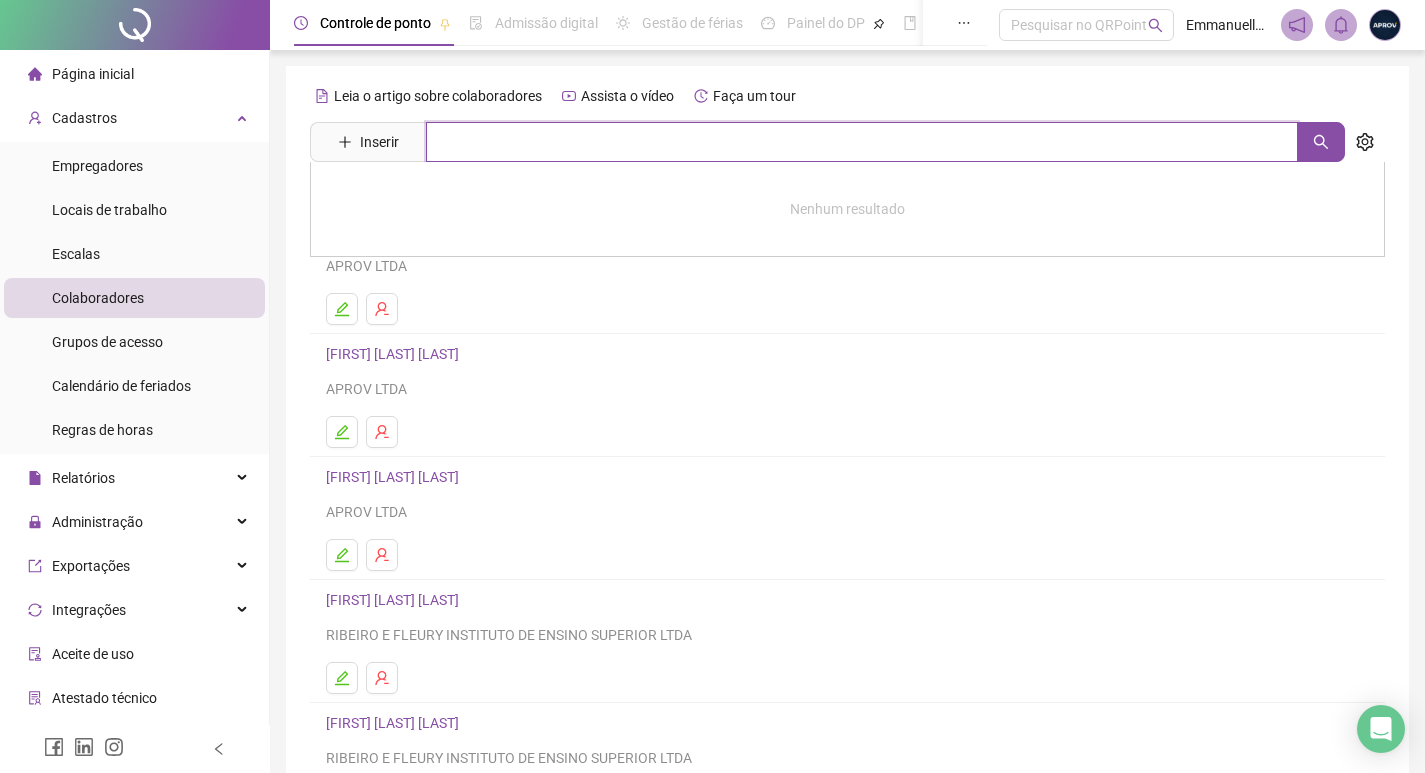 click at bounding box center (862, 142) 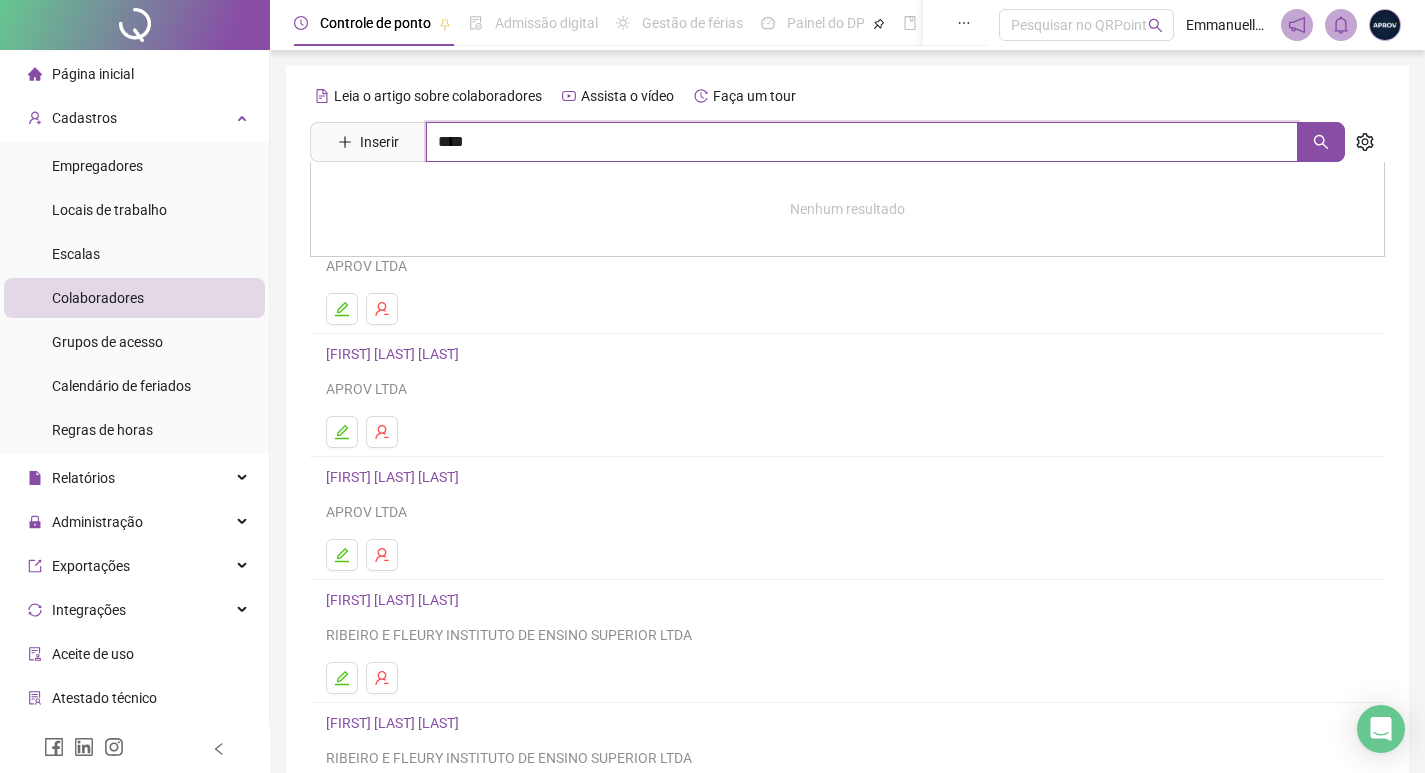 type on "****" 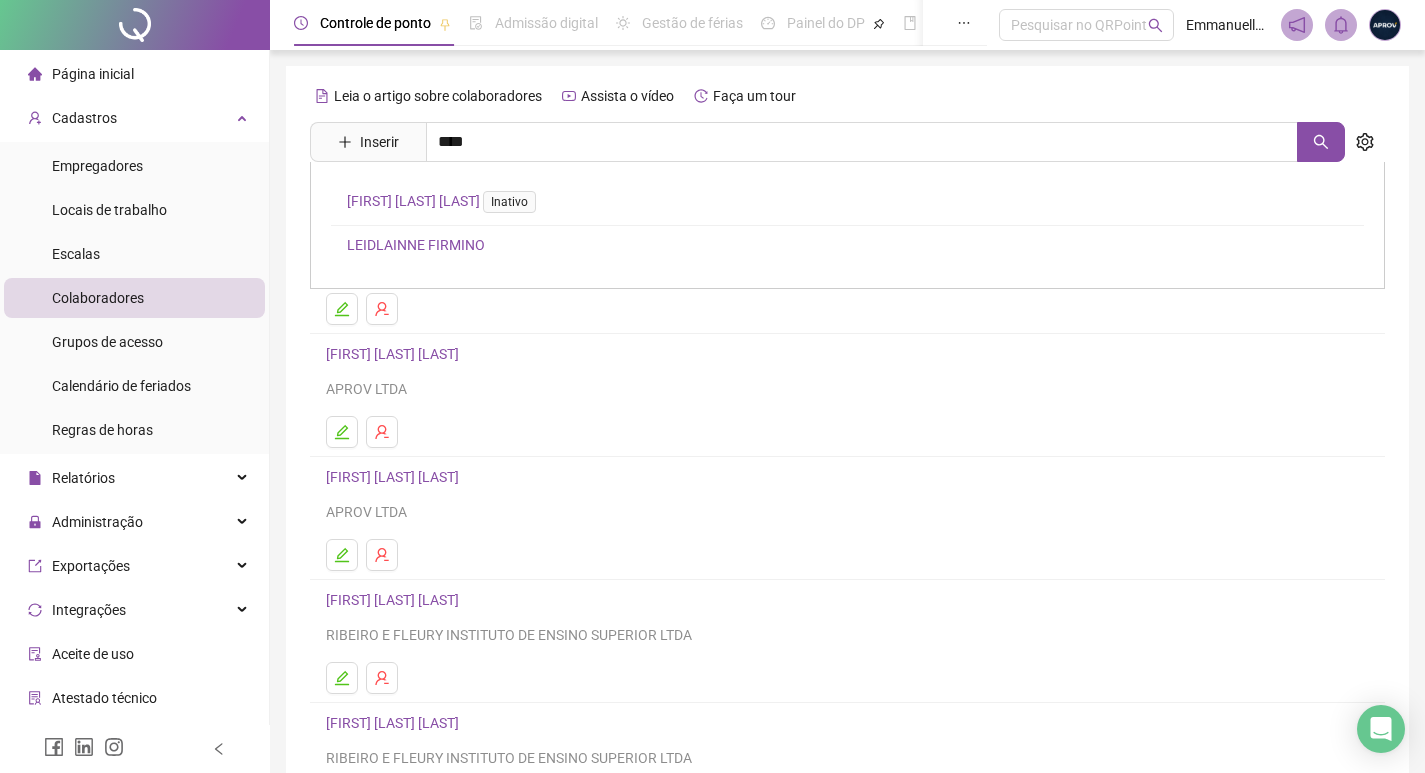 click on "LEIDLAINNE FIRMINO" at bounding box center (416, 245) 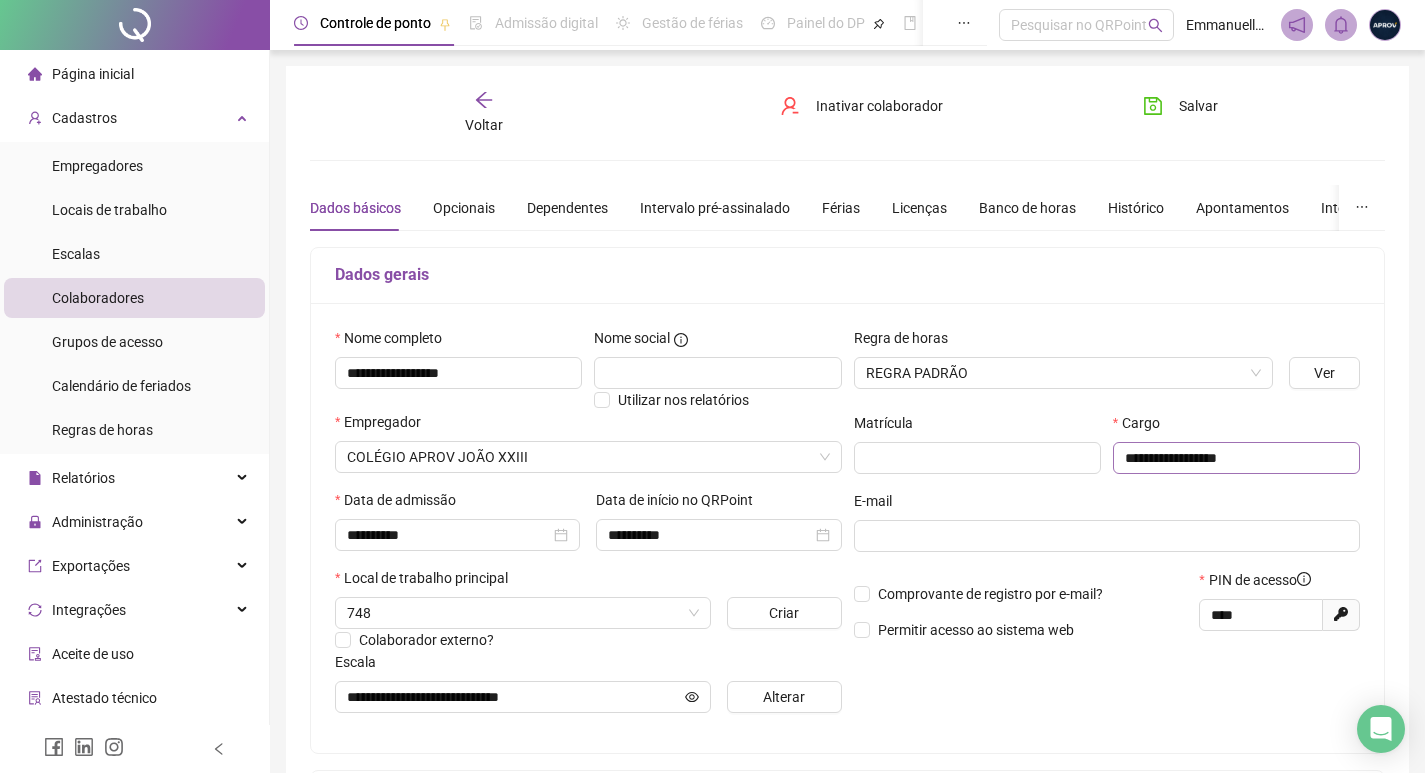 type on "**********" 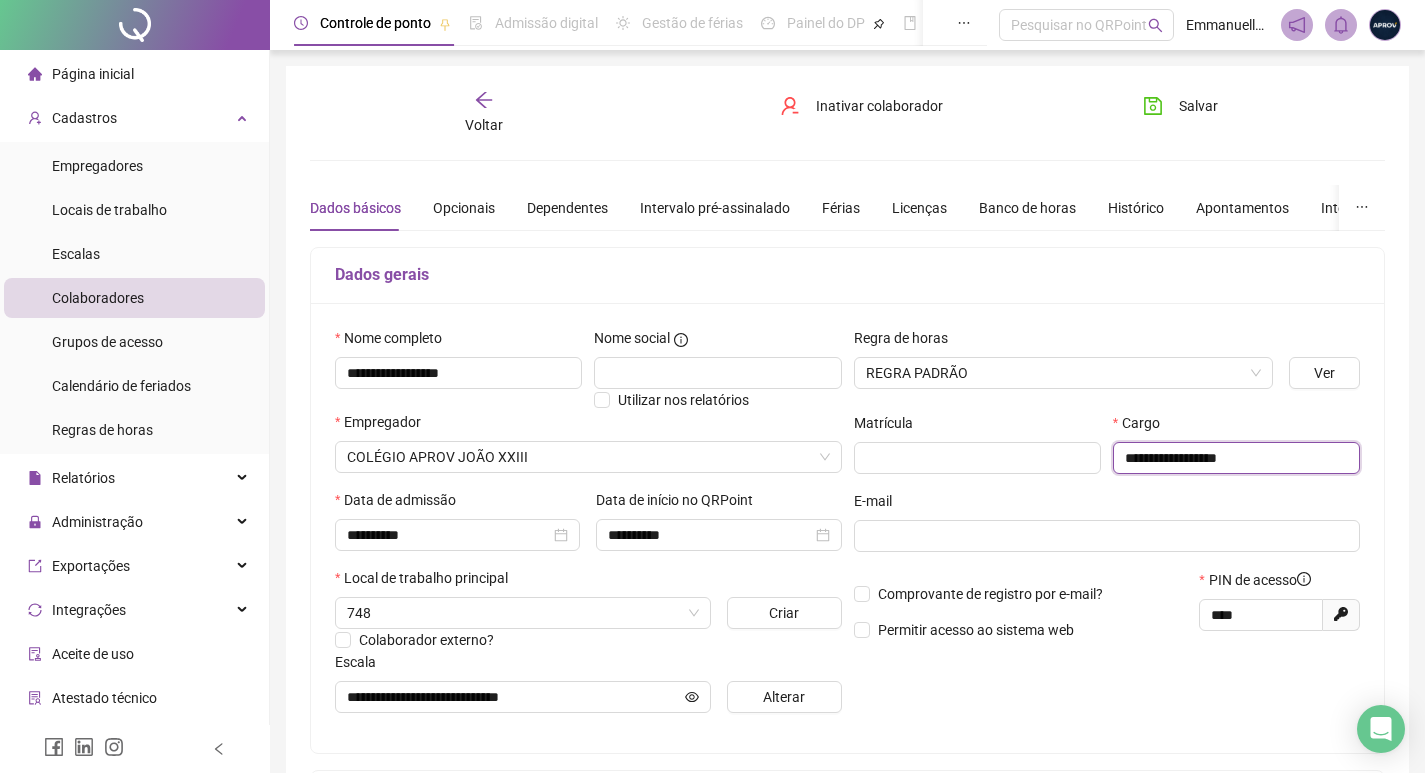 click on "**********" at bounding box center [1236, 458] 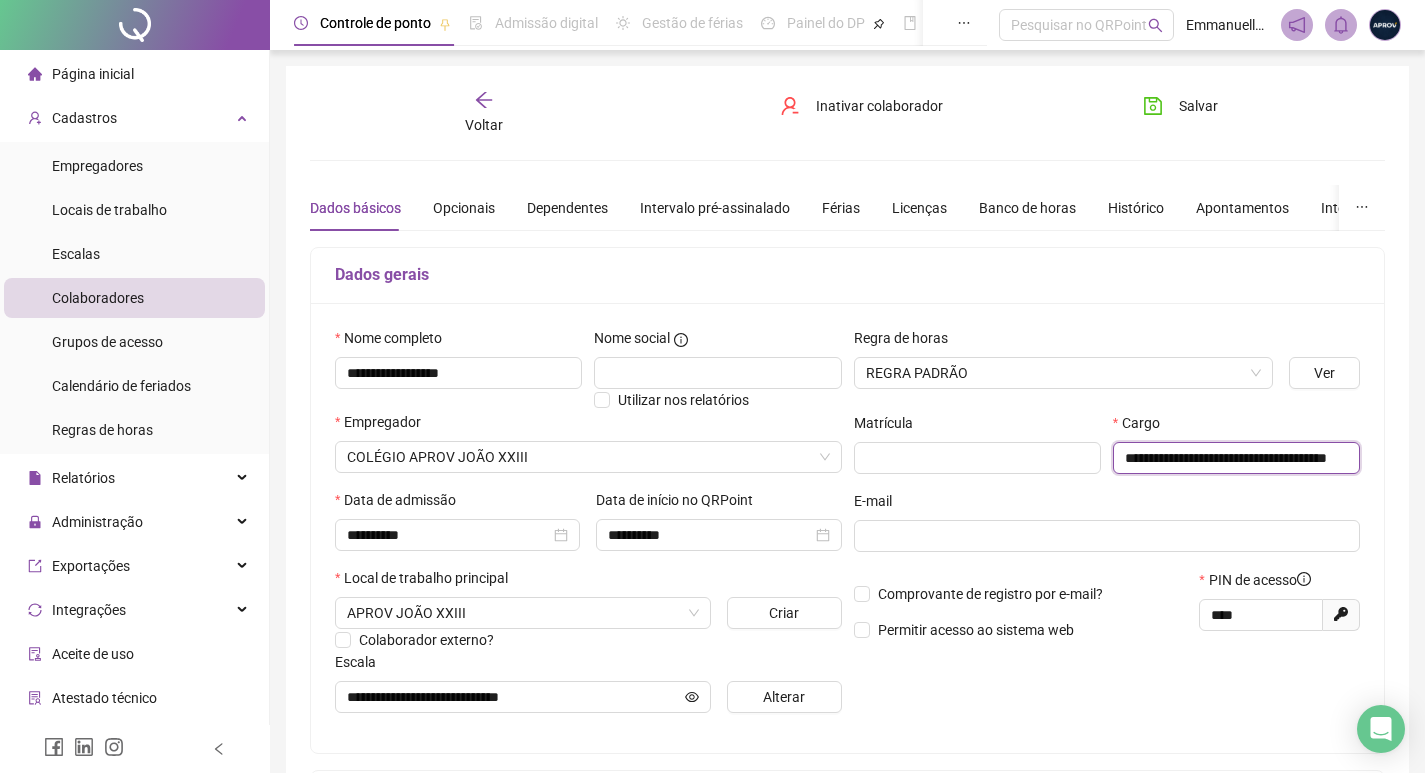 scroll, scrollTop: 0, scrollLeft: 68, axis: horizontal 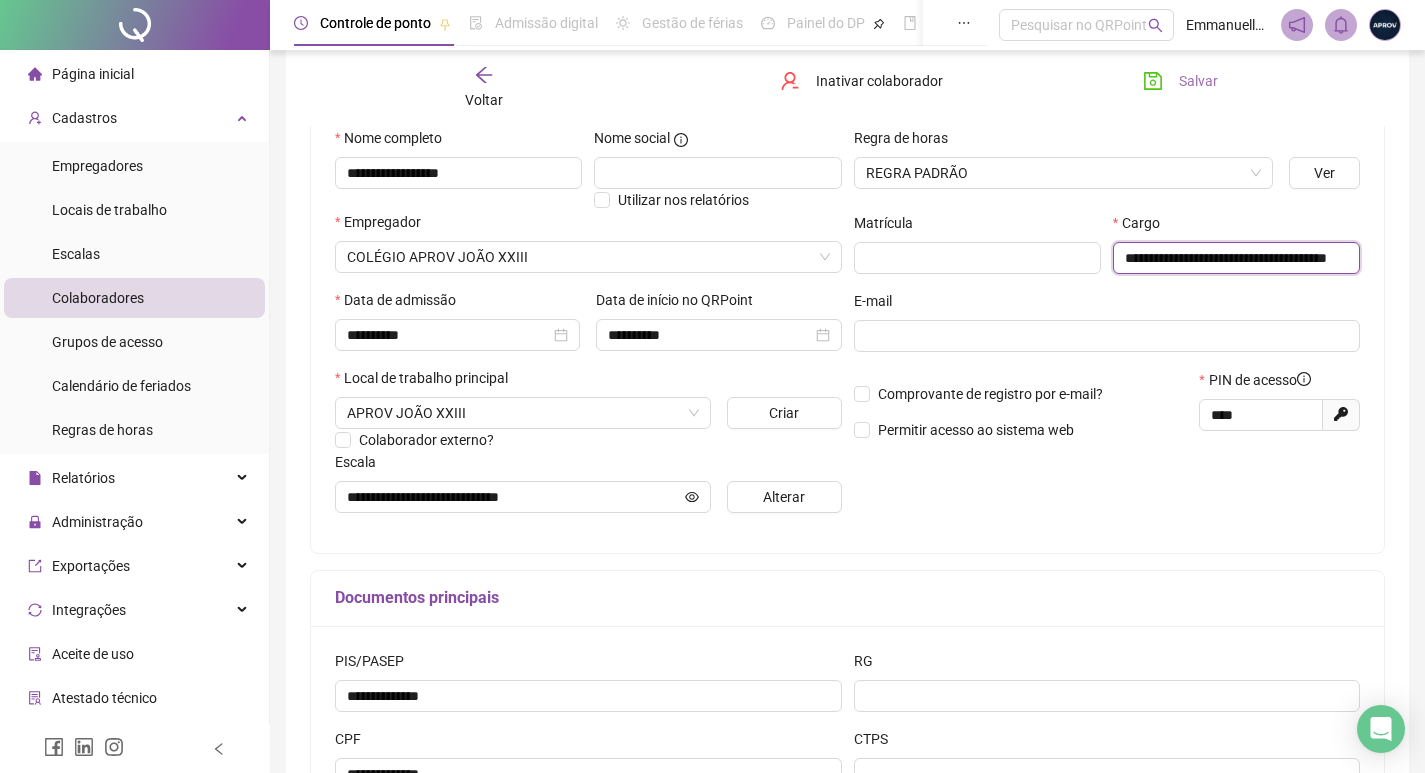 type on "**********" 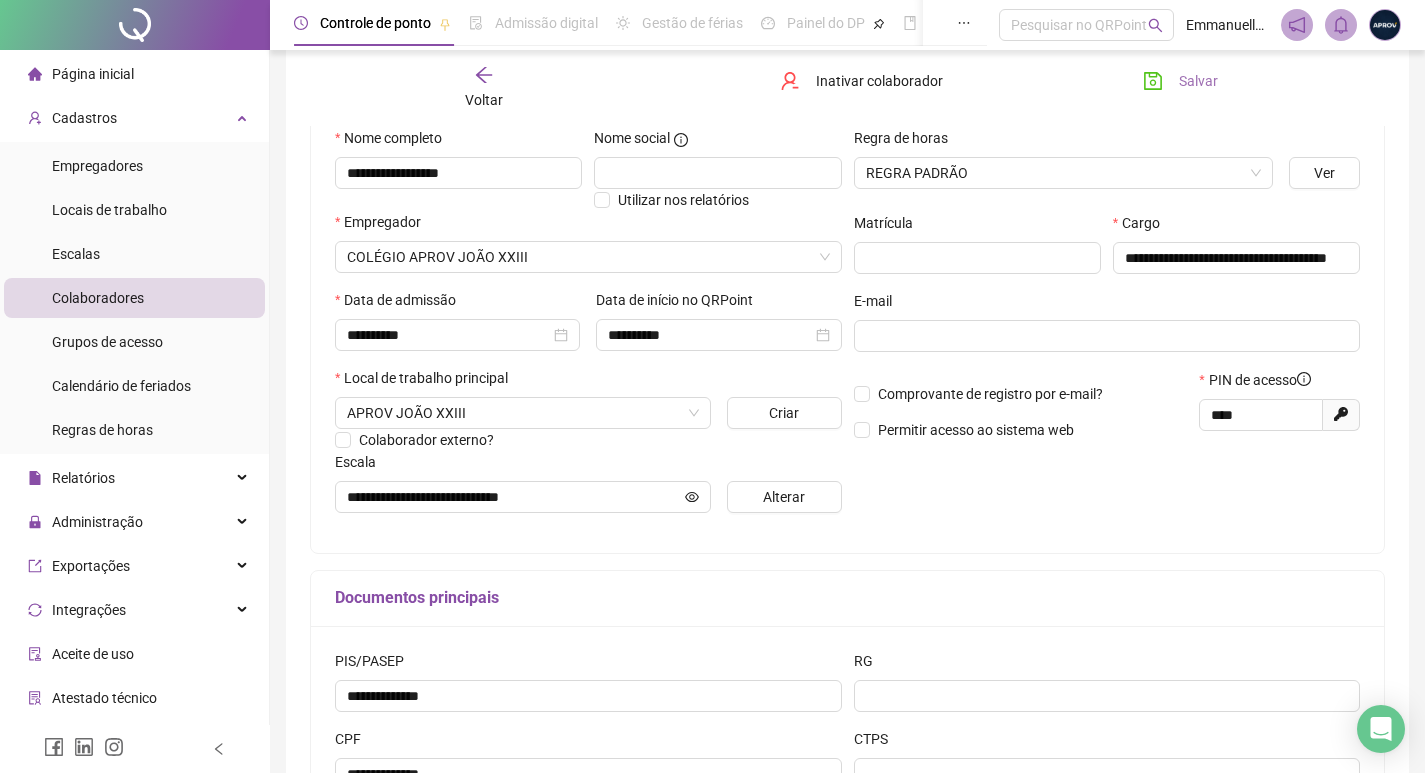 scroll, scrollTop: 0, scrollLeft: 0, axis: both 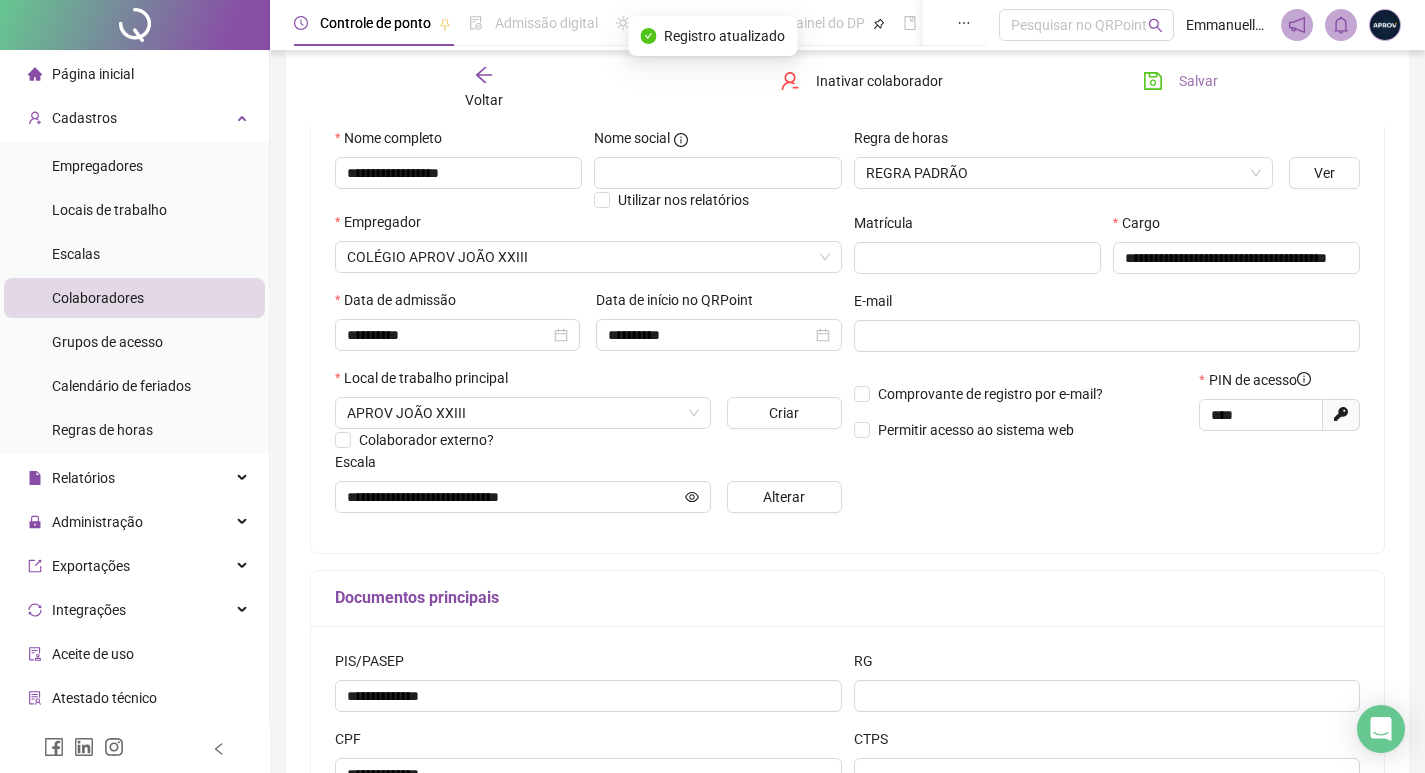 click on "Salvar" at bounding box center [1180, 81] 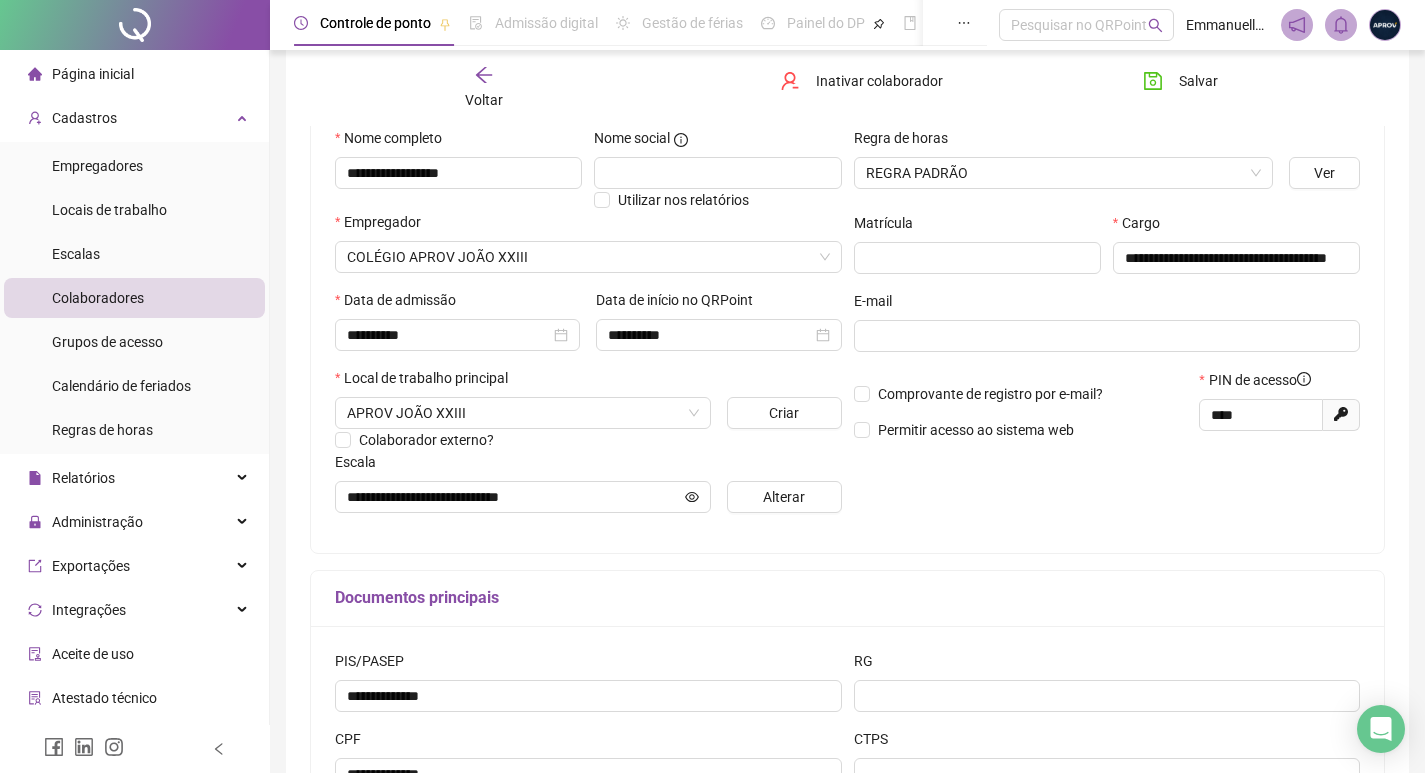 click on "Voltar" at bounding box center [484, 88] 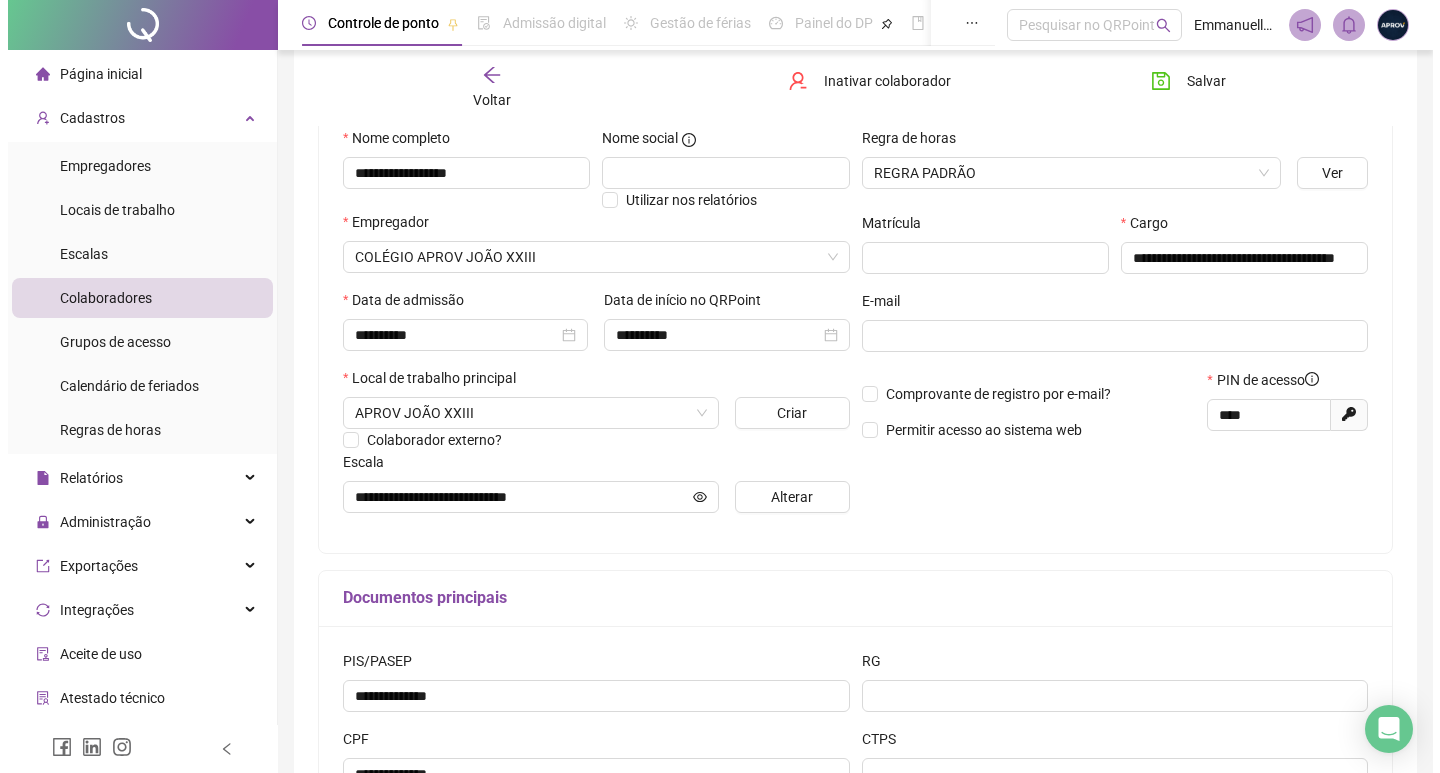 scroll, scrollTop: 0, scrollLeft: 0, axis: both 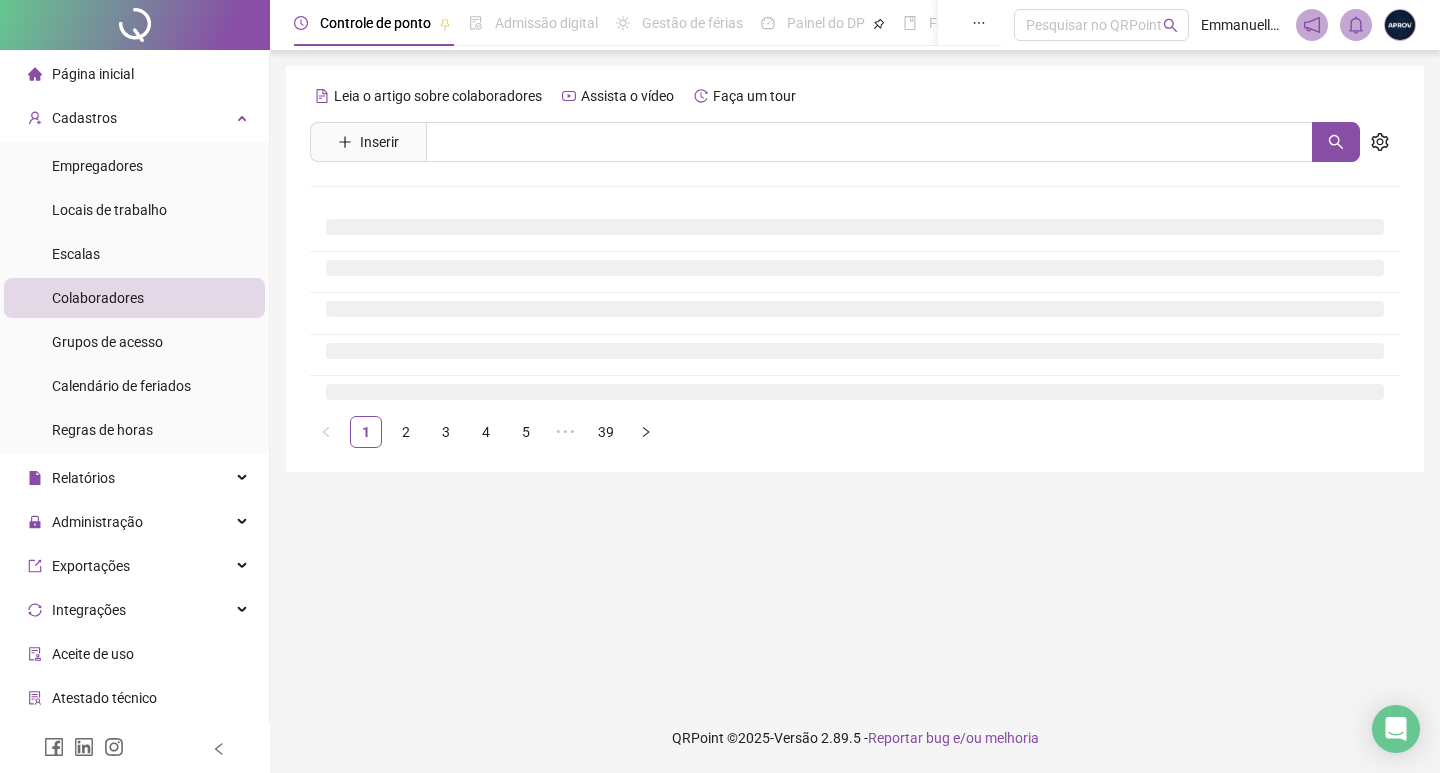 click on "Leia o artigo sobre colaboradores" at bounding box center (438, 96) 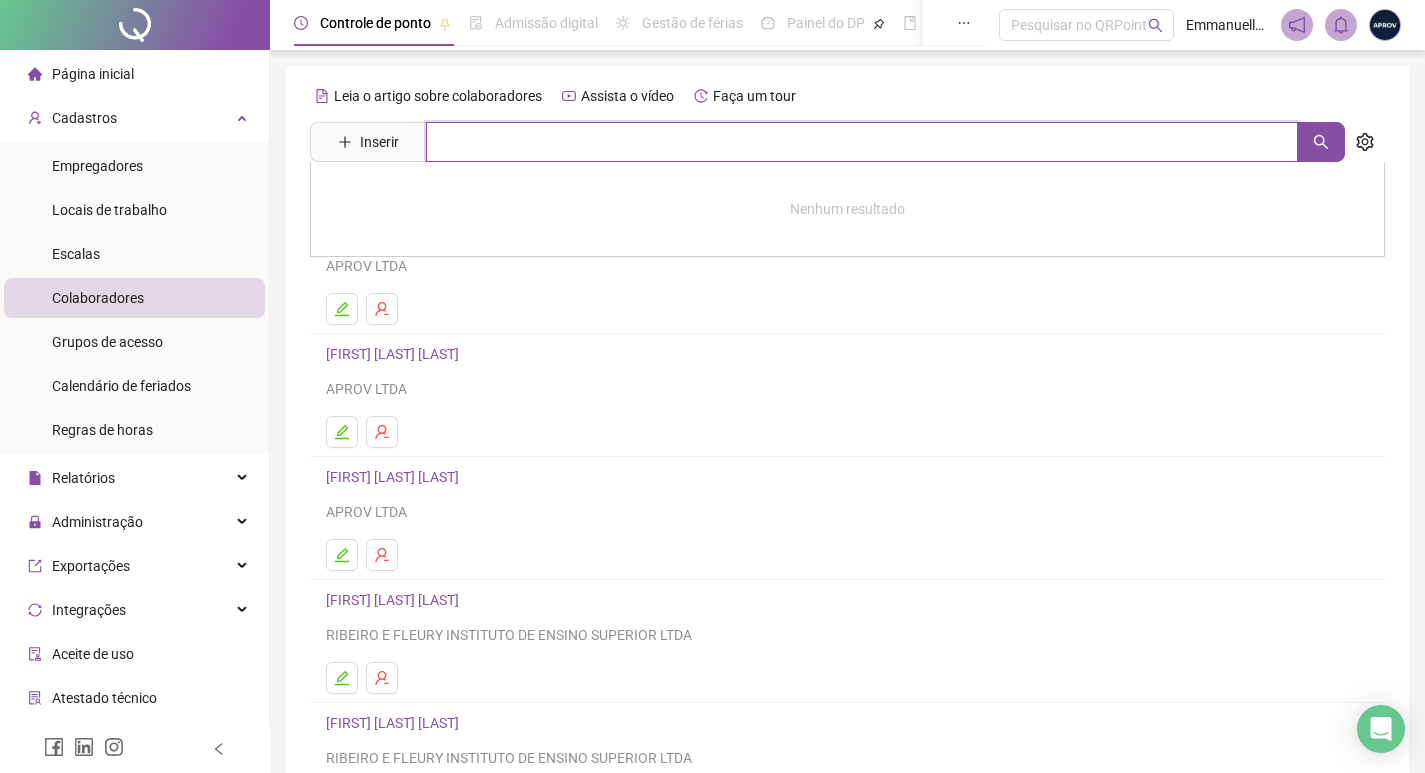 click at bounding box center [862, 142] 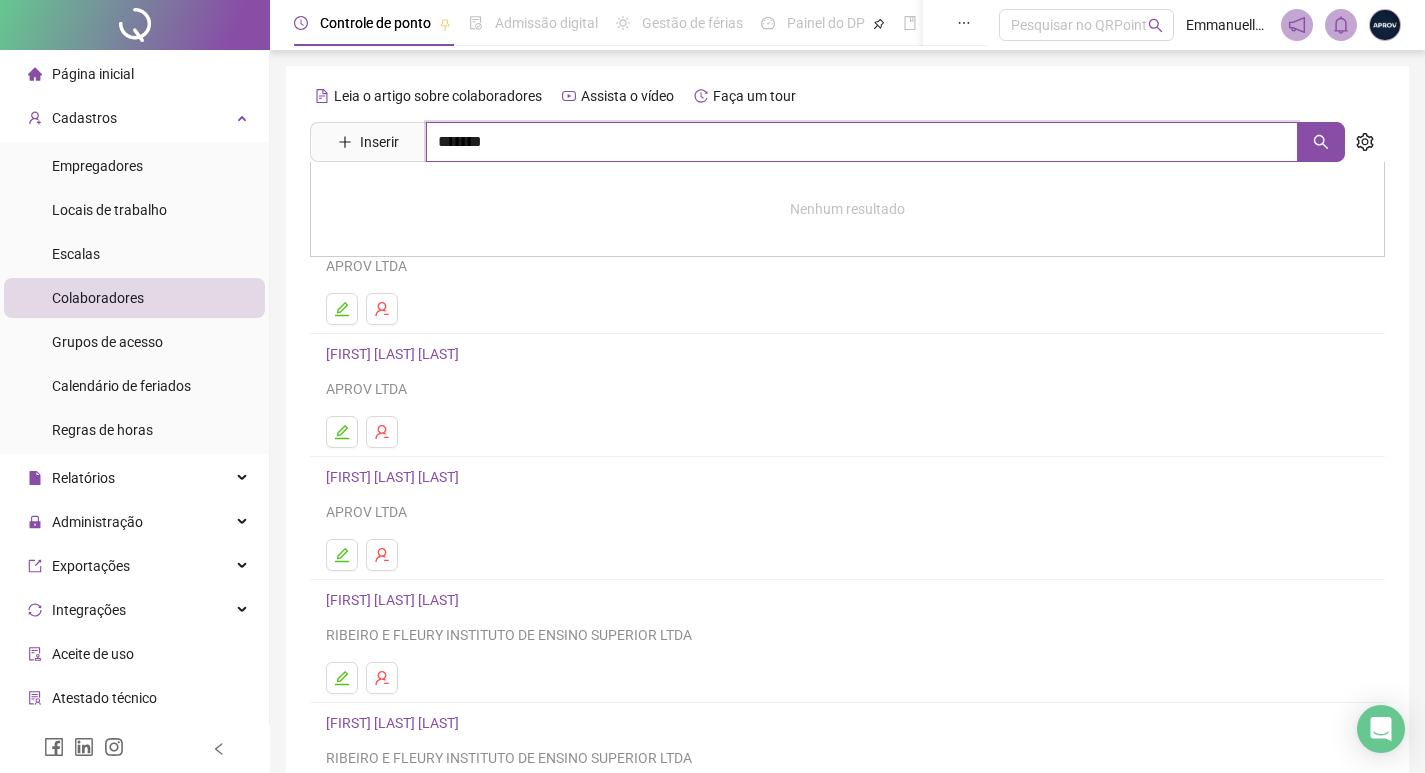 type on "*******" 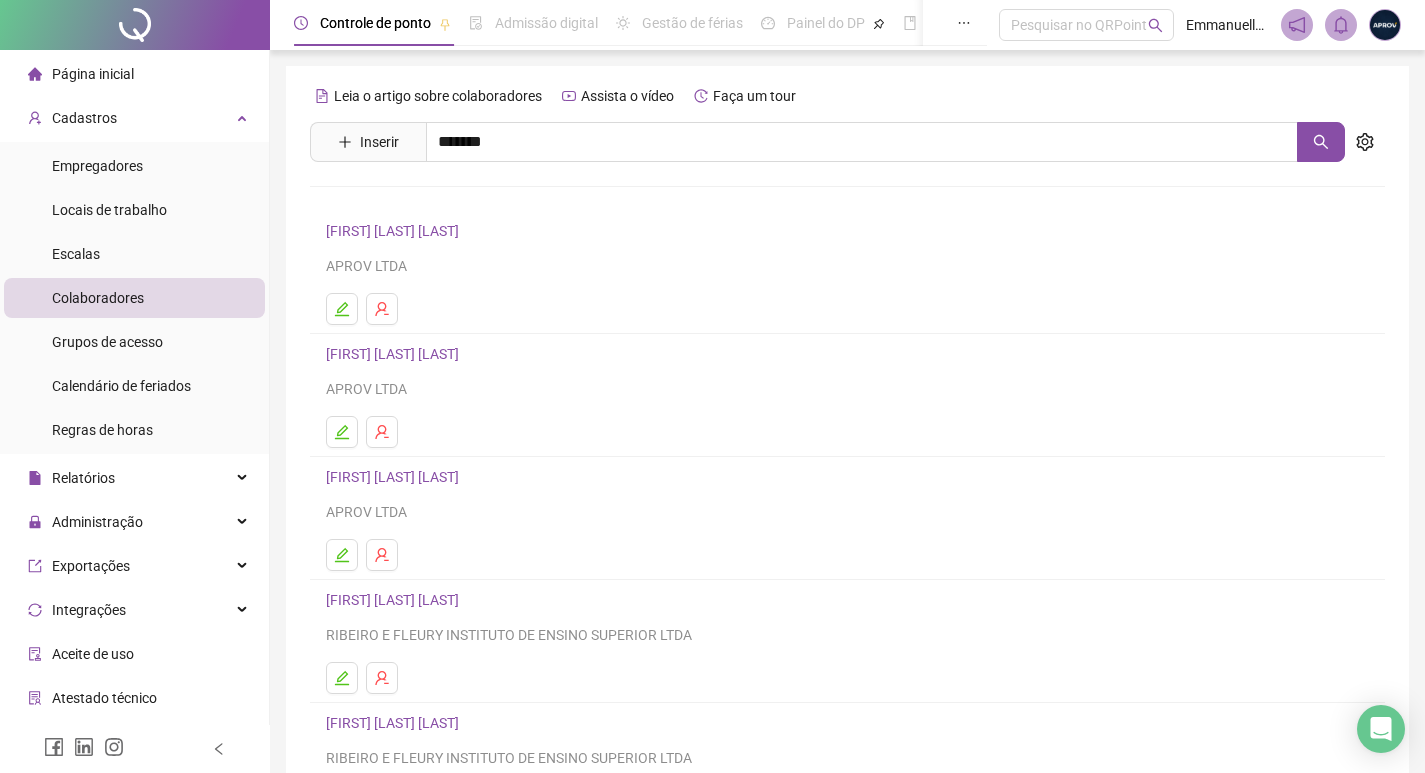 click on "[FIRST] [LAST] [LAST]" at bounding box center (413, 333) 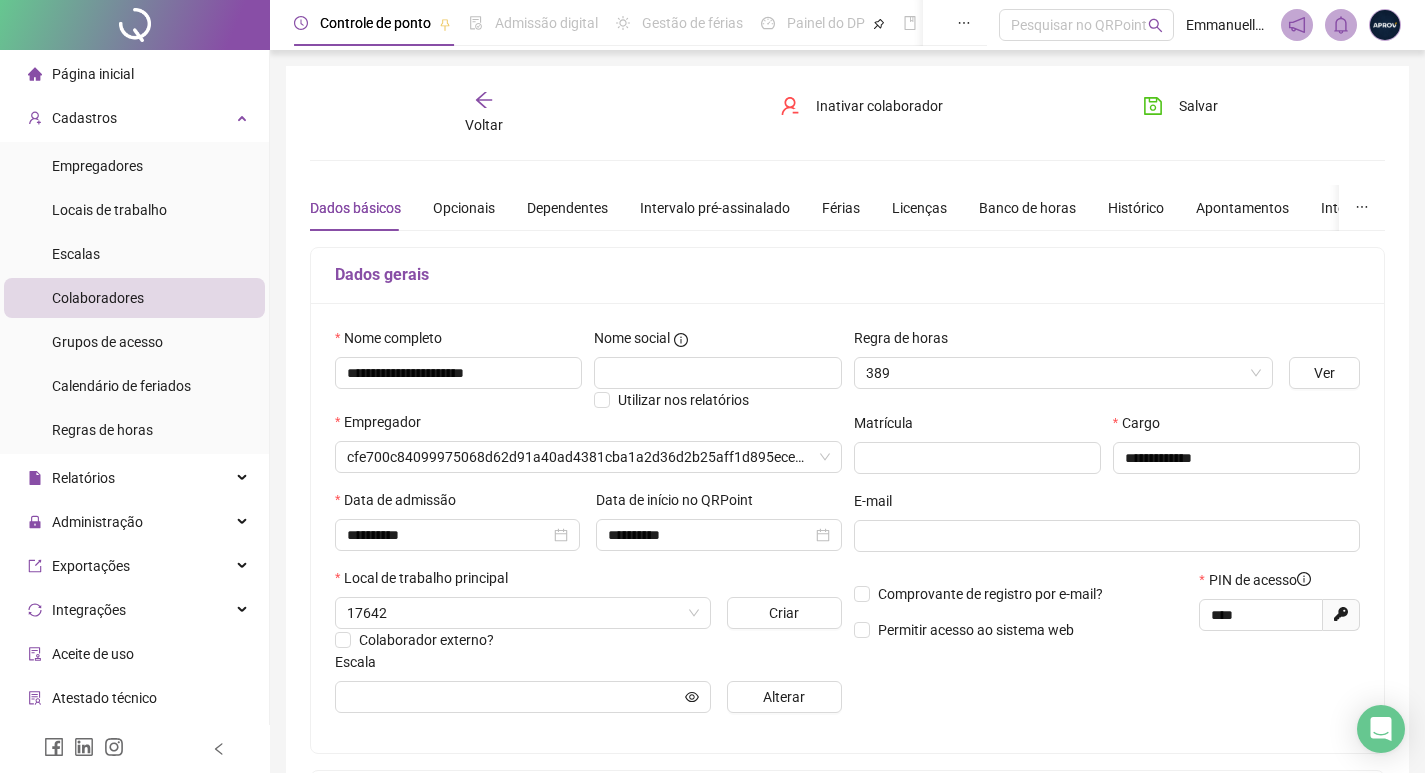 type on "**********" 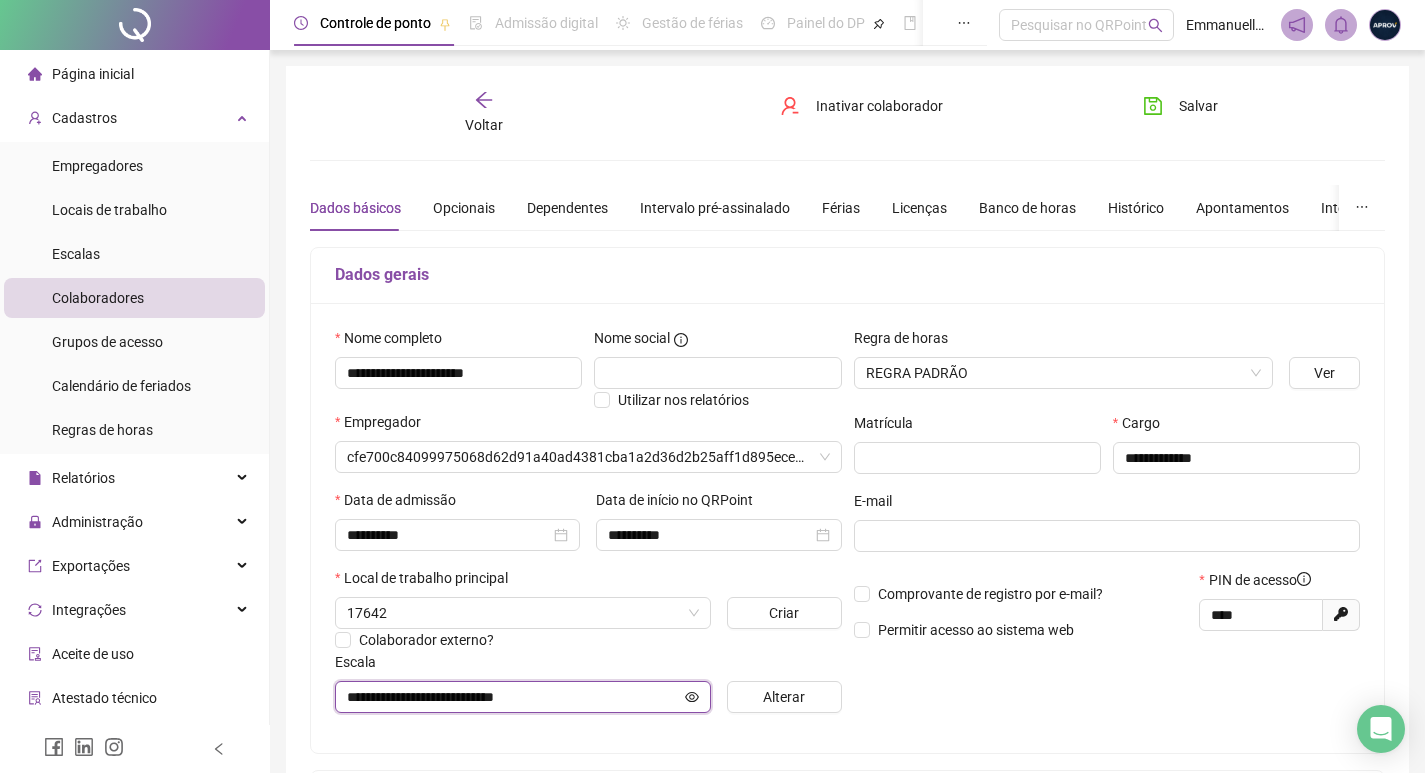 click on "**********" at bounding box center [514, 697] 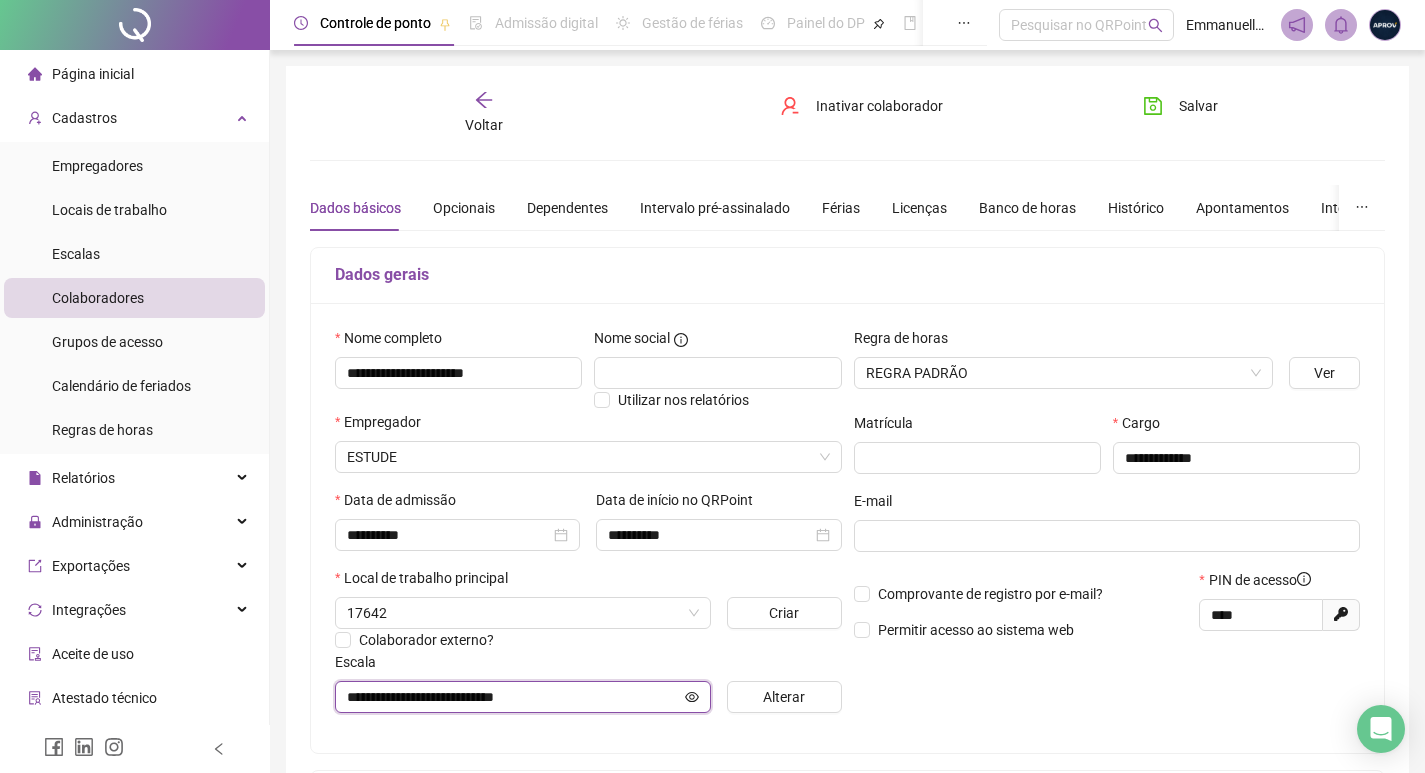click on "**********" at bounding box center [514, 697] 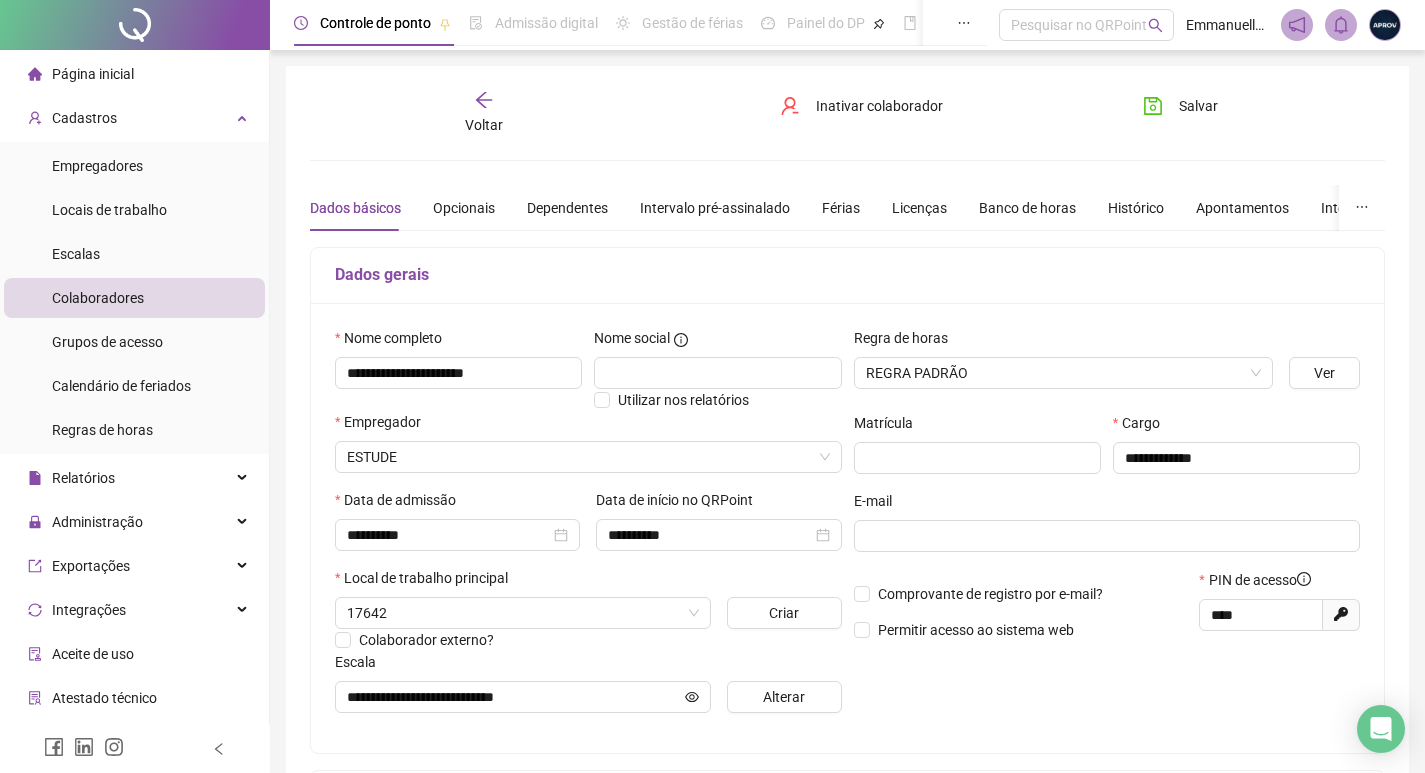 click on "Voltar" at bounding box center (484, 125) 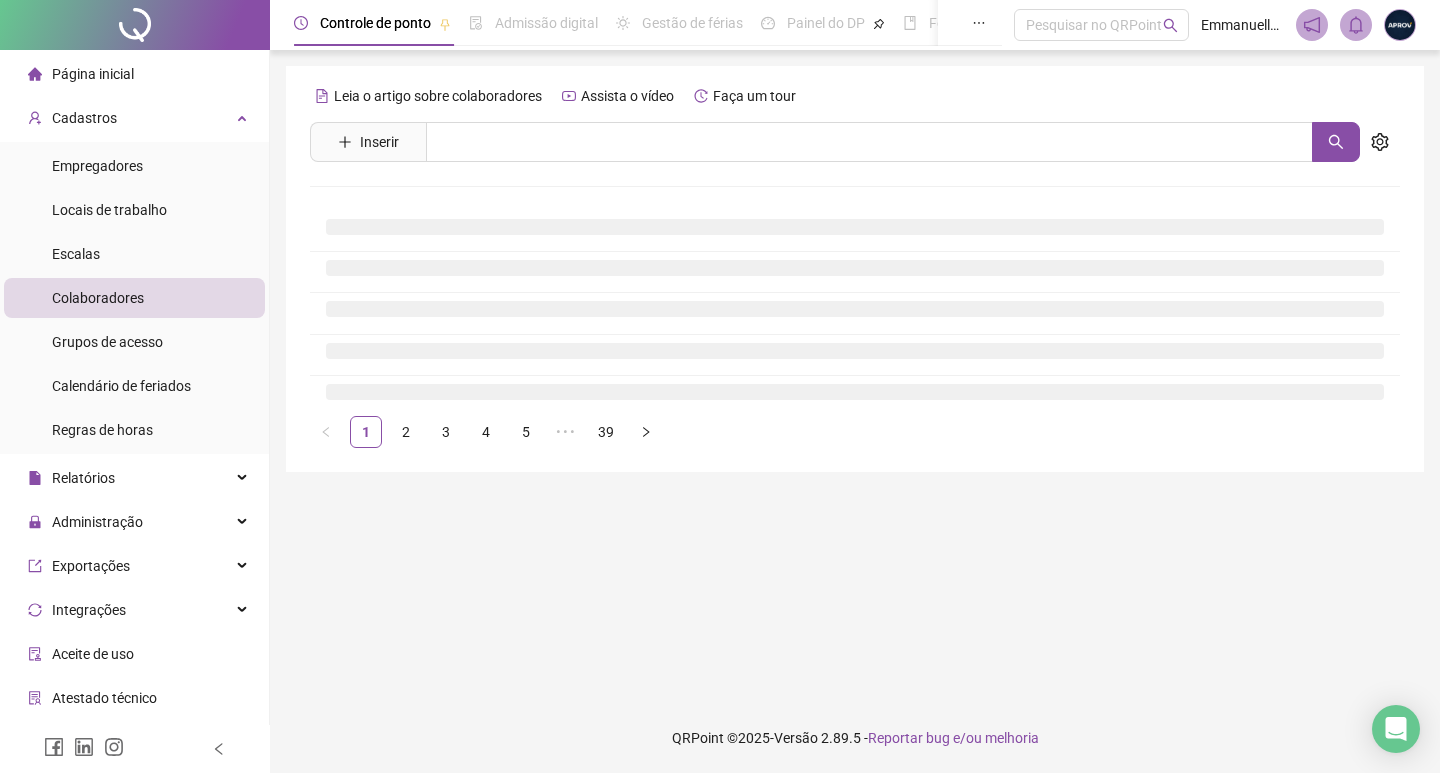 click on "Leia o artigo sobre colaboradores Assista o vídeo Faça um tour Inserir Nenhum resultado 1 2 3 4 5 ••• 39" at bounding box center (855, 264) 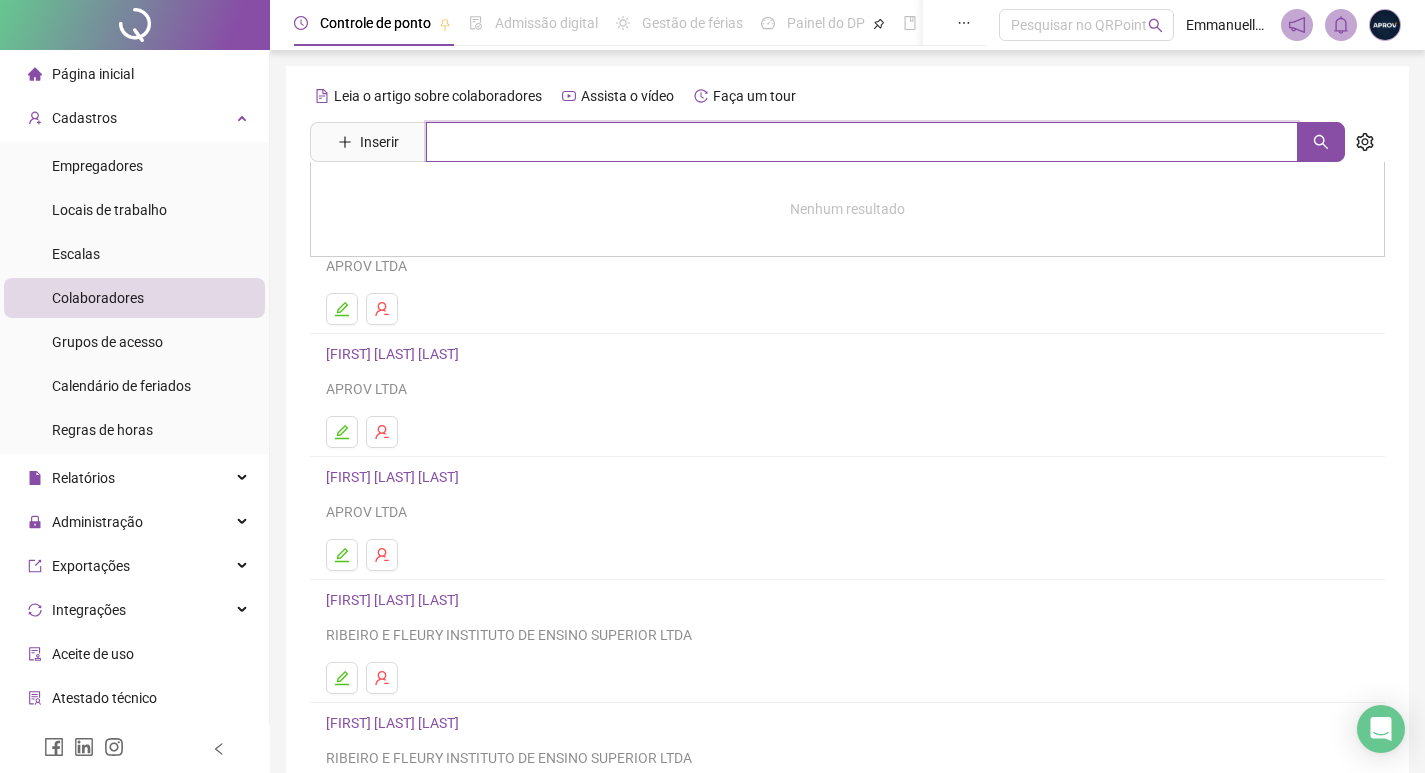 click at bounding box center (862, 142) 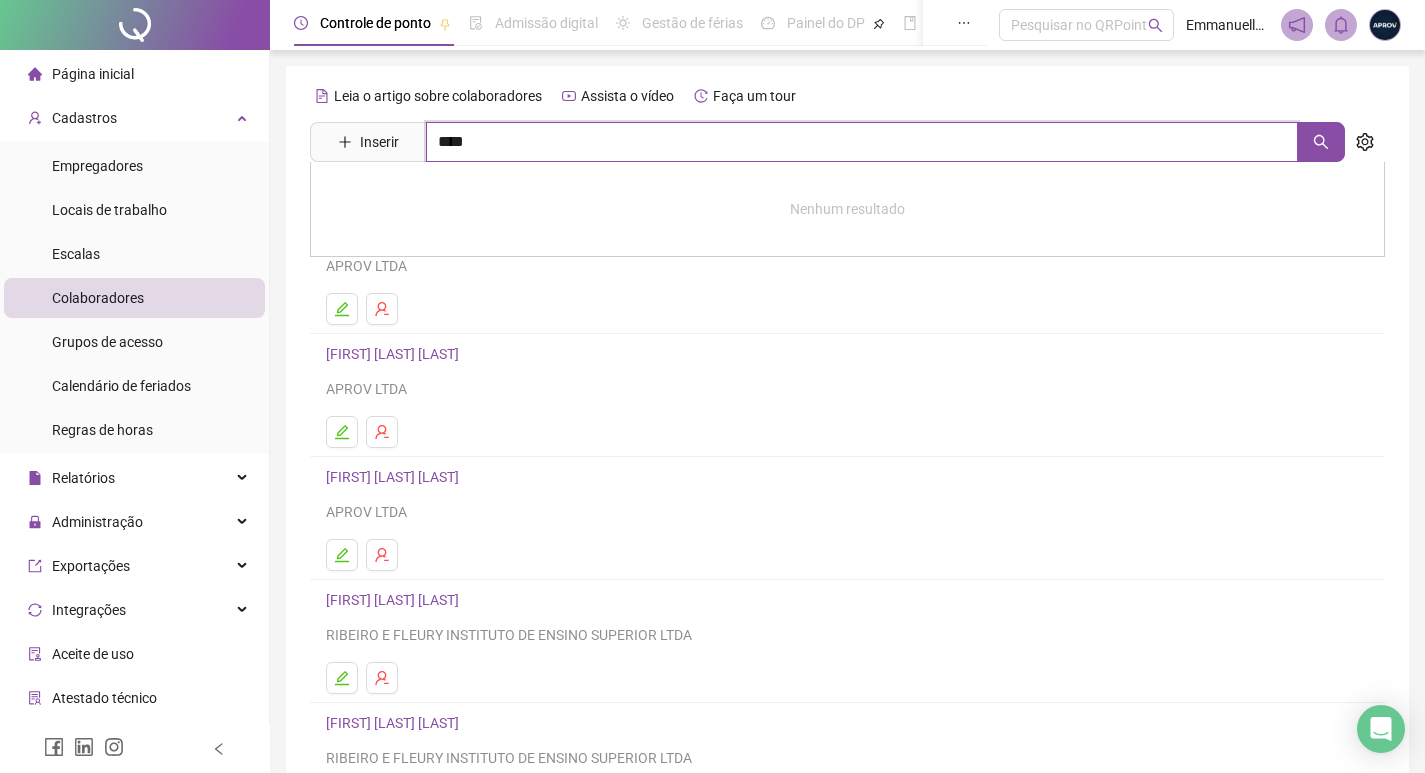 type on "****" 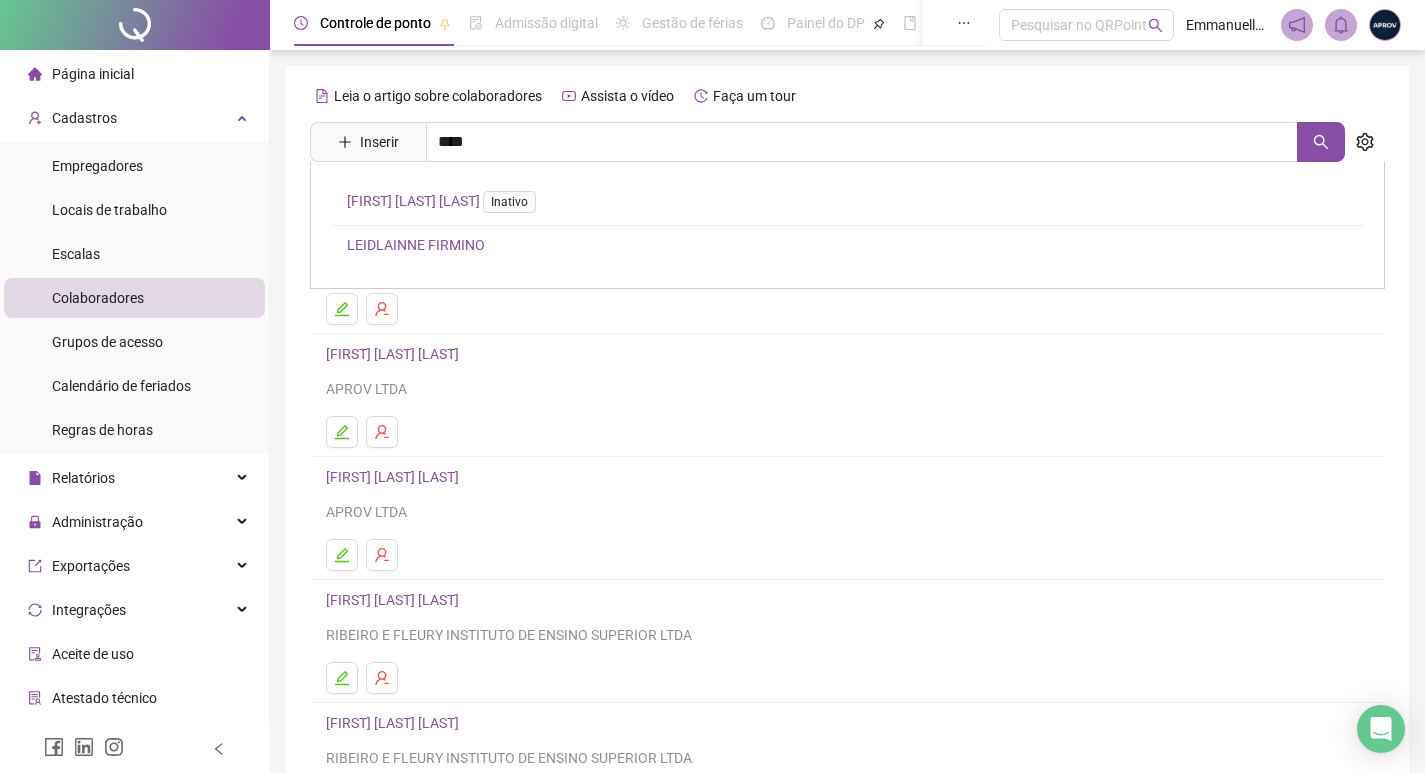 click on "LEIDLAINNE FIRMINO" at bounding box center [416, 245] 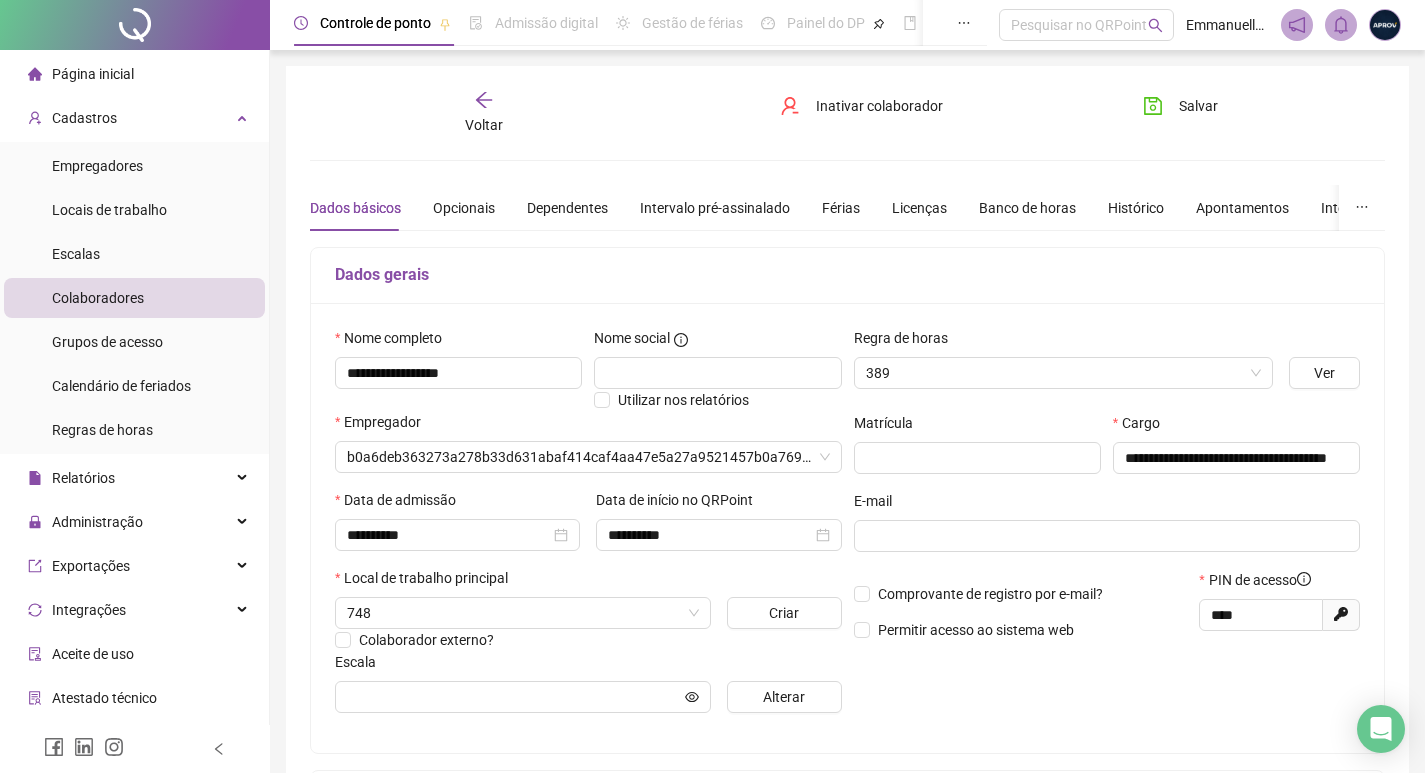 type on "**********" 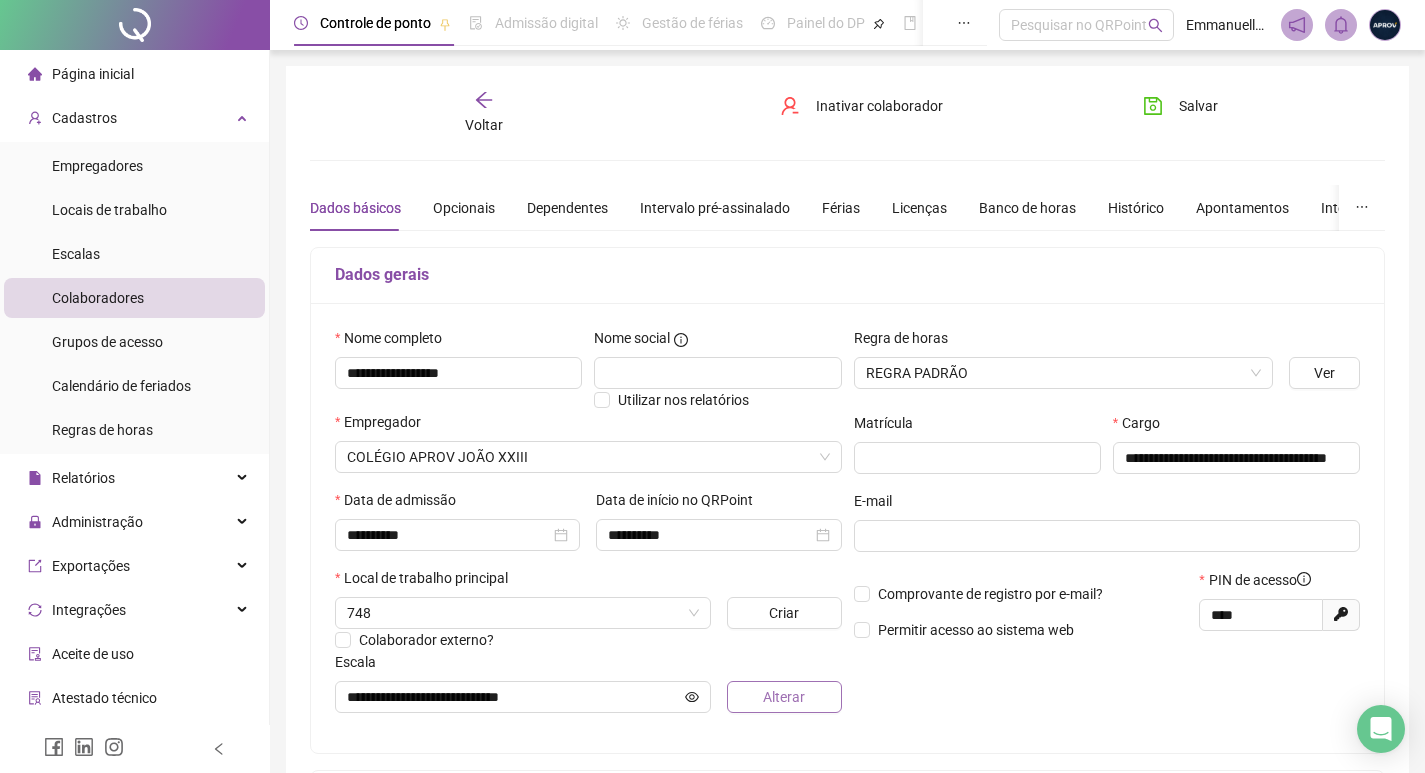 click on "Alterar" at bounding box center (784, 697) 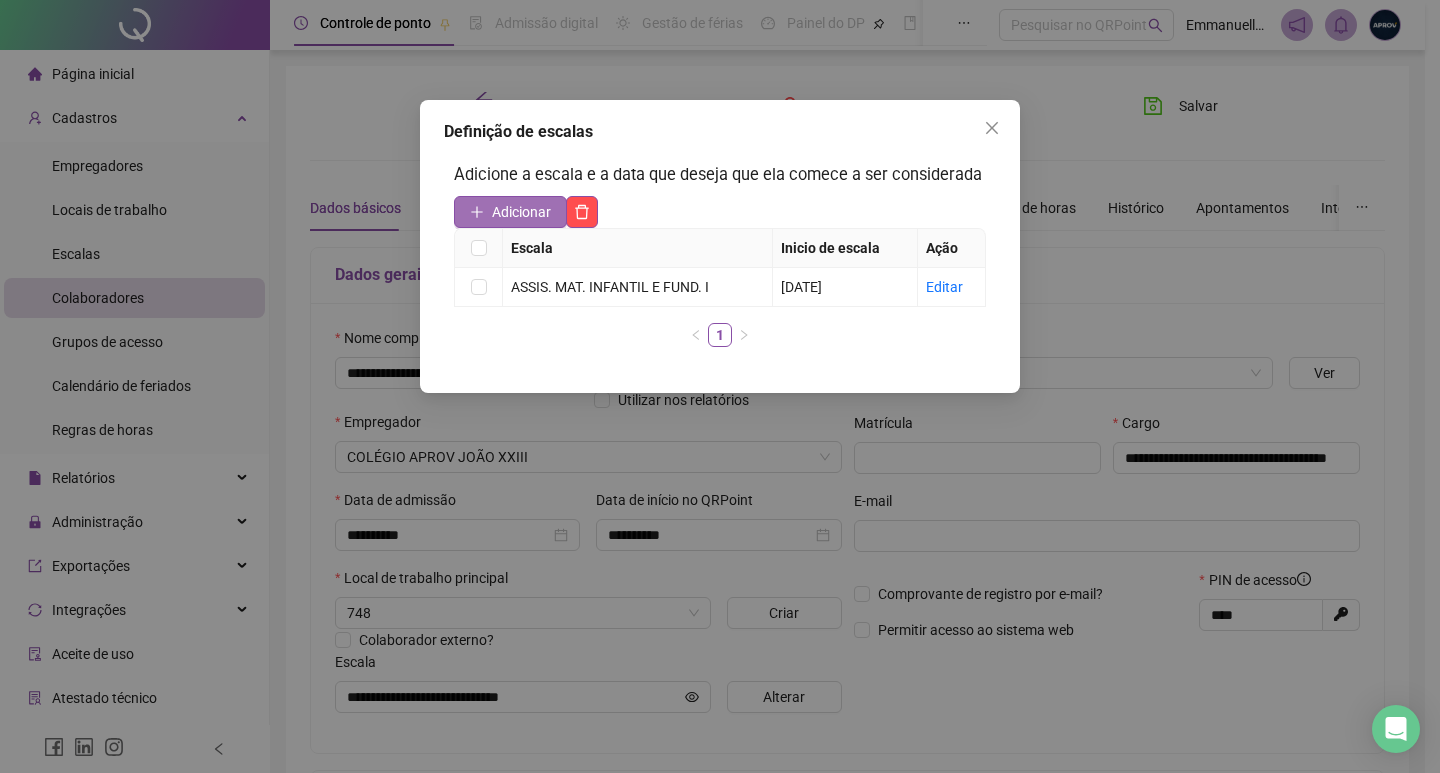 click on "Adicionar" at bounding box center (510, 212) 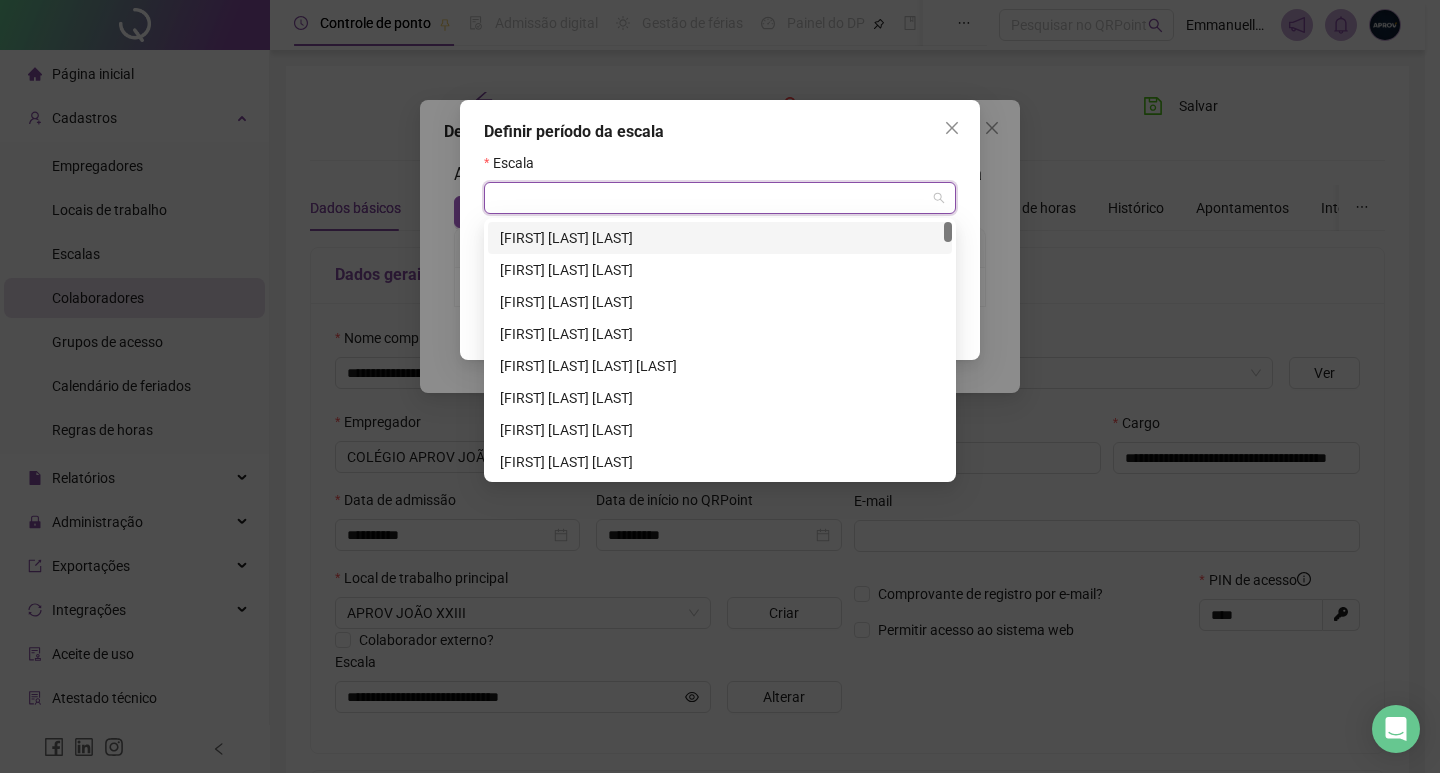 click at bounding box center [711, 198] 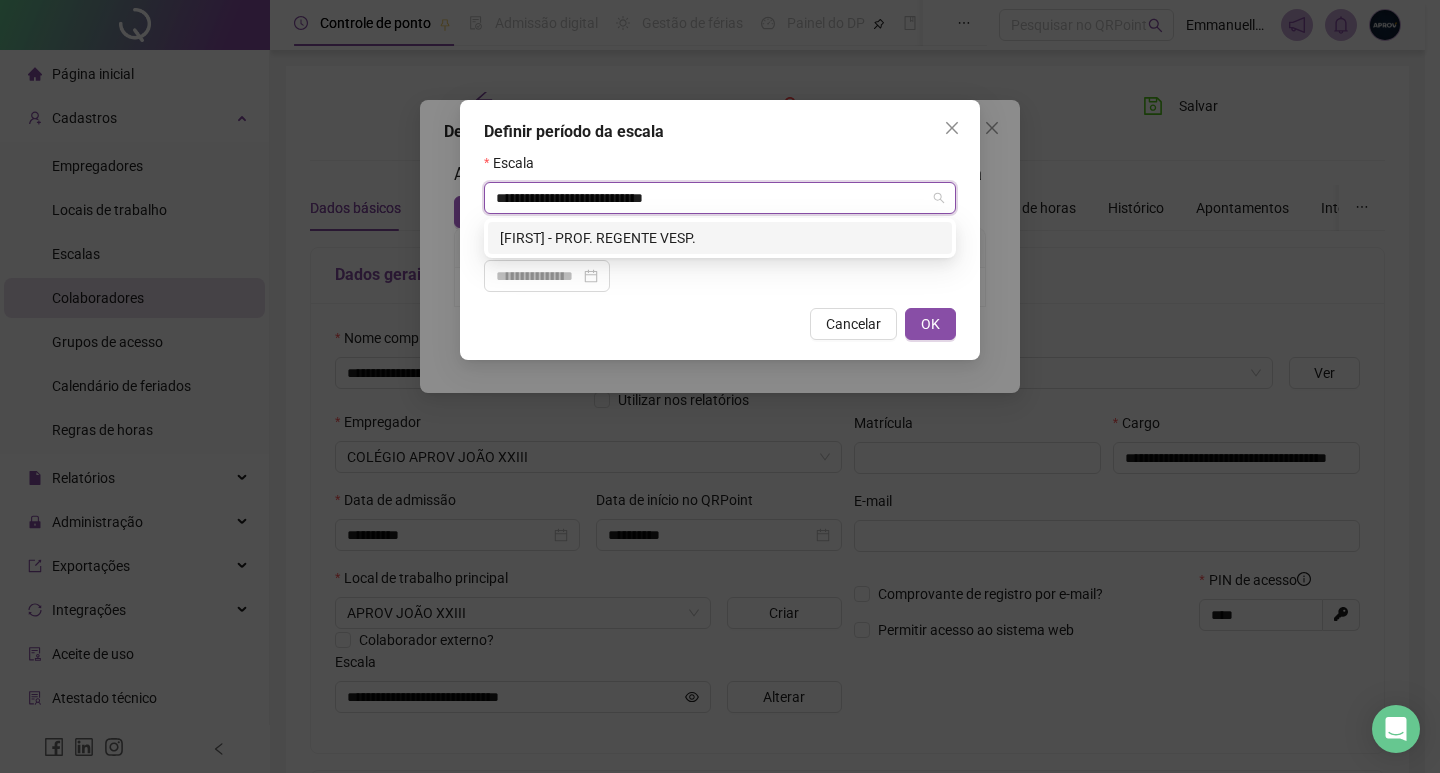 click on "[FIRST] - PROF. REGENTE VESP." at bounding box center [720, 238] 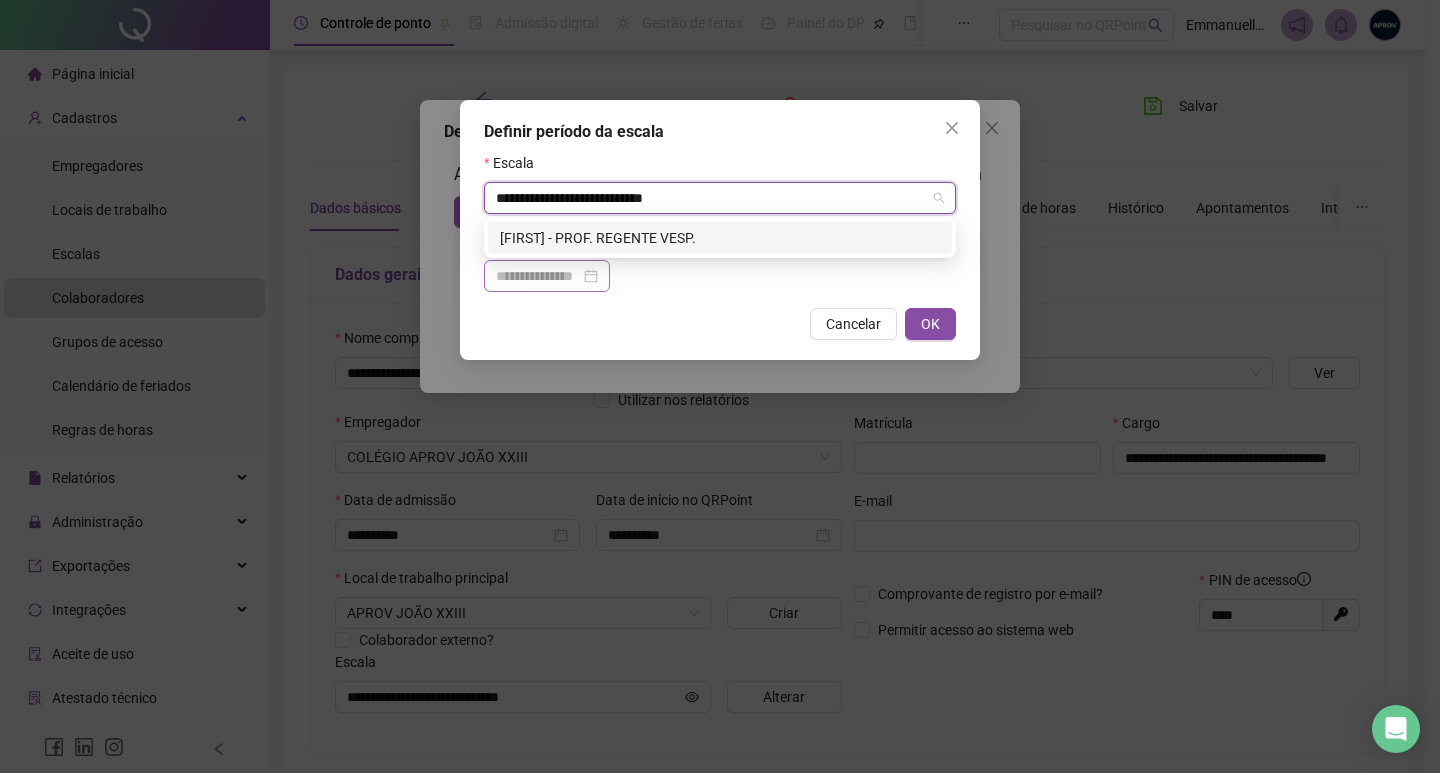 type 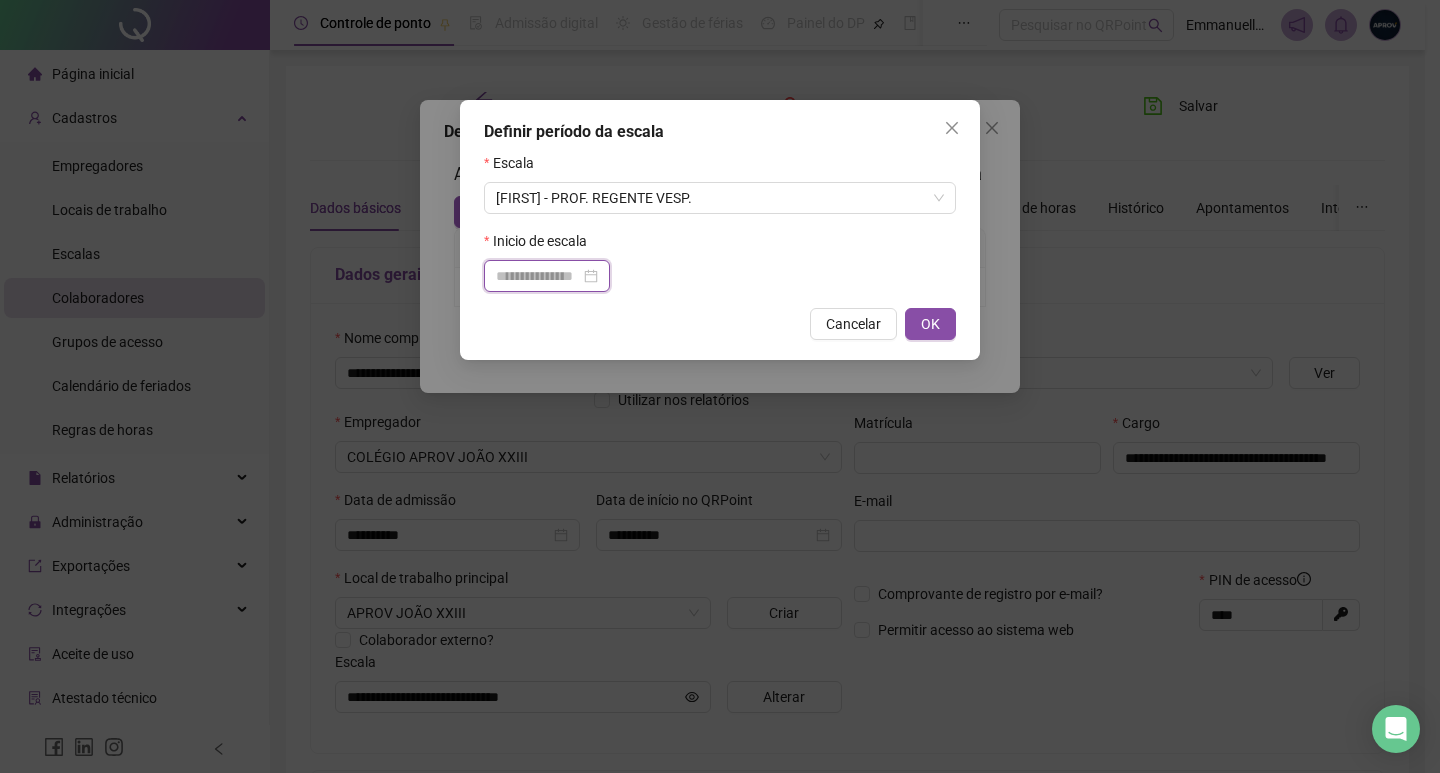 click at bounding box center (538, 276) 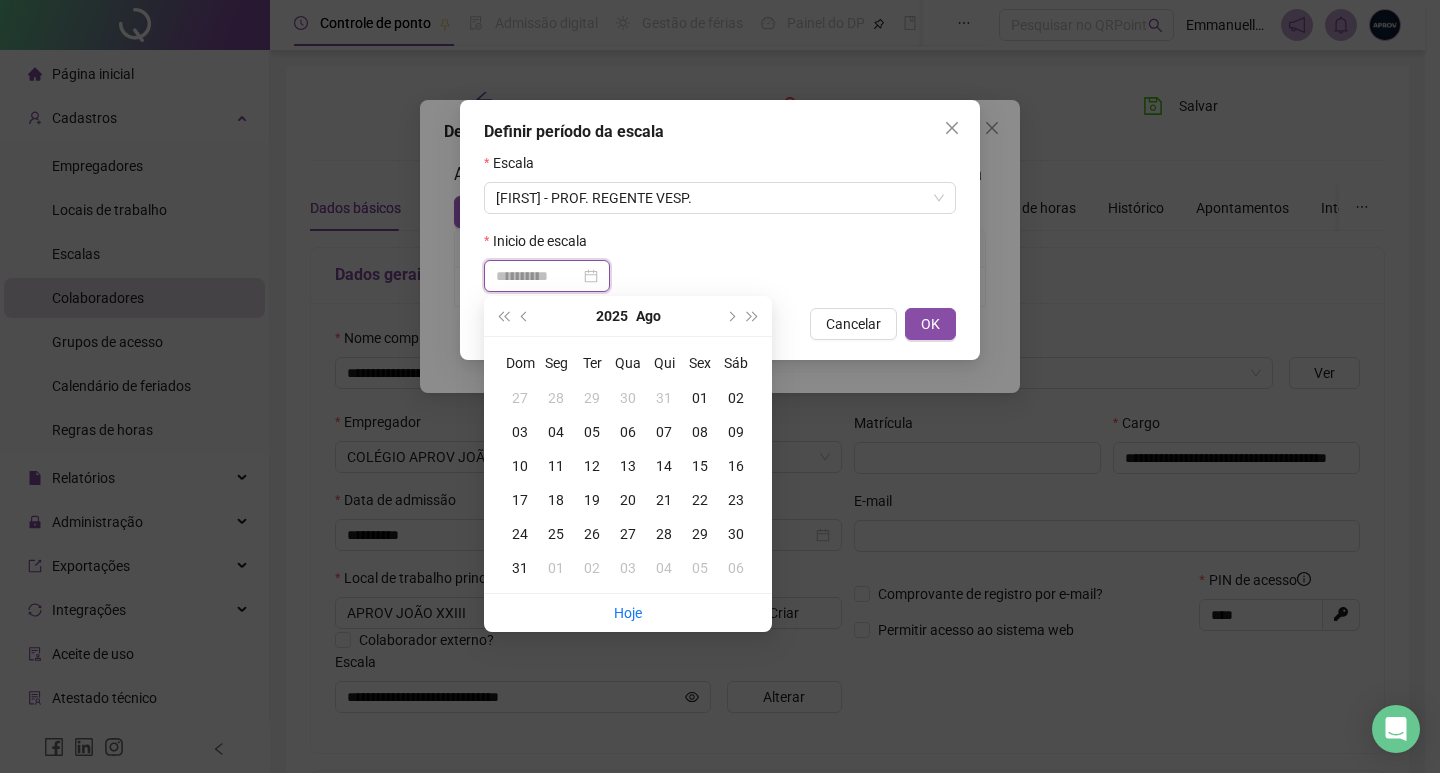 type on "**********" 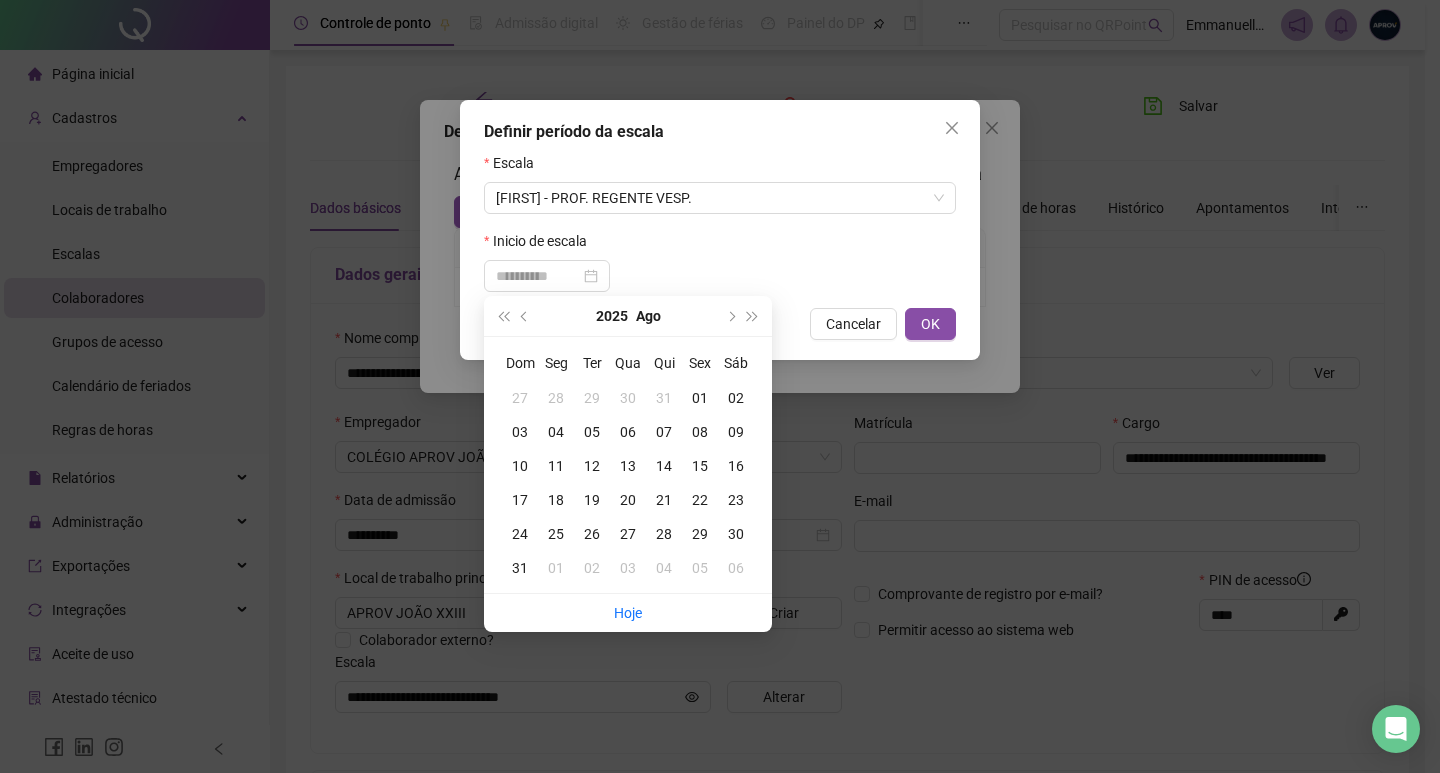 click on "04" at bounding box center (556, 432) 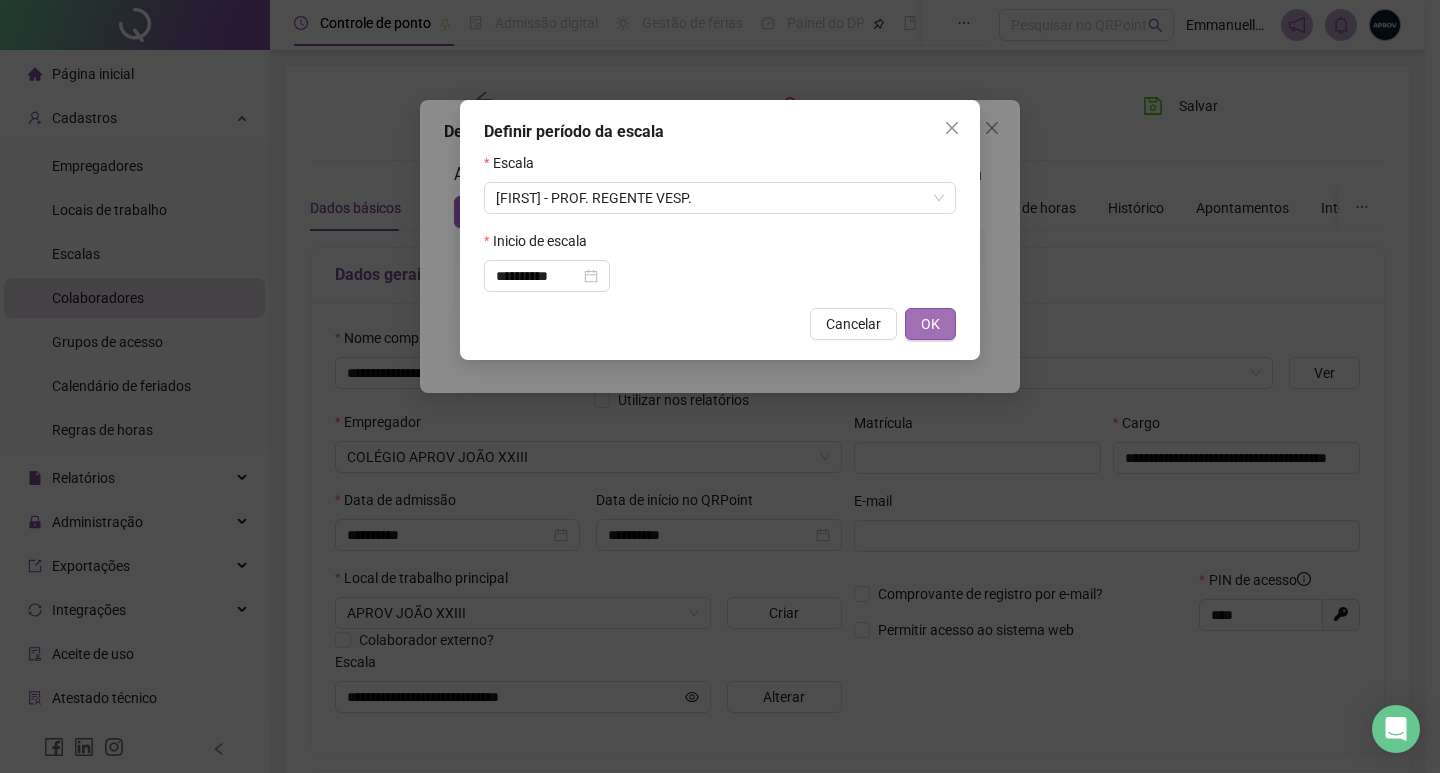 click on "OK" at bounding box center [930, 324] 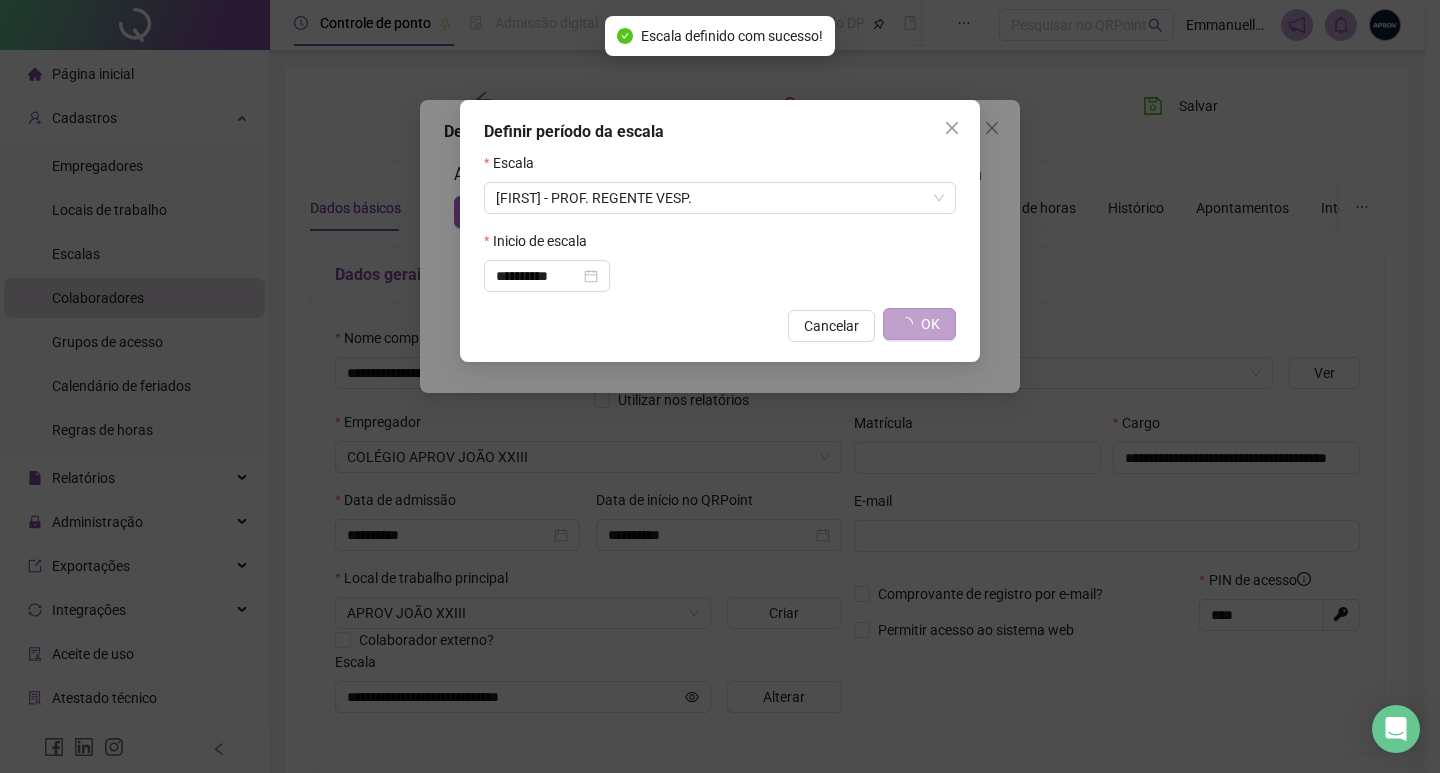 type on "**********" 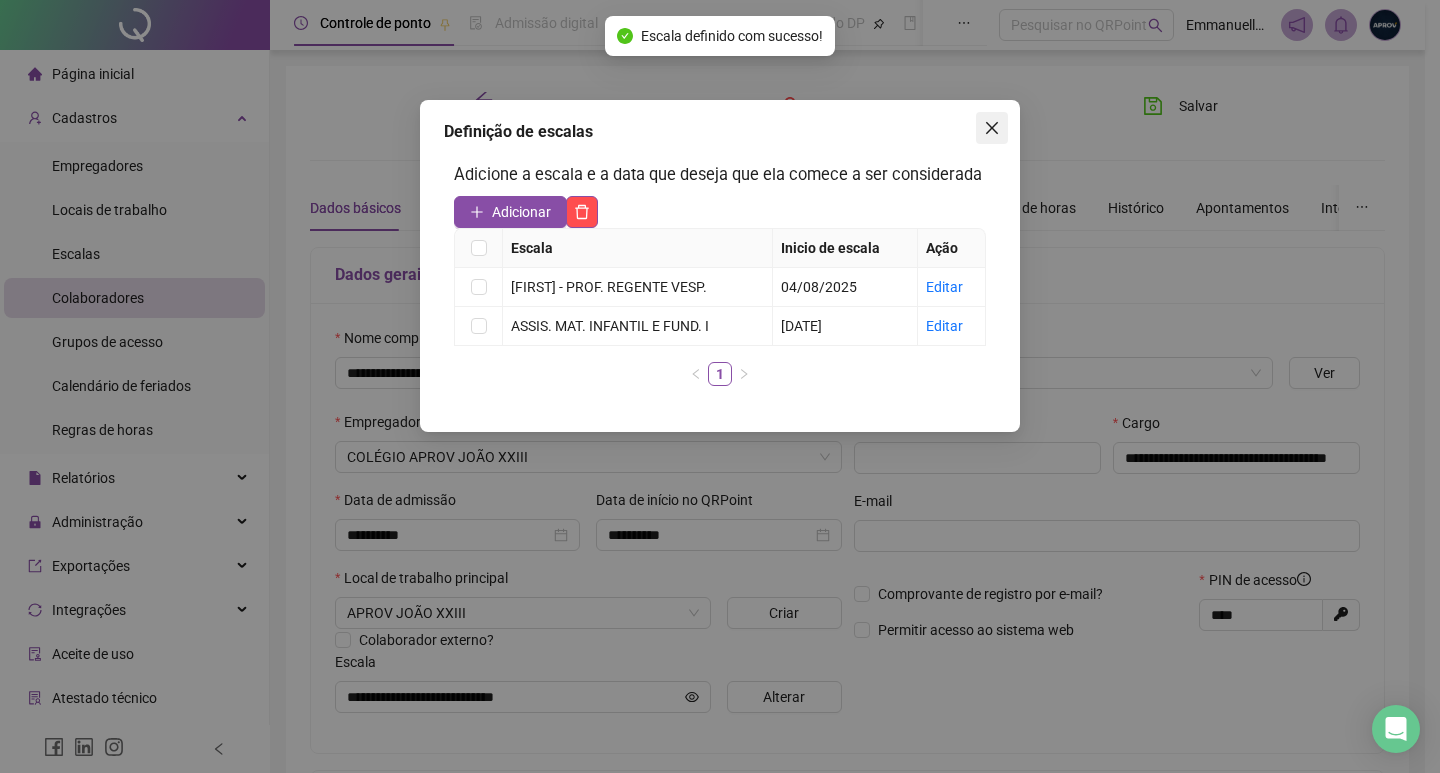 click 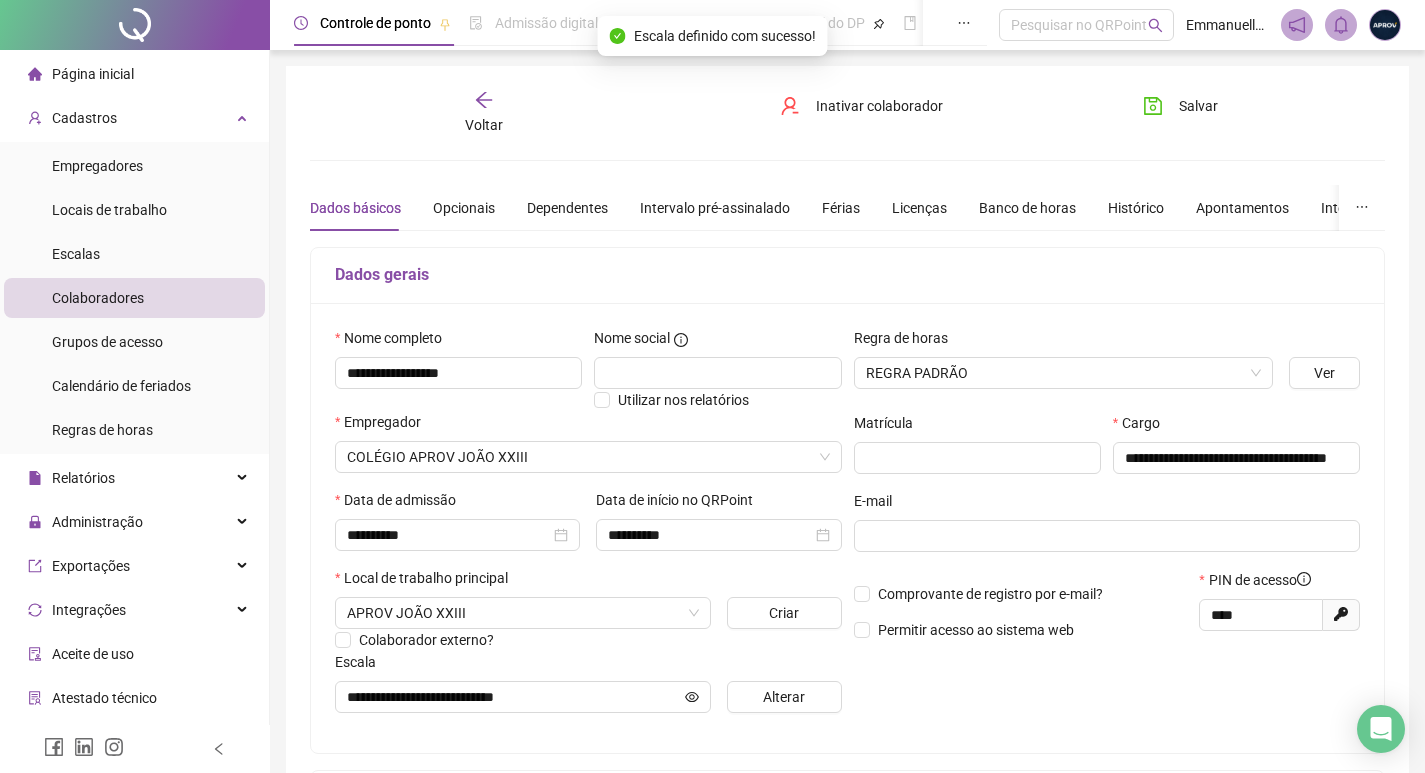 click on "Salvar" at bounding box center (1180, 106) 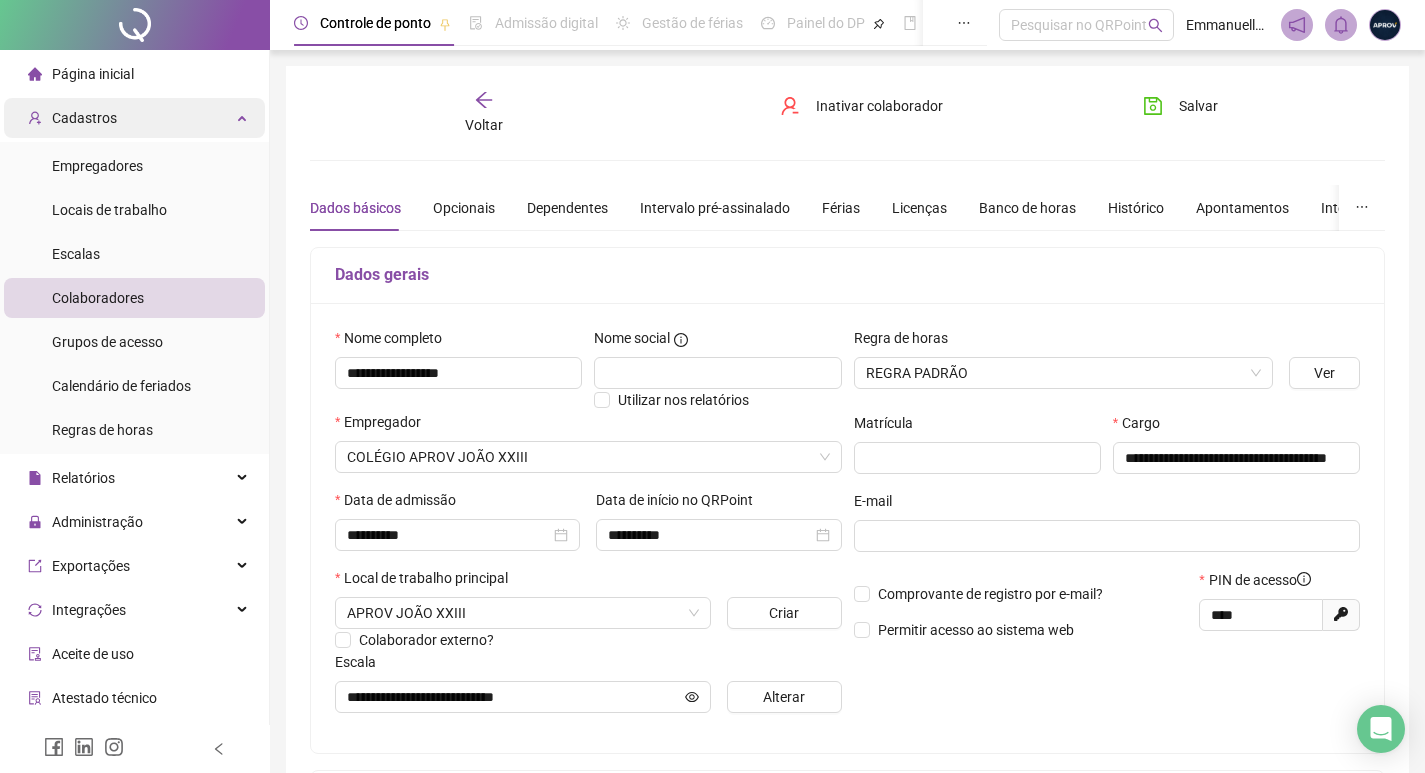 click on "Cadastros" at bounding box center (84, 118) 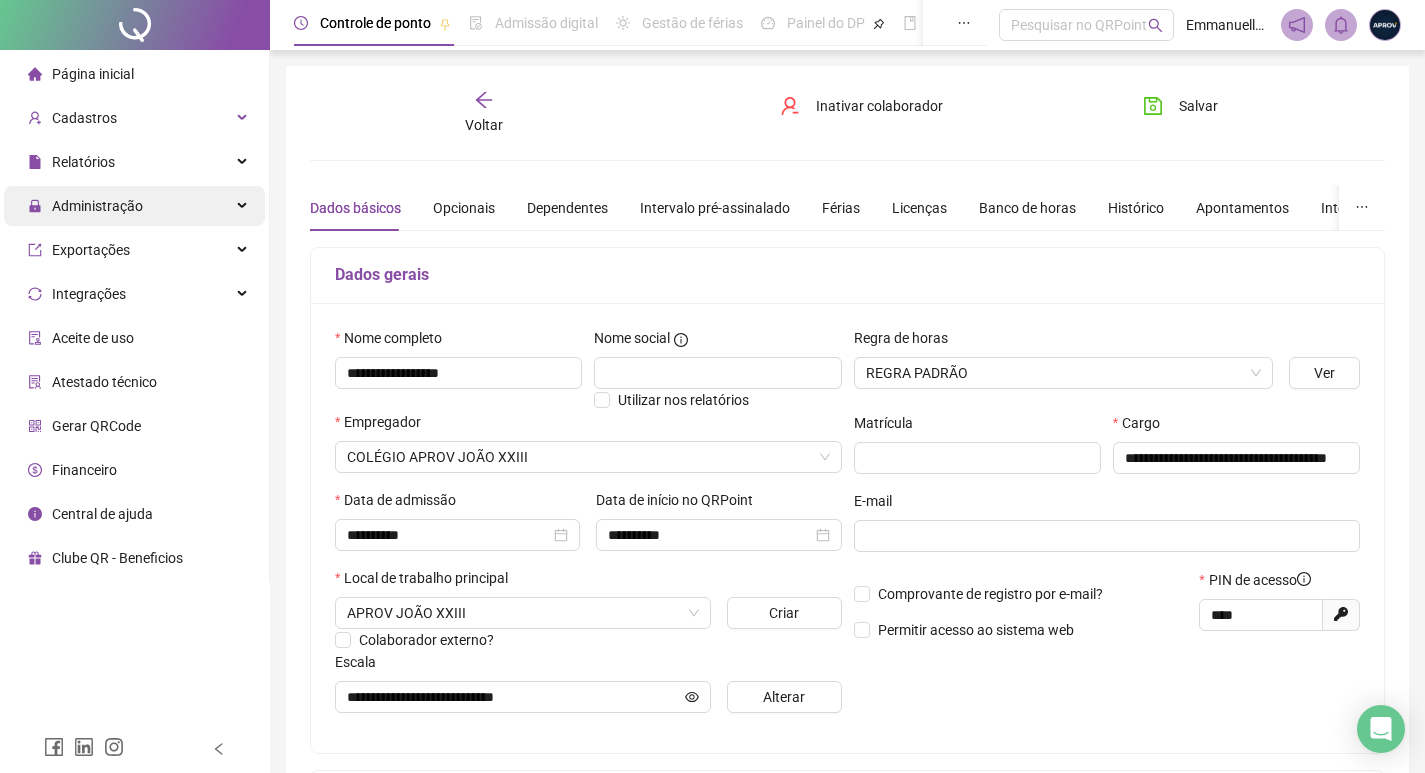 click on "Administração" at bounding box center [97, 206] 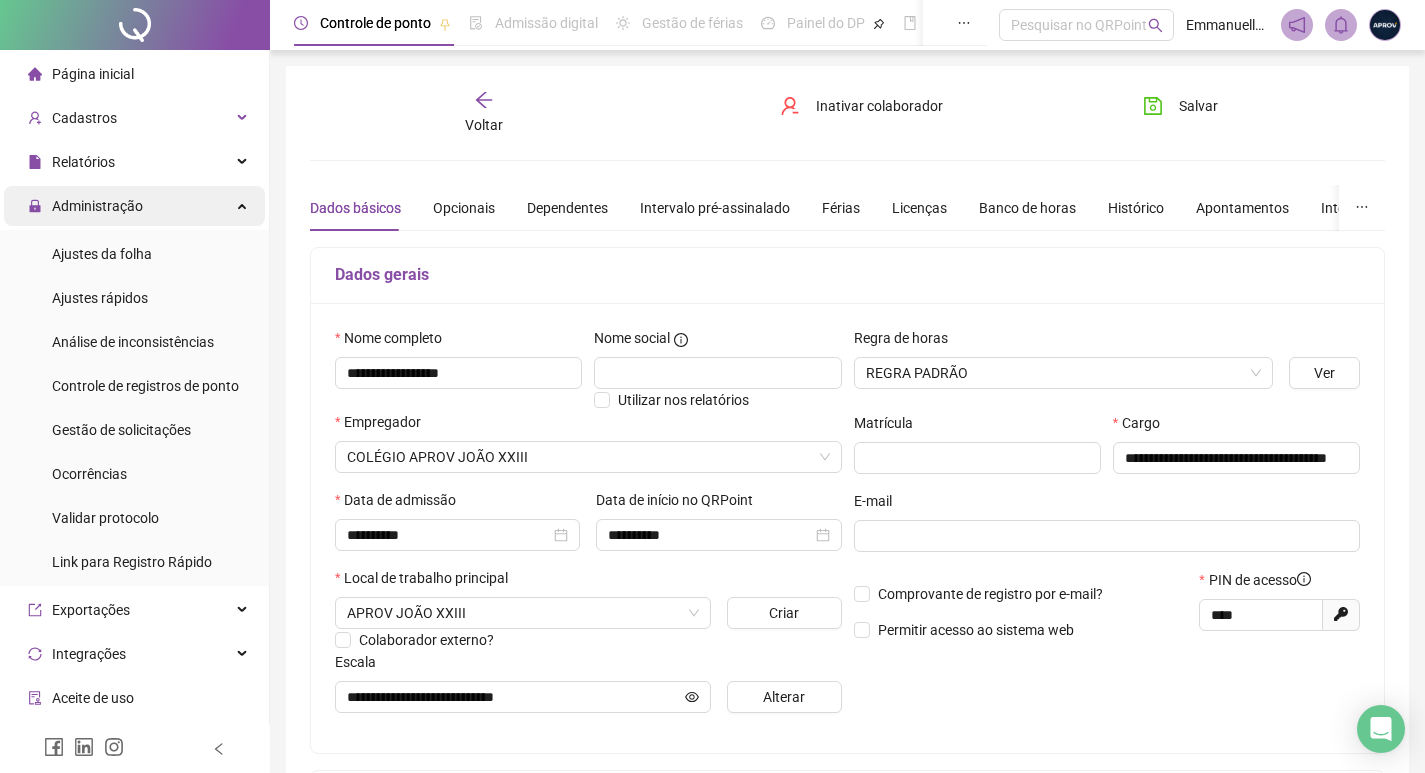 drag, startPoint x: 119, startPoint y: 426, endPoint x: 115, endPoint y: 213, distance: 213.03755 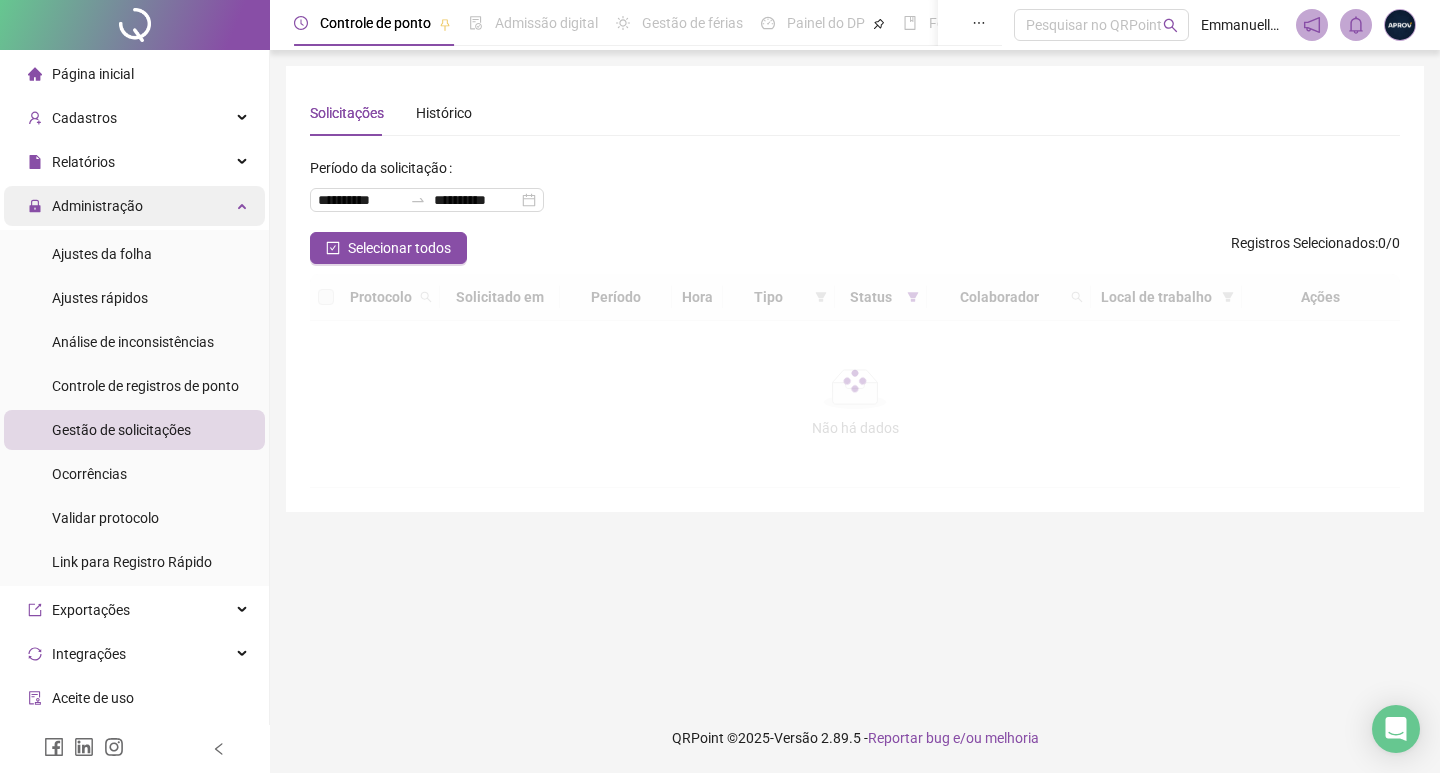 click on "Administração" at bounding box center [97, 206] 